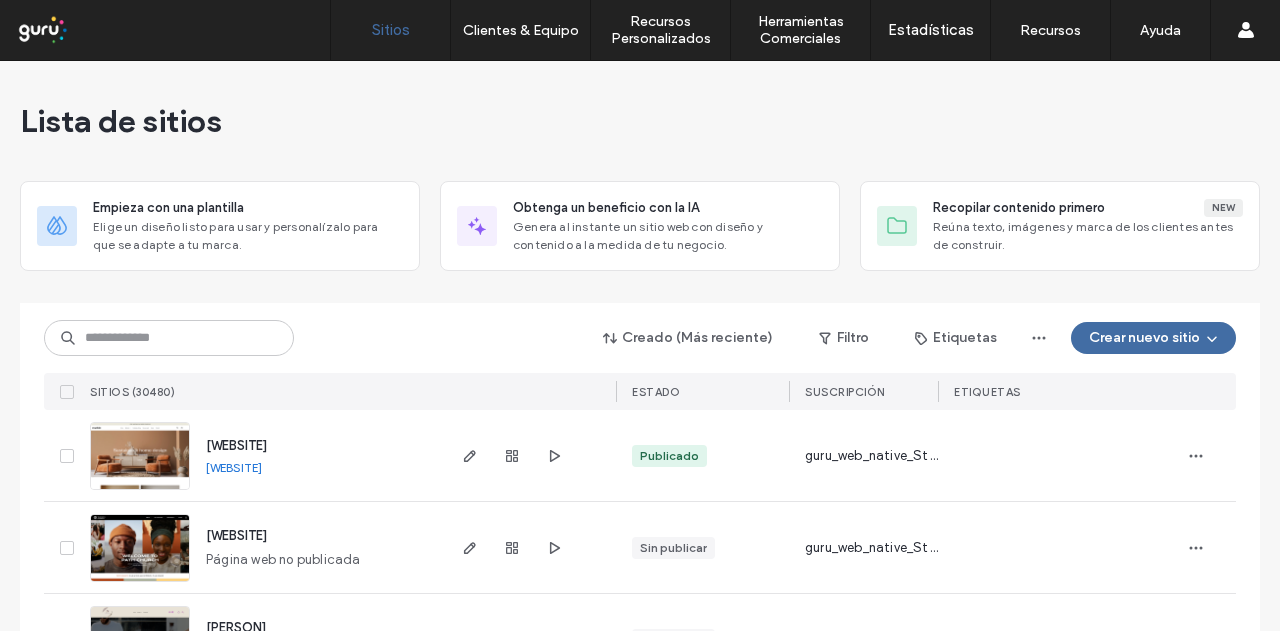 scroll, scrollTop: 0, scrollLeft: 0, axis: both 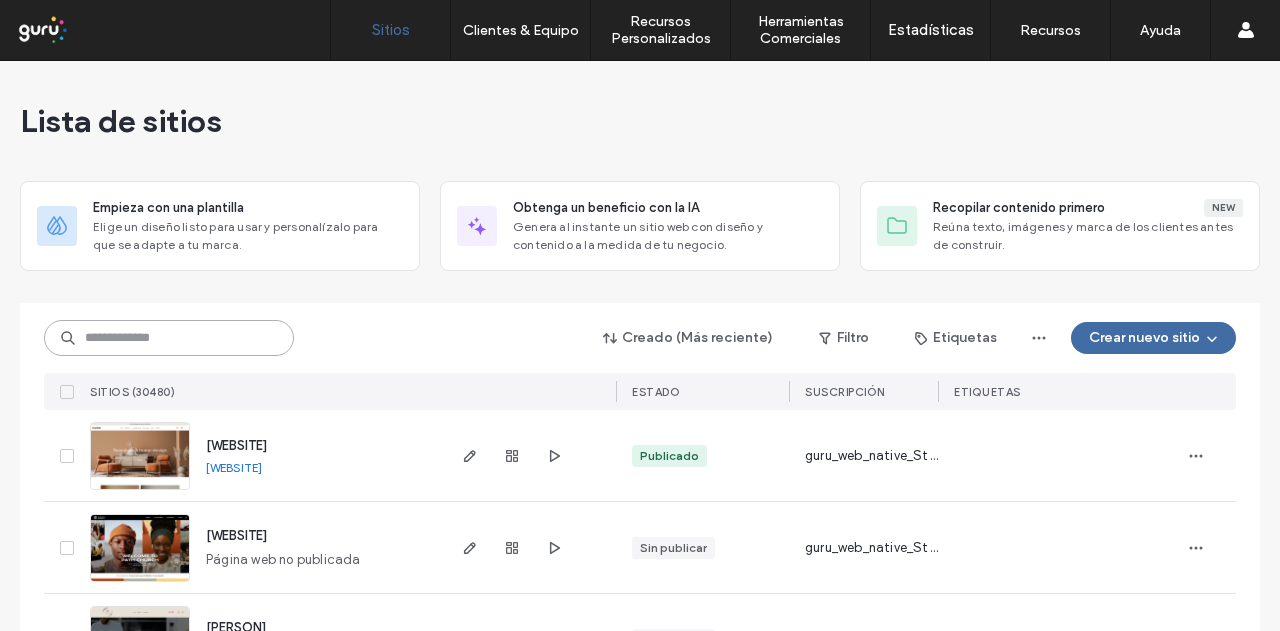 click at bounding box center (169, 338) 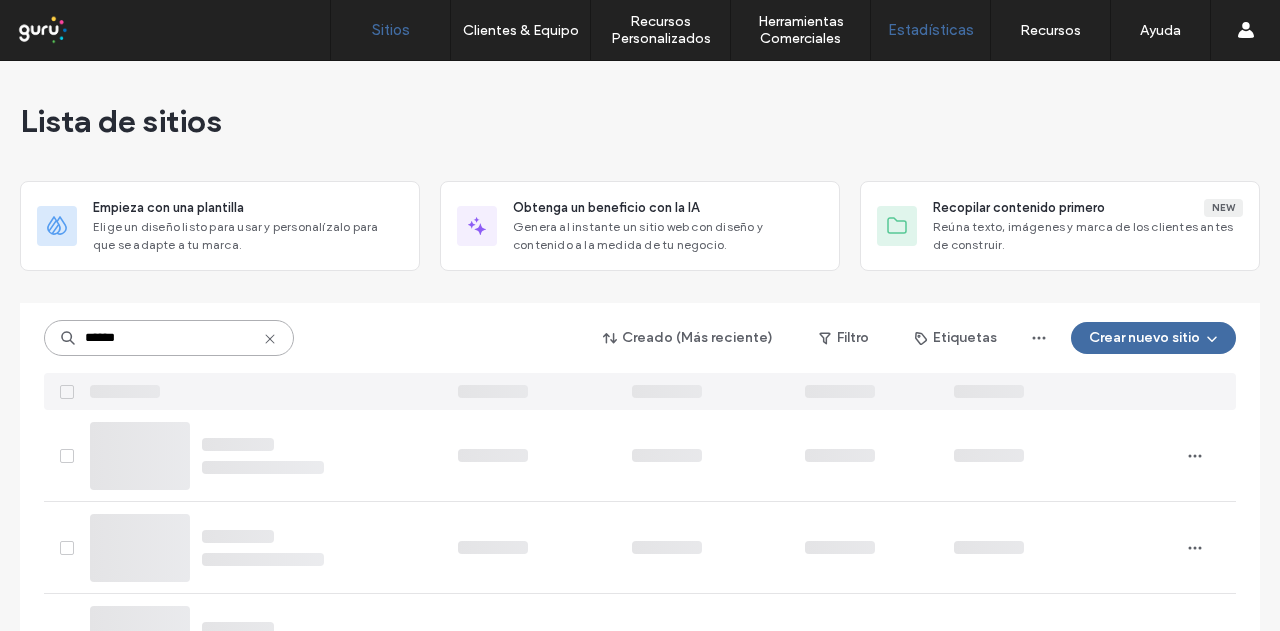 type on "******" 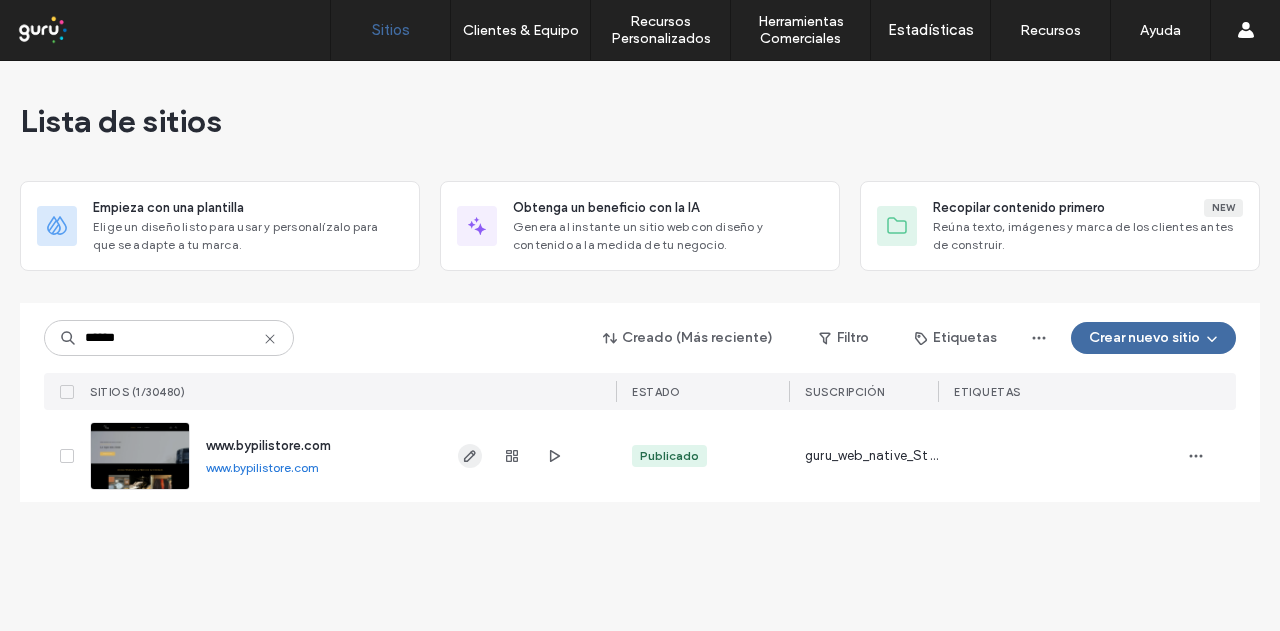 click 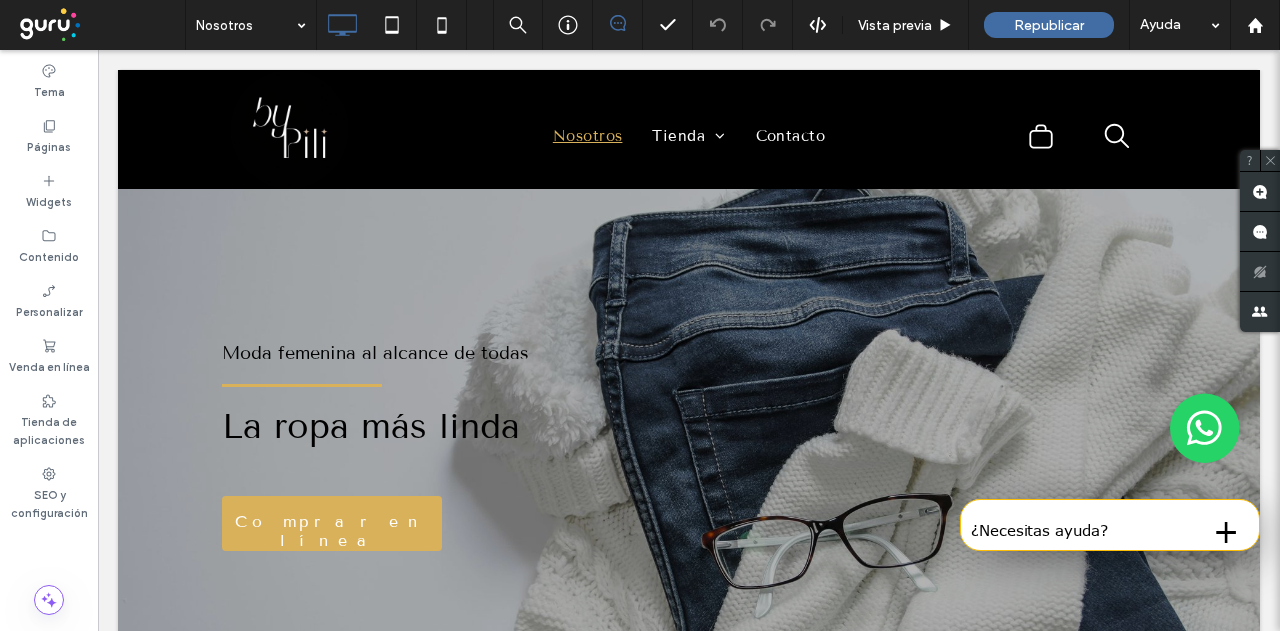 scroll, scrollTop: 0, scrollLeft: 0, axis: both 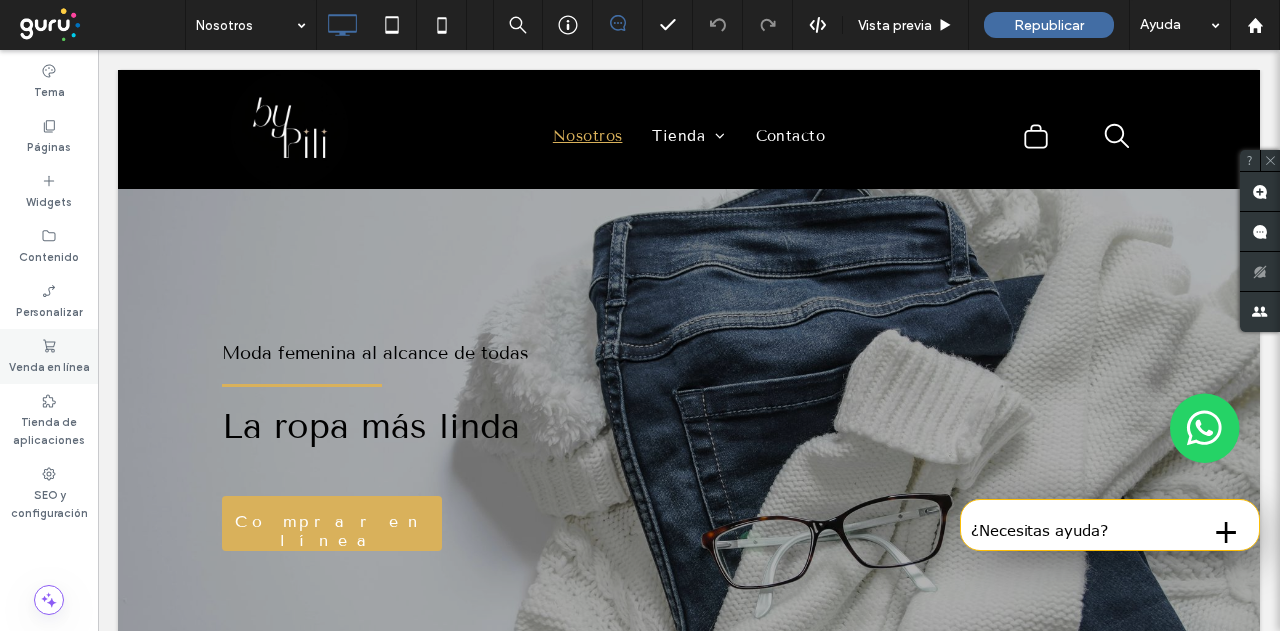 click on "Venda en línea" at bounding box center (49, 365) 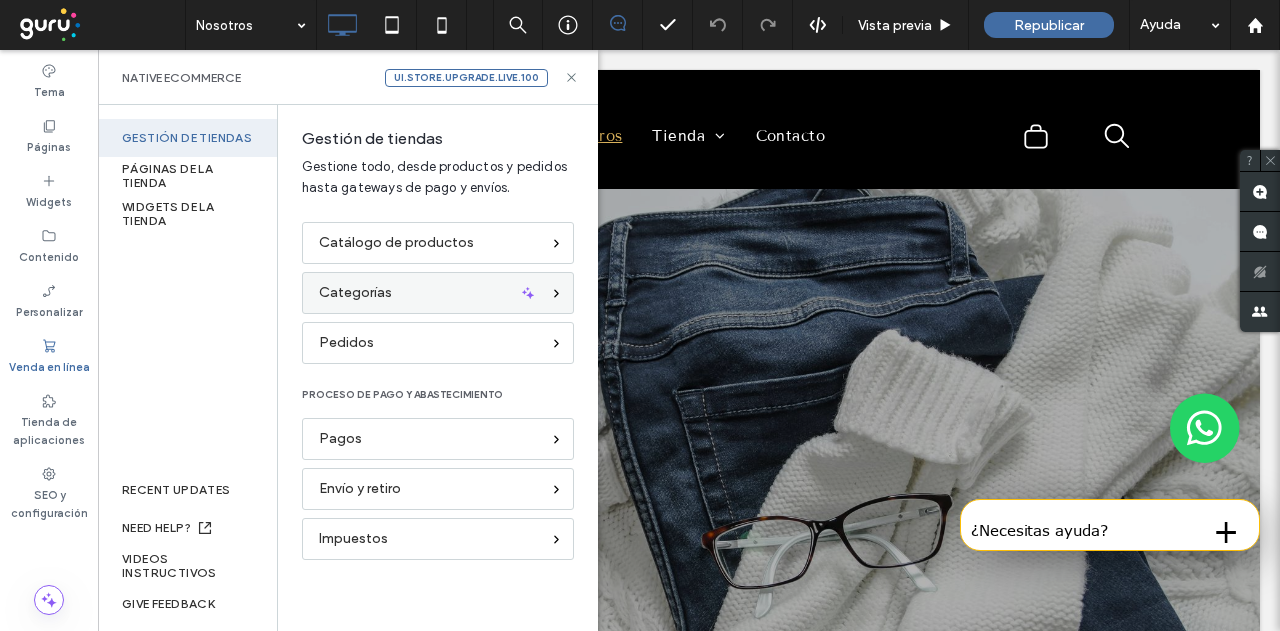 click on "Categorías" at bounding box center [438, 293] 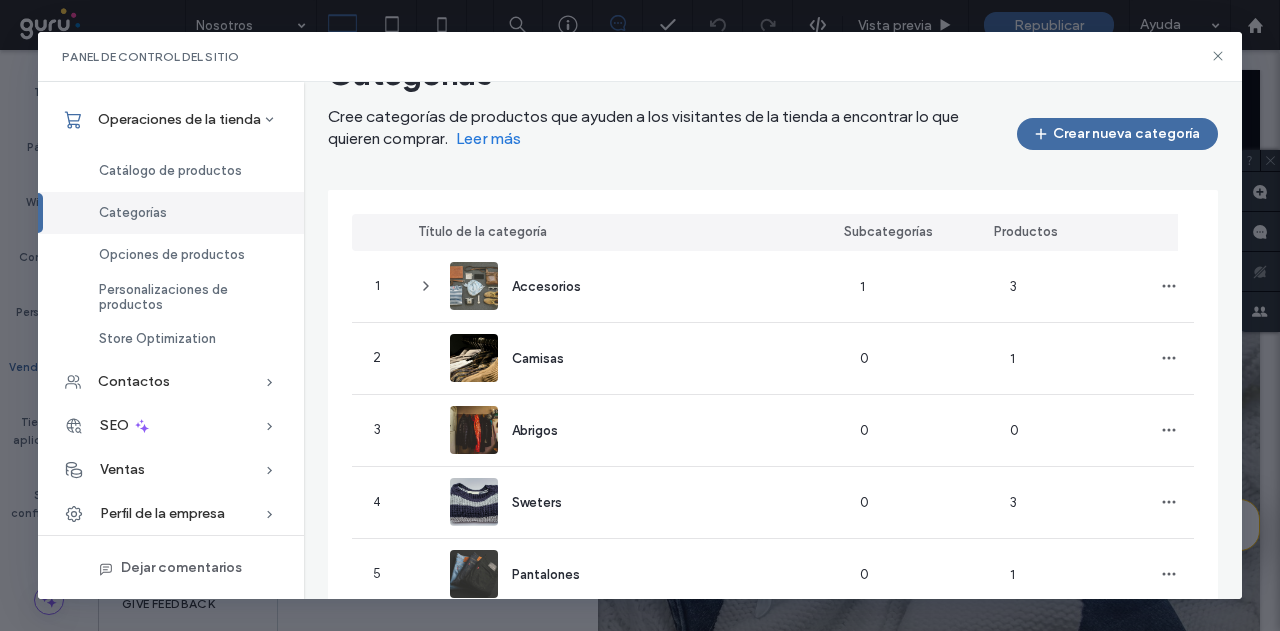 scroll, scrollTop: 100, scrollLeft: 0, axis: vertical 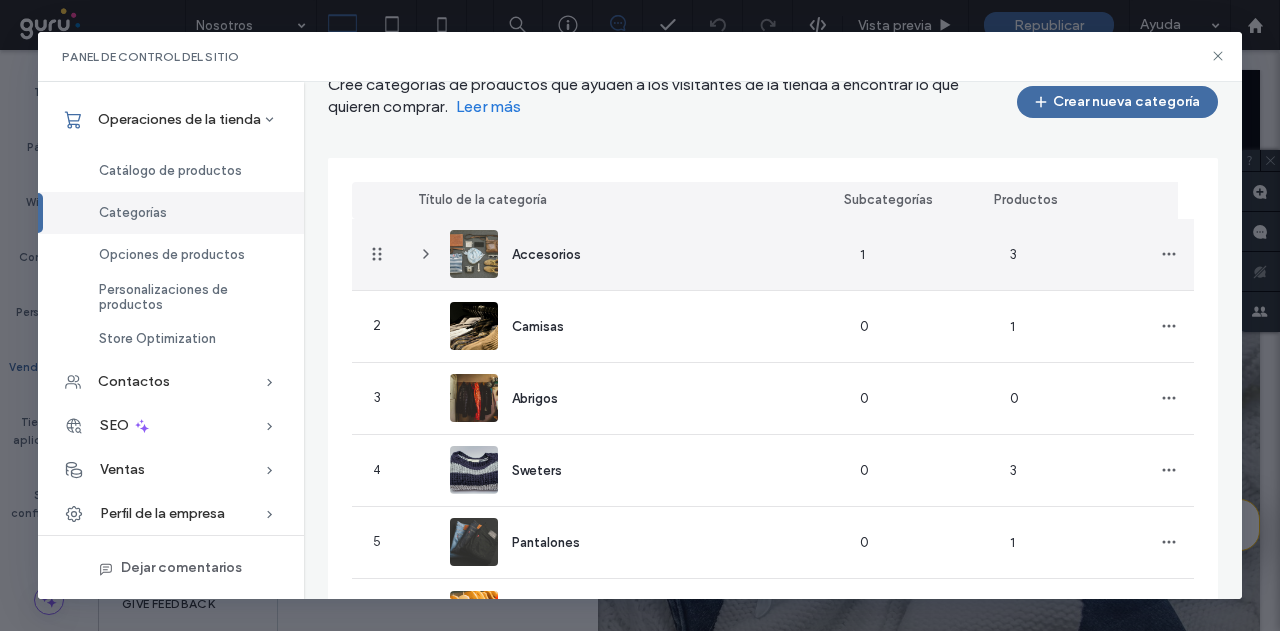 click 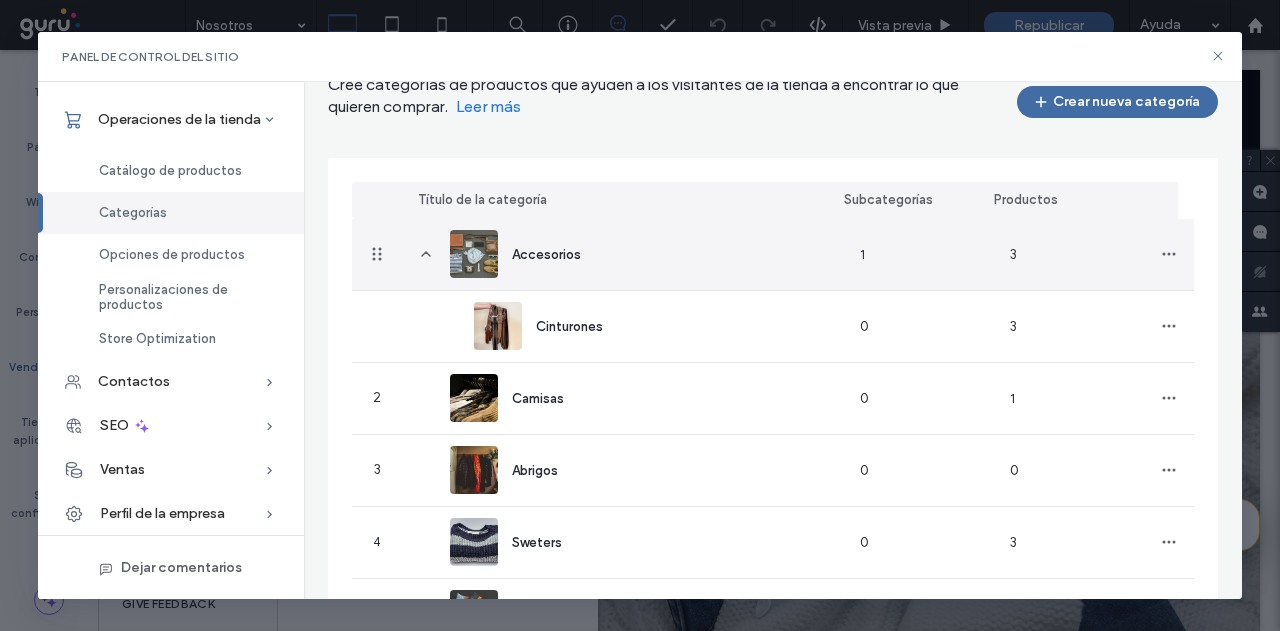 click at bounding box center [474, 254] 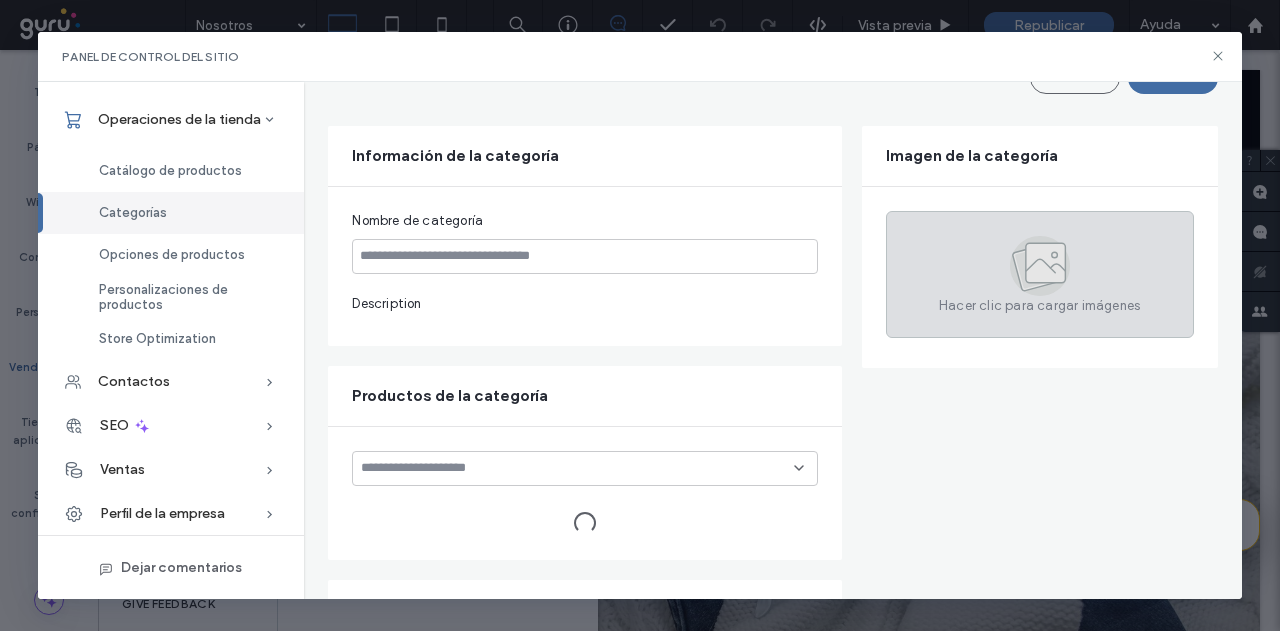 scroll, scrollTop: 0, scrollLeft: 0, axis: both 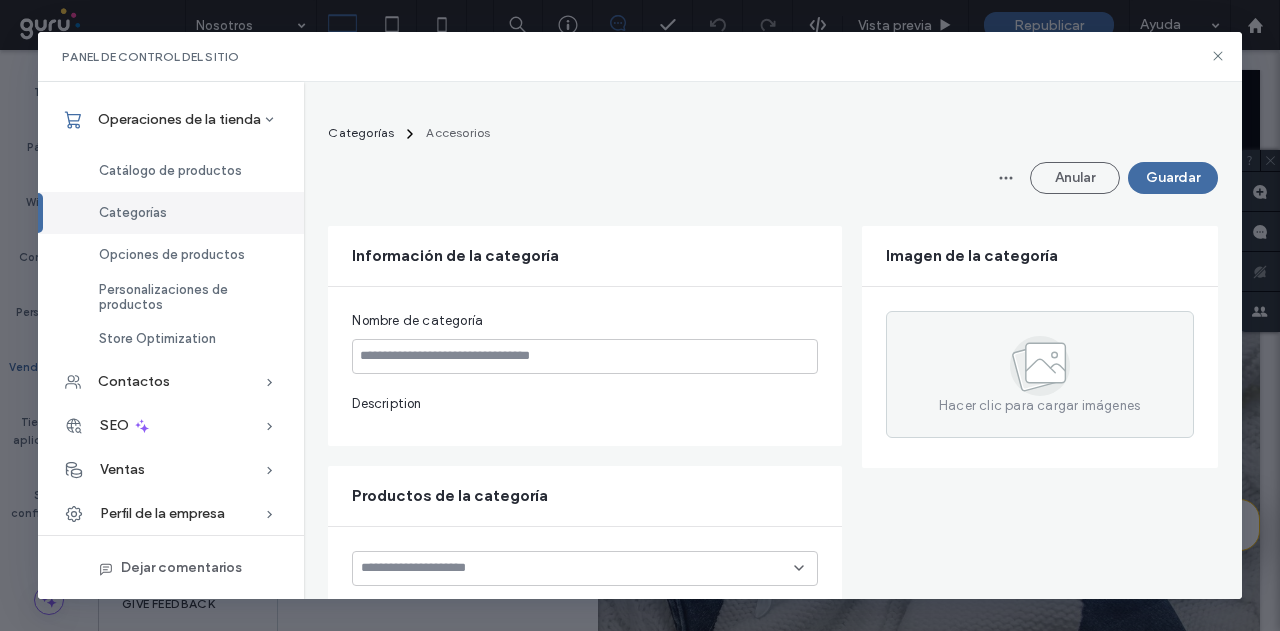 type on "**********" 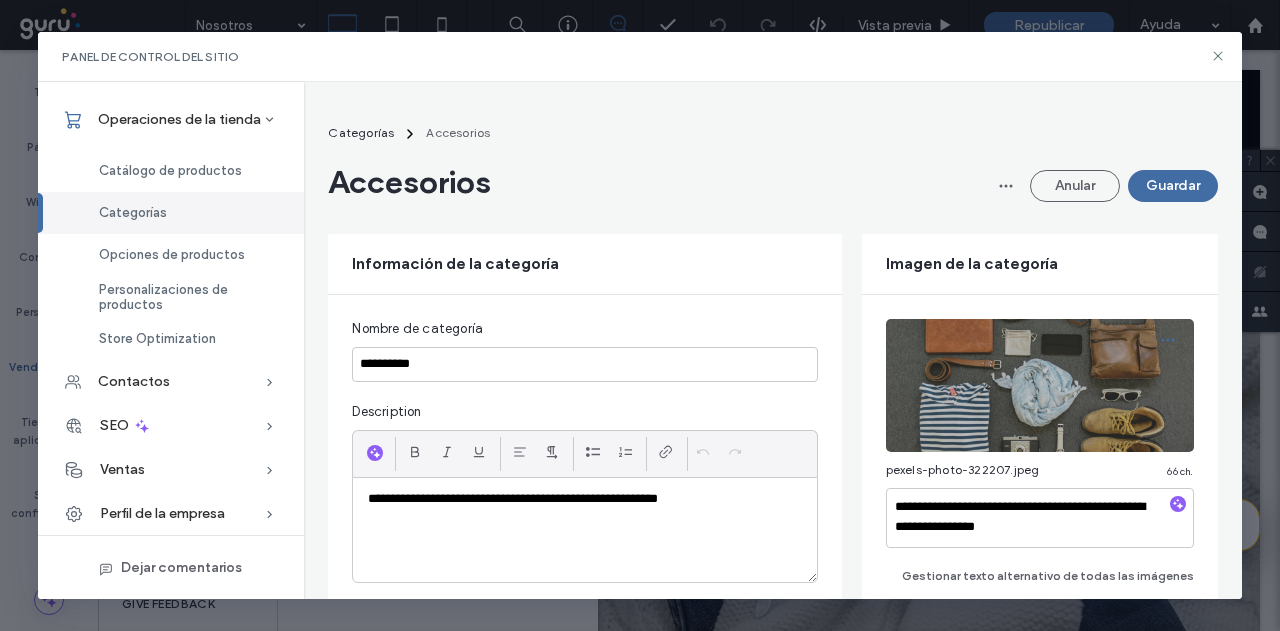 click 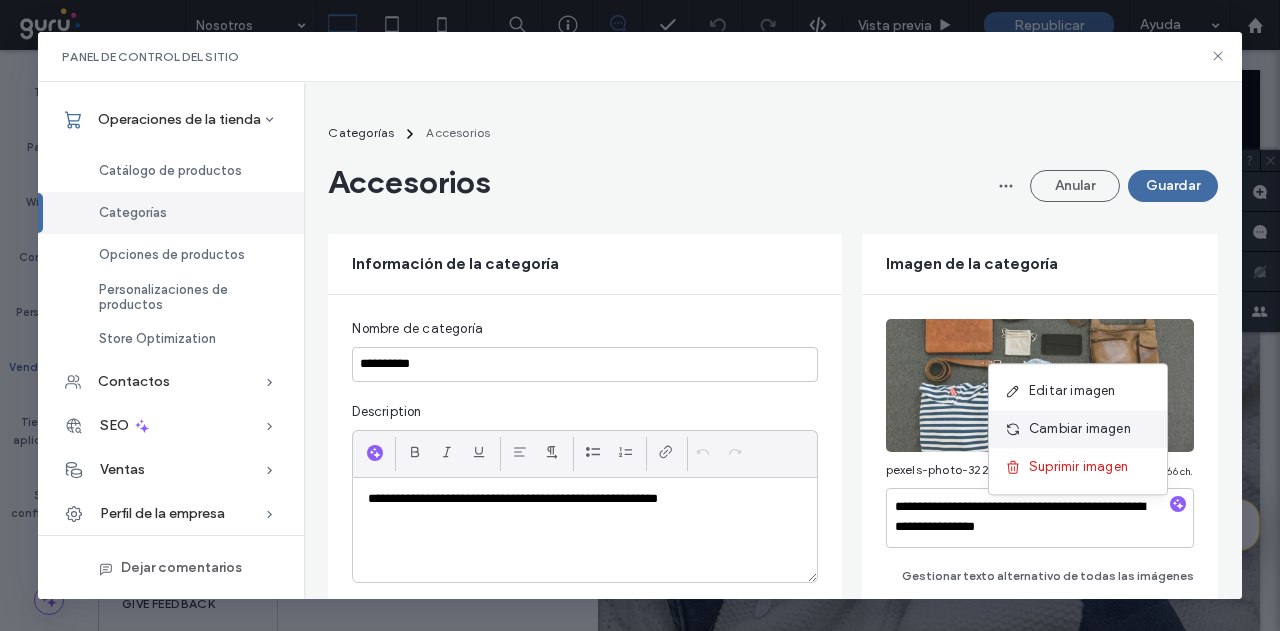 click on "Cambiar imagen" at bounding box center (1078, 429) 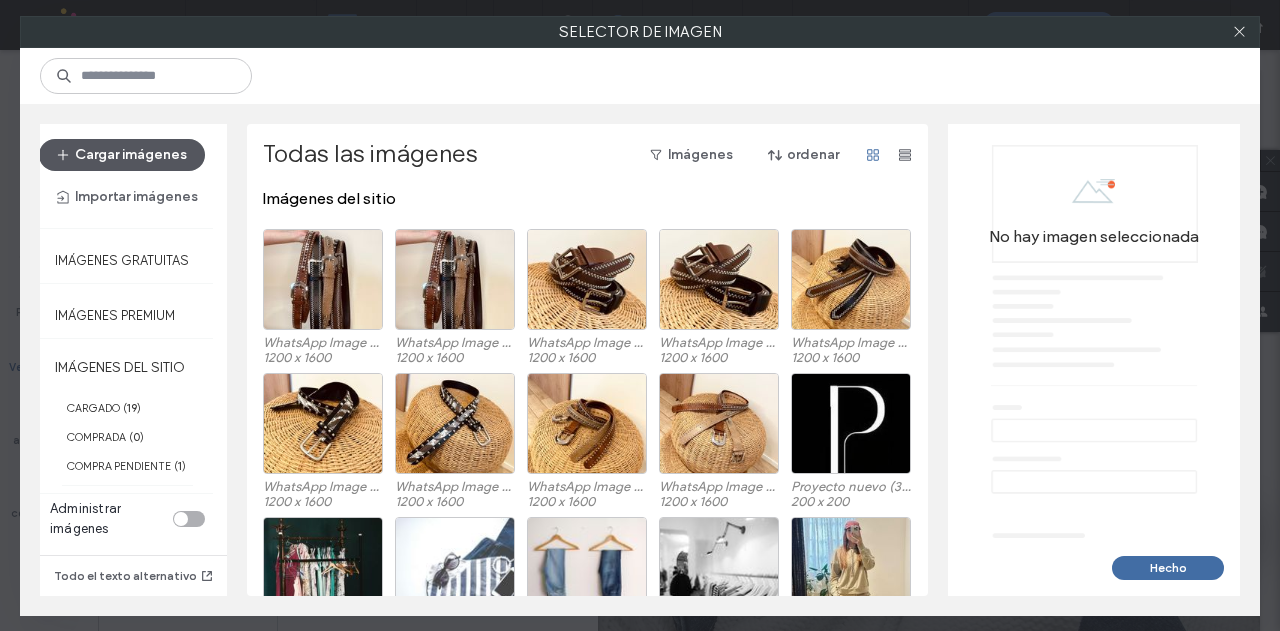click on "Cargar imágenes" at bounding box center [122, 155] 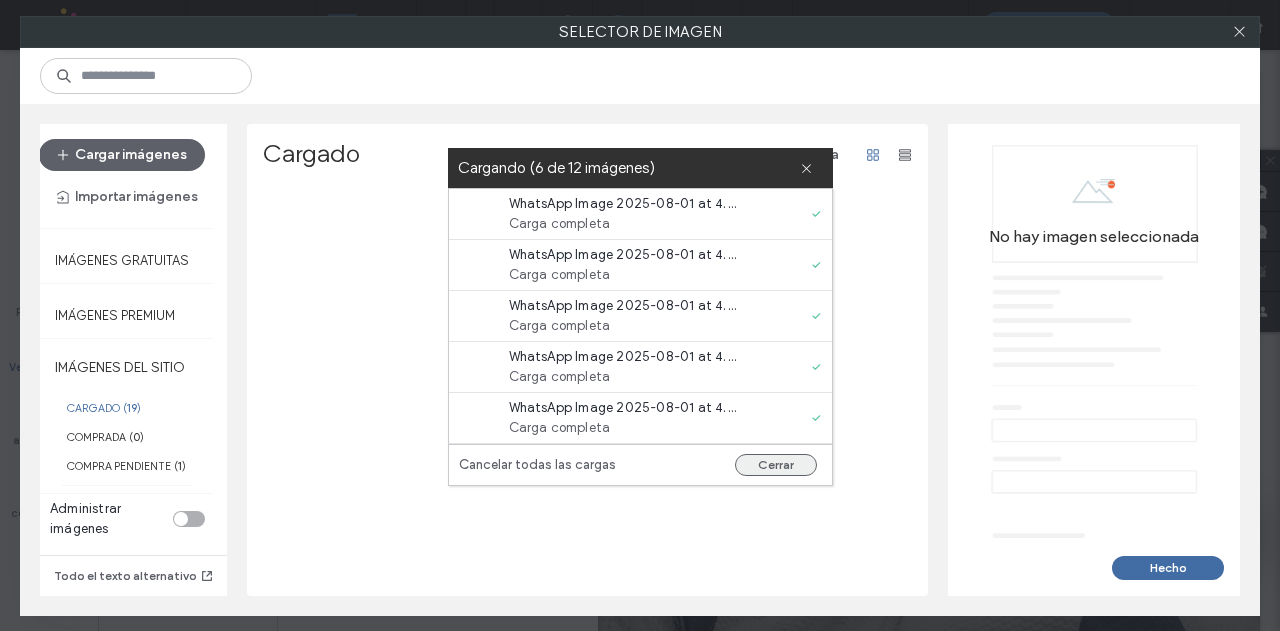 click on "Cerrar" at bounding box center [776, 465] 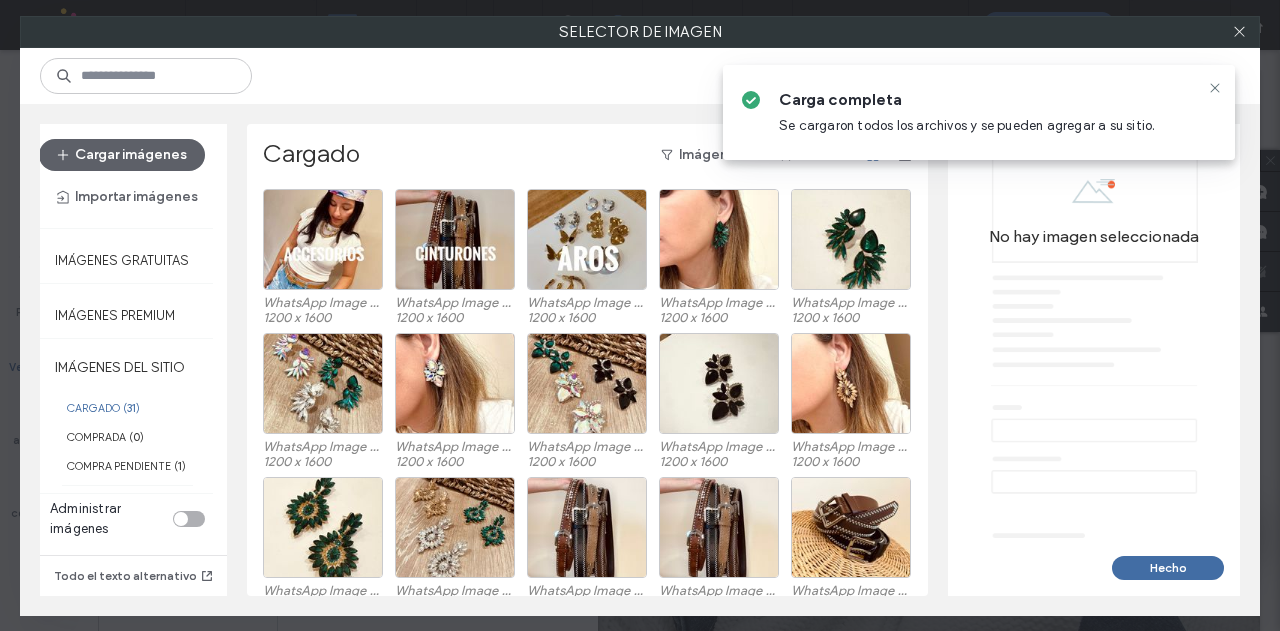 scroll, scrollTop: 0, scrollLeft: 0, axis: both 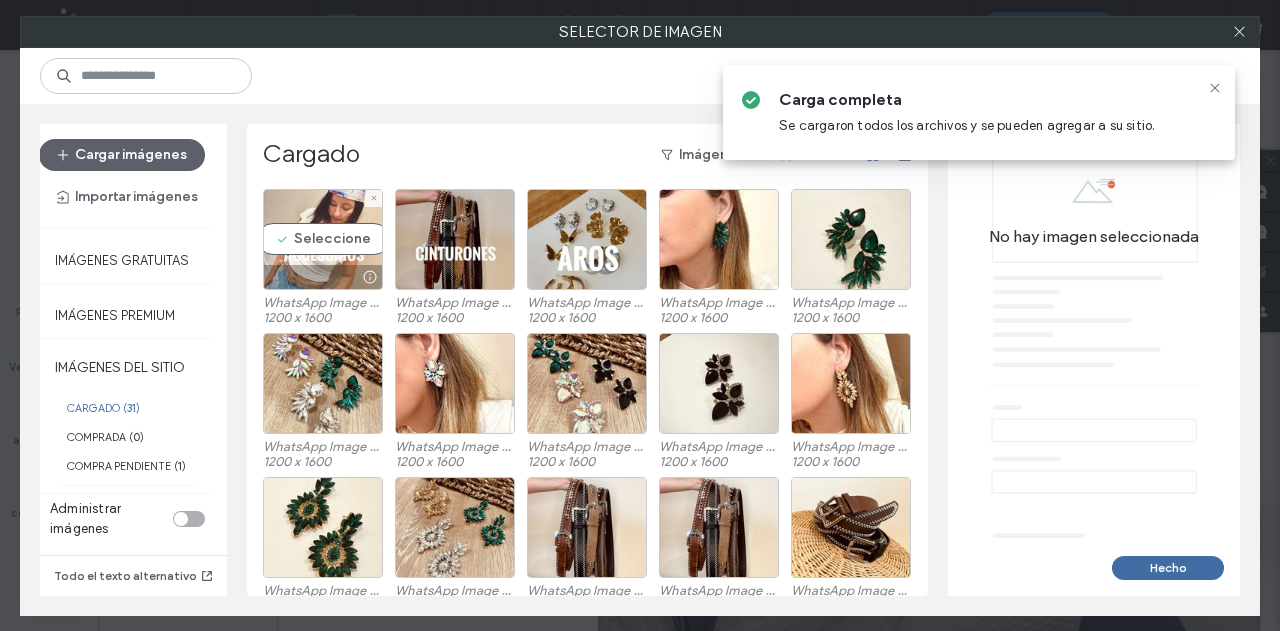 click on "Seleccione" at bounding box center (323, 239) 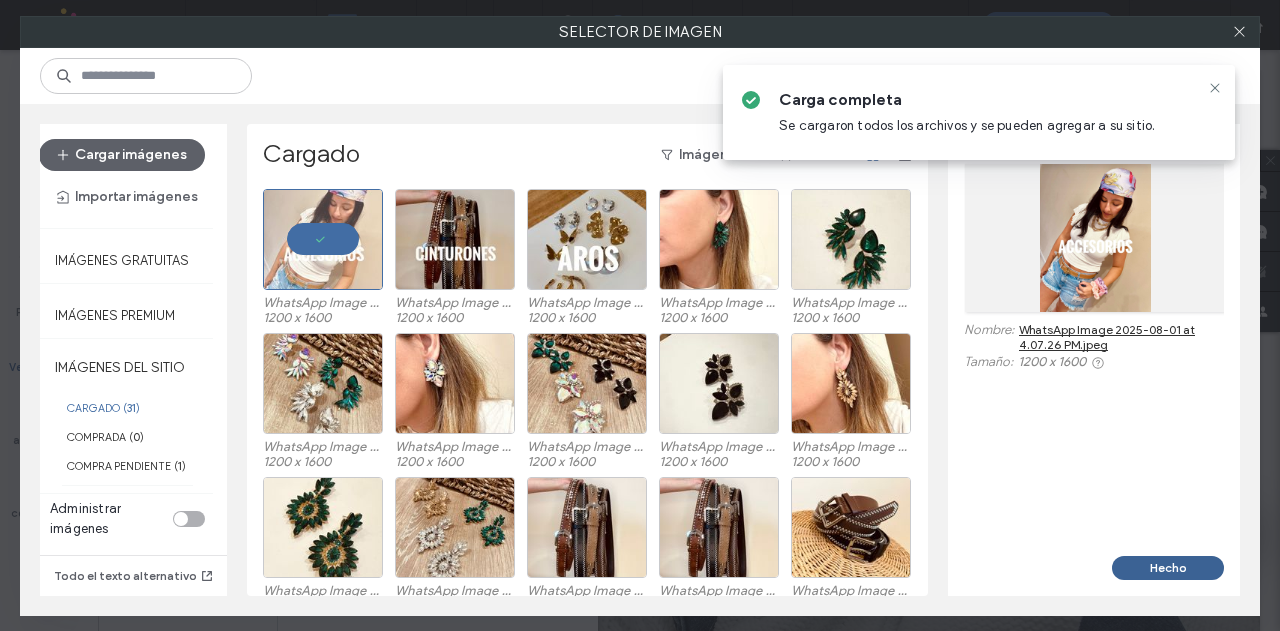 click on "Hecho" at bounding box center [1168, 568] 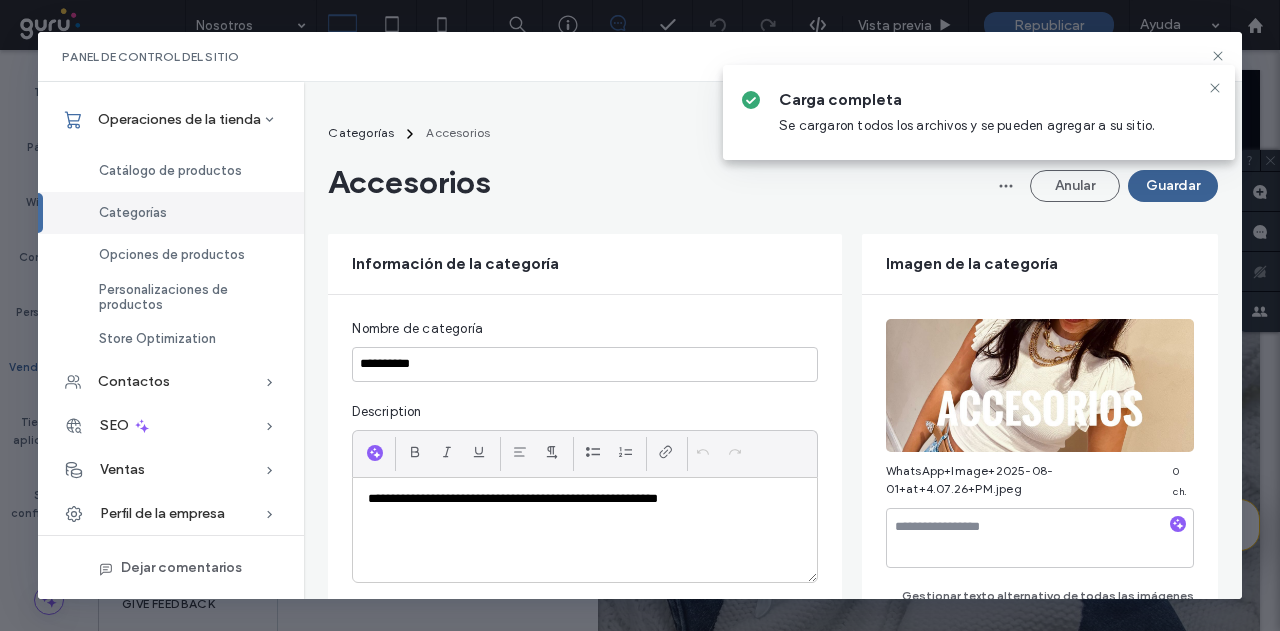click on "Guardar" at bounding box center (1173, 186) 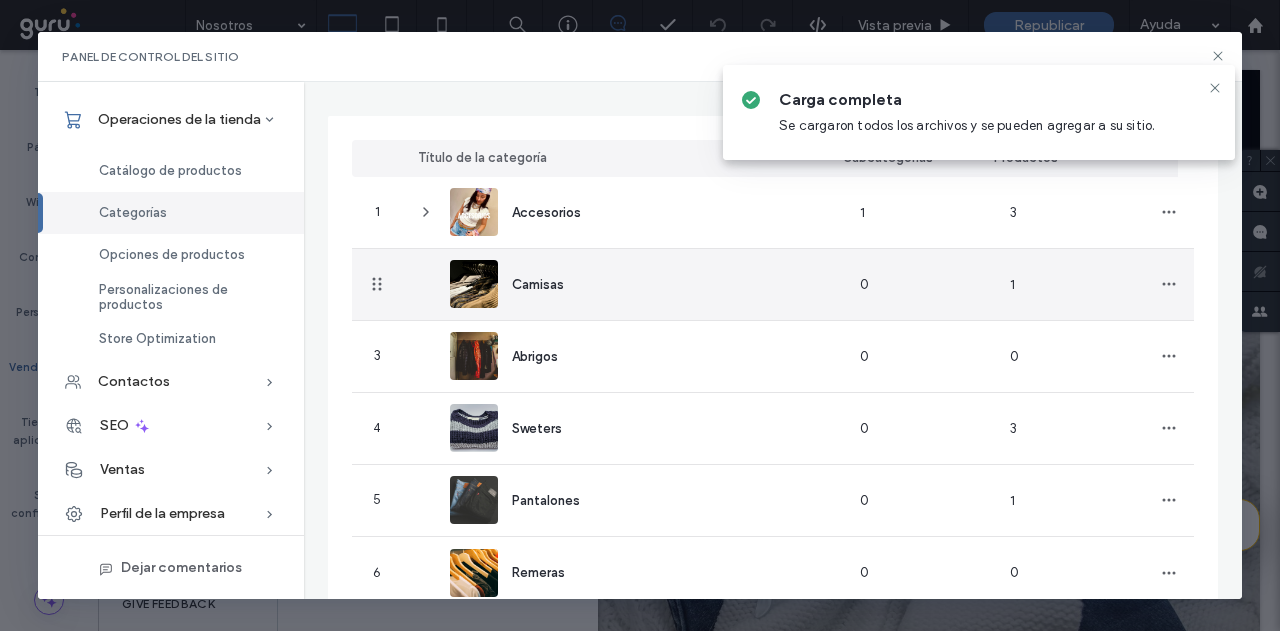 scroll, scrollTop: 198, scrollLeft: 0, axis: vertical 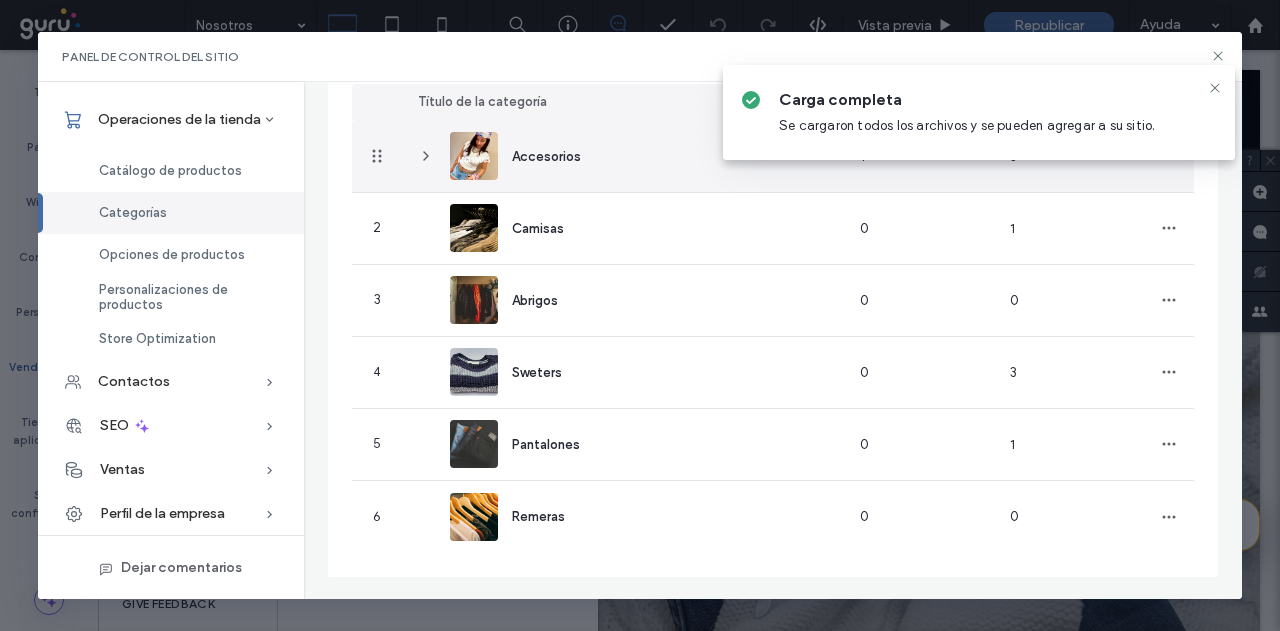 click on "Accesorios" at bounding box center (622, 156) 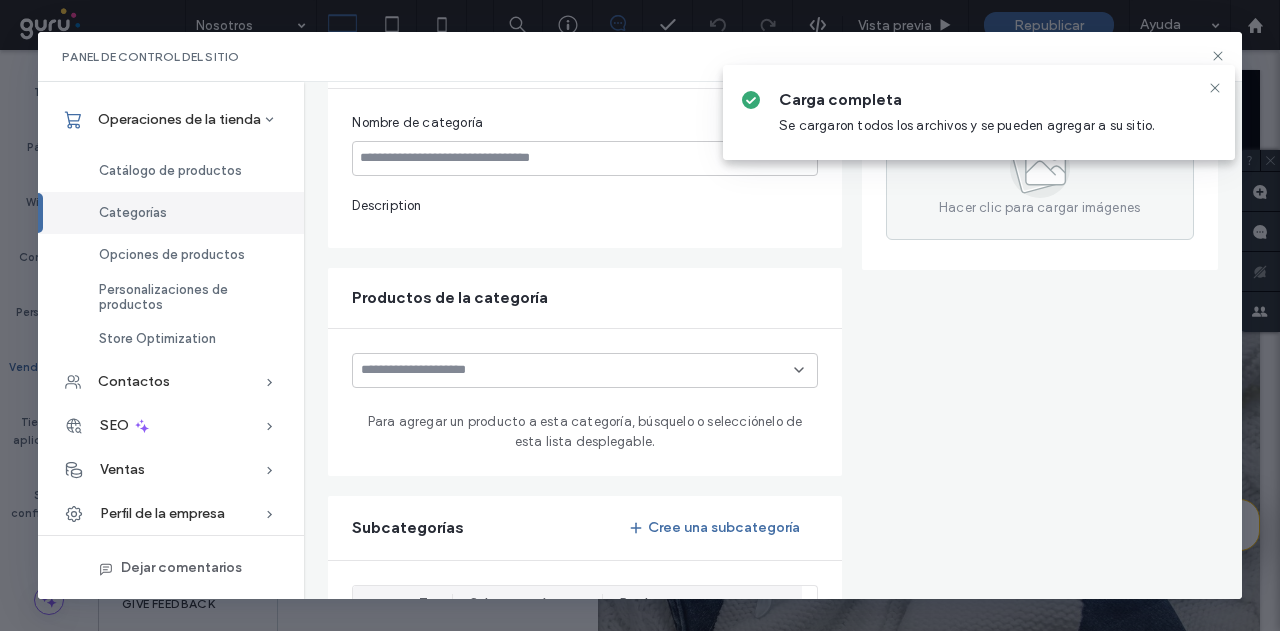 type on "**********" 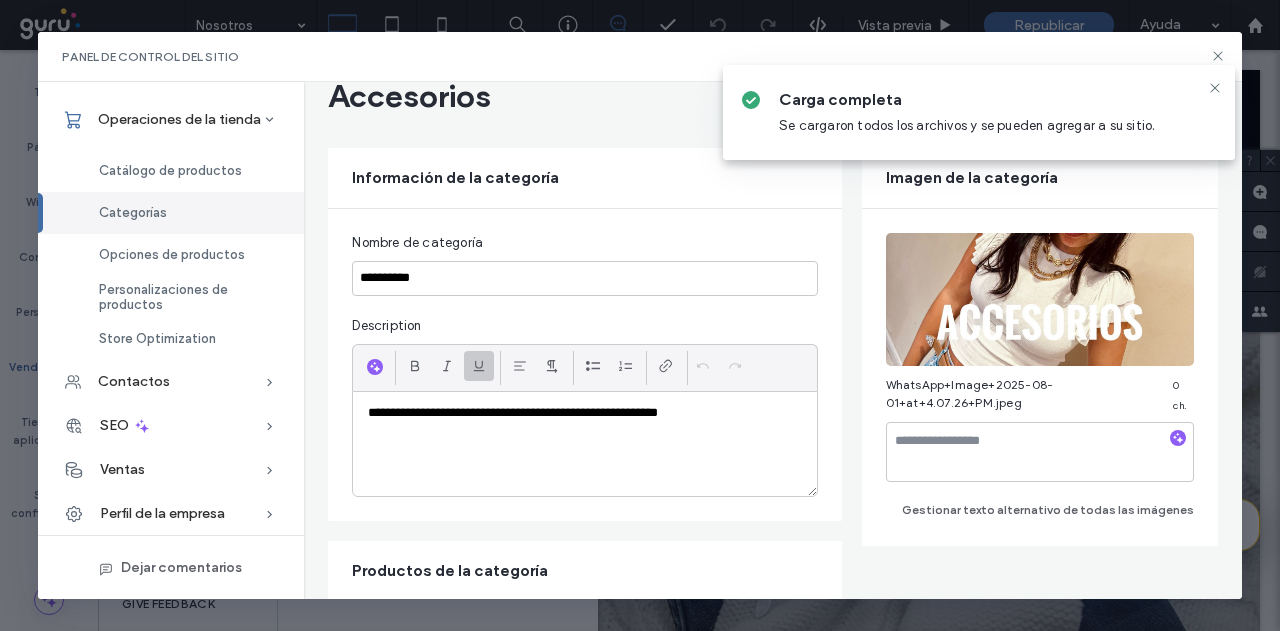 scroll, scrollTop: 0, scrollLeft: 0, axis: both 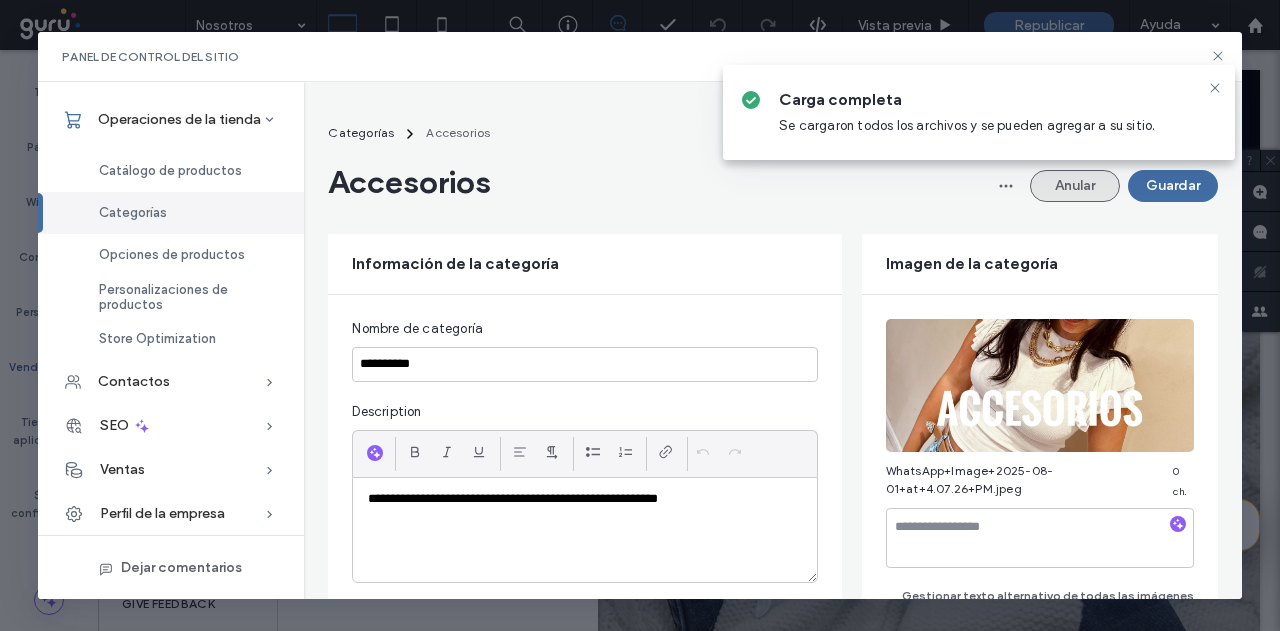 click on "Anular" at bounding box center [1075, 186] 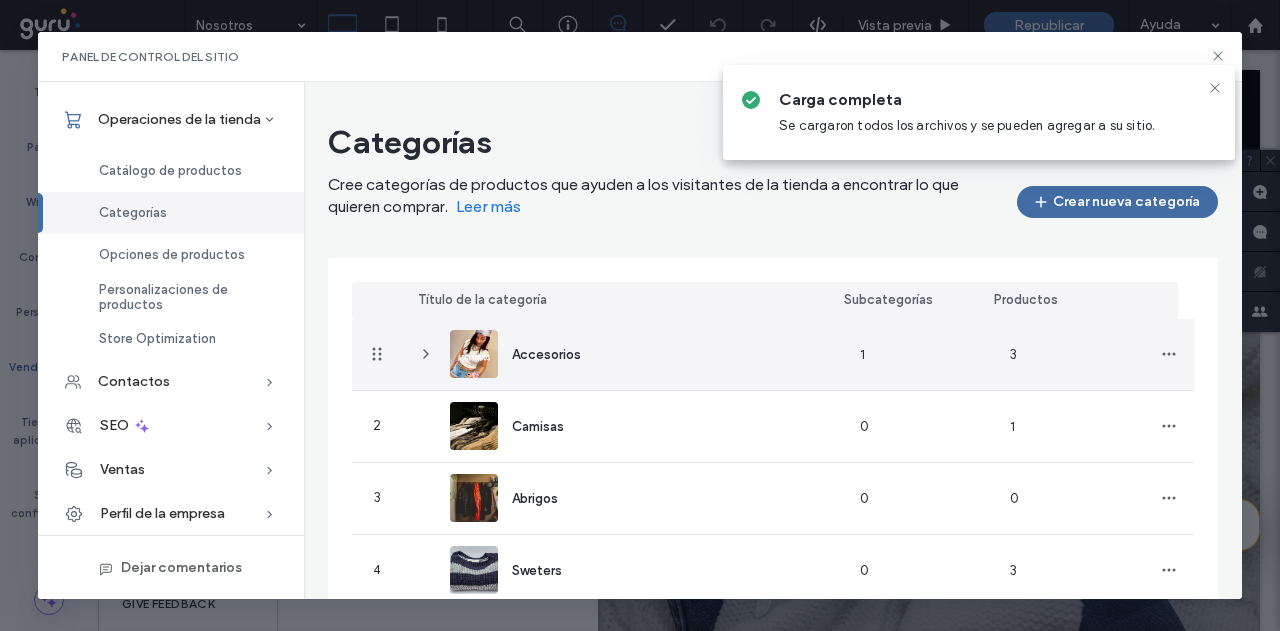 click 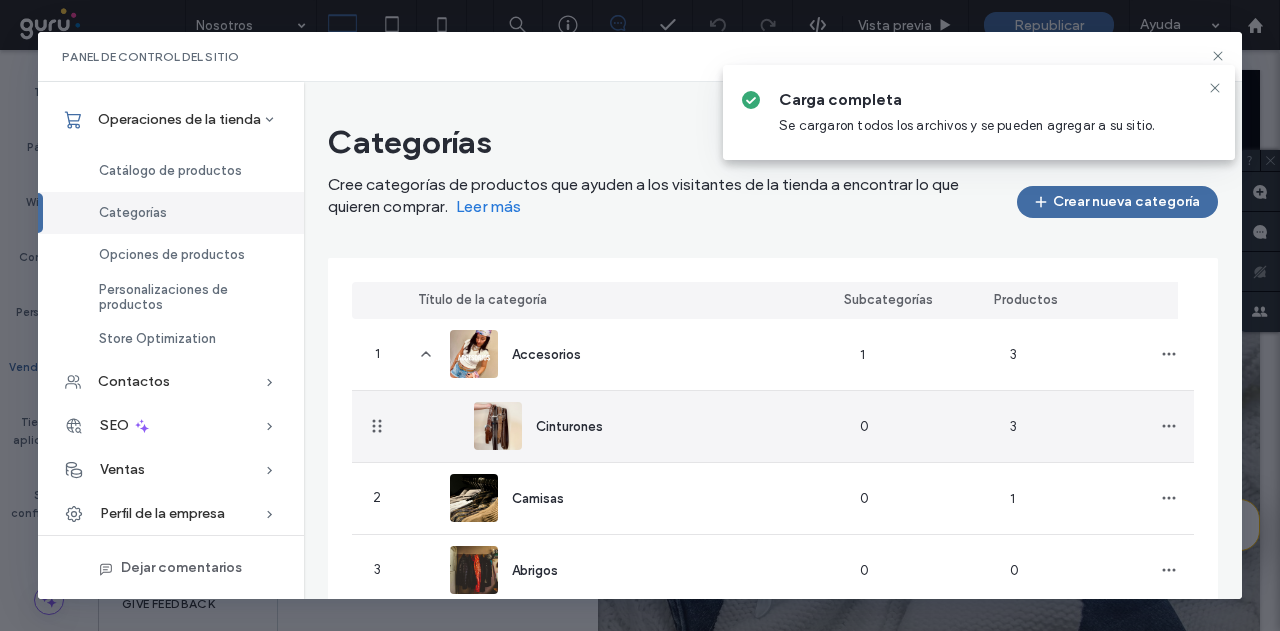 click on "Cinturones" at bounding box center (546, 426) 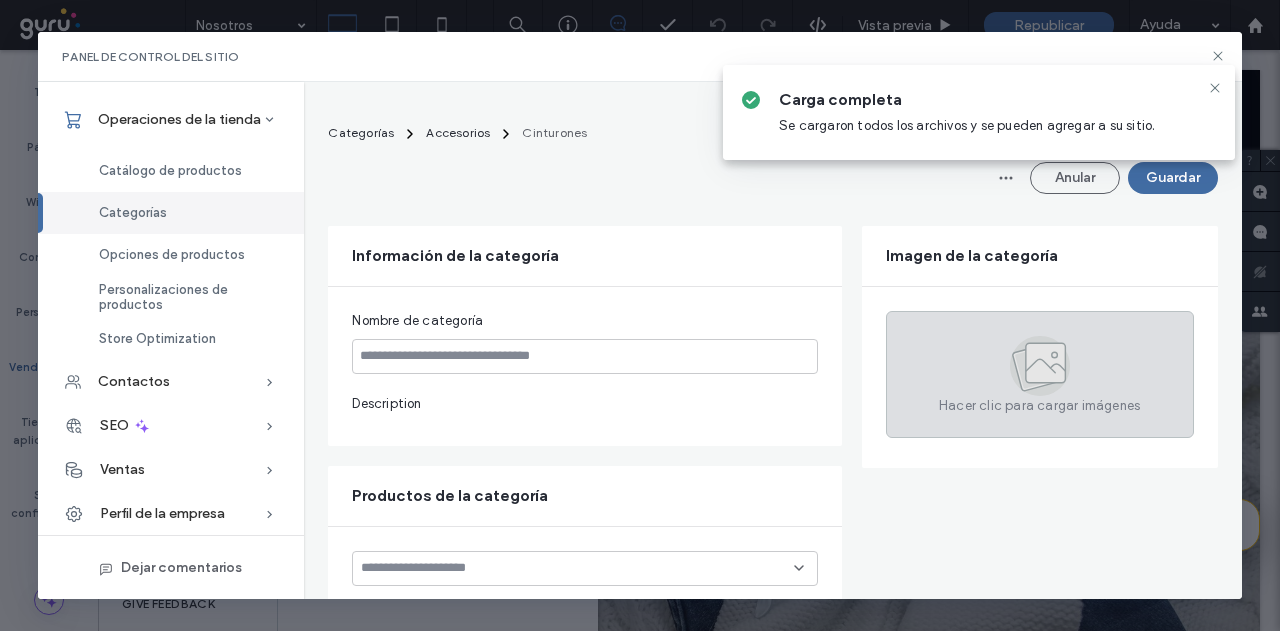 type on "**********" 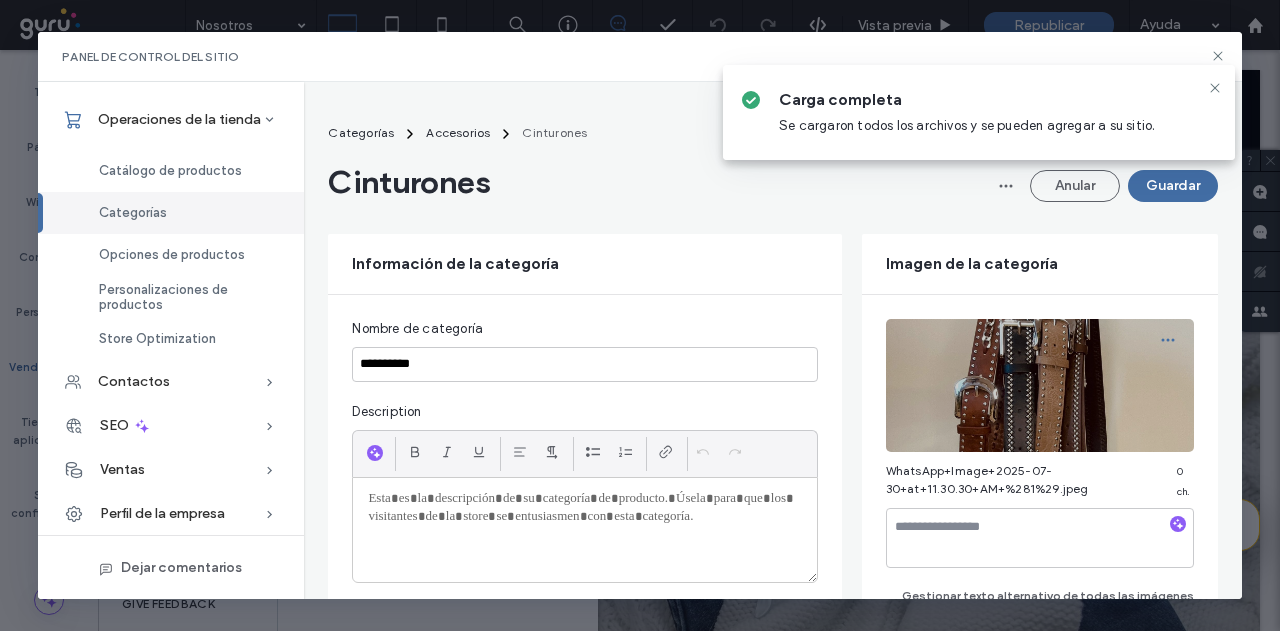 click 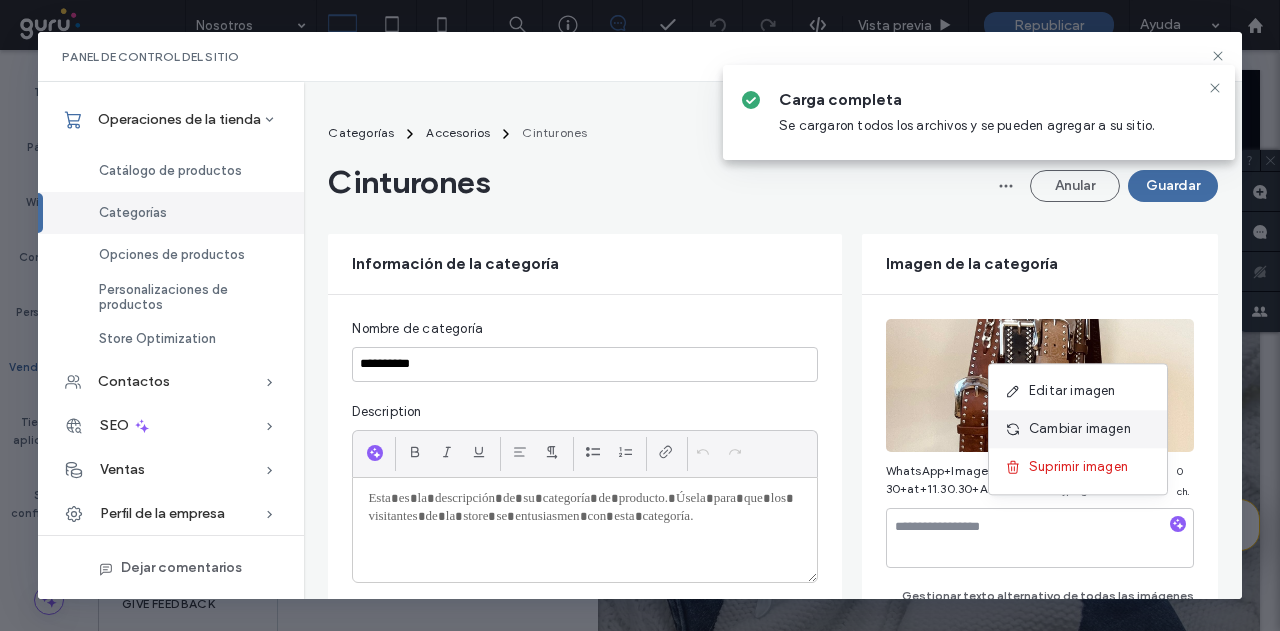 click on "Cambiar imagen" at bounding box center (1080, 429) 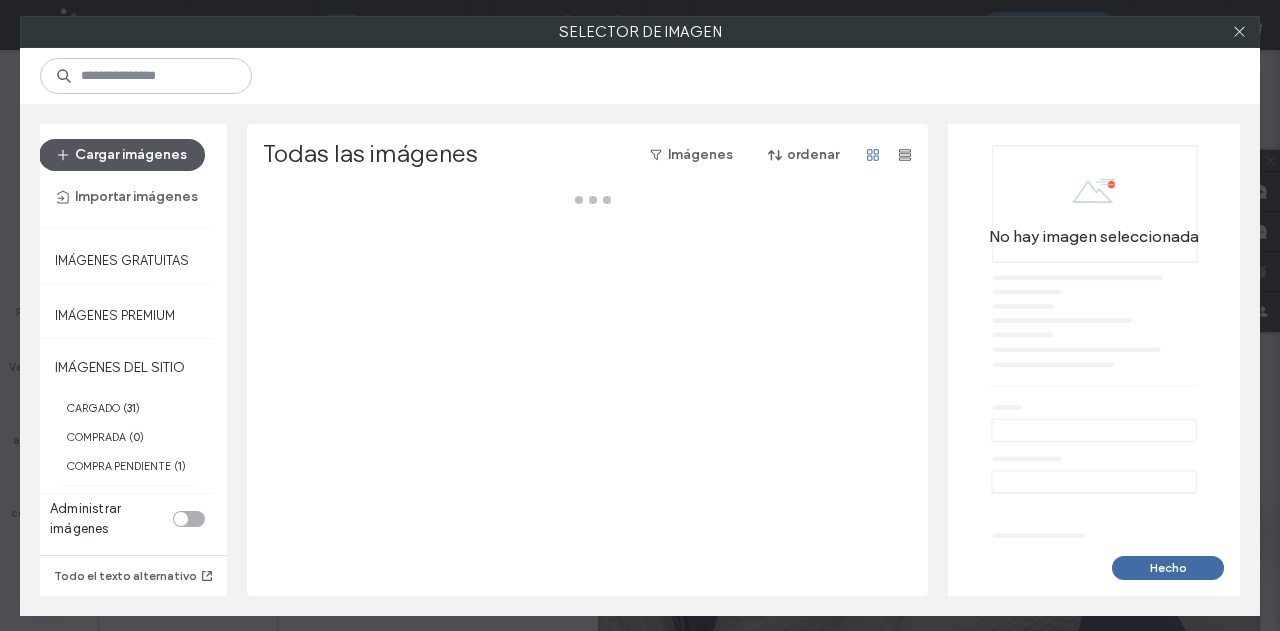 click on "Cargar imágenes" at bounding box center (122, 155) 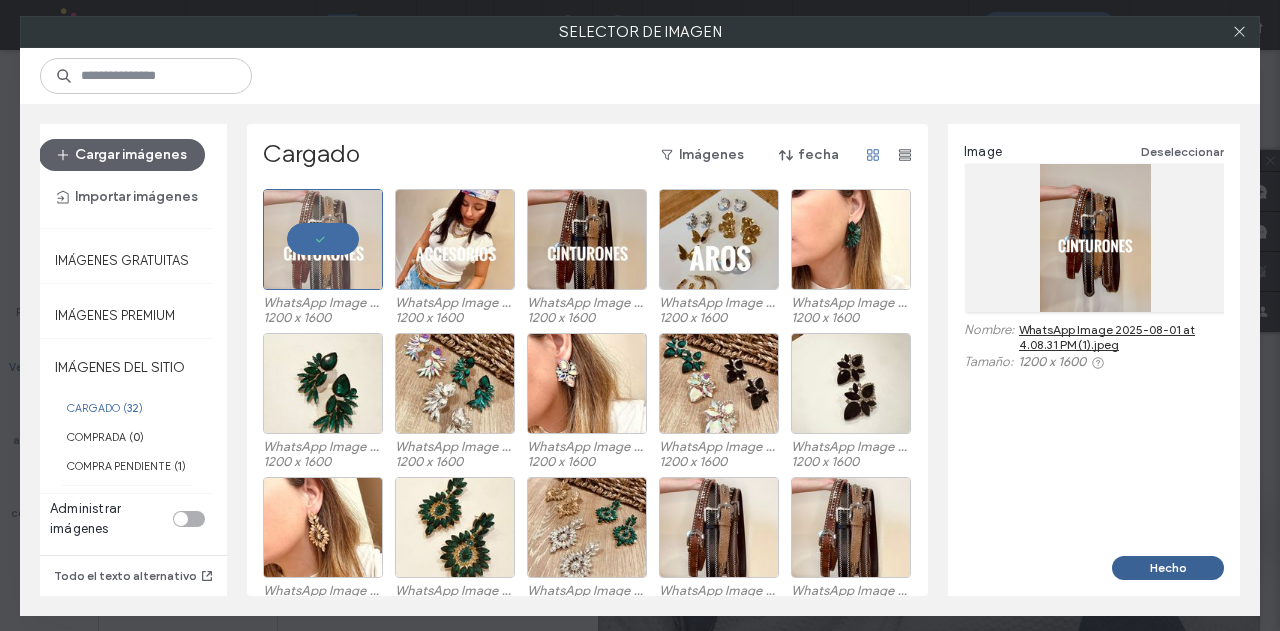 click on "Hecho" at bounding box center (1168, 568) 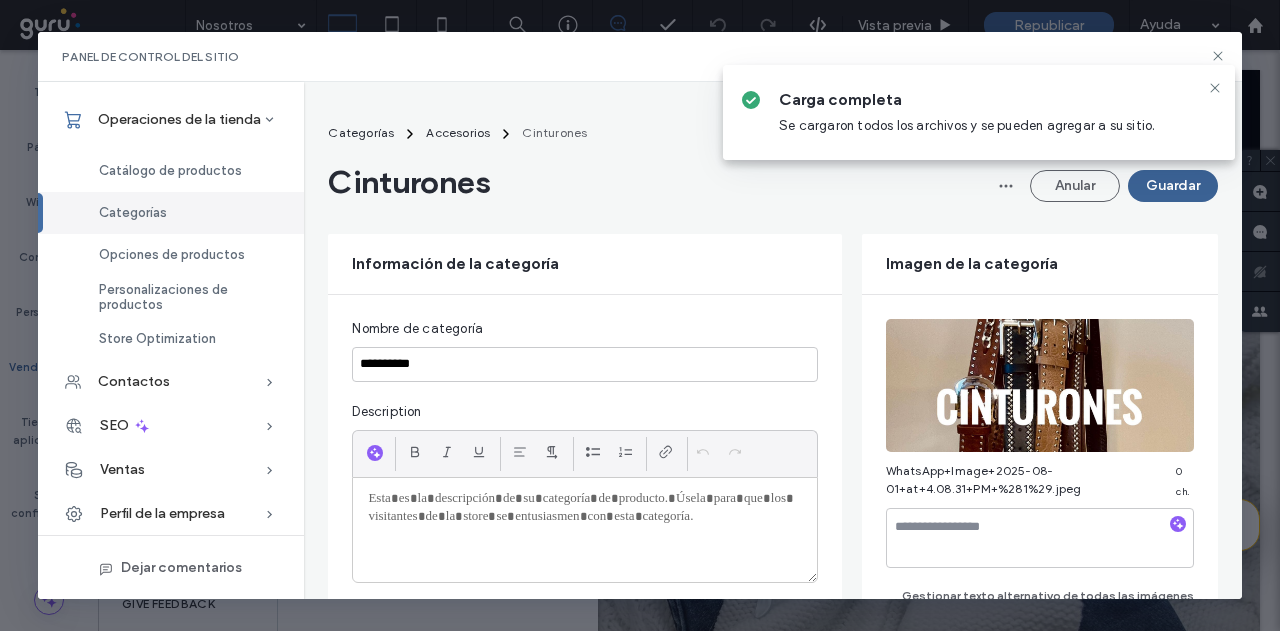 click on "Guardar" at bounding box center [1173, 186] 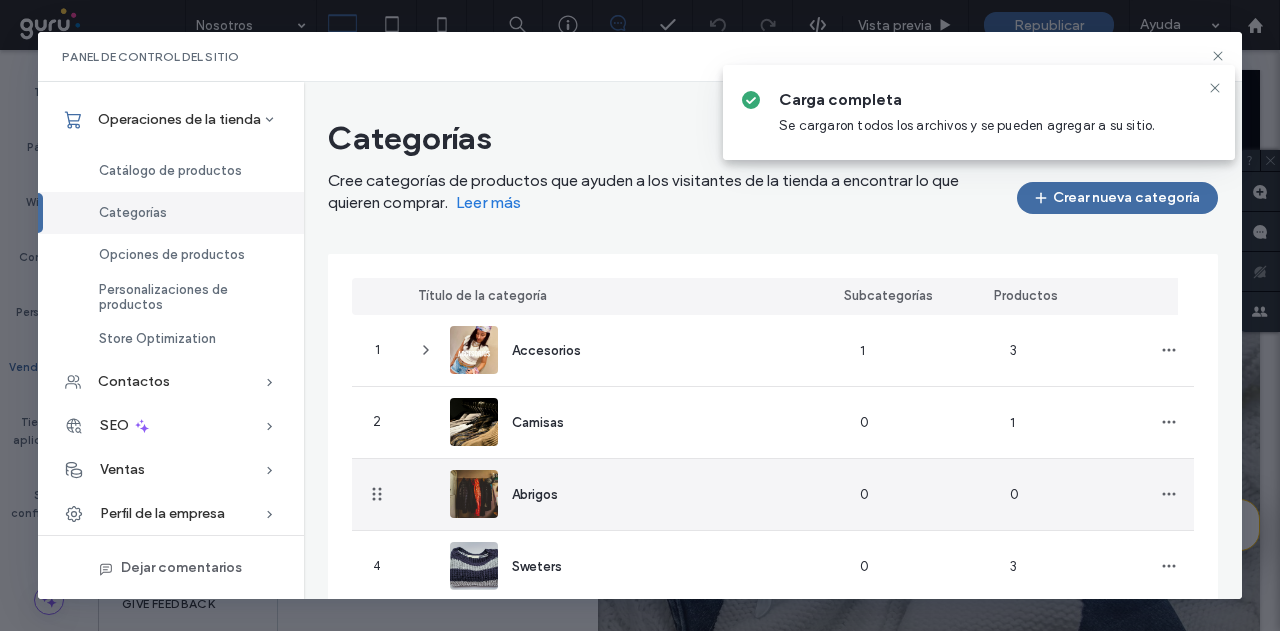 scroll, scrollTop: 0, scrollLeft: 0, axis: both 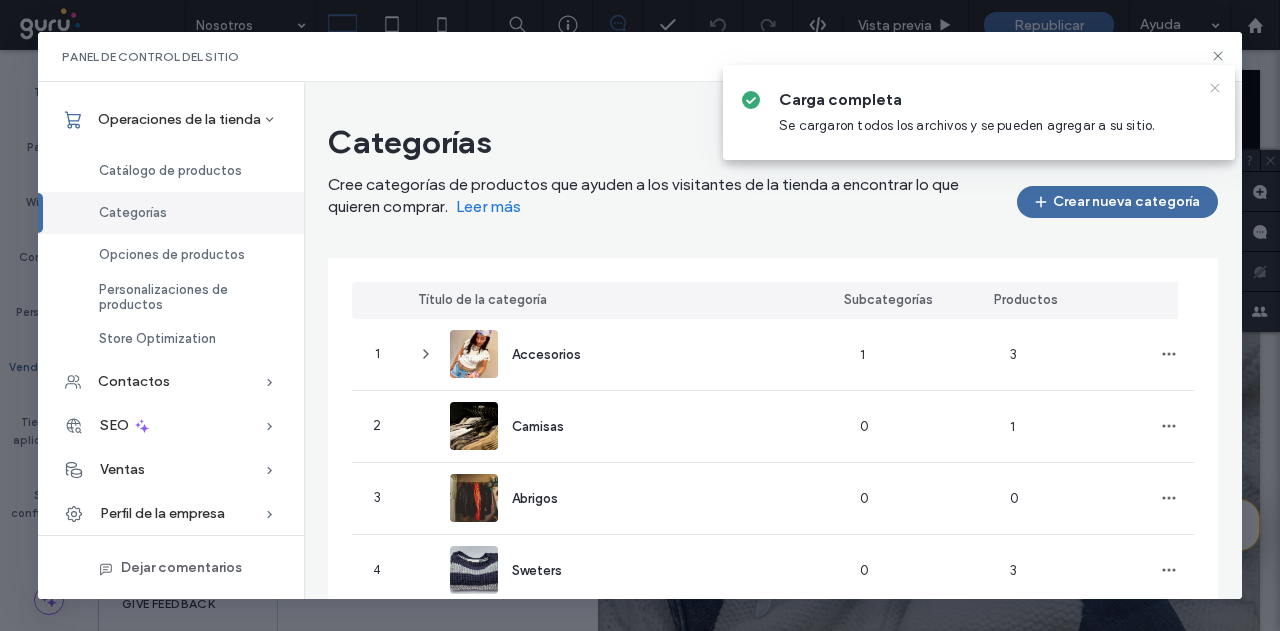 click 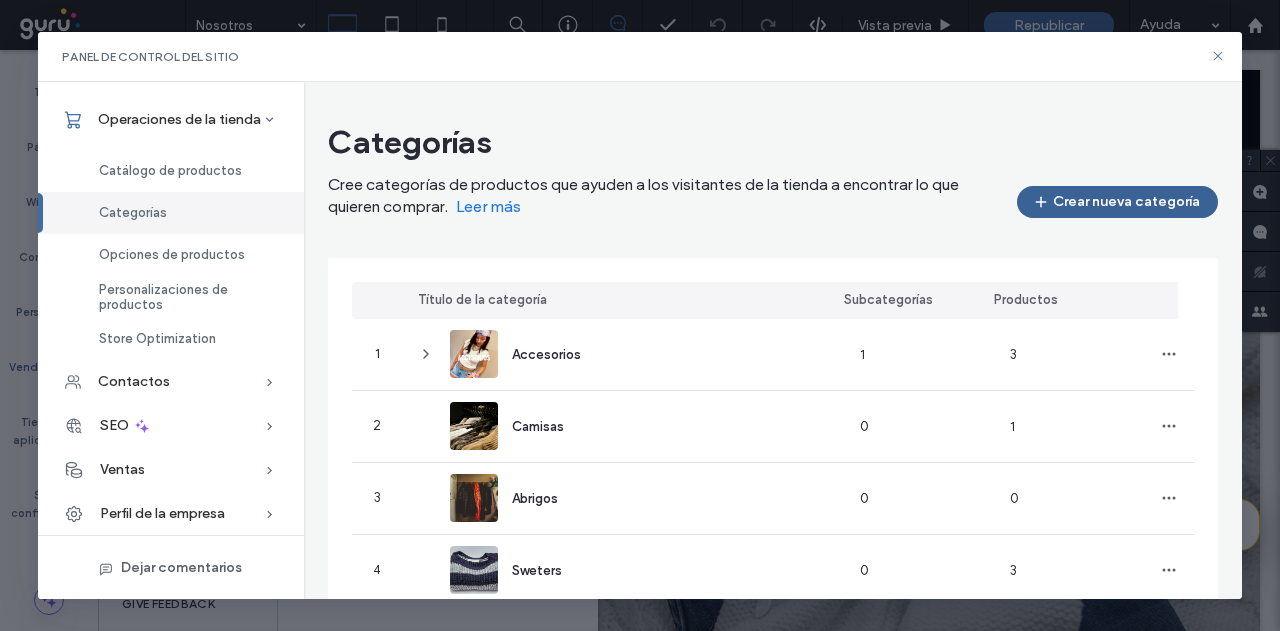 click on "Crear nueva categoría" at bounding box center (1117, 202) 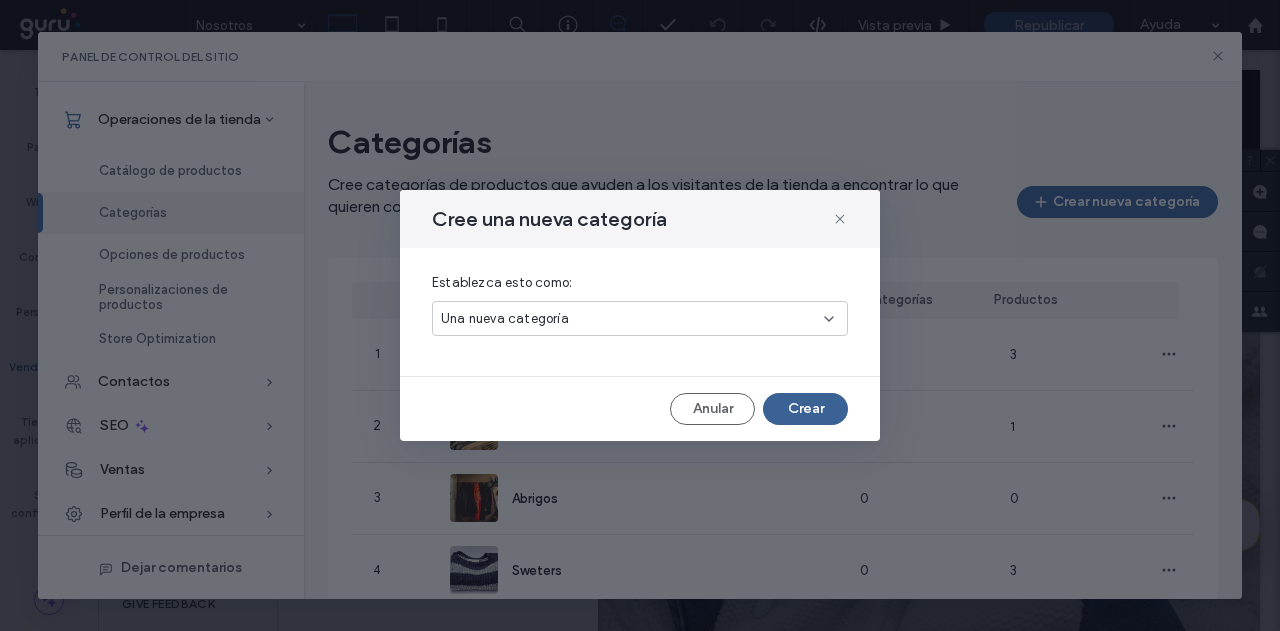 click on "Crear" at bounding box center (805, 409) 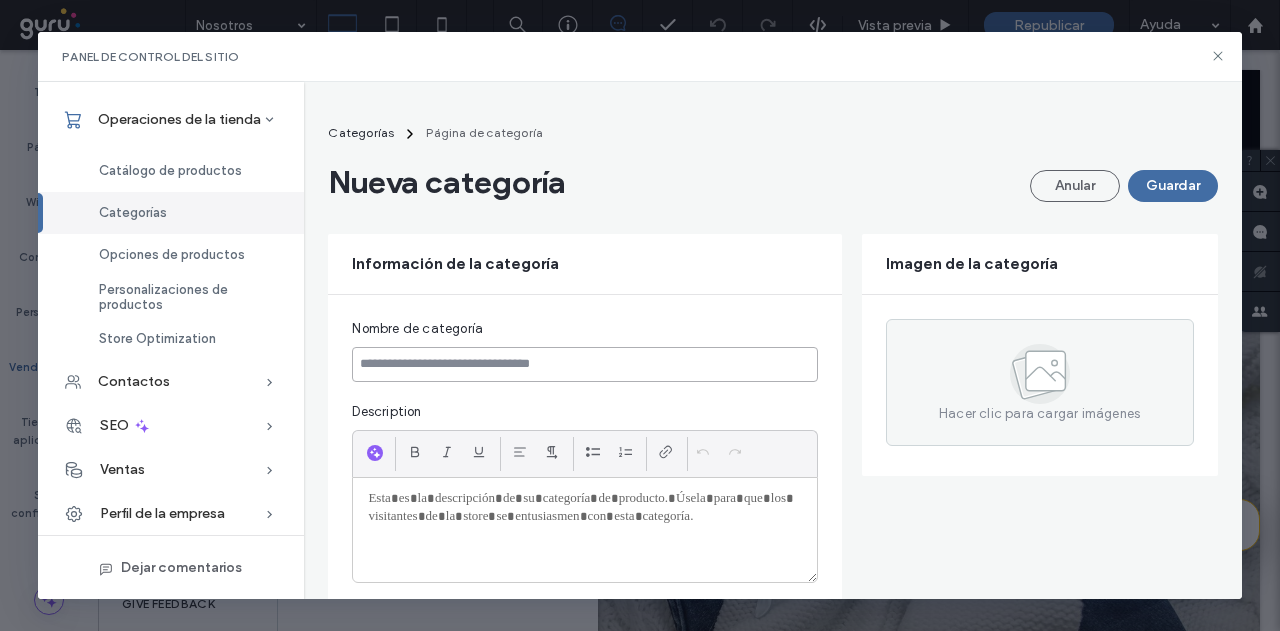 click at bounding box center (584, 364) 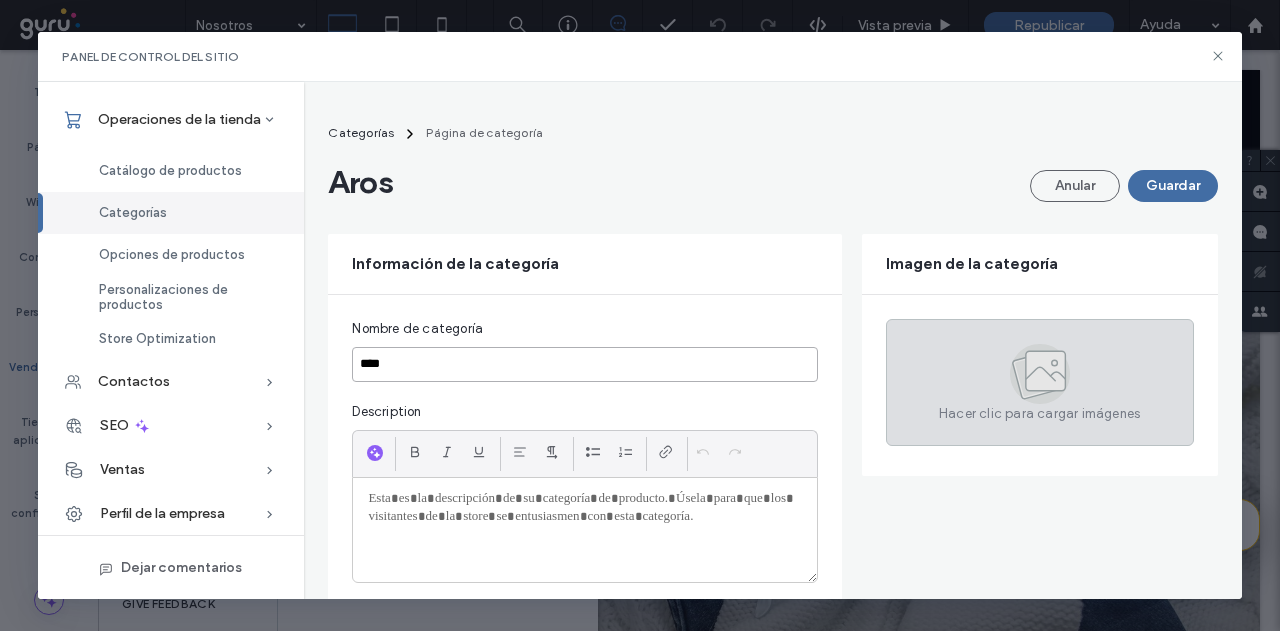 type on "****" 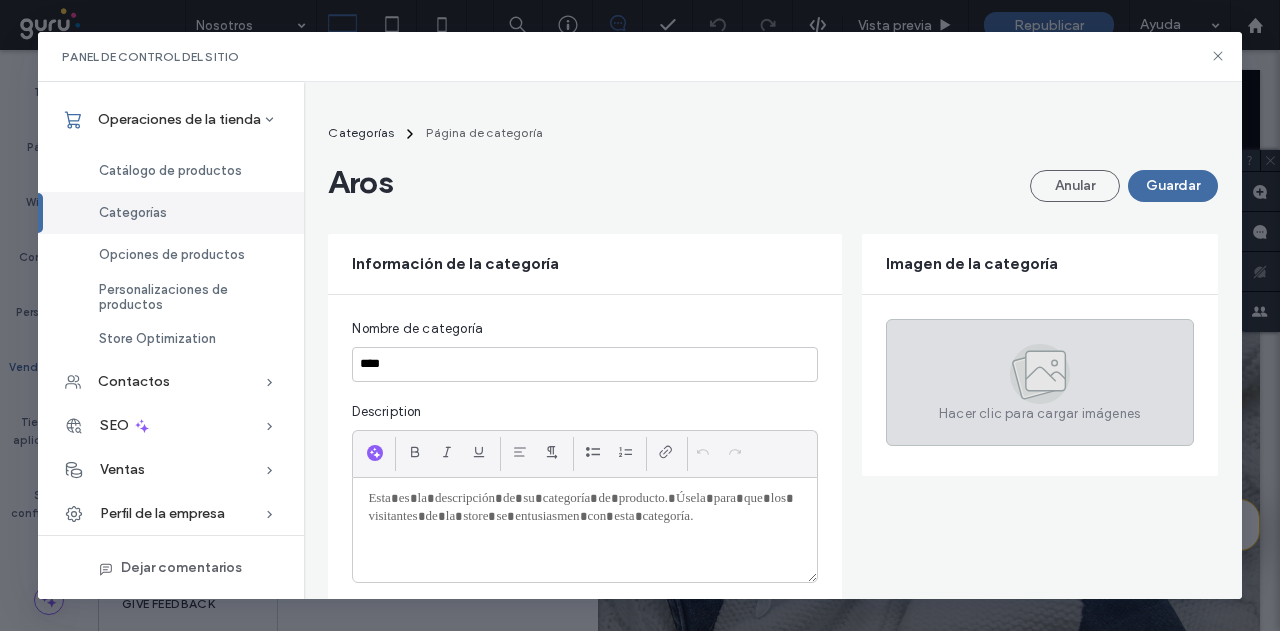 click on "Hacer clic para cargar imágenes" at bounding box center [1040, 382] 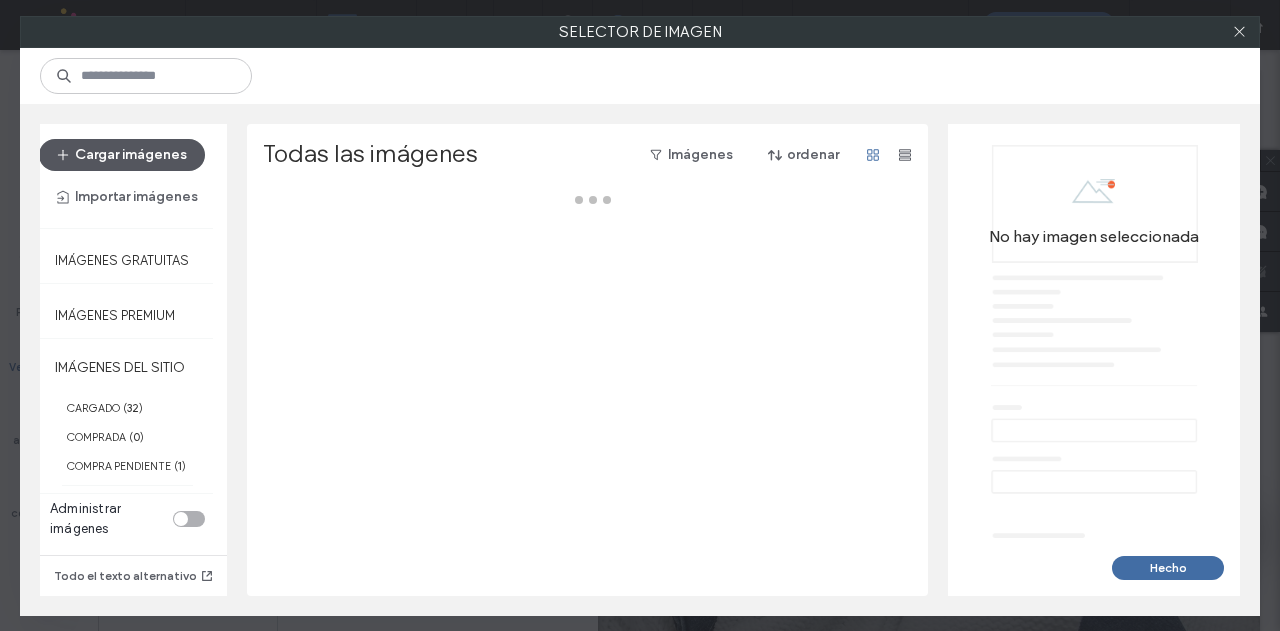 click on "Cargar imágenes" at bounding box center [122, 155] 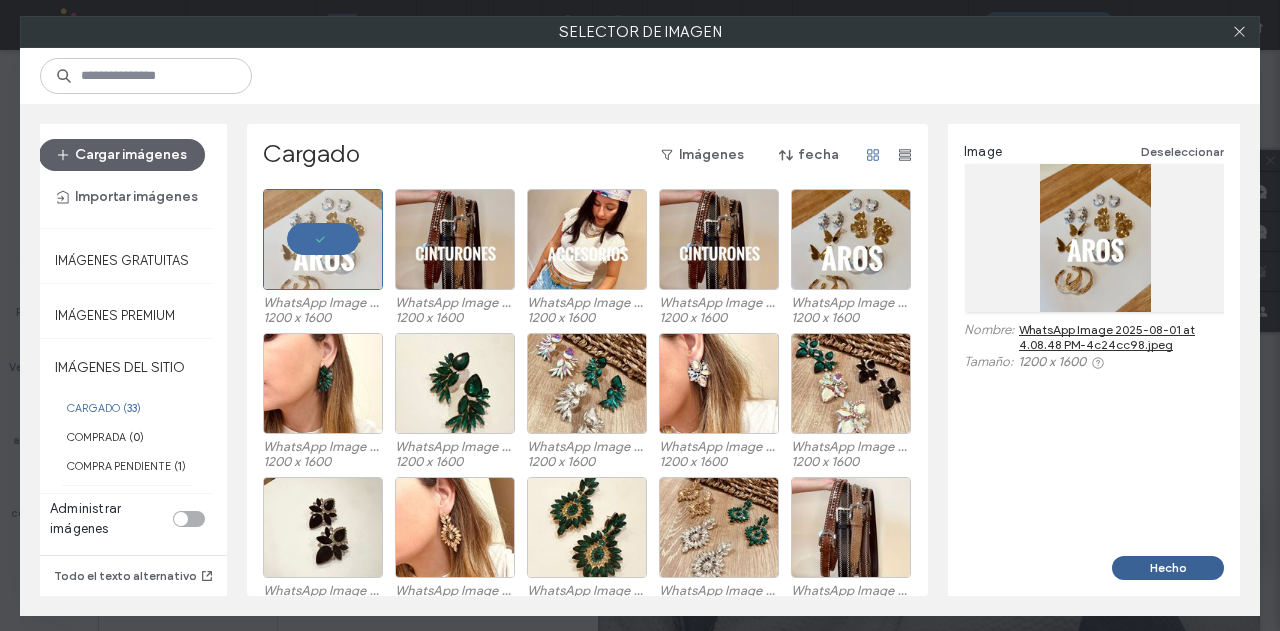 click on "Hecho" at bounding box center [1168, 568] 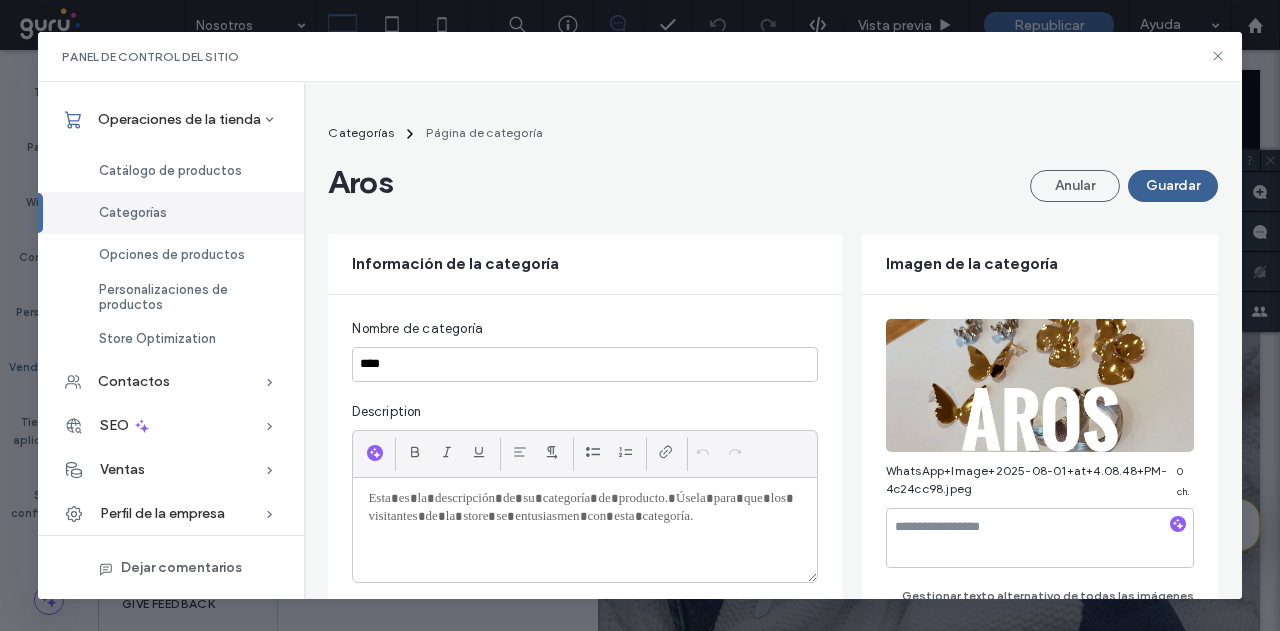 click on "Guardar" at bounding box center [1173, 186] 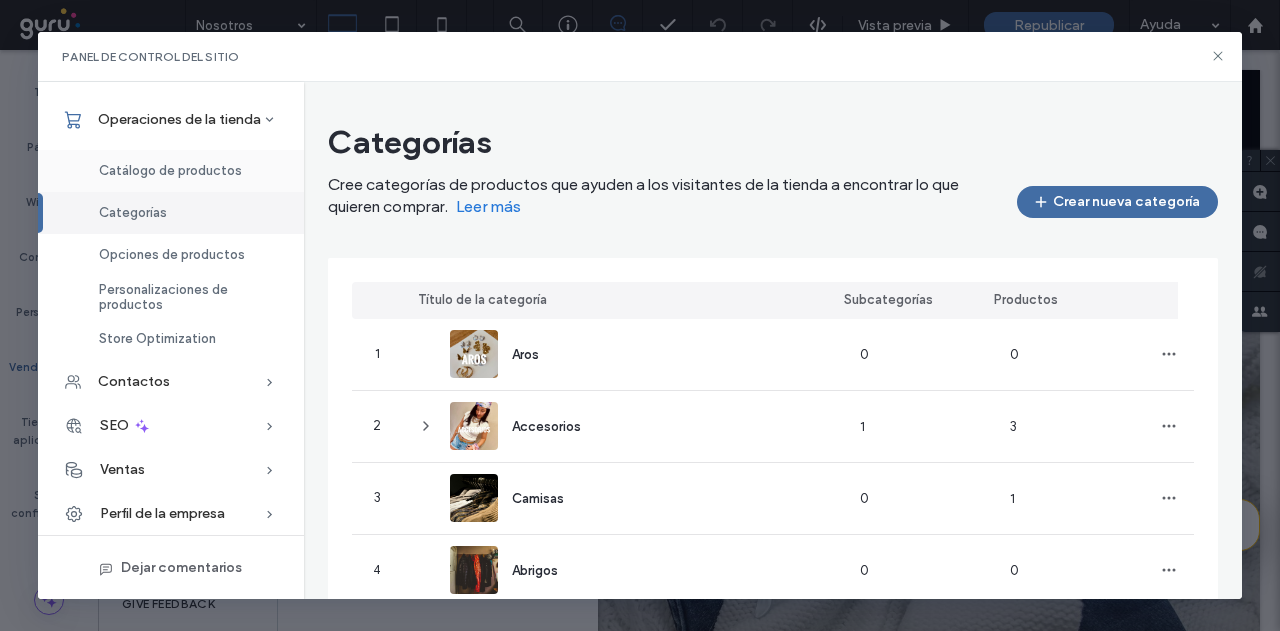 click on "Catálogo de productos" at bounding box center [170, 170] 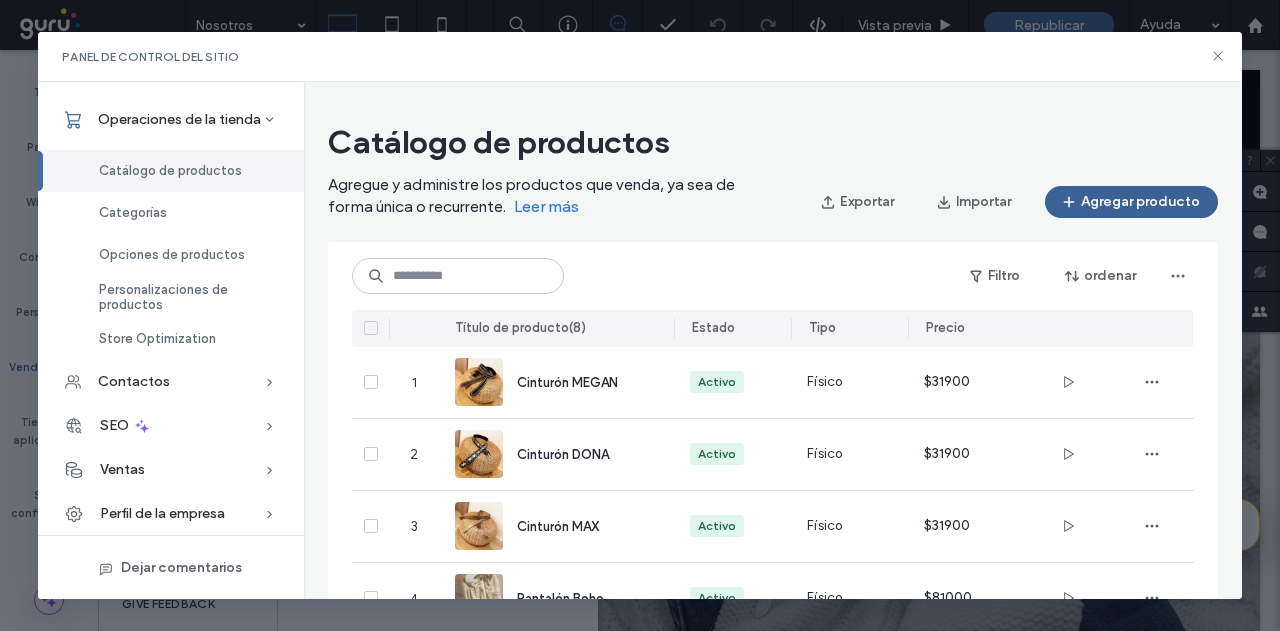 click on "Agregar producto" at bounding box center [1131, 202] 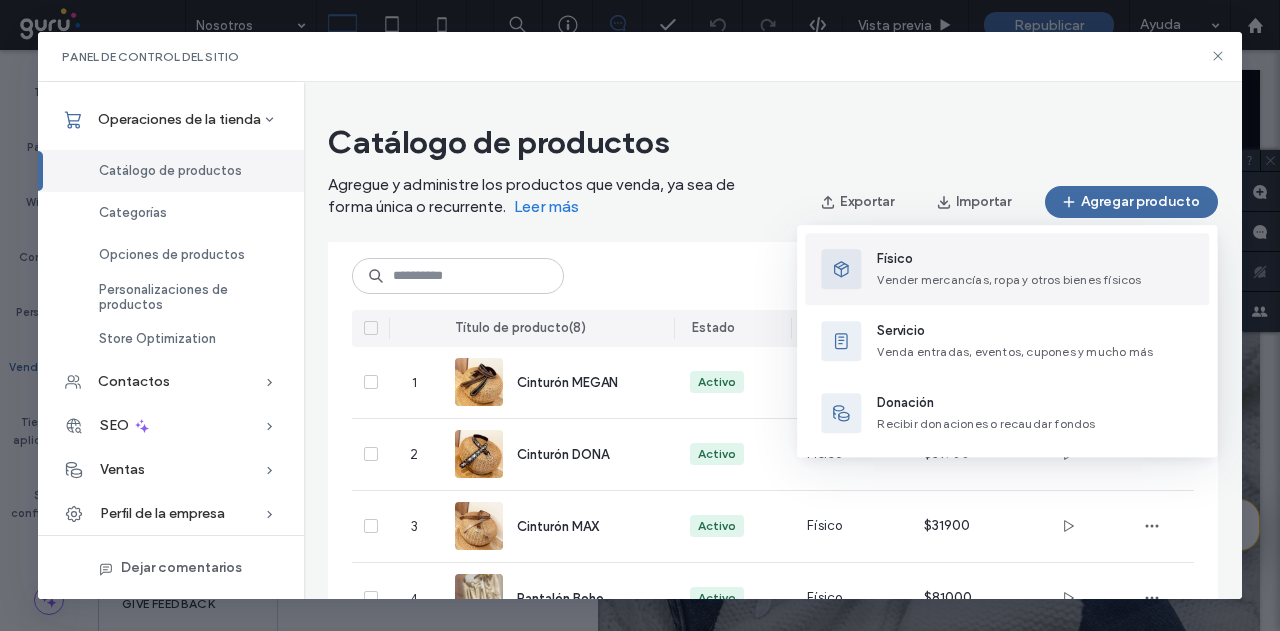 click on "Vender mercancías, ropa y otros bienes físicos" at bounding box center [1009, 279] 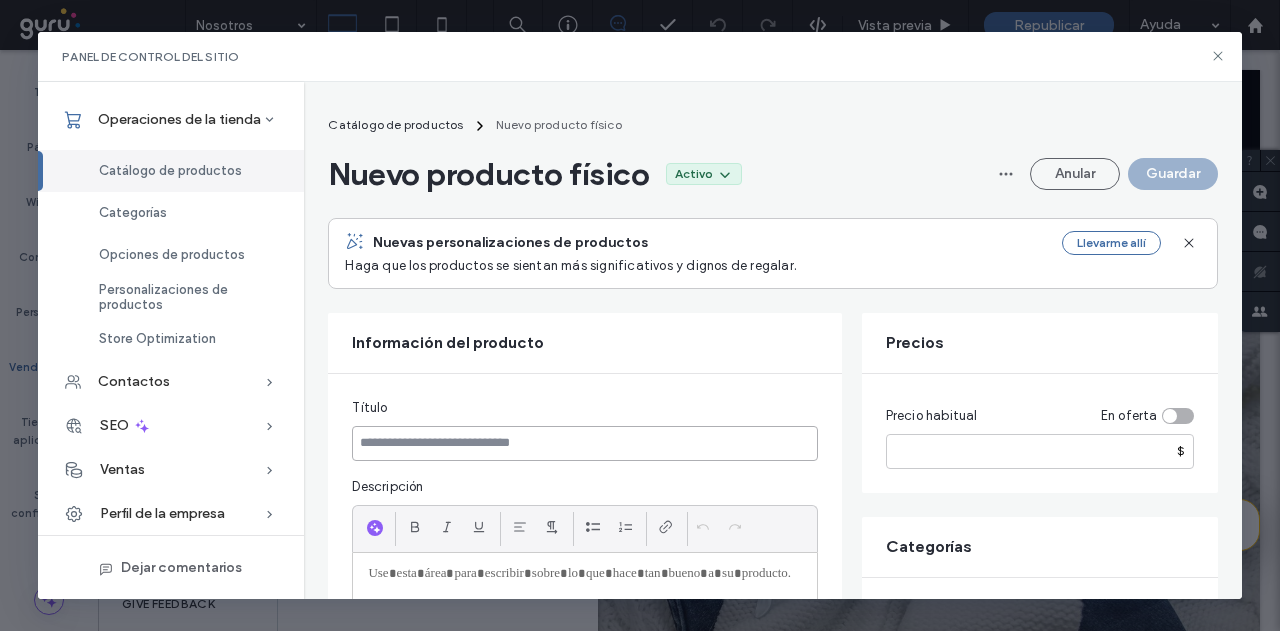 paste on "**********" 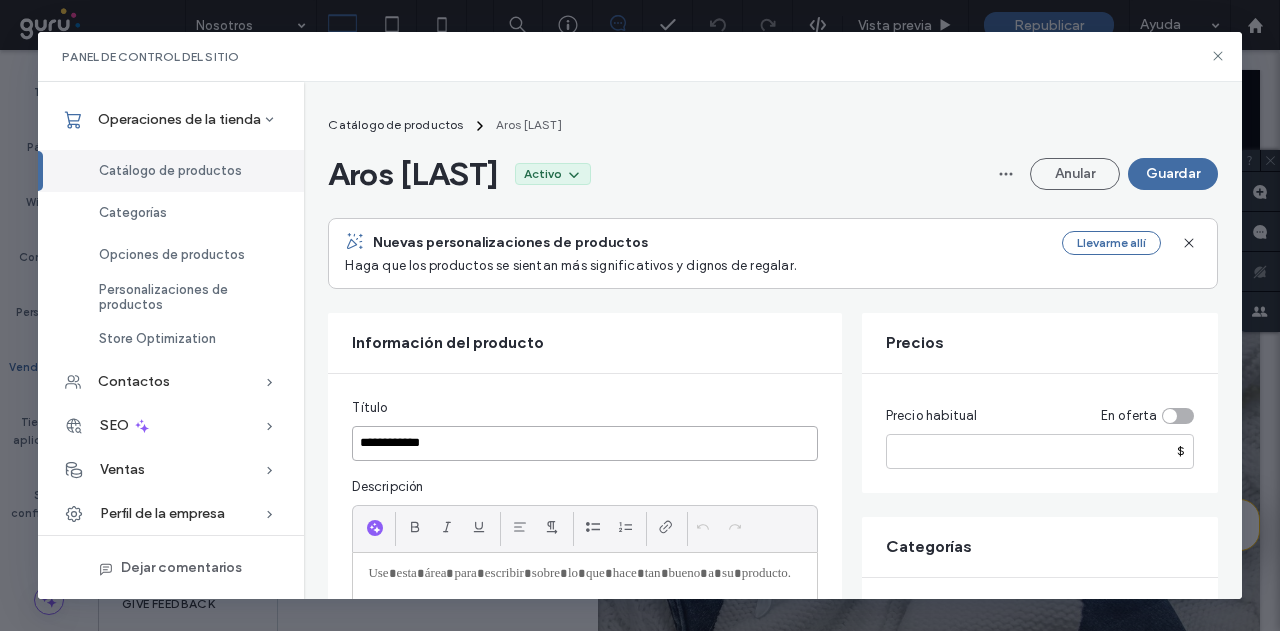 type on "**********" 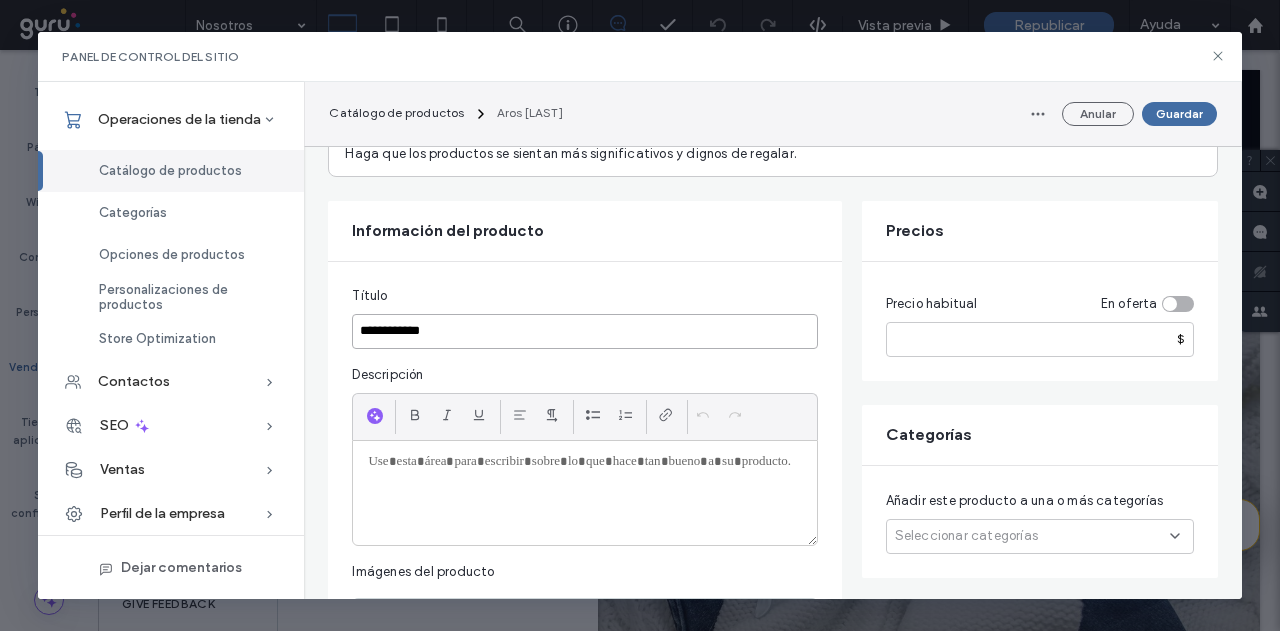 scroll, scrollTop: 200, scrollLeft: 0, axis: vertical 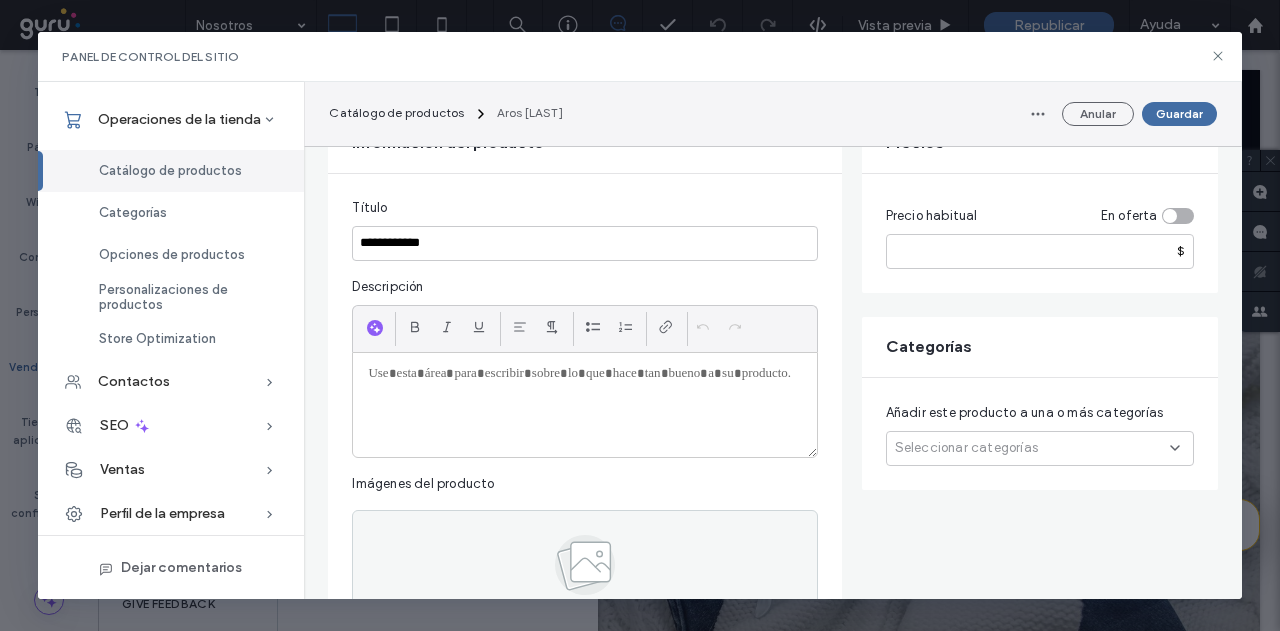 paste 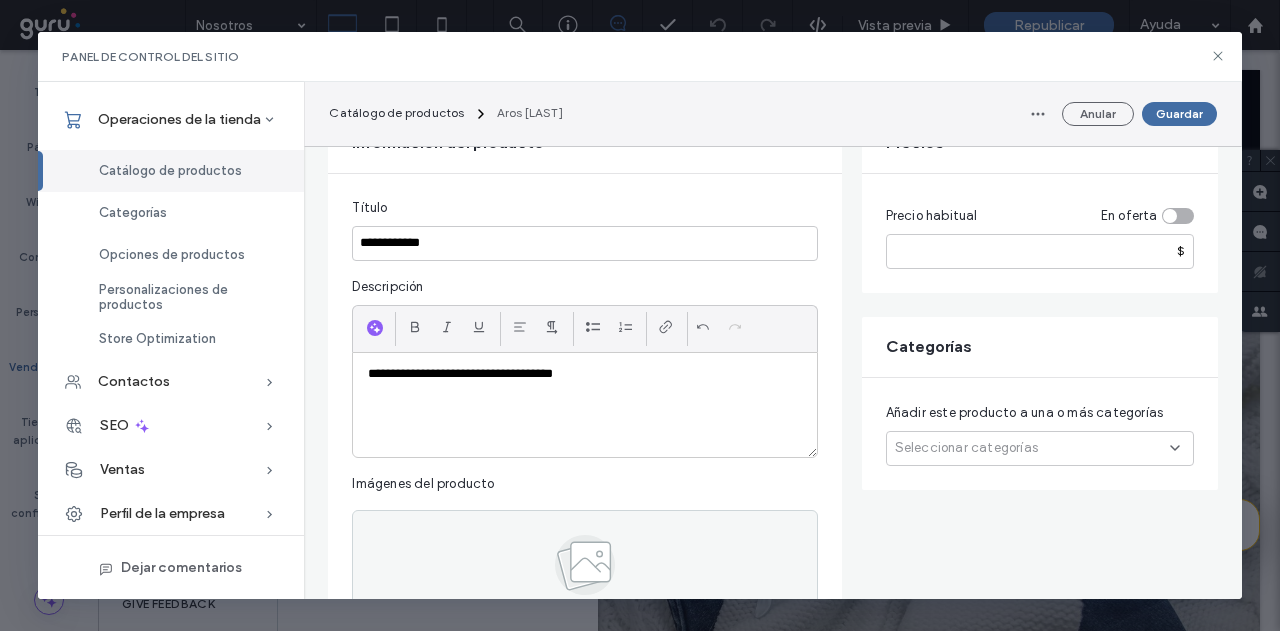 scroll, scrollTop: 0, scrollLeft: 0, axis: both 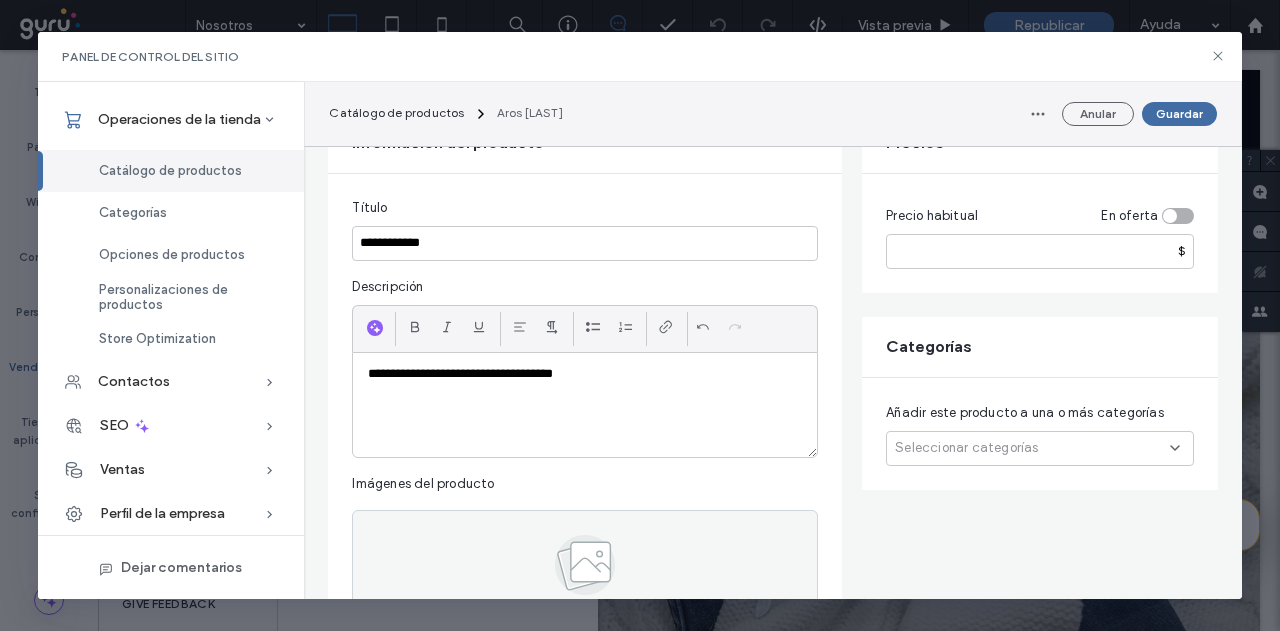 click on "**********" at bounding box center [585, 405] 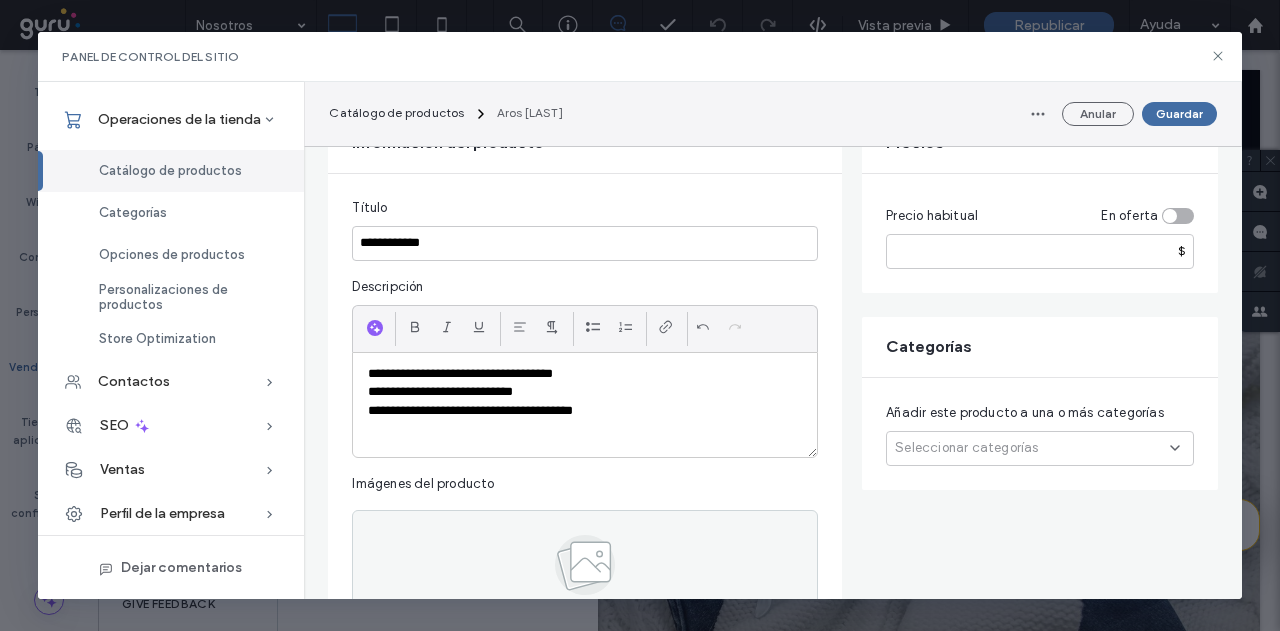 click on "Precio habitual En oferta" at bounding box center (1040, 220) 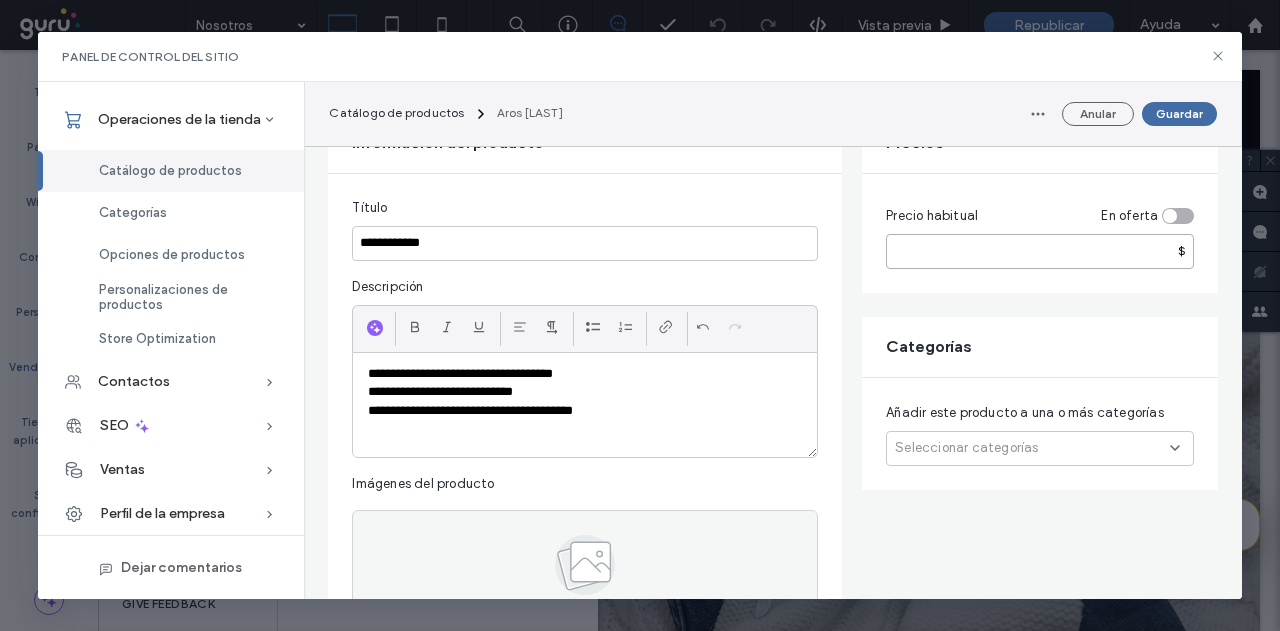 click at bounding box center [1040, 251] 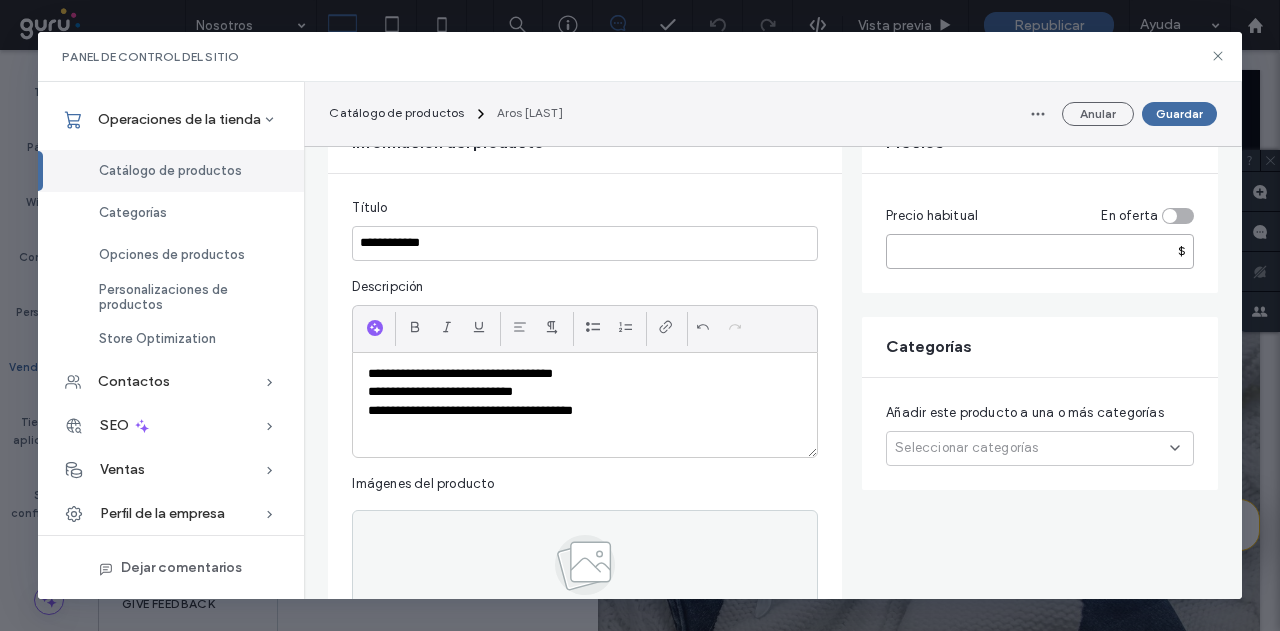 type on "*****" 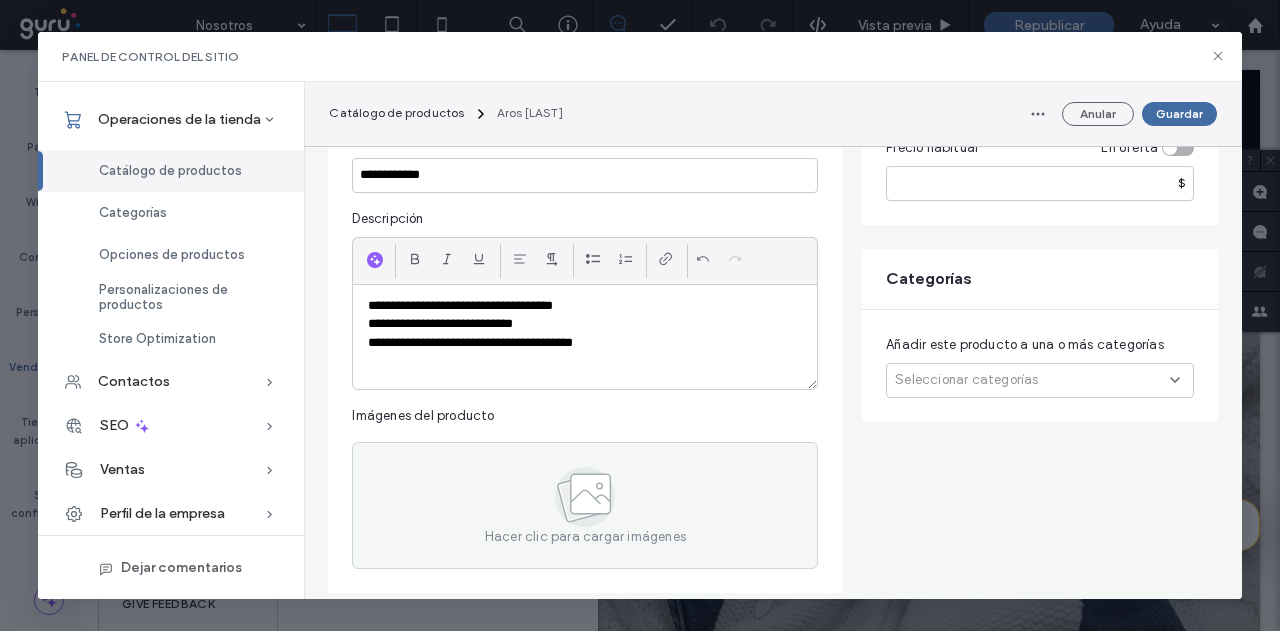scroll, scrollTop: 300, scrollLeft: 0, axis: vertical 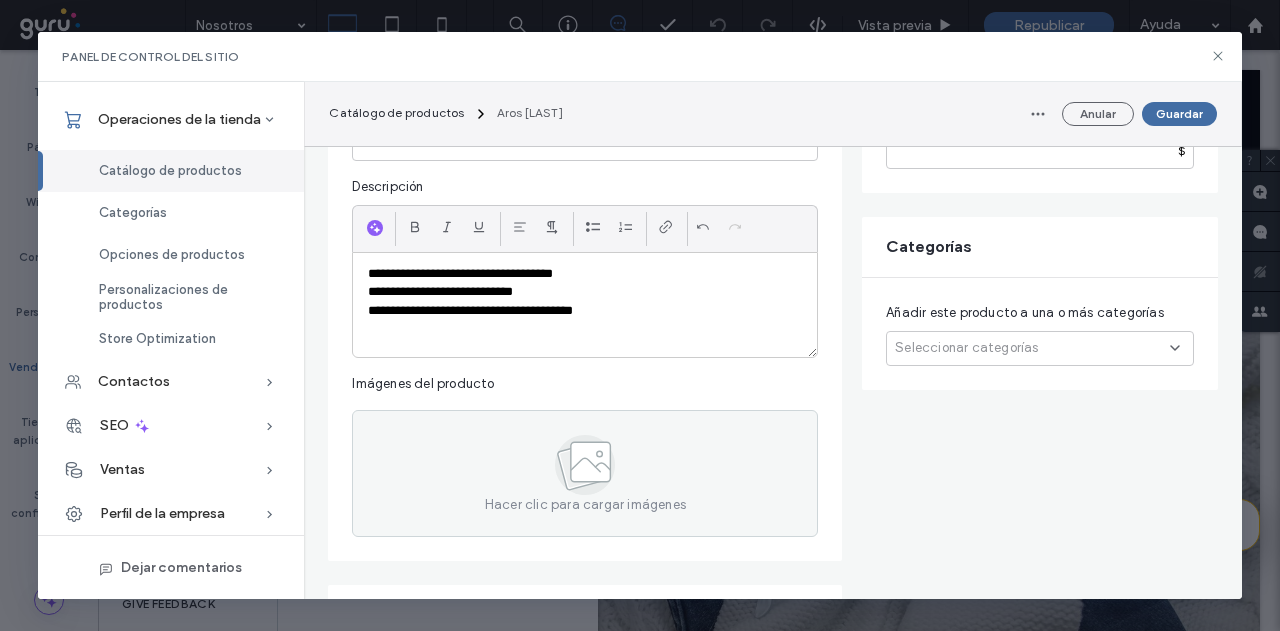 click on "Seleccionar categorías" at bounding box center [966, 348] 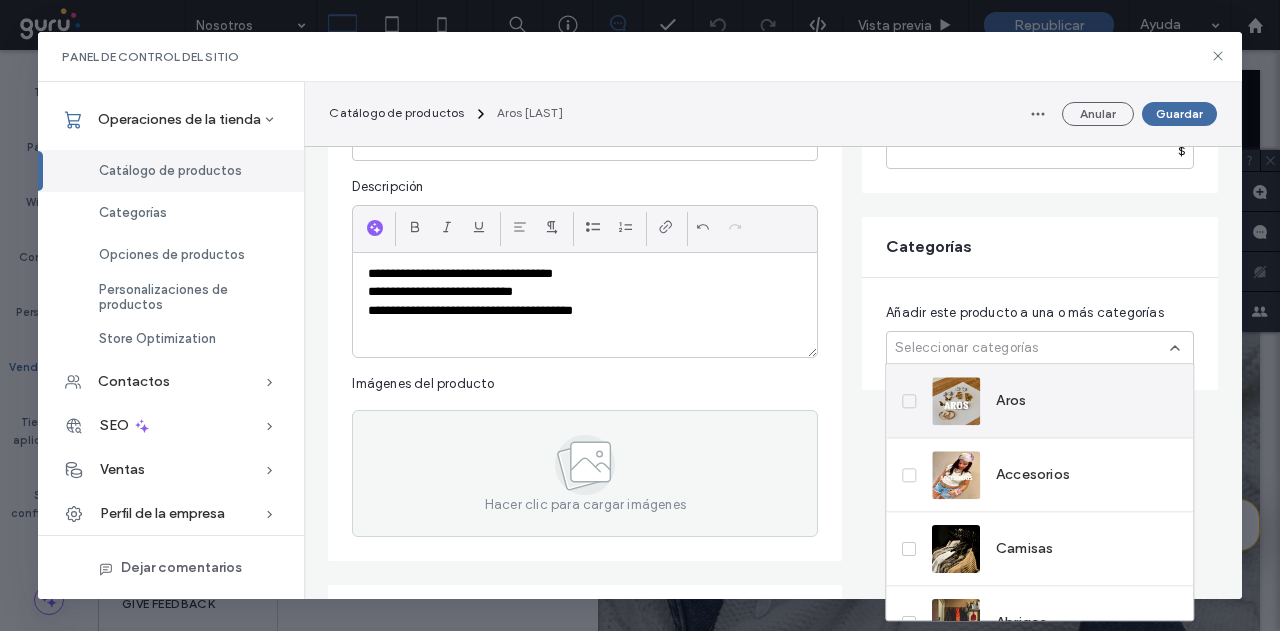 click at bounding box center [956, 401] 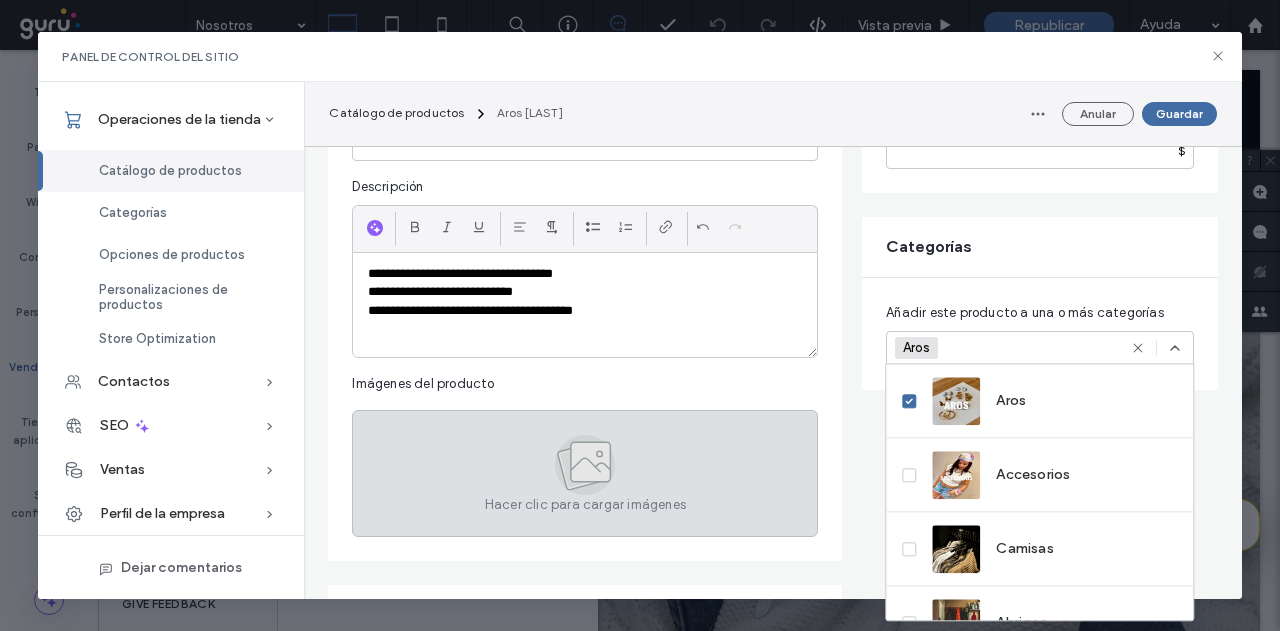 click 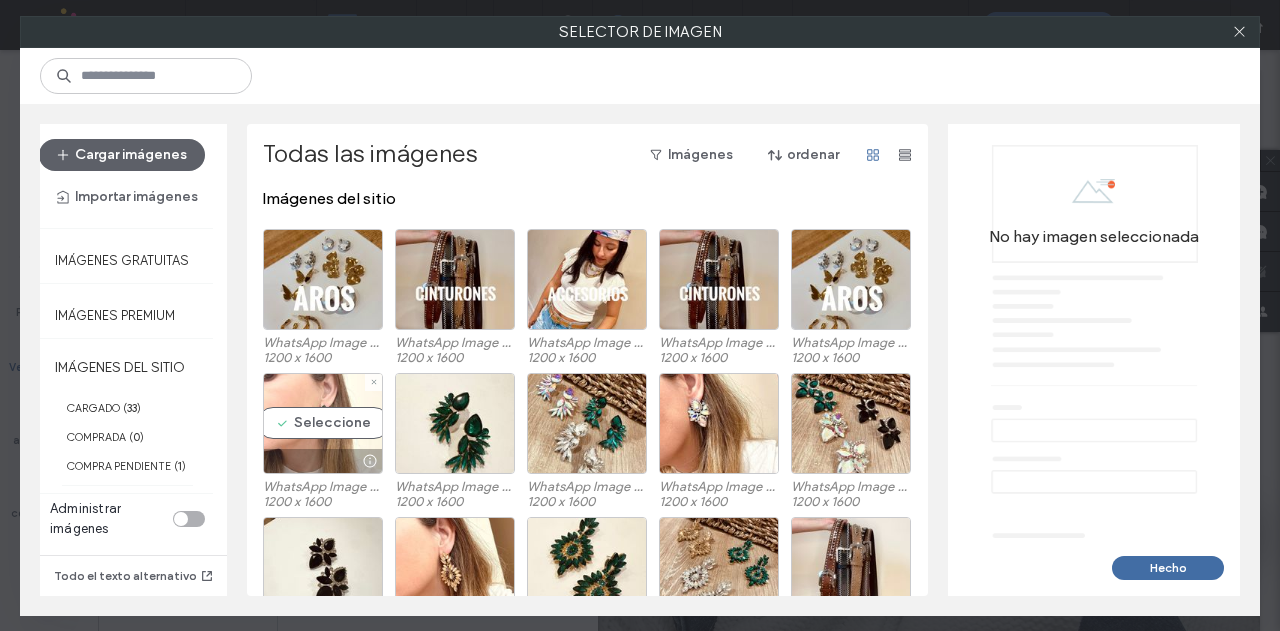 click on "Seleccione" at bounding box center (323, 423) 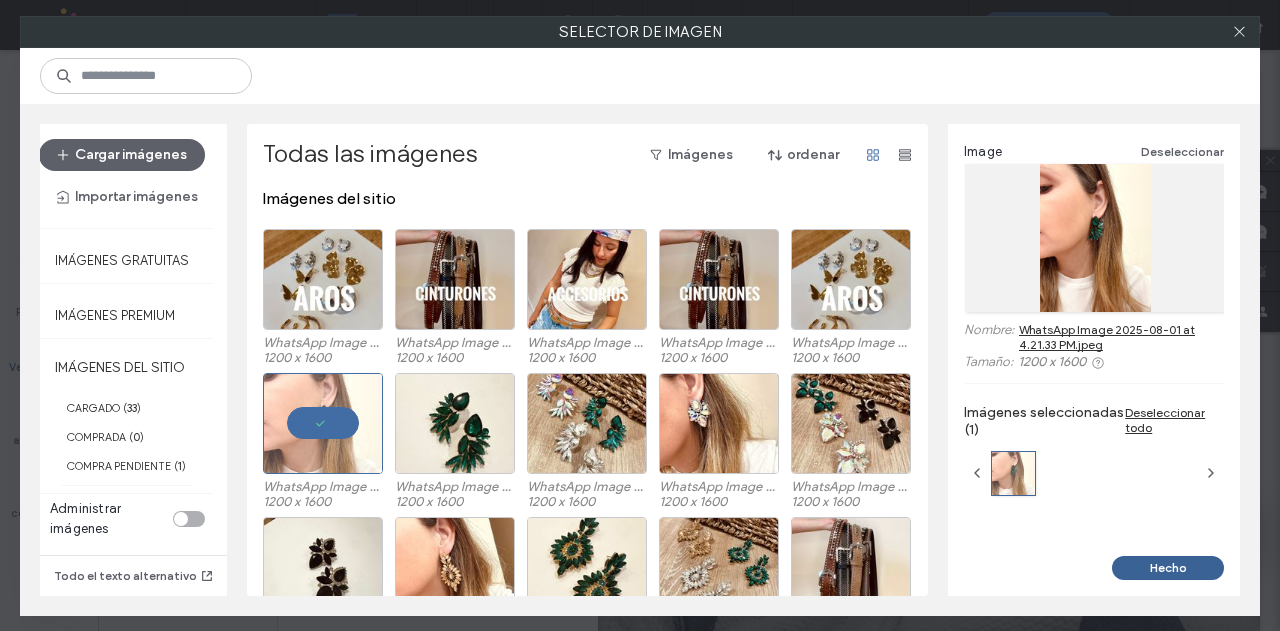 click on "Hecho" at bounding box center [1168, 568] 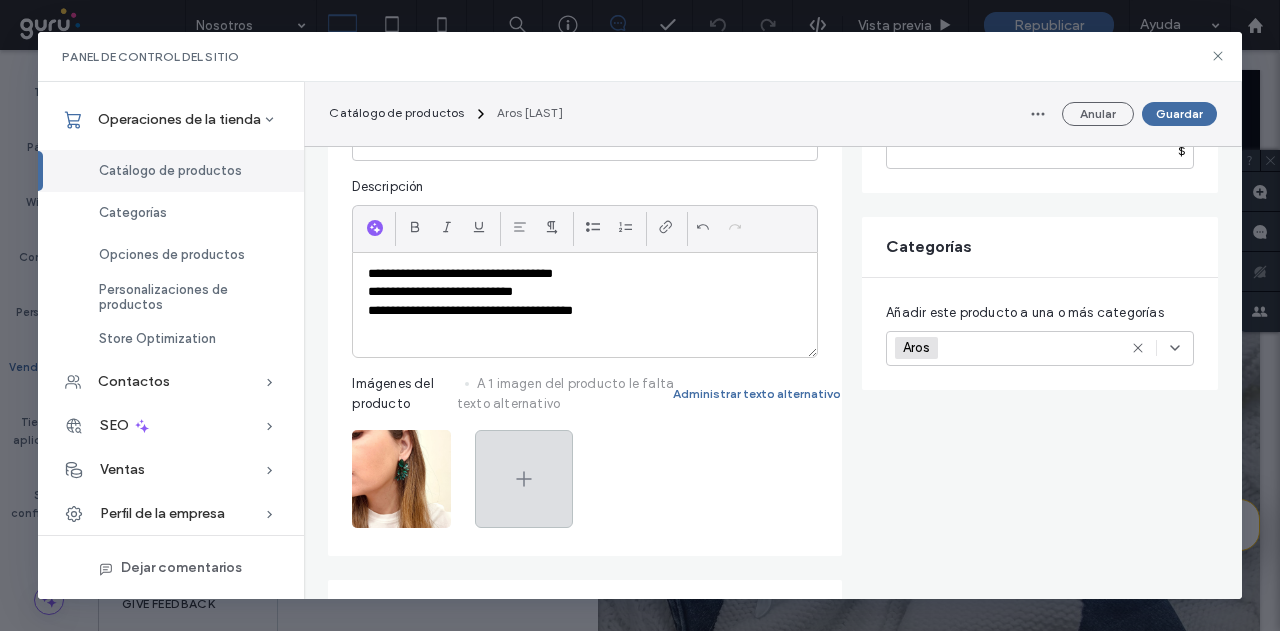 click at bounding box center [524, 479] 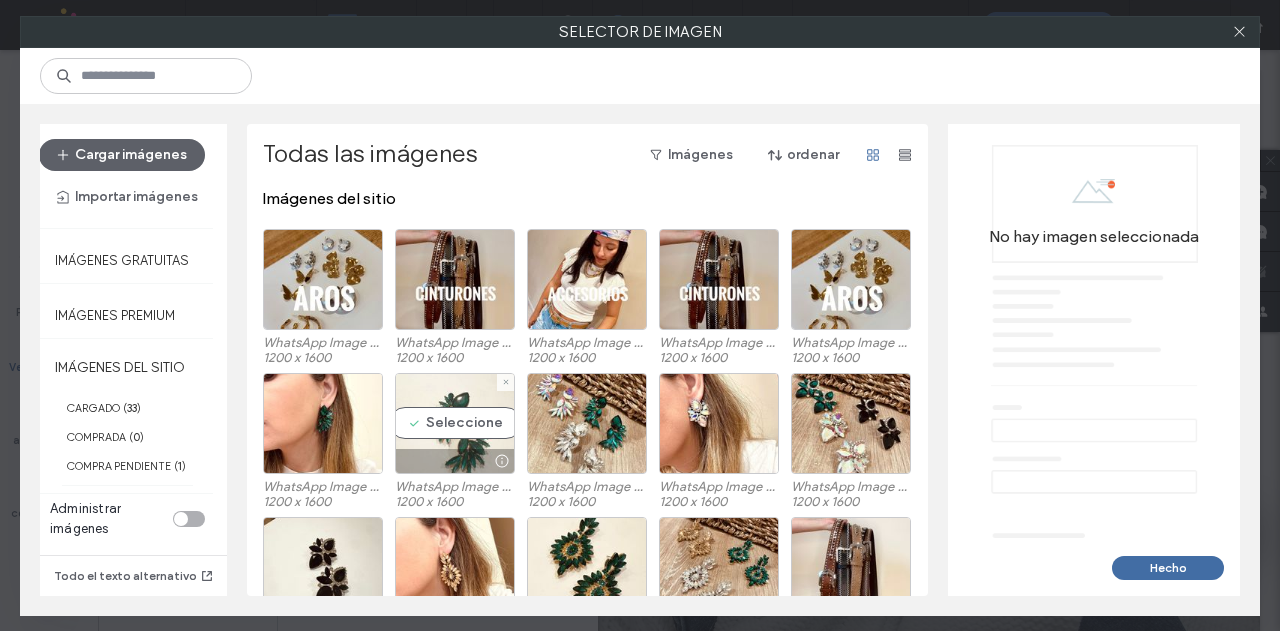 click on "Seleccione" at bounding box center [455, 423] 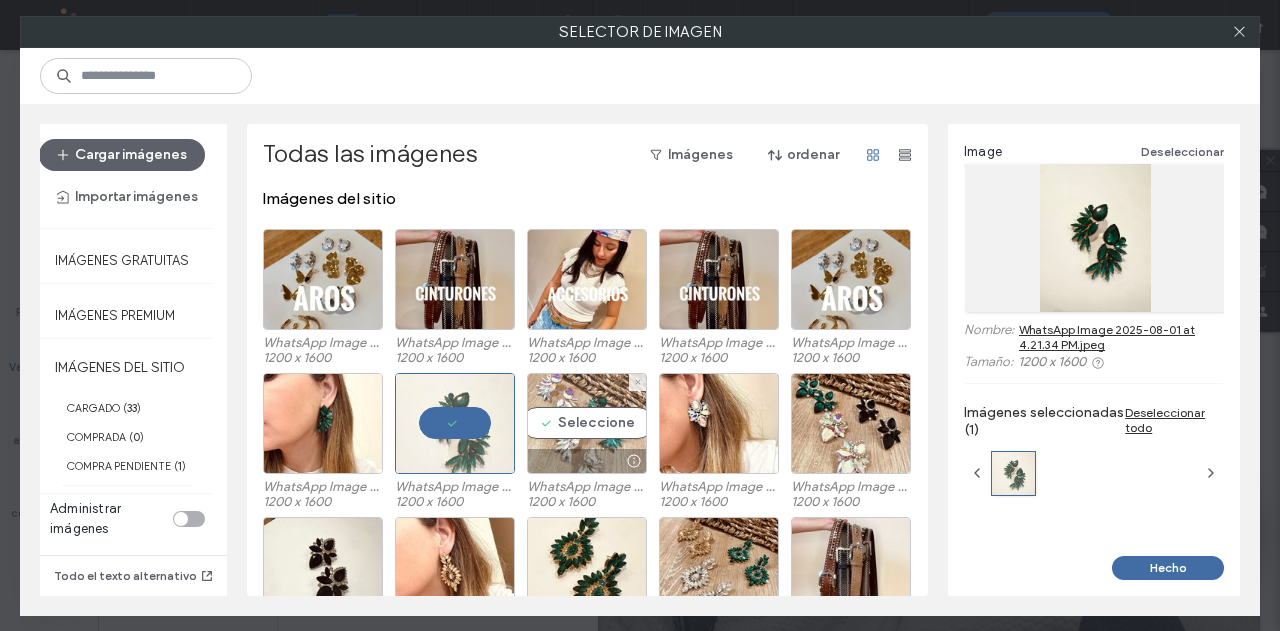 click on "Seleccione" at bounding box center (587, 423) 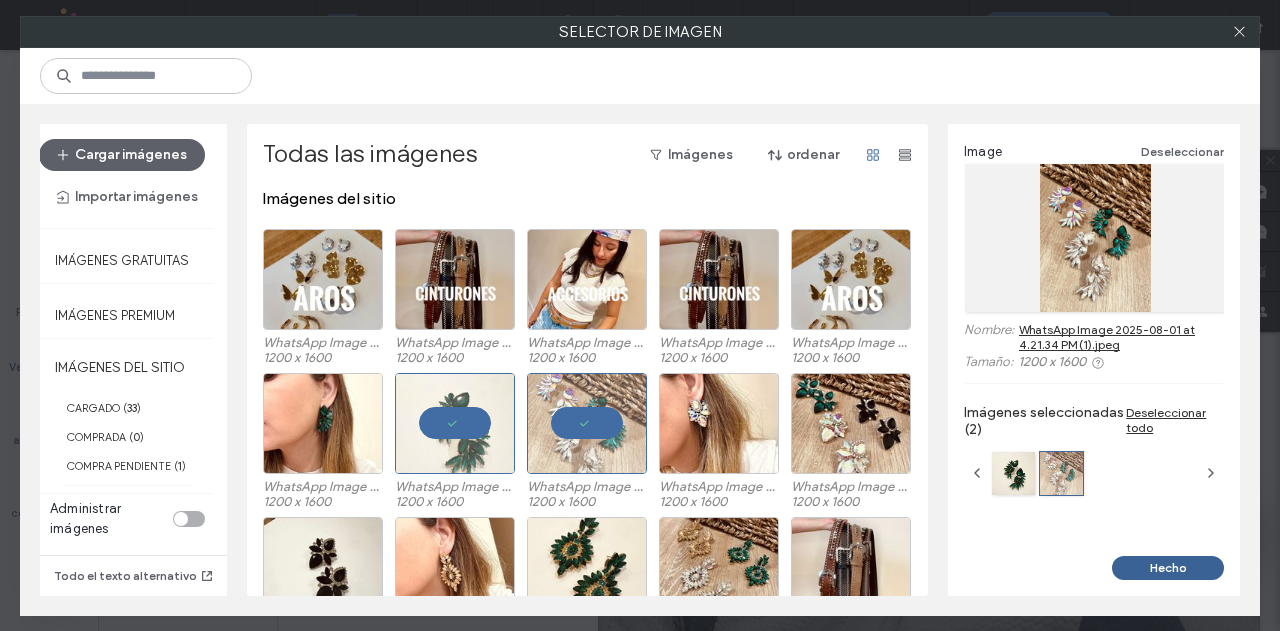 click on "Hecho" at bounding box center (1168, 568) 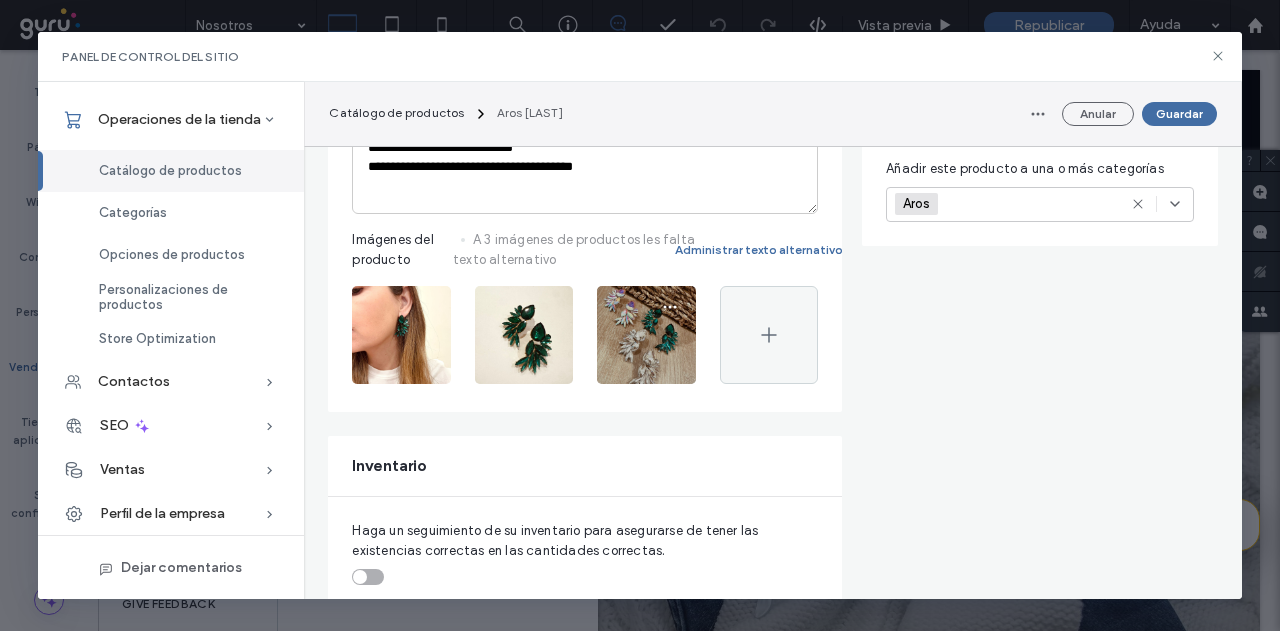 scroll, scrollTop: 400, scrollLeft: 0, axis: vertical 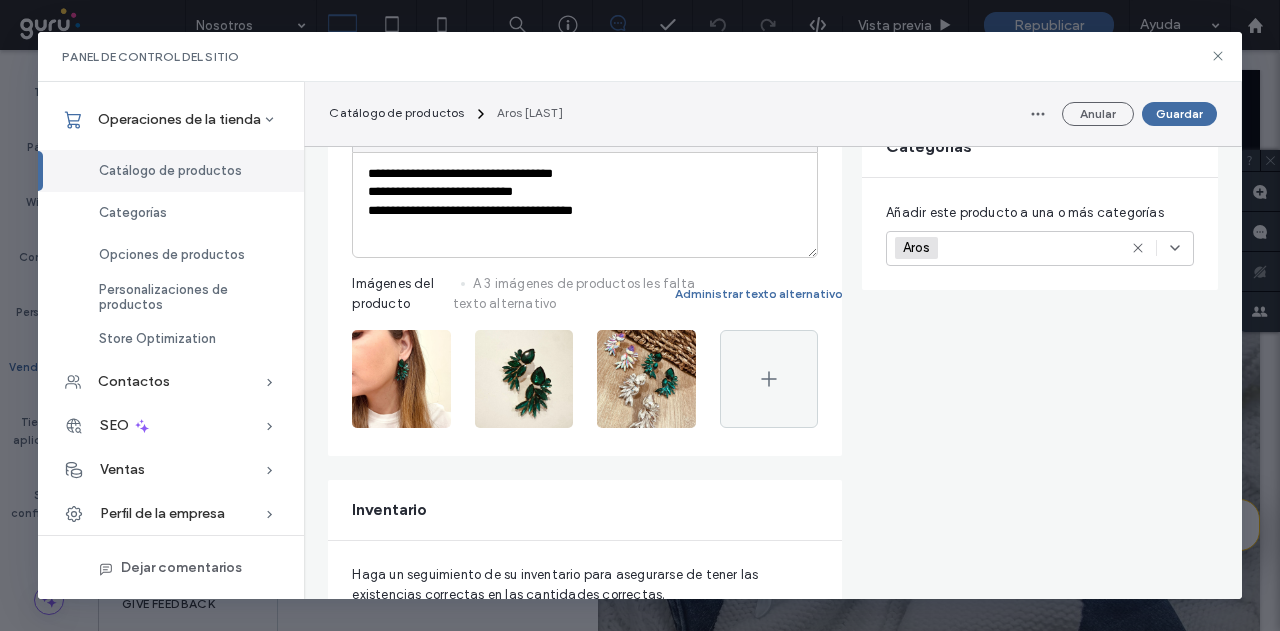 click on "**********" at bounding box center (585, 211) 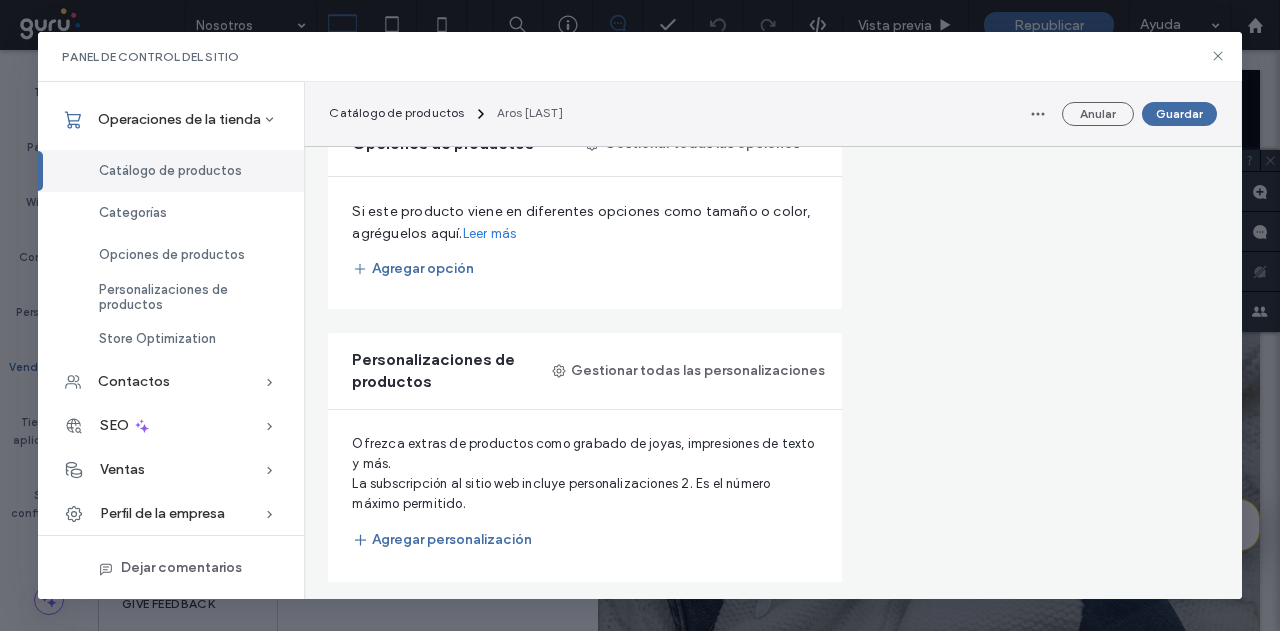 scroll, scrollTop: 1100, scrollLeft: 0, axis: vertical 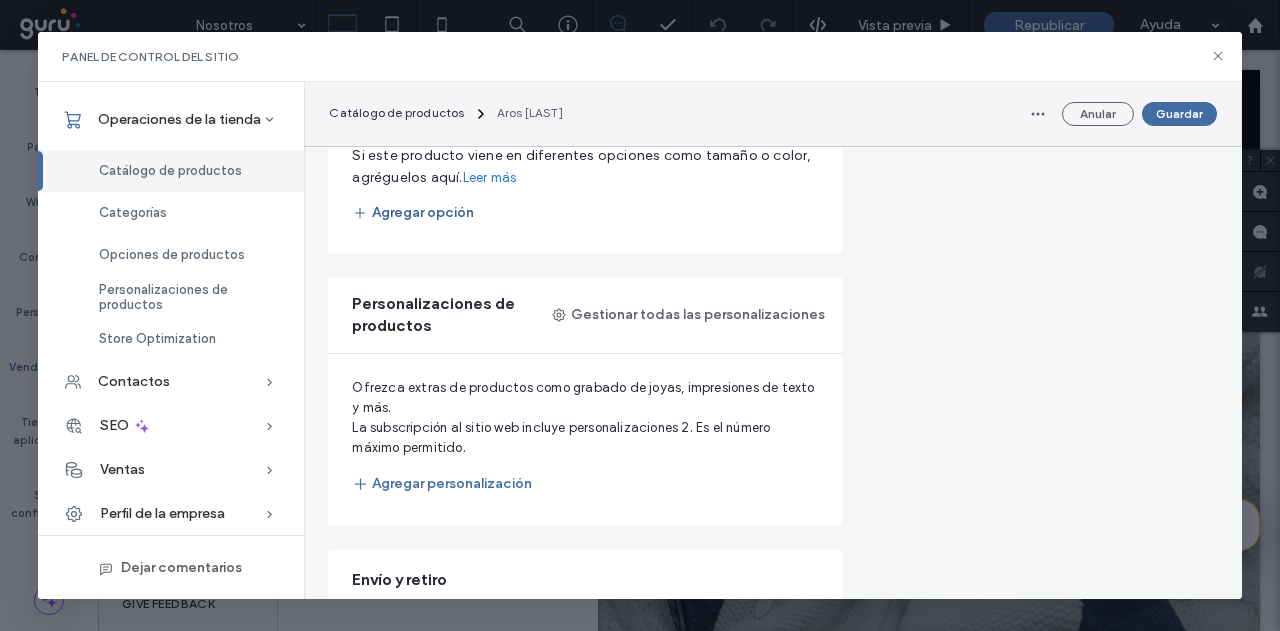 click on "Agregar opción" at bounding box center [413, 213] 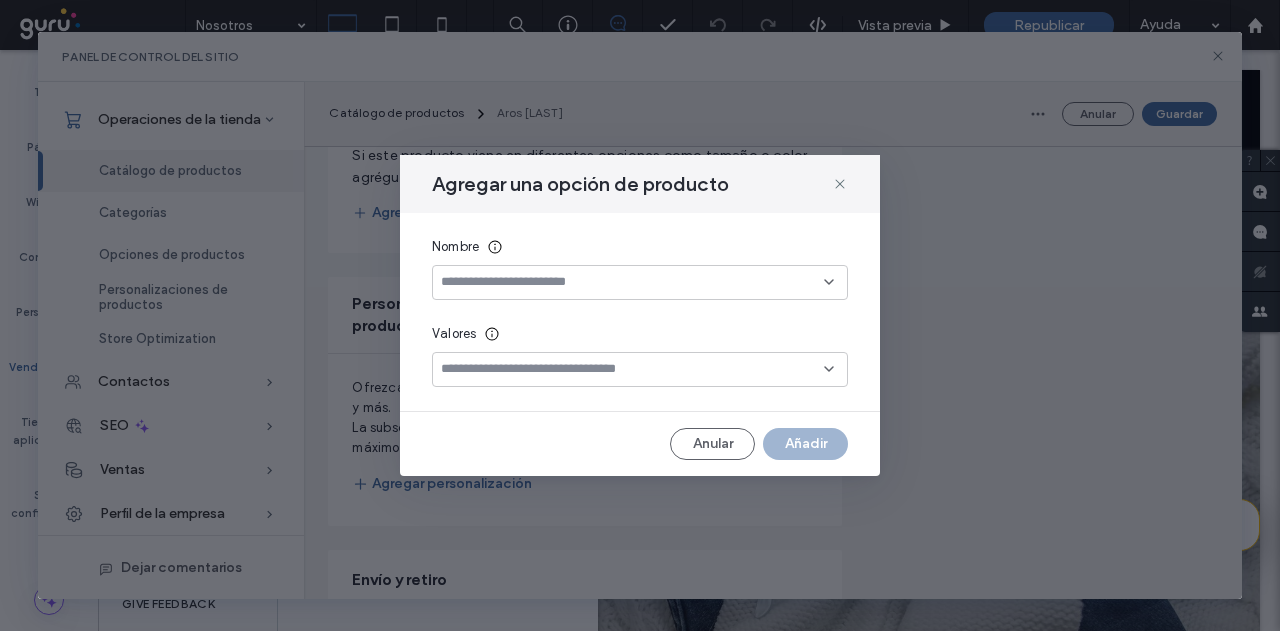 click at bounding box center [632, 282] 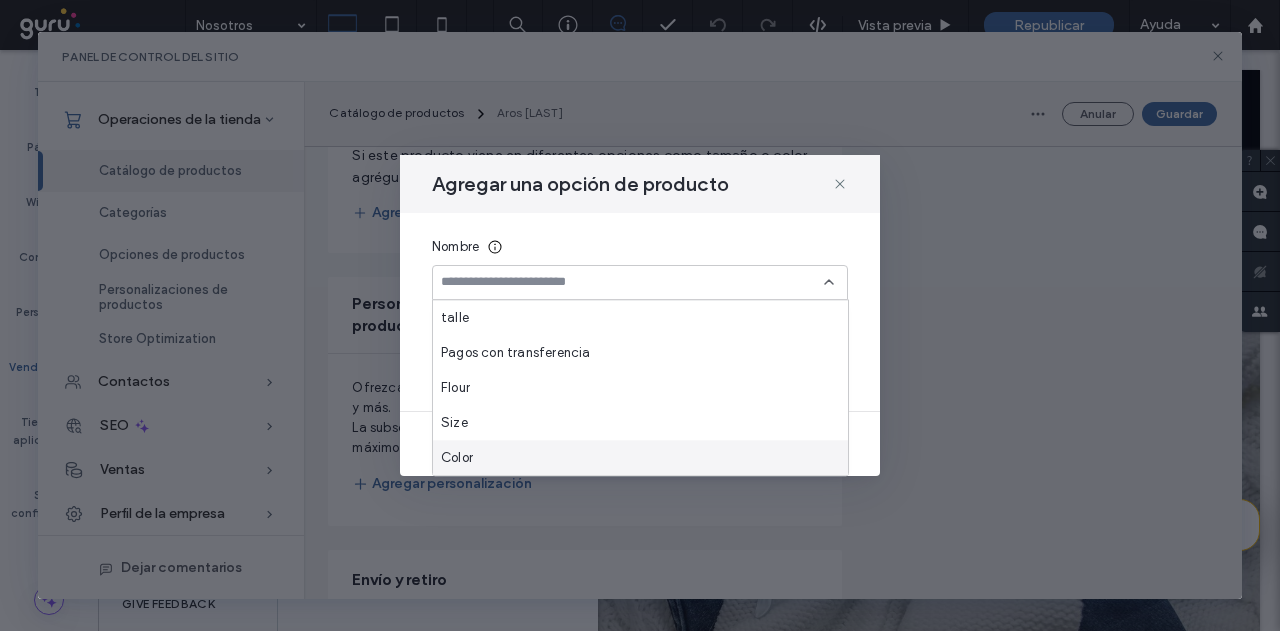 click on "Color" at bounding box center (640, 457) 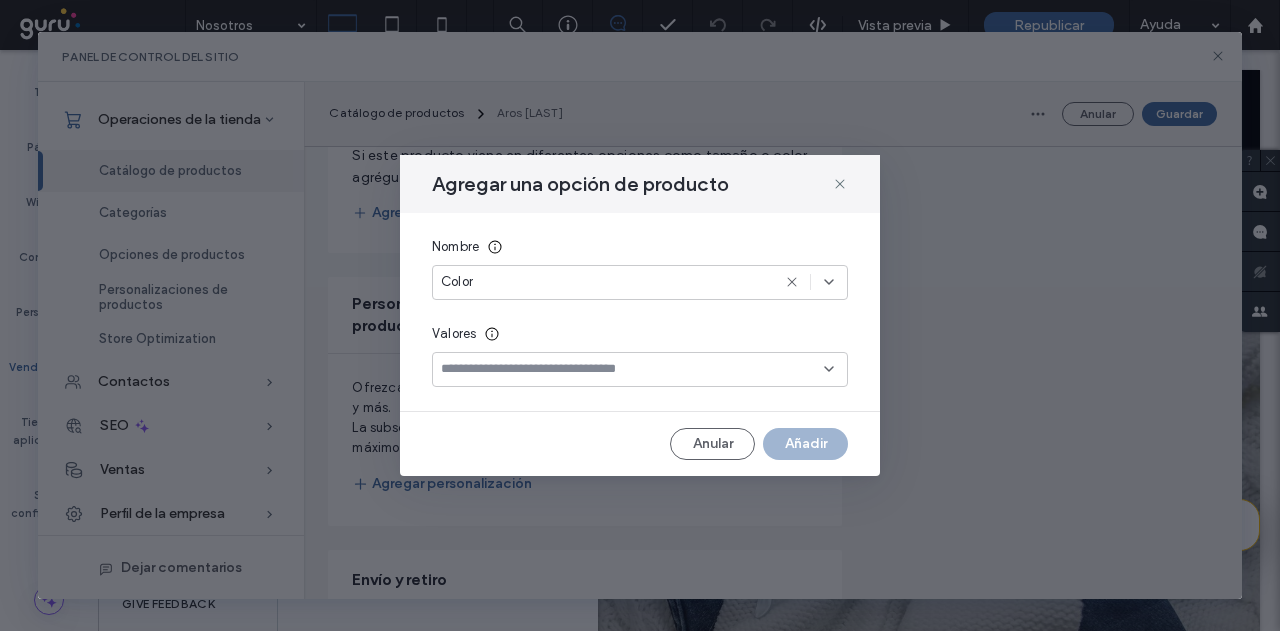 click at bounding box center (632, 369) 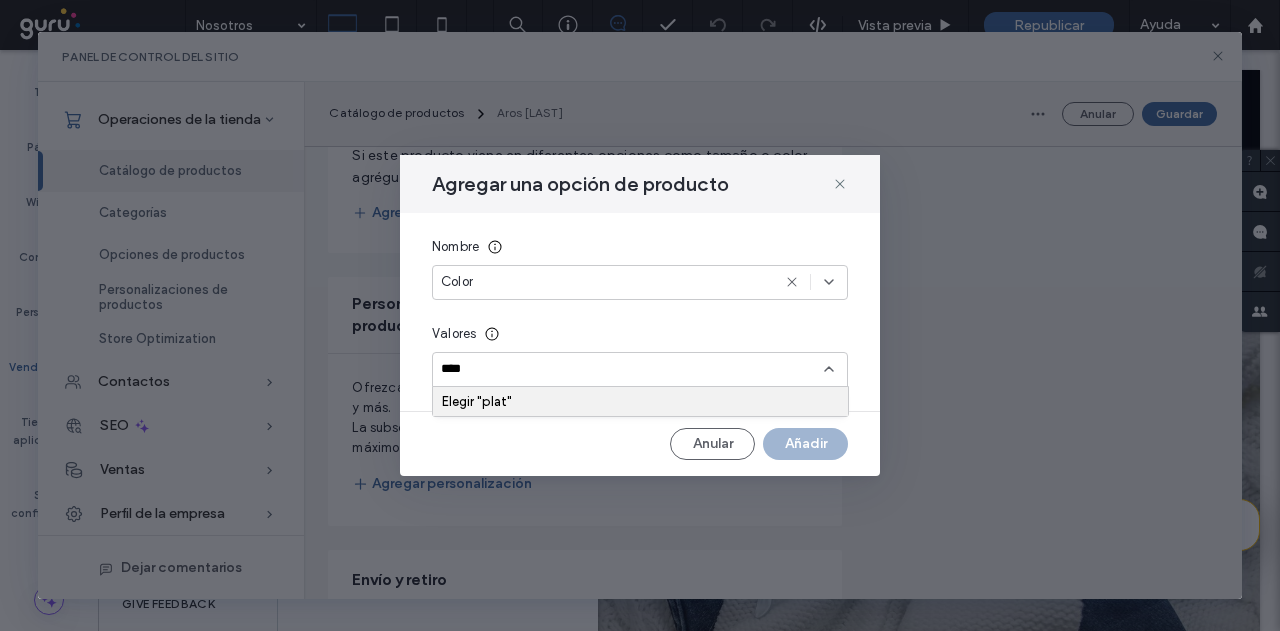 type on "*****" 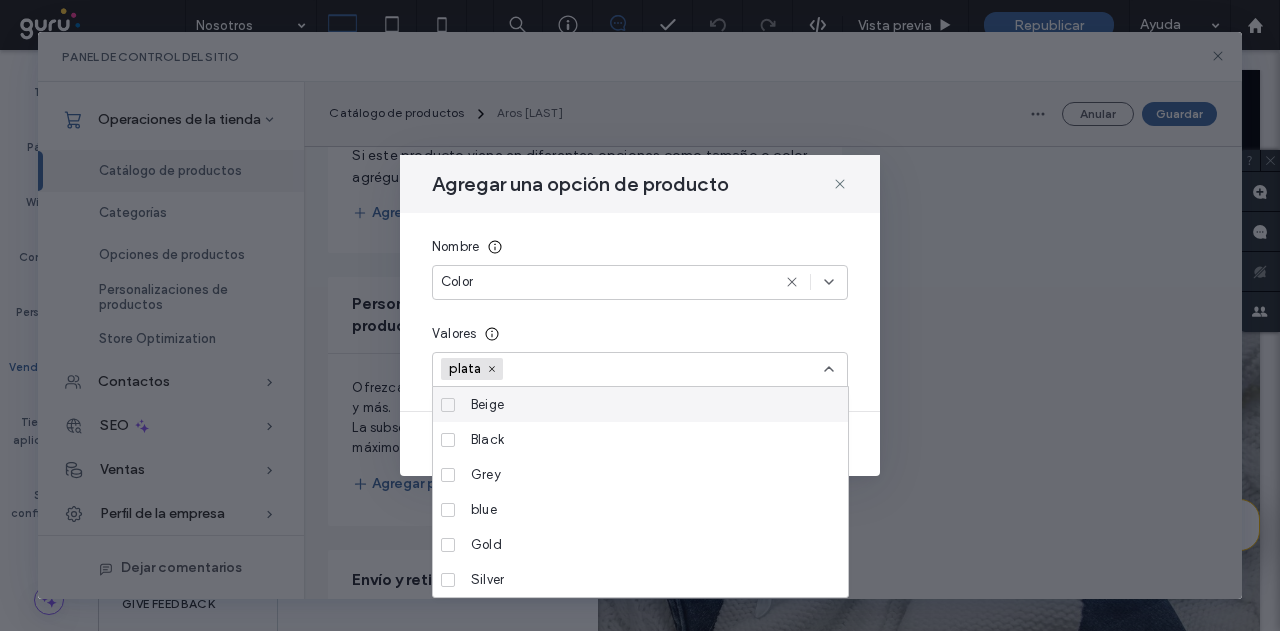 click at bounding box center [582, 369] 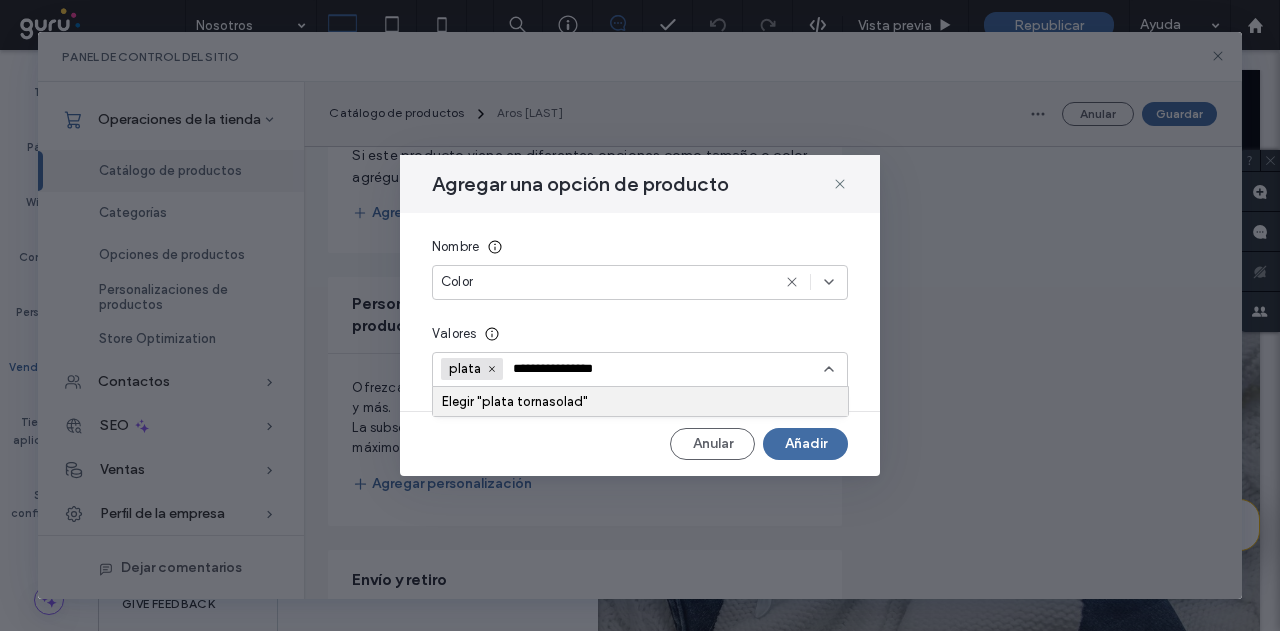 type on "**********" 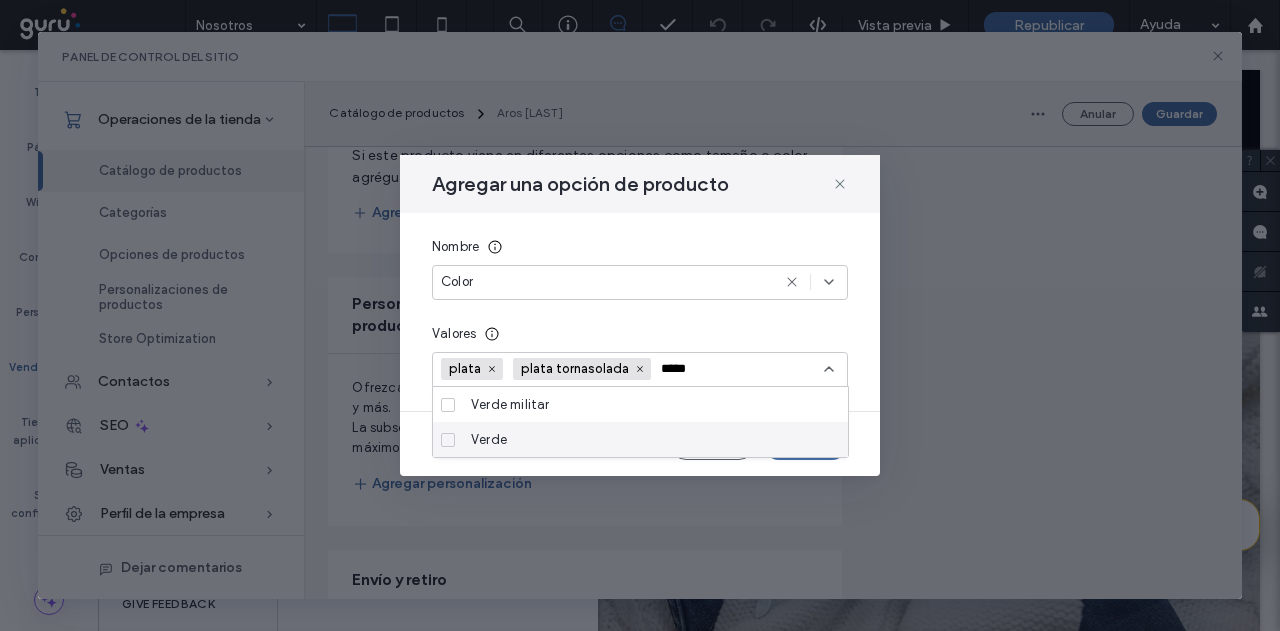 type on "*****" 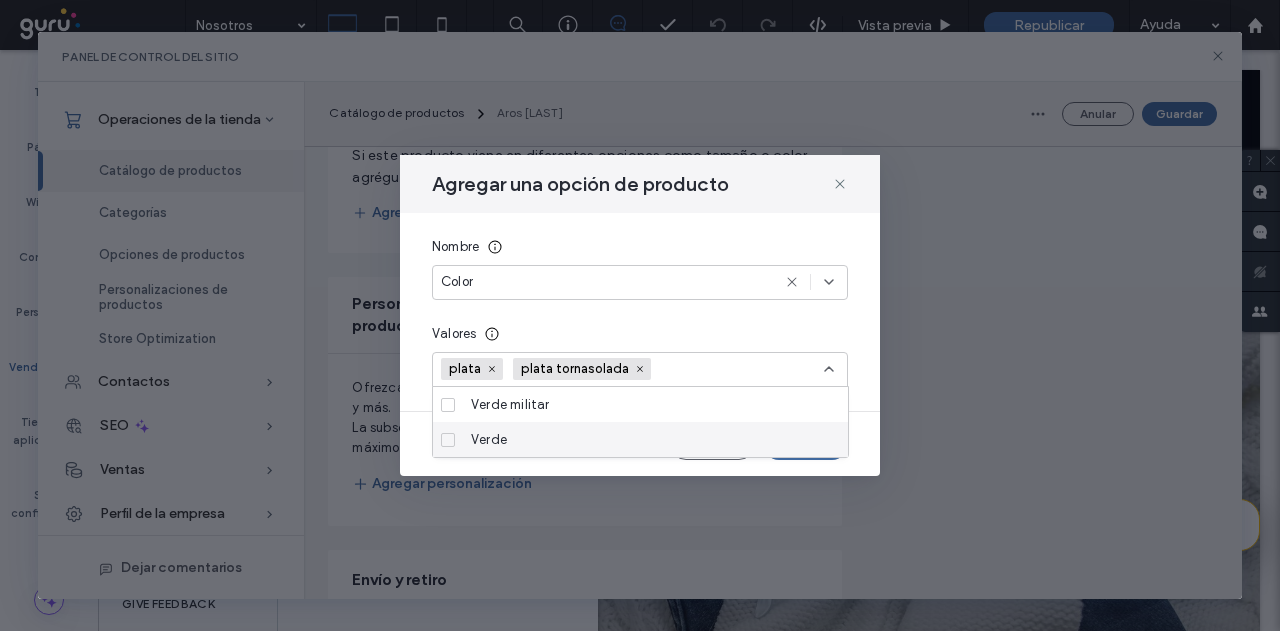 scroll, scrollTop: 577, scrollLeft: 0, axis: vertical 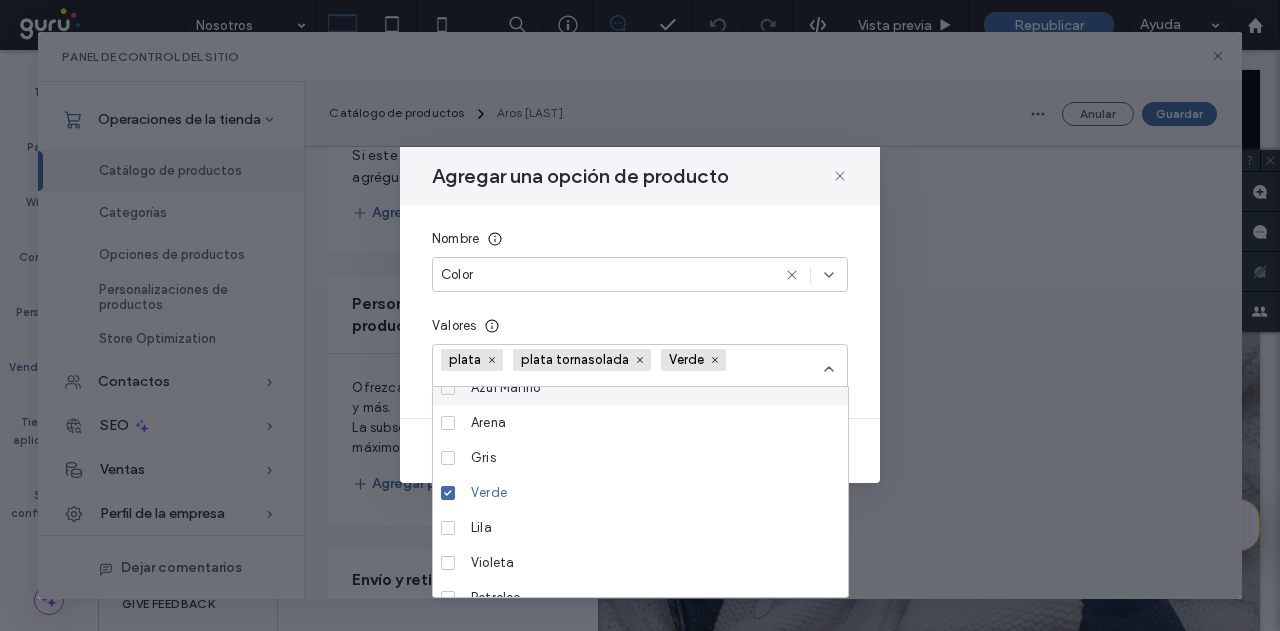 click on "plata plata tornasolada Verde" at bounding box center (632, 369) 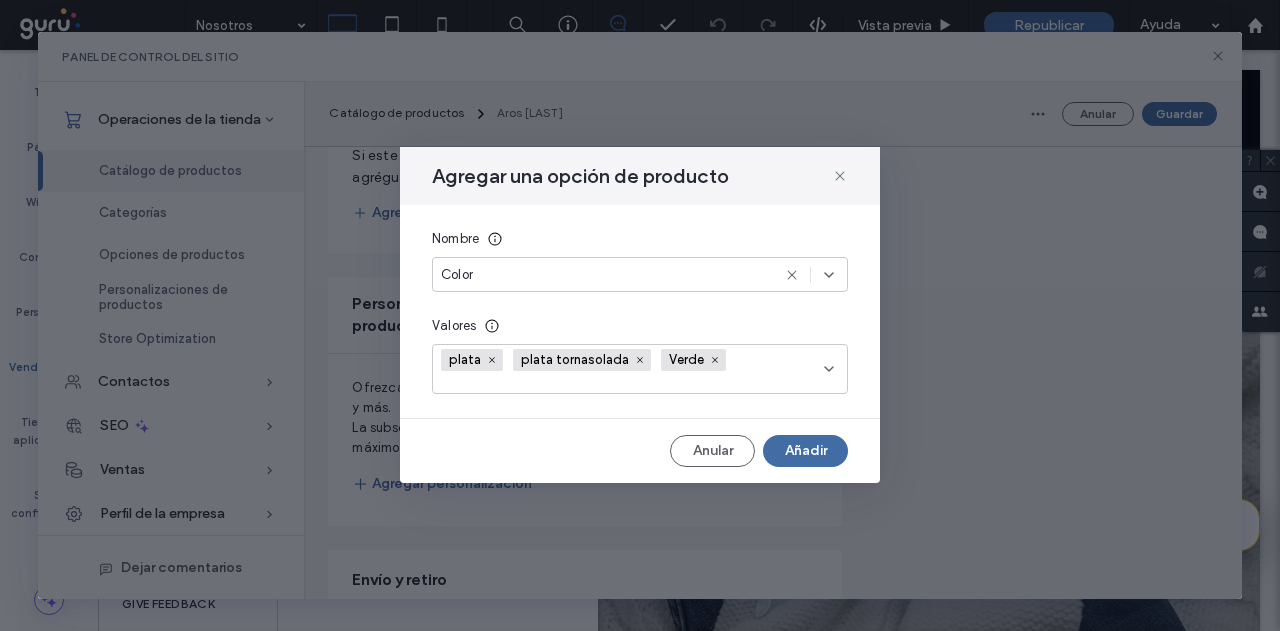 click on "Añadir" at bounding box center (805, 451) 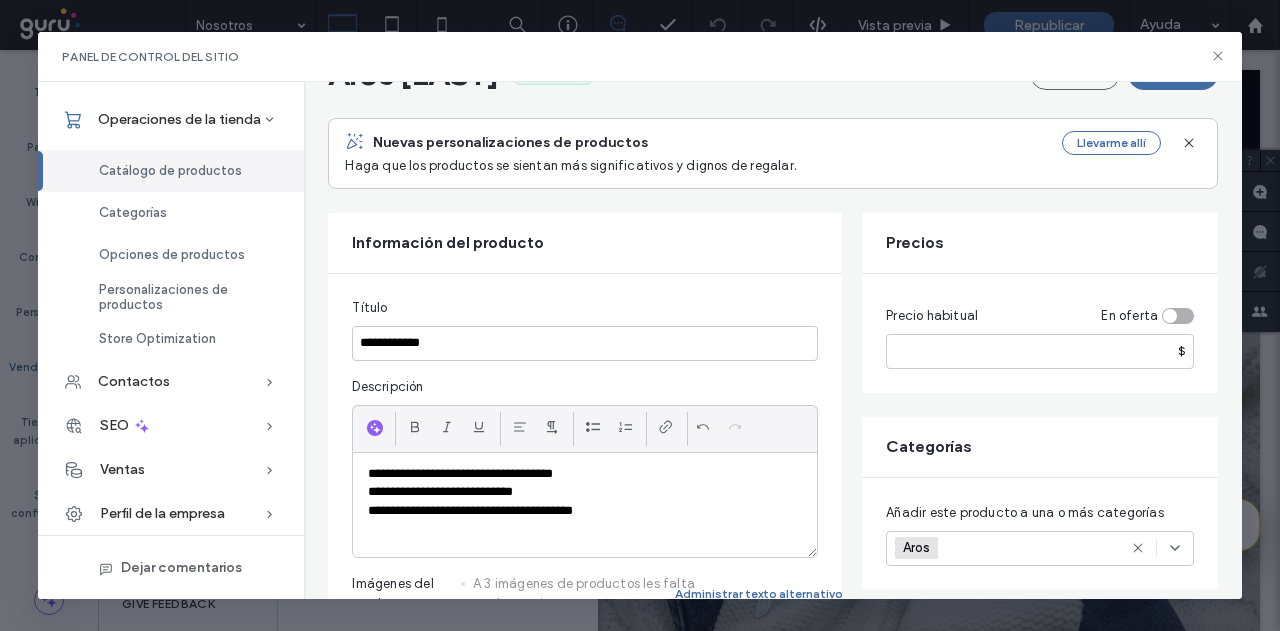 scroll, scrollTop: 0, scrollLeft: 0, axis: both 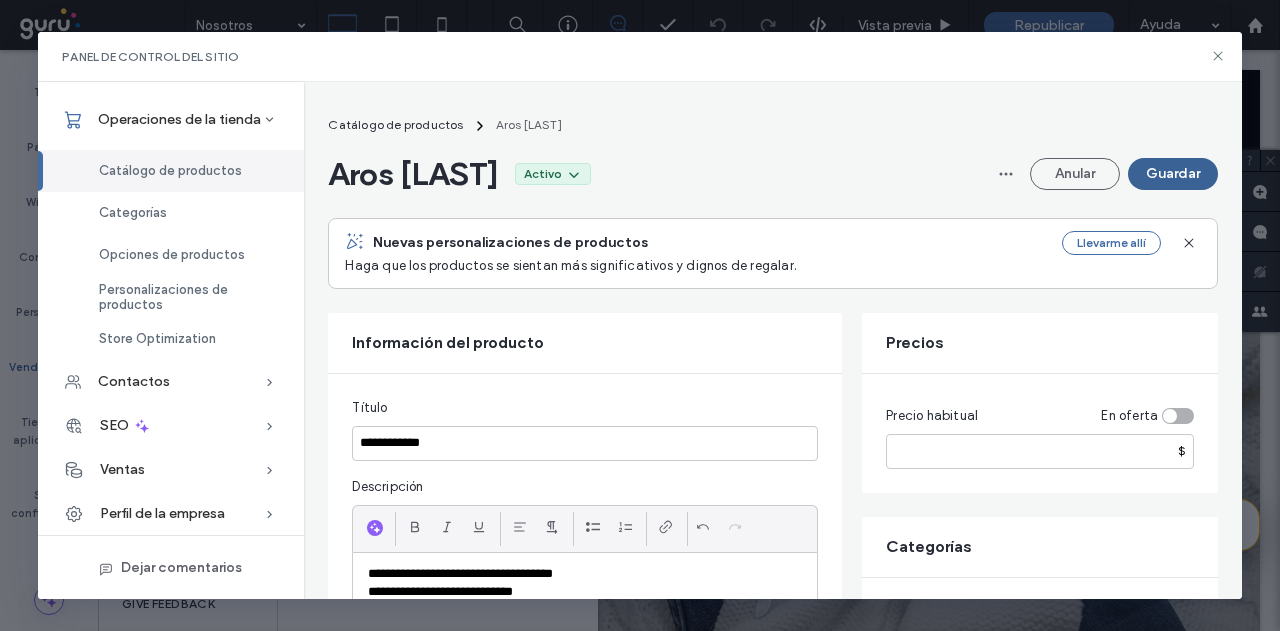 click on "Guardar" at bounding box center (1173, 174) 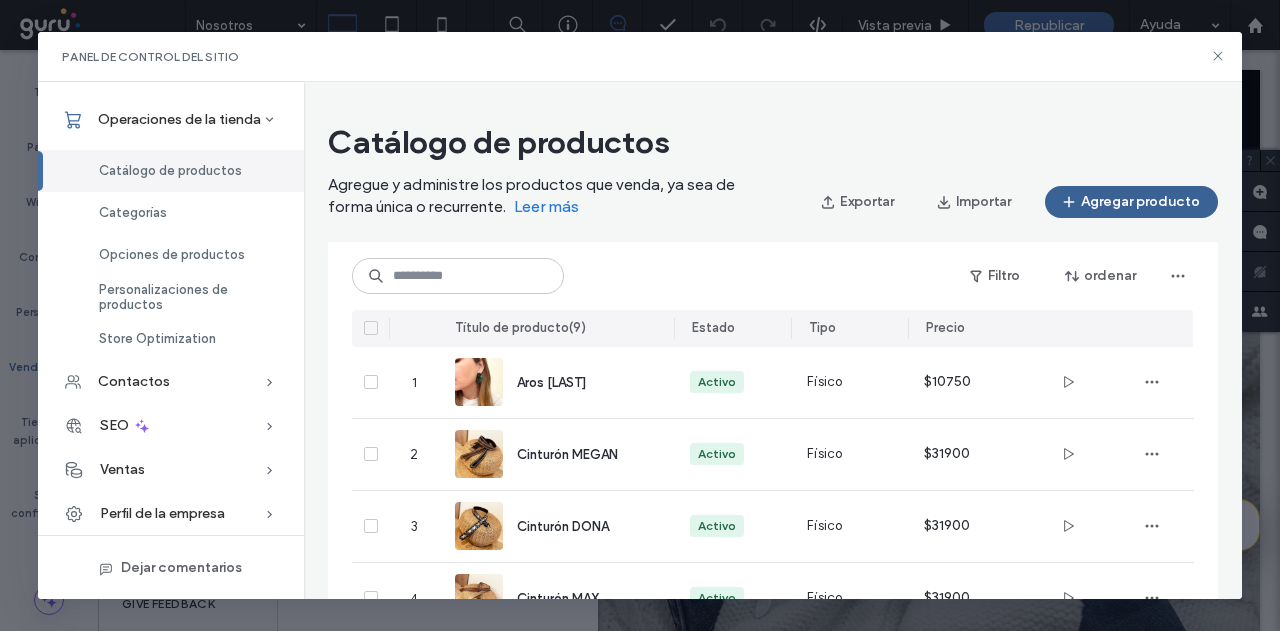 click on "Agregar producto" at bounding box center [1131, 202] 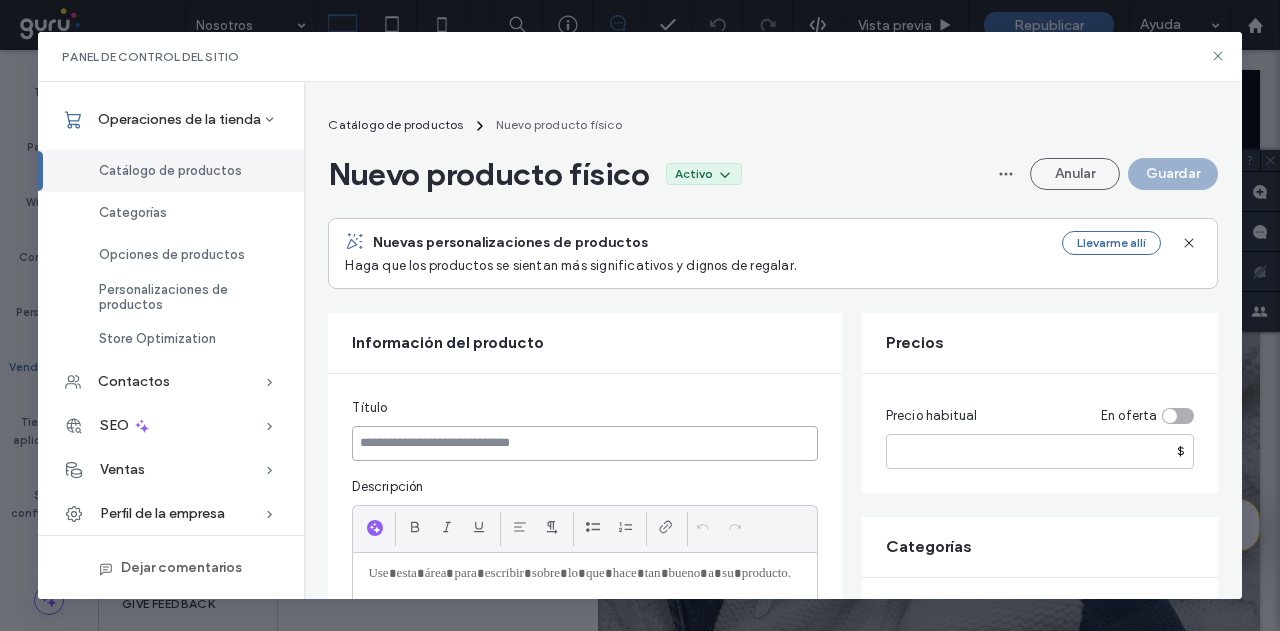 paste on "**********" 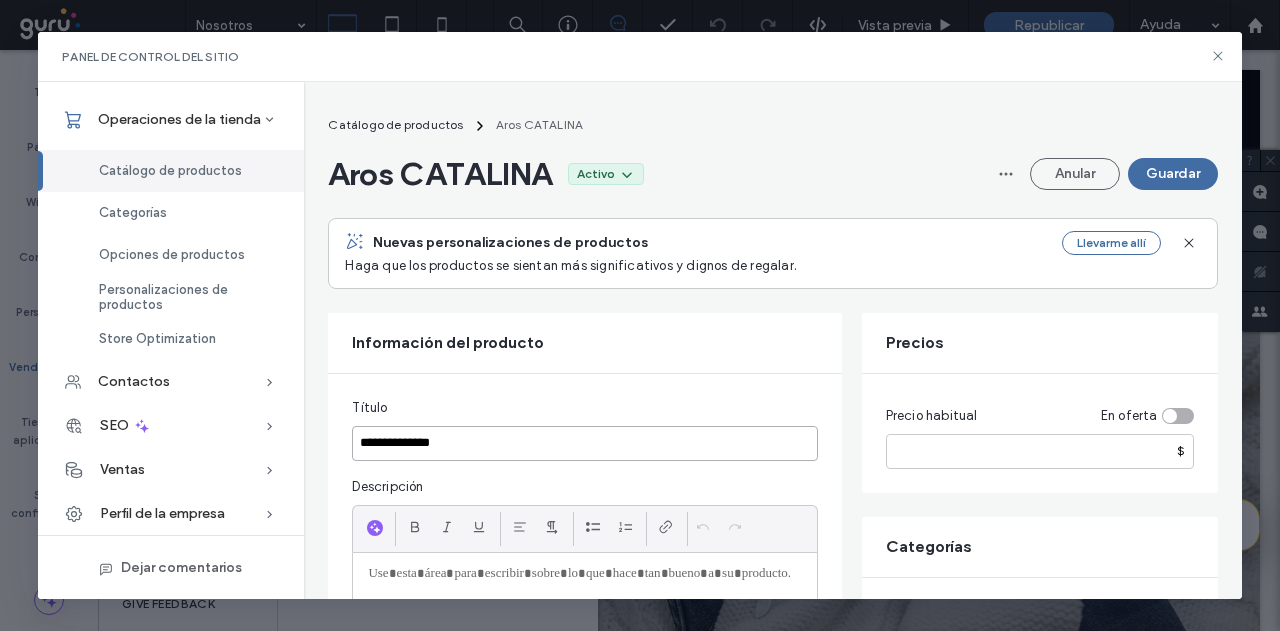 type on "**********" 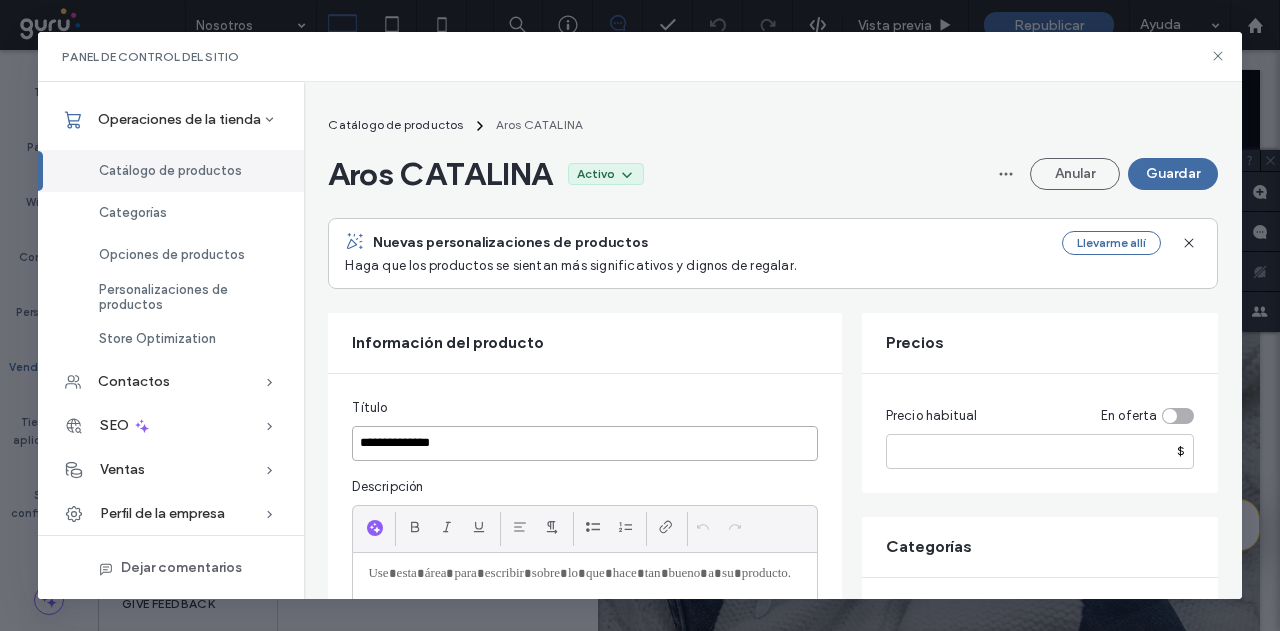 scroll, scrollTop: 200, scrollLeft: 0, axis: vertical 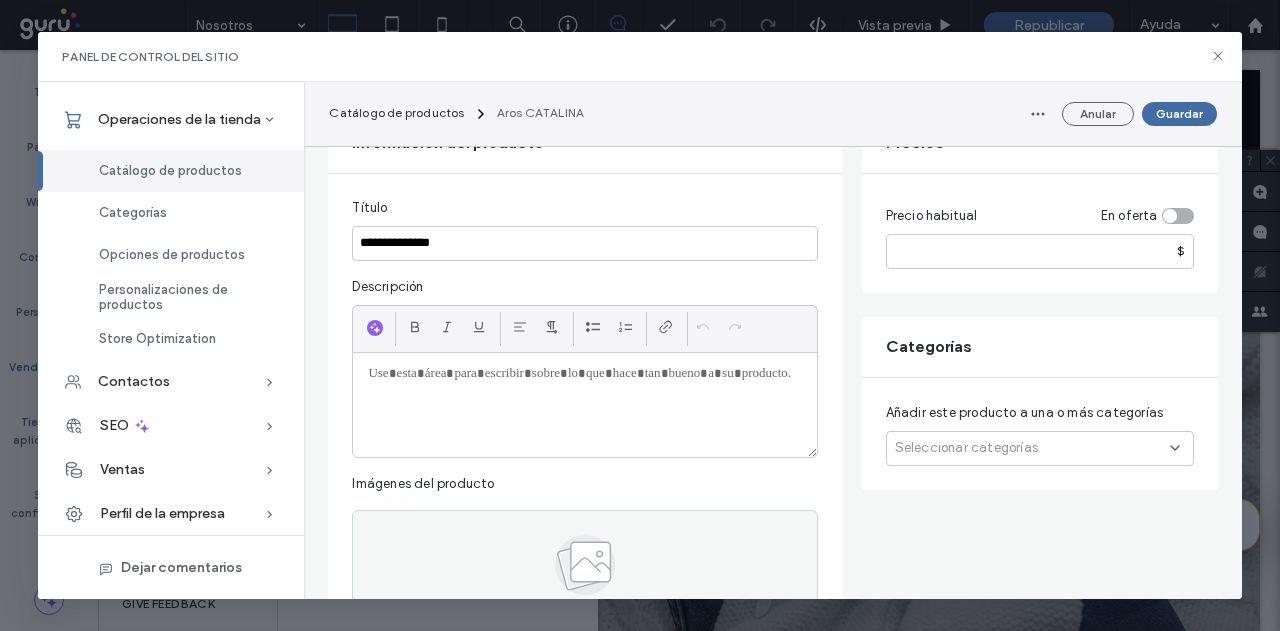 paste 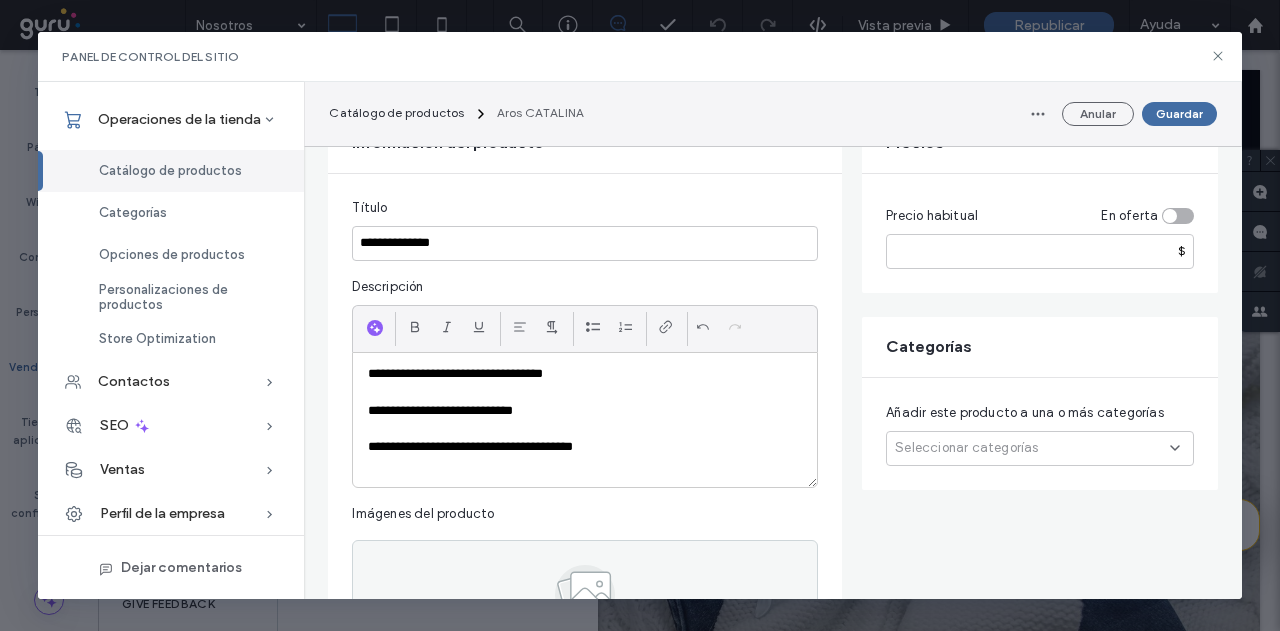 scroll, scrollTop: 0, scrollLeft: 0, axis: both 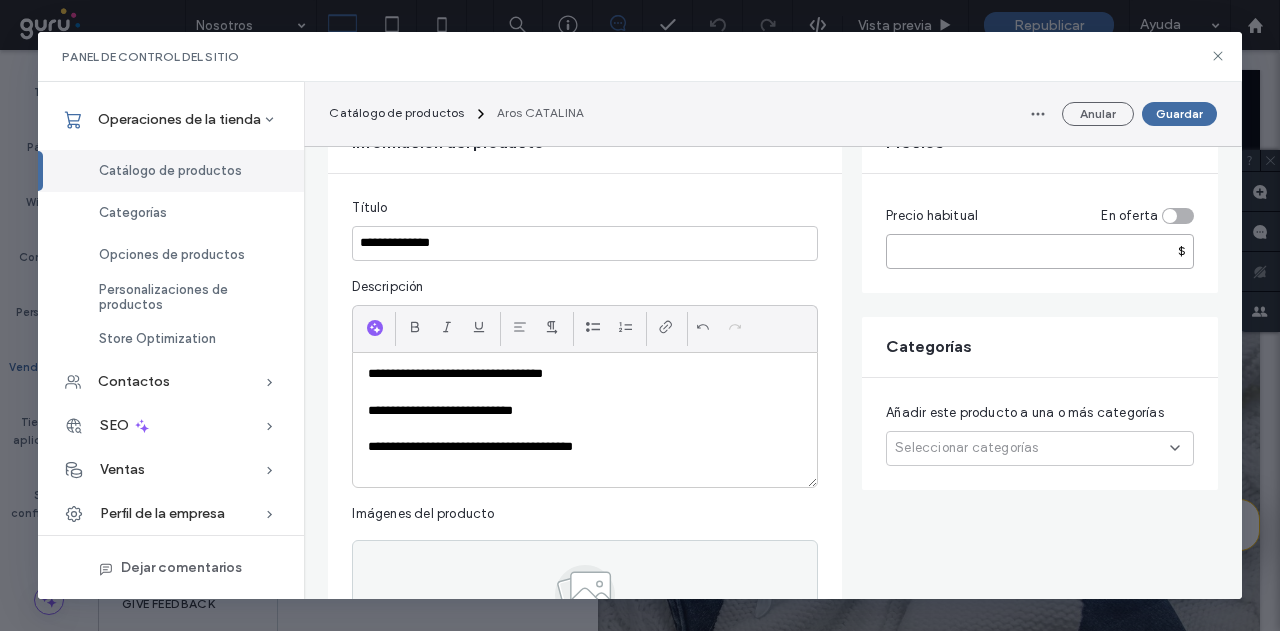click at bounding box center [1040, 251] 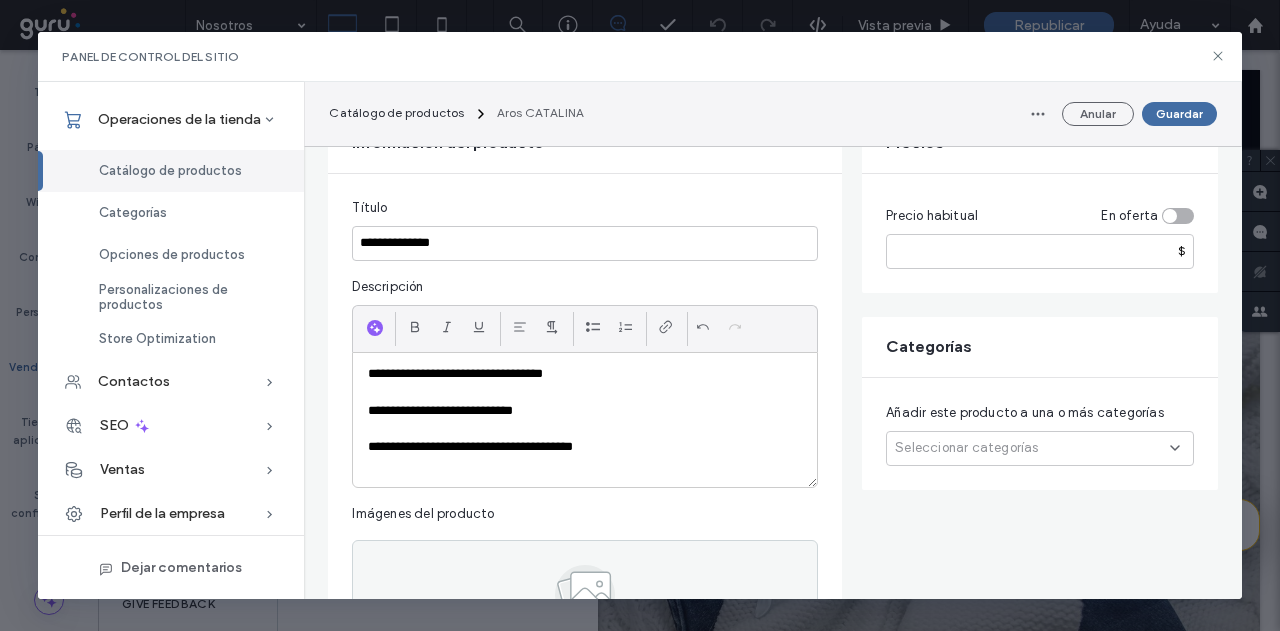 click on "Añadir este producto a una o más categorías Seleccionar categorías" at bounding box center (1040, 434) 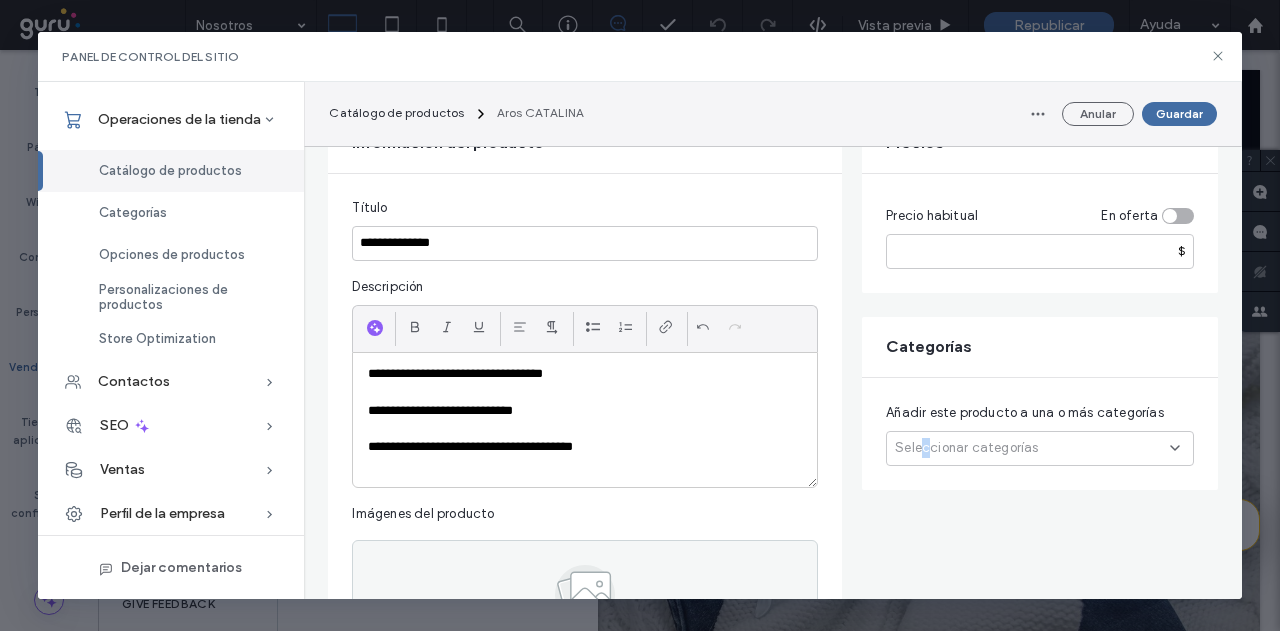 click on "Seleccionar categorías" at bounding box center (1040, 448) 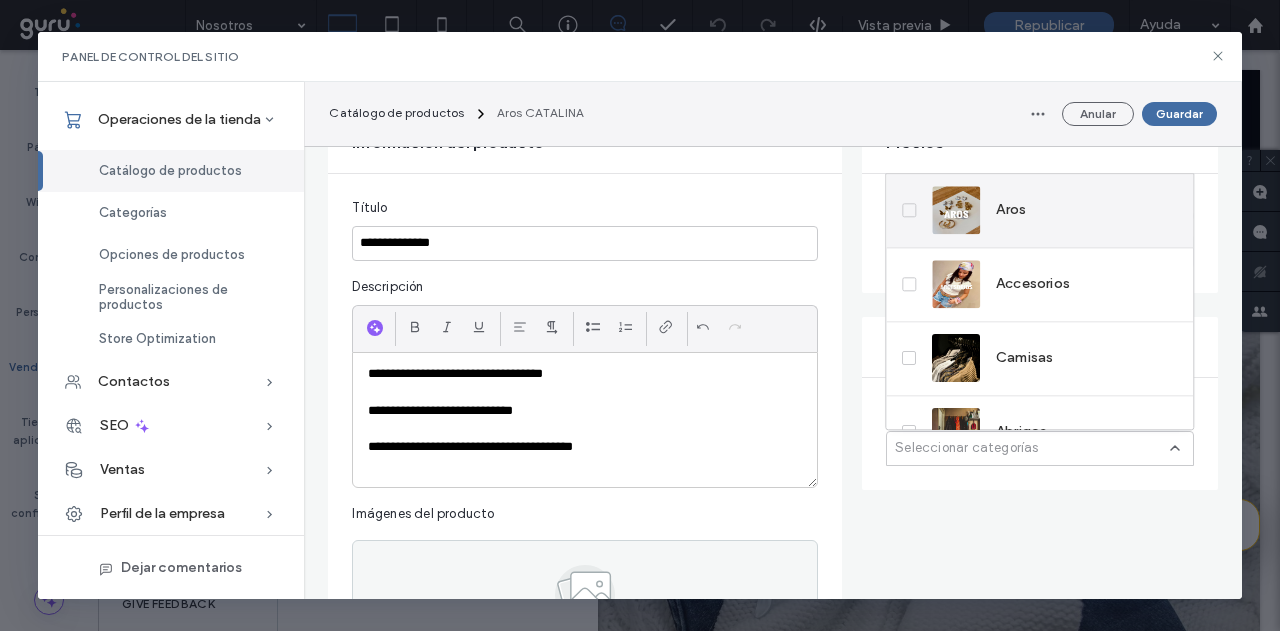 click on "Aros" at bounding box center (964, 210) 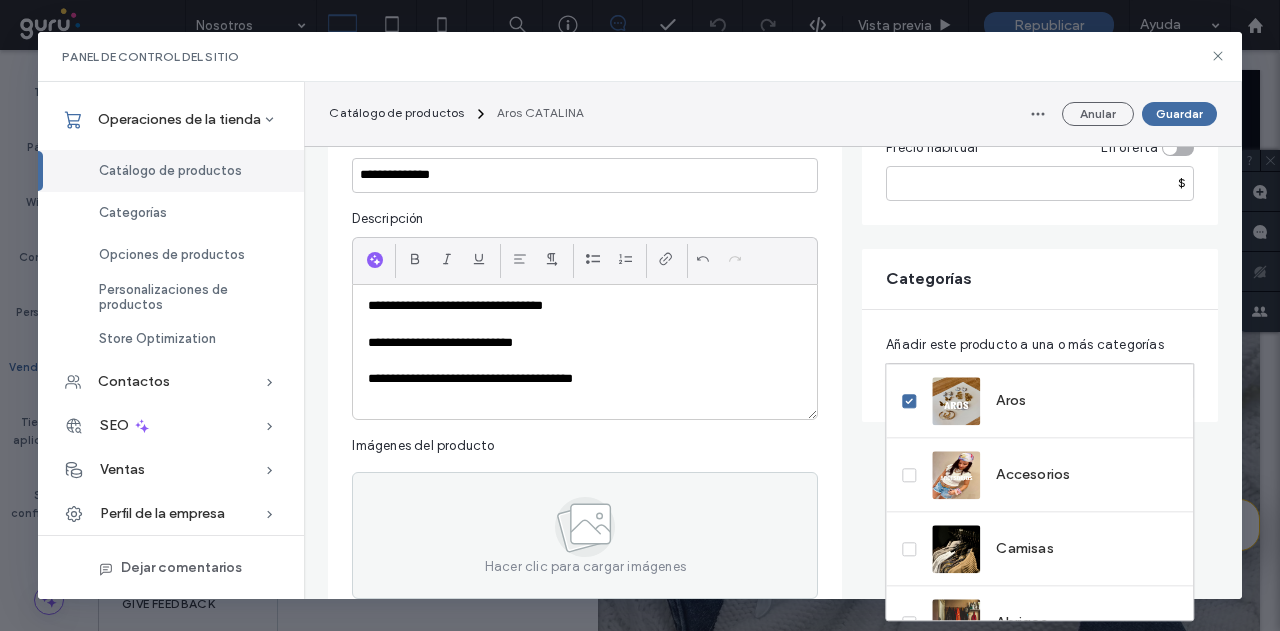 scroll, scrollTop: 300, scrollLeft: 0, axis: vertical 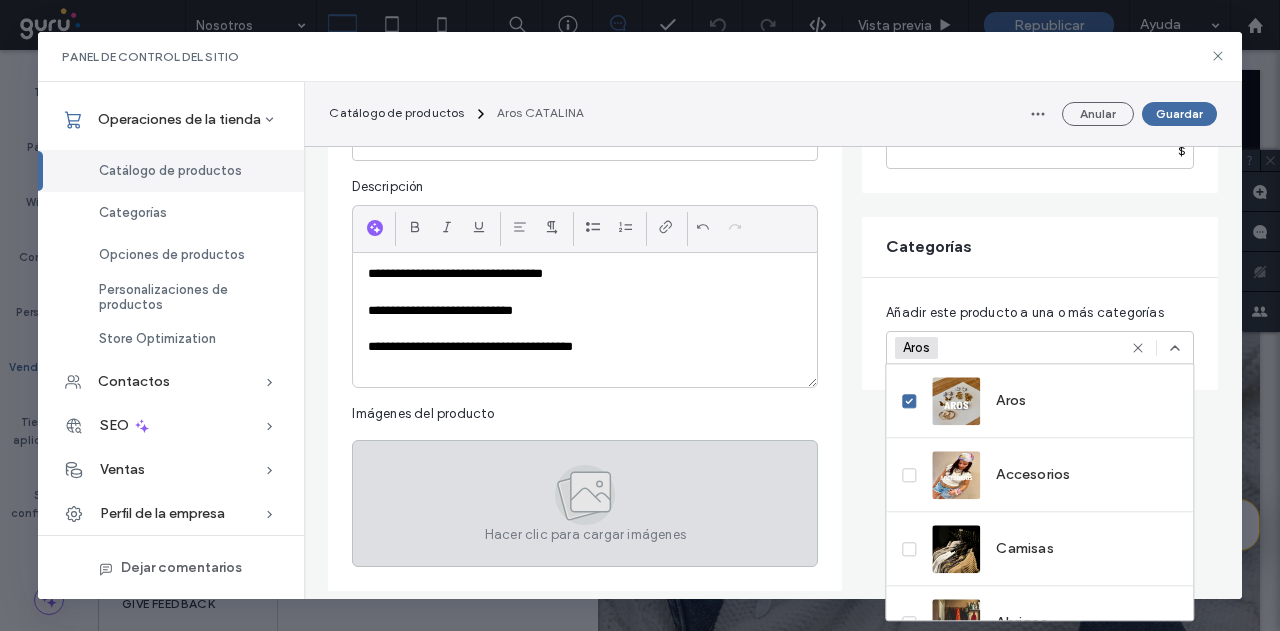 click on "Hacer clic para cargar imágenes" at bounding box center [585, 503] 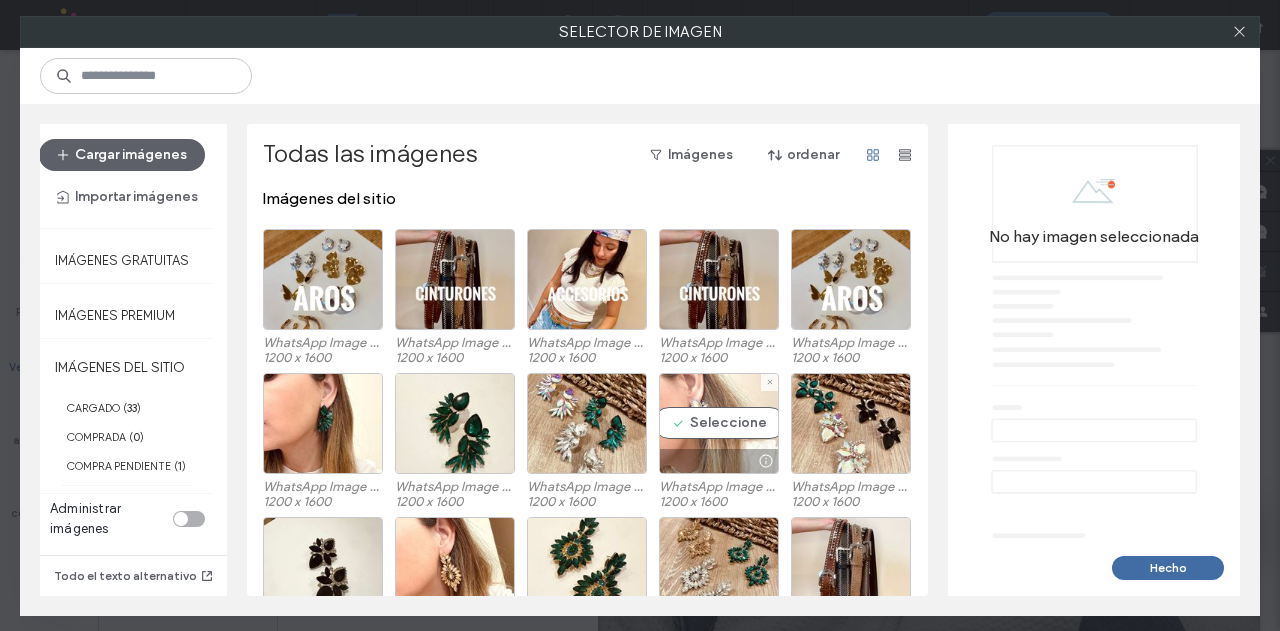click on "Seleccione" at bounding box center (719, 423) 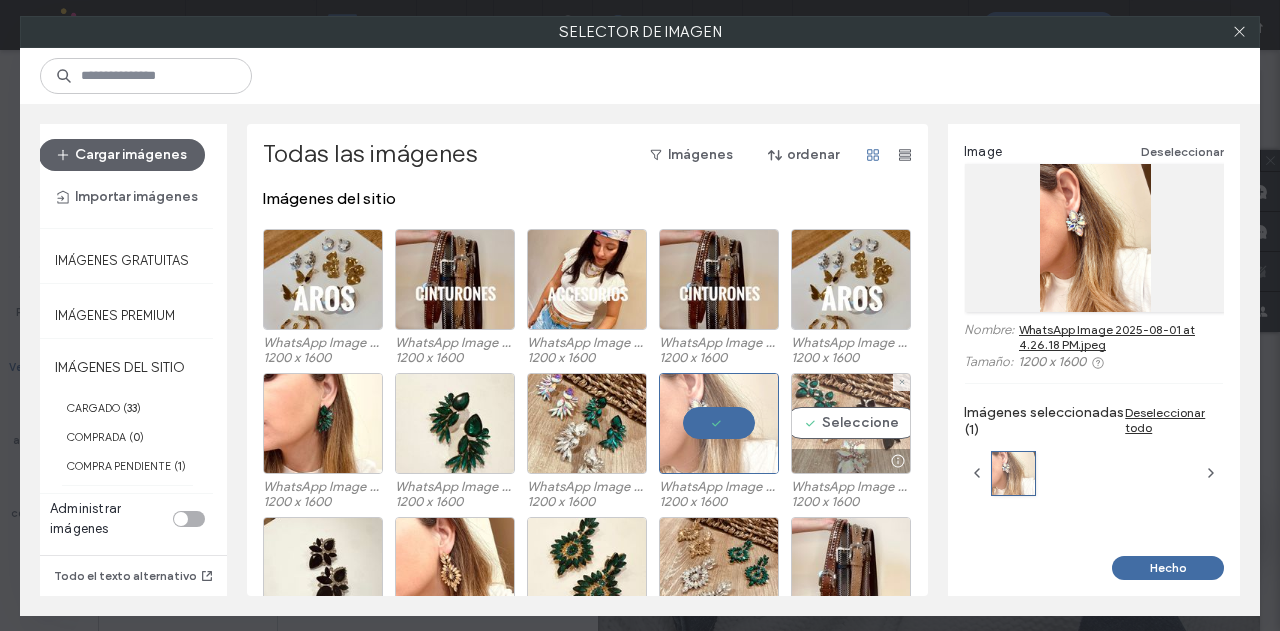 click on "Seleccione" at bounding box center (851, 423) 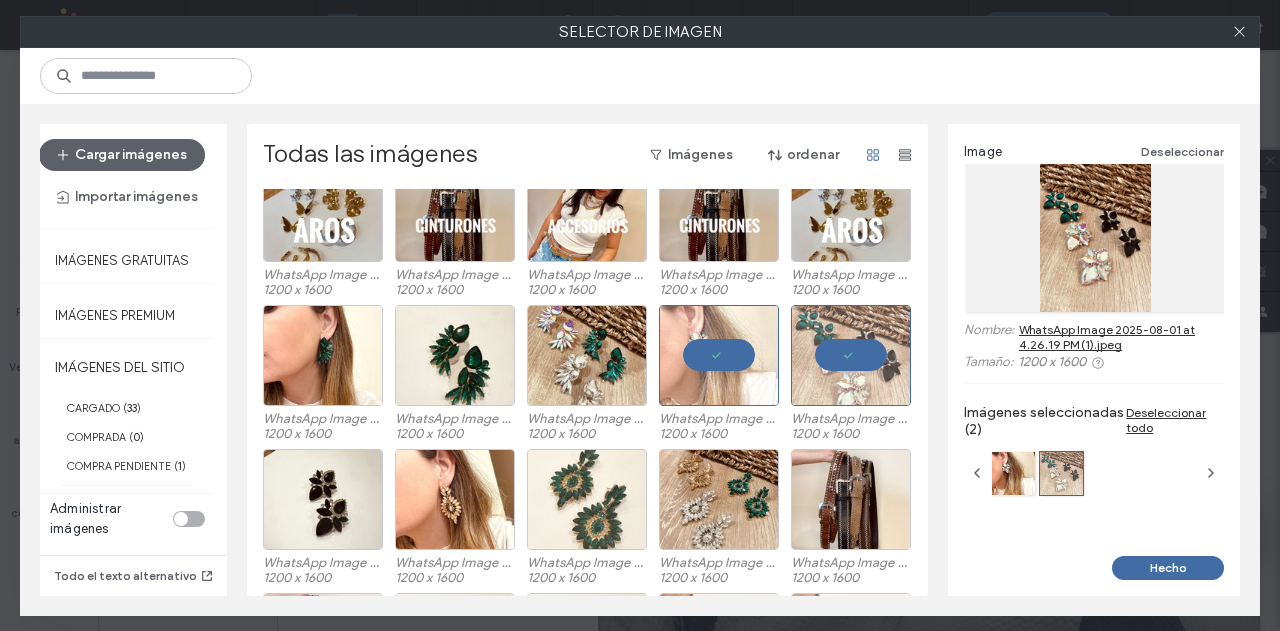 scroll, scrollTop: 100, scrollLeft: 0, axis: vertical 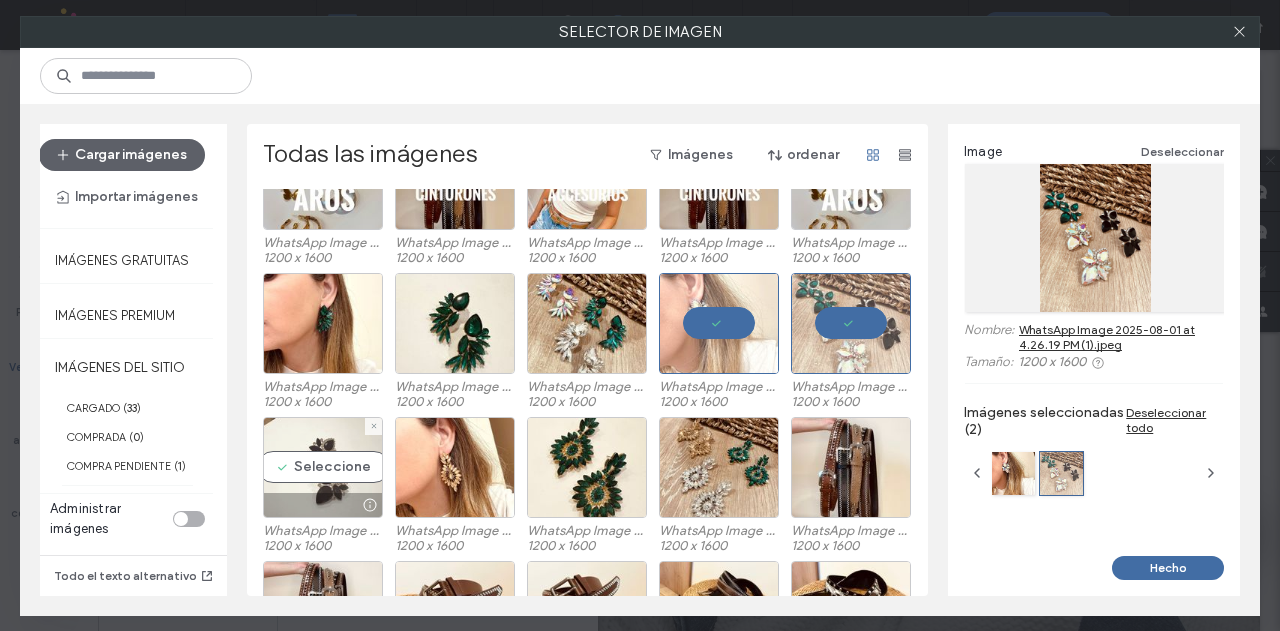 click on "Seleccione" at bounding box center [323, 467] 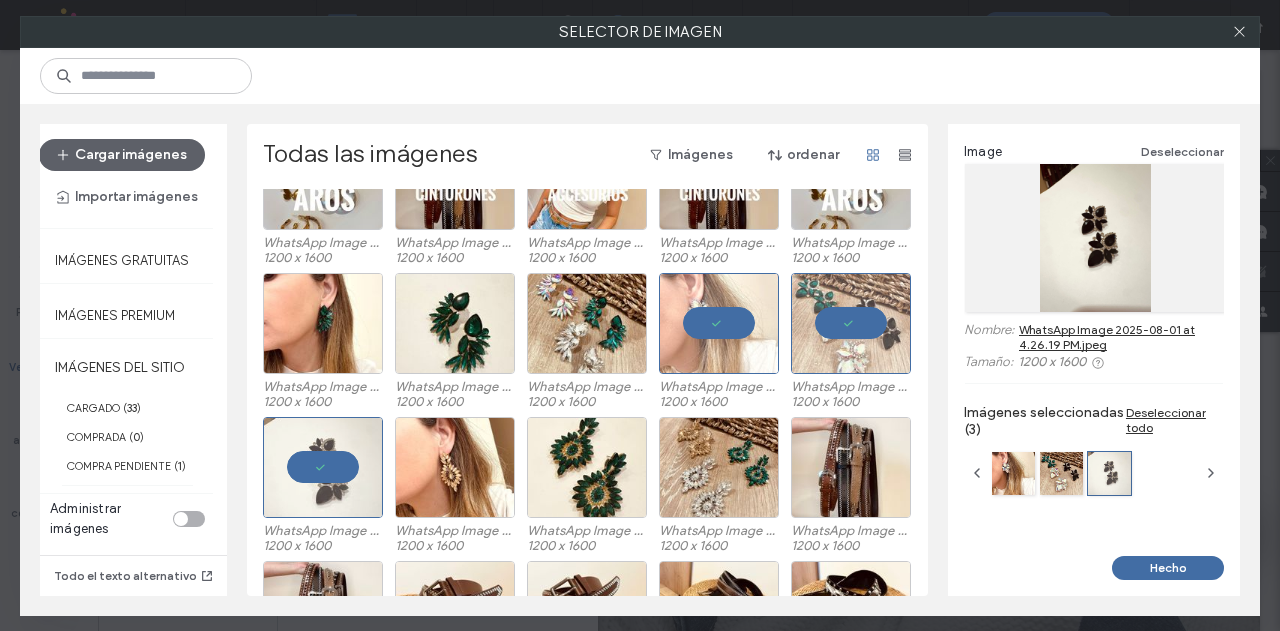 click on "Hecho" at bounding box center [1168, 568] 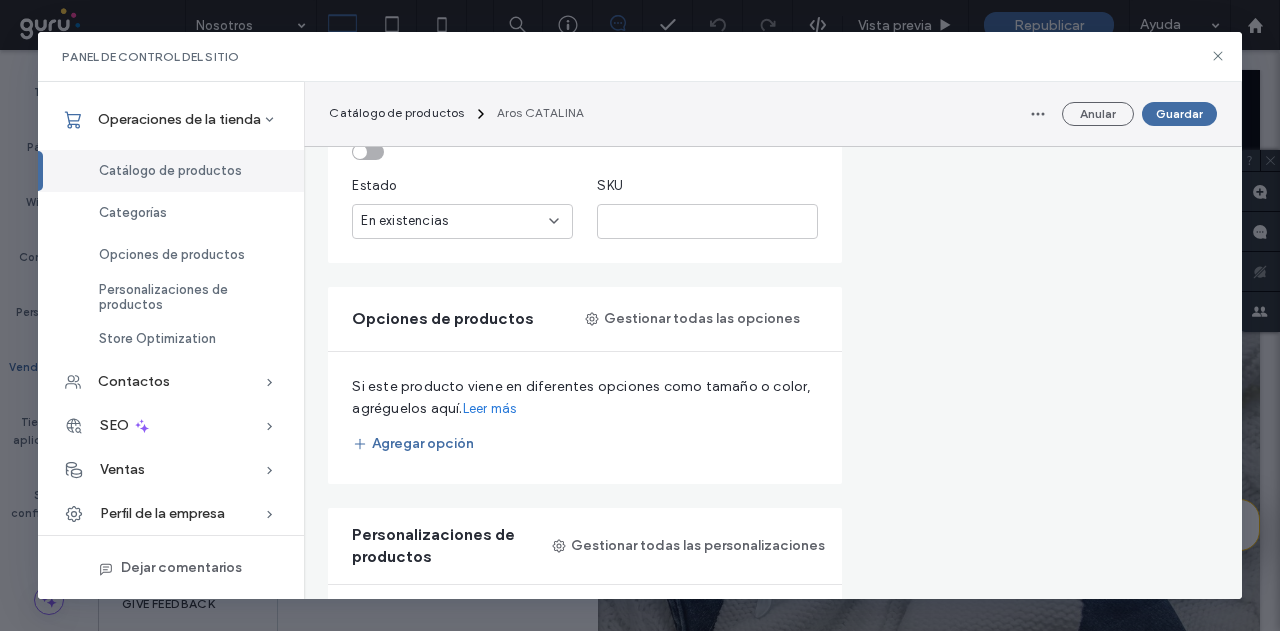 scroll, scrollTop: 1000, scrollLeft: 0, axis: vertical 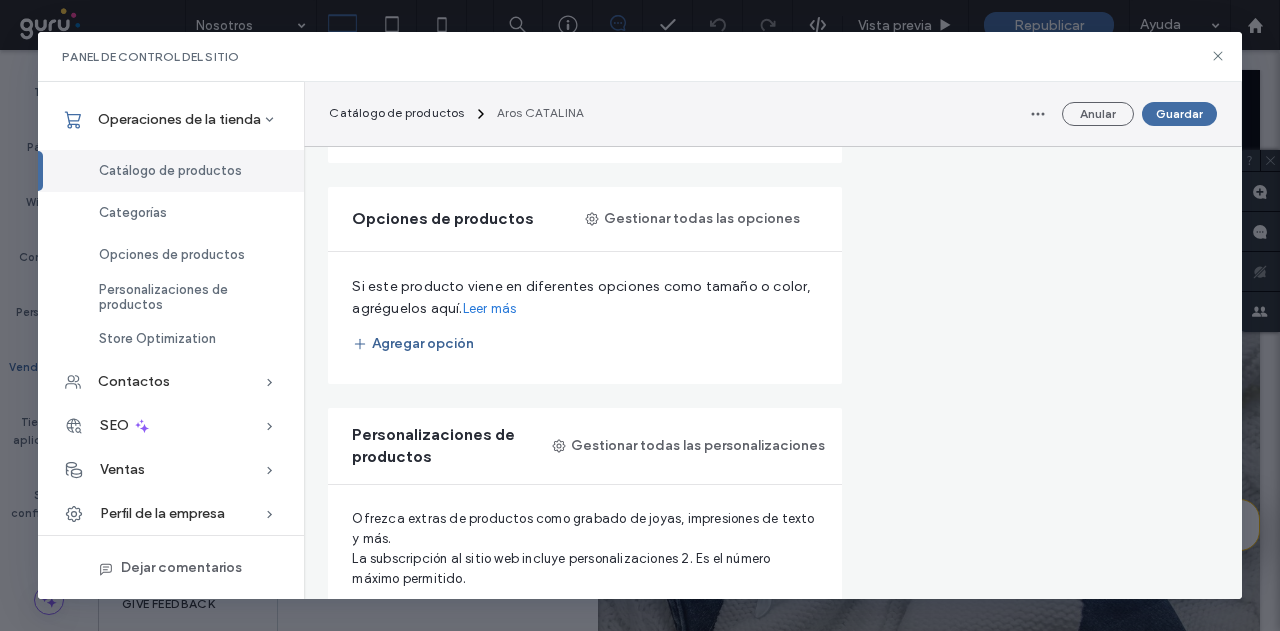 click on "Agregar opción" at bounding box center (413, 344) 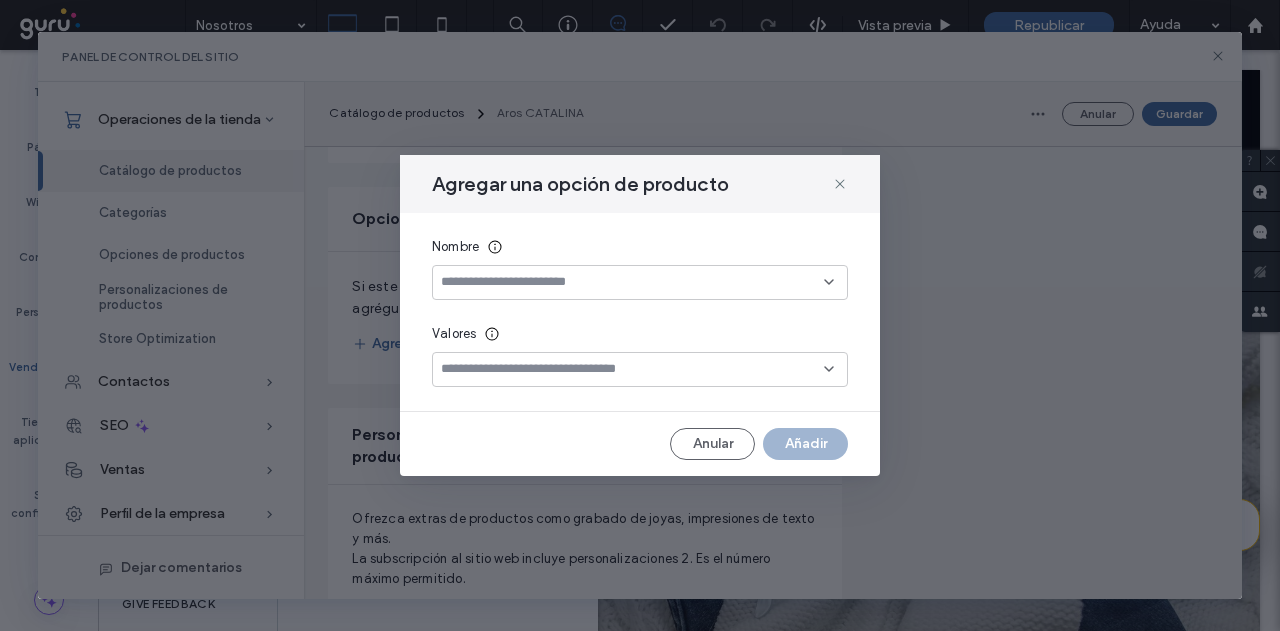 click at bounding box center [640, 282] 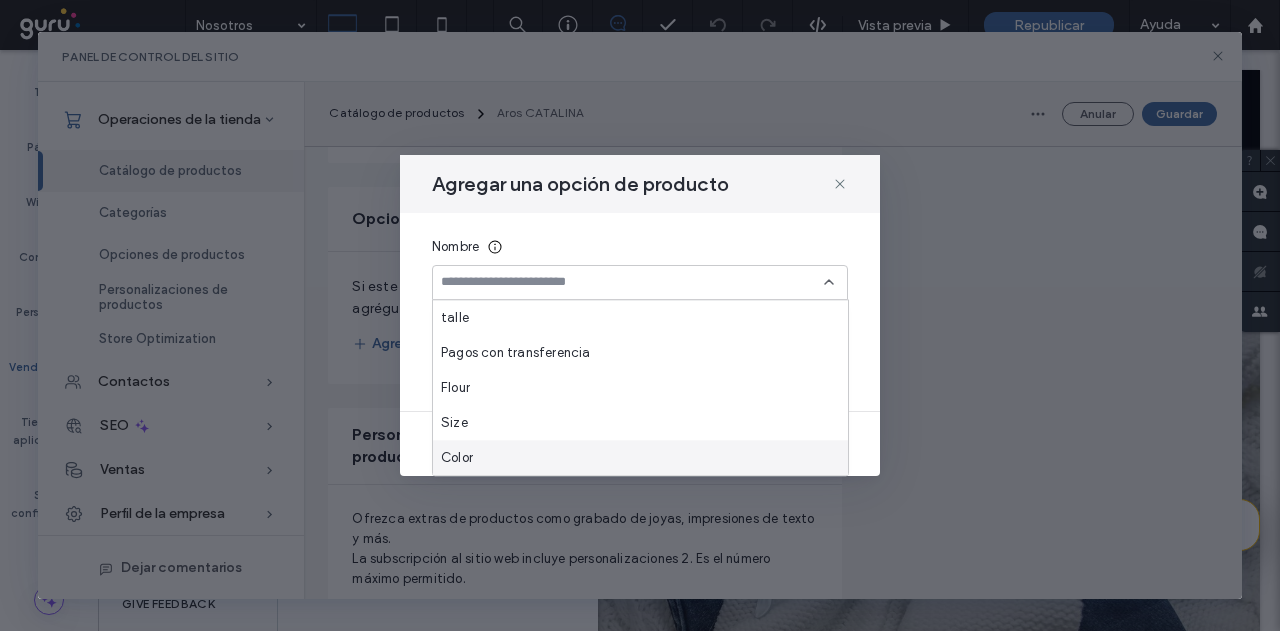 click on "Color" at bounding box center [640, 457] 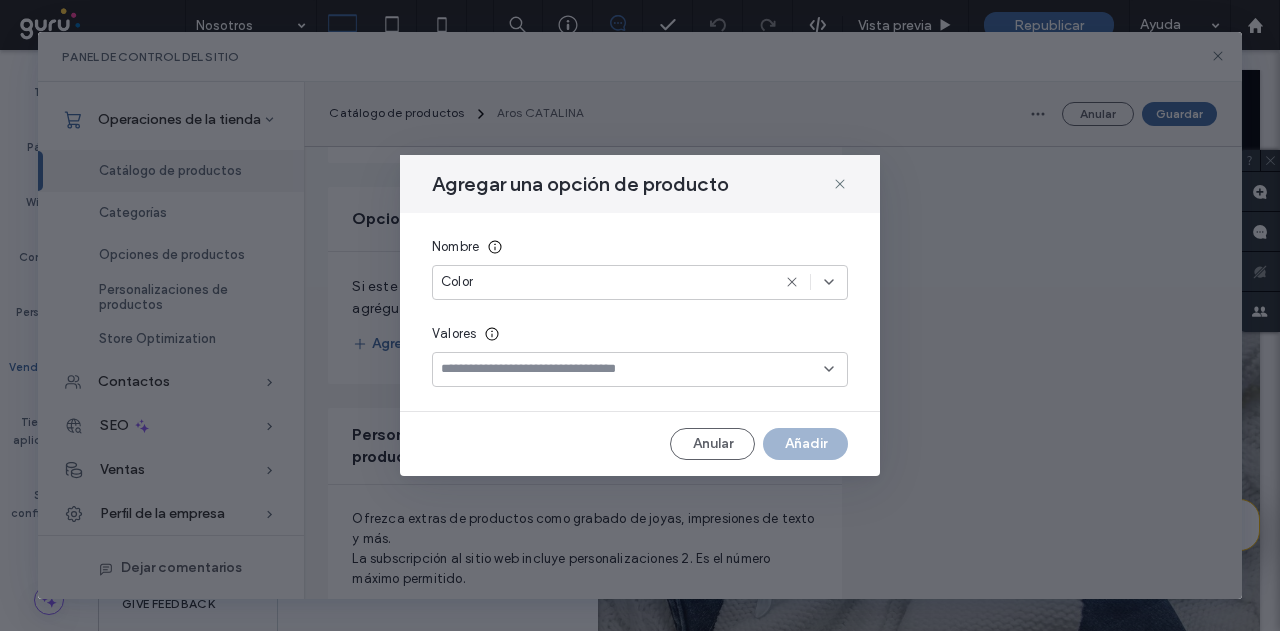 click at bounding box center [632, 369] 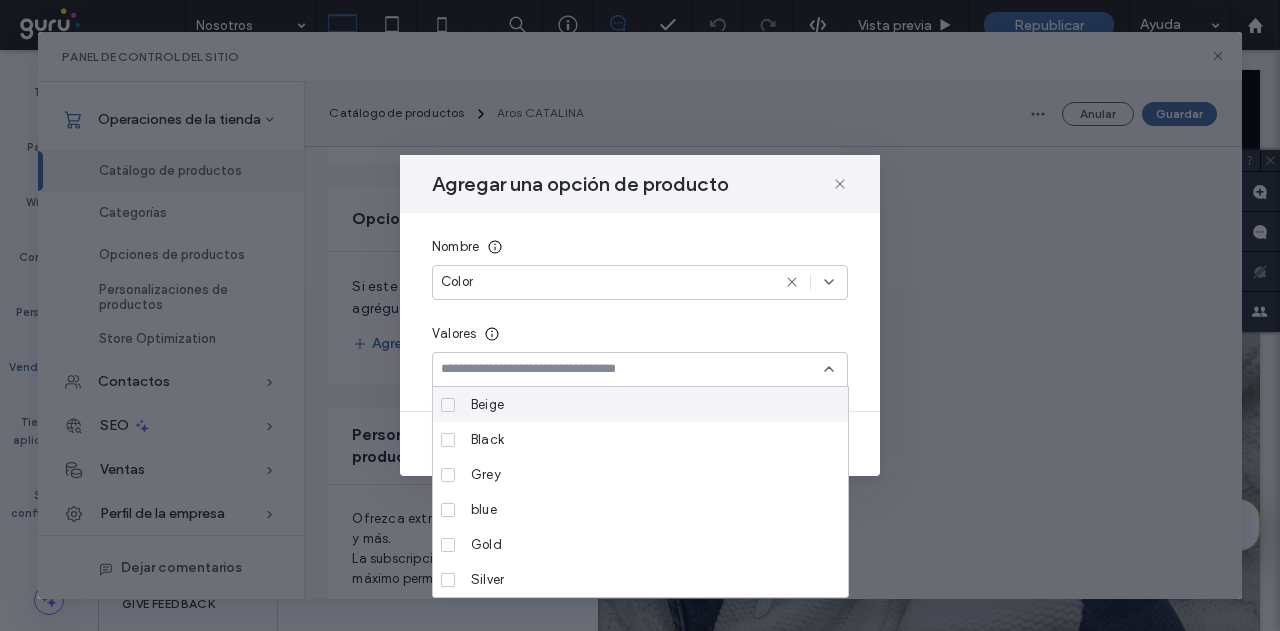 click at bounding box center (632, 369) 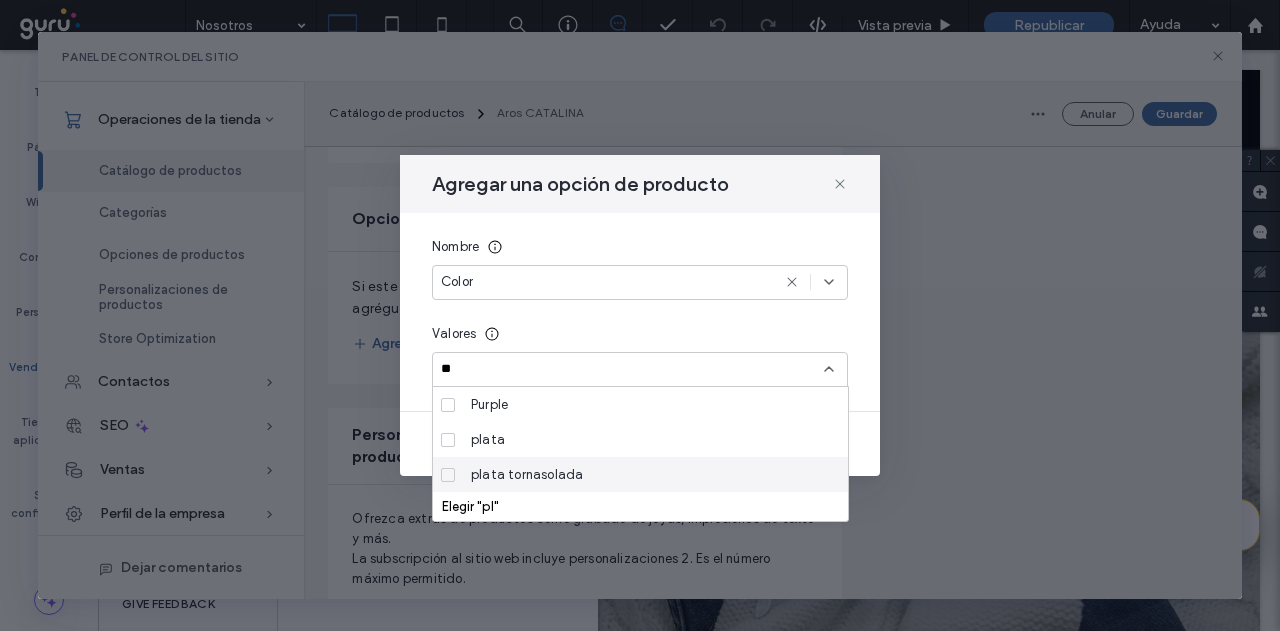 type on "**" 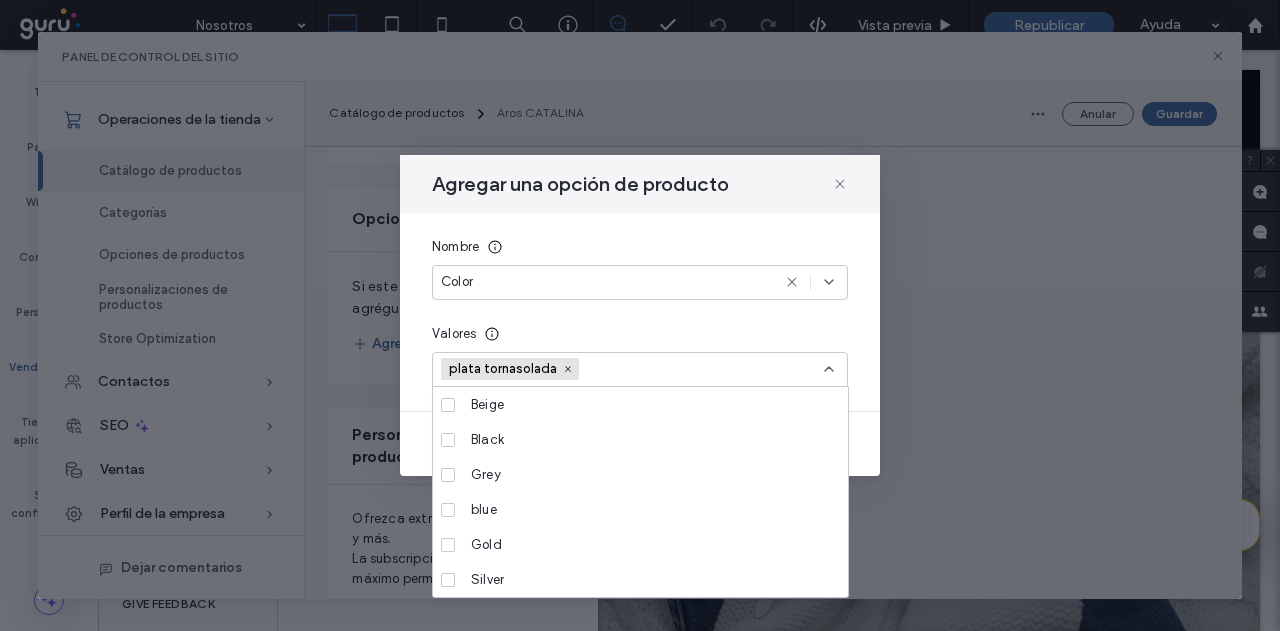 scroll, scrollTop: 770, scrollLeft: 0, axis: vertical 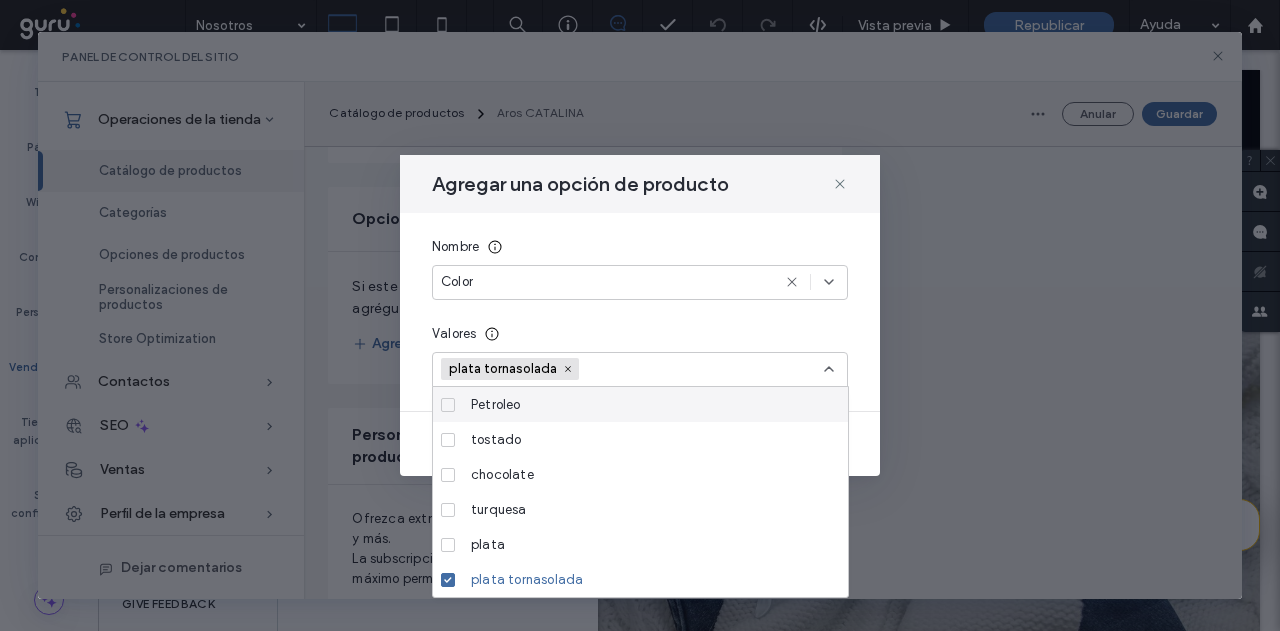 click at bounding box center (658, 369) 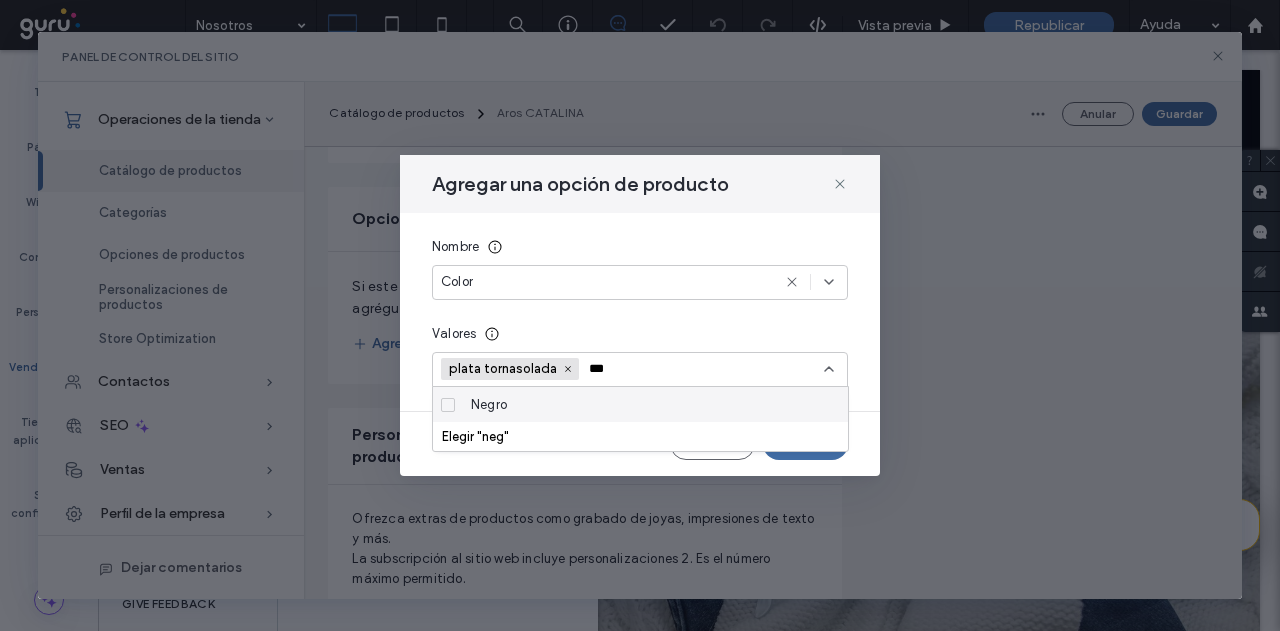 type on "***" 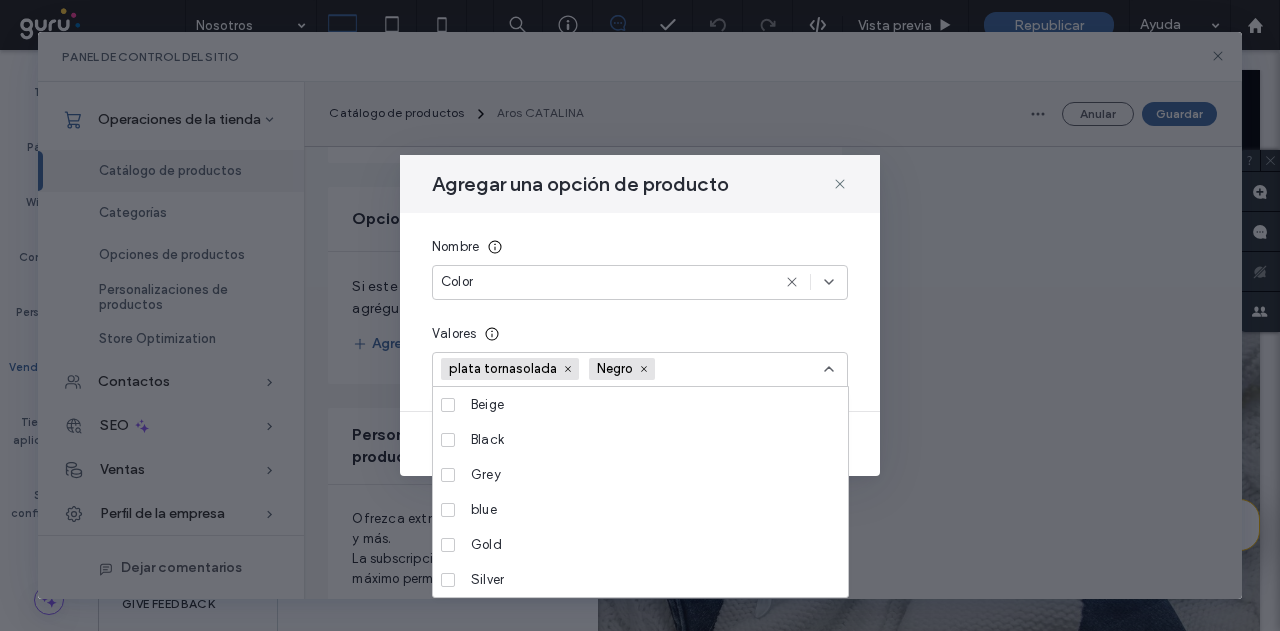 scroll, scrollTop: 262, scrollLeft: 0, axis: vertical 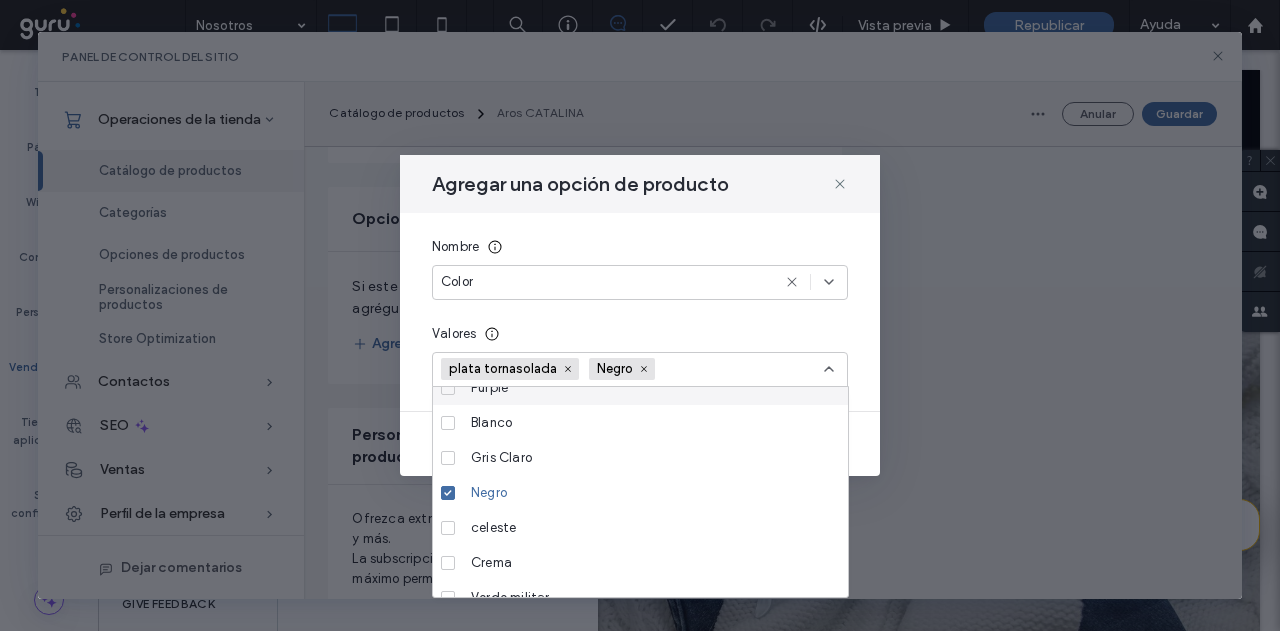 click at bounding box center [734, 369] 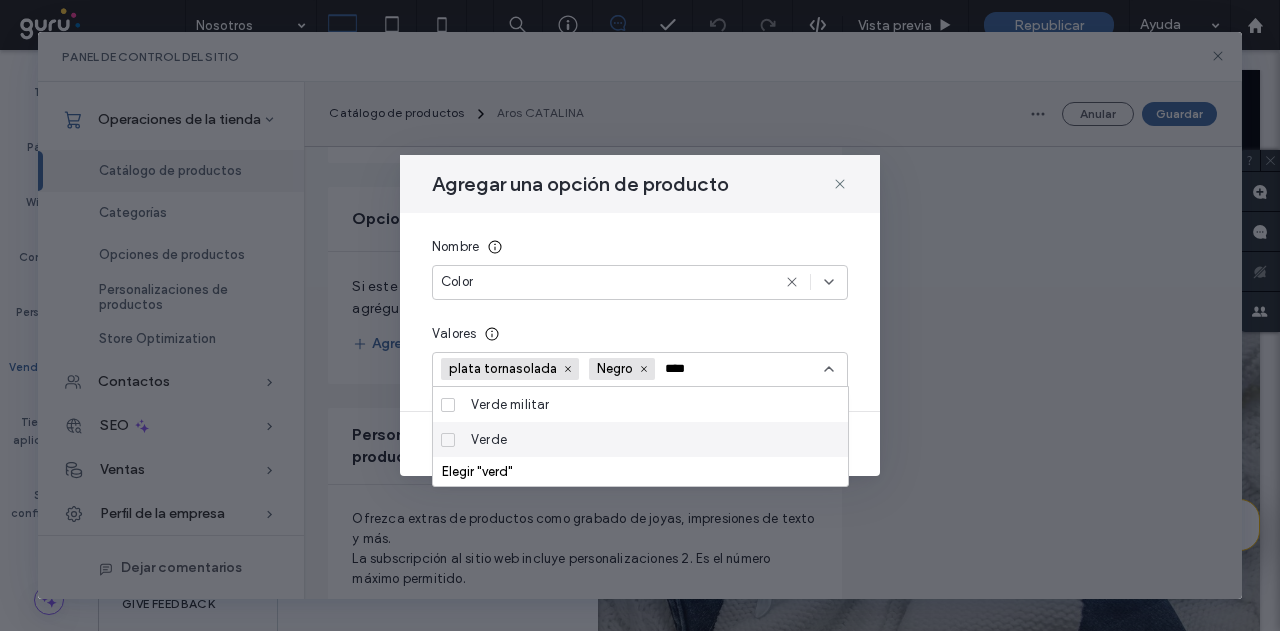 type on "****" 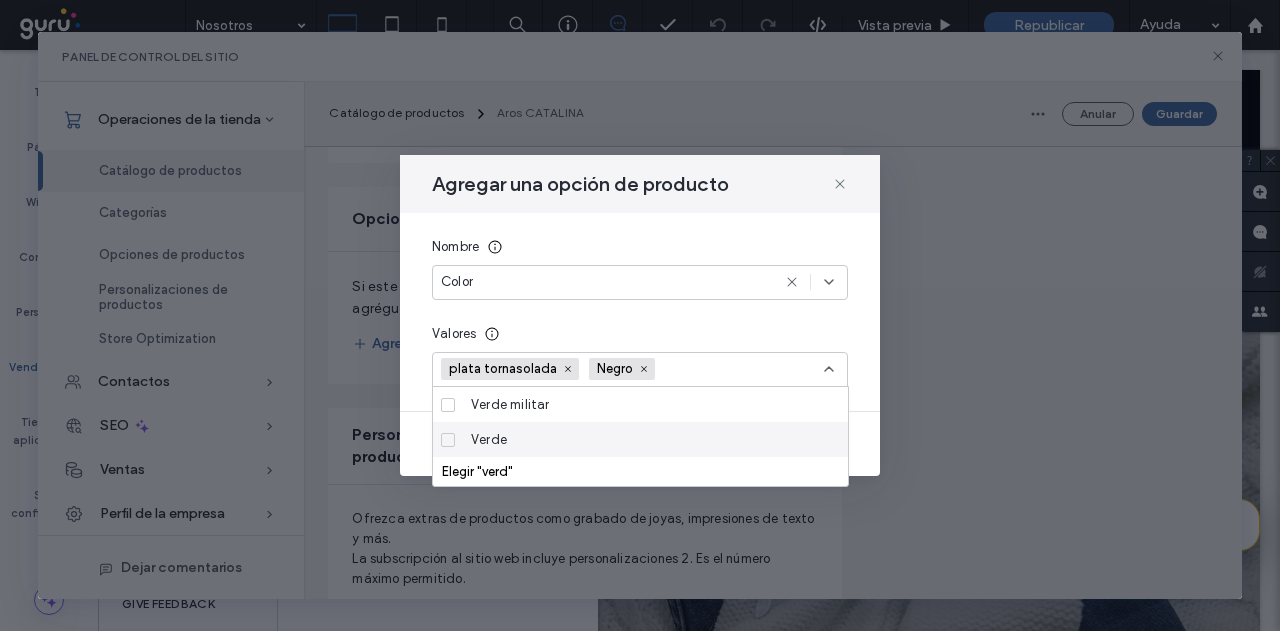 scroll, scrollTop: 577, scrollLeft: 0, axis: vertical 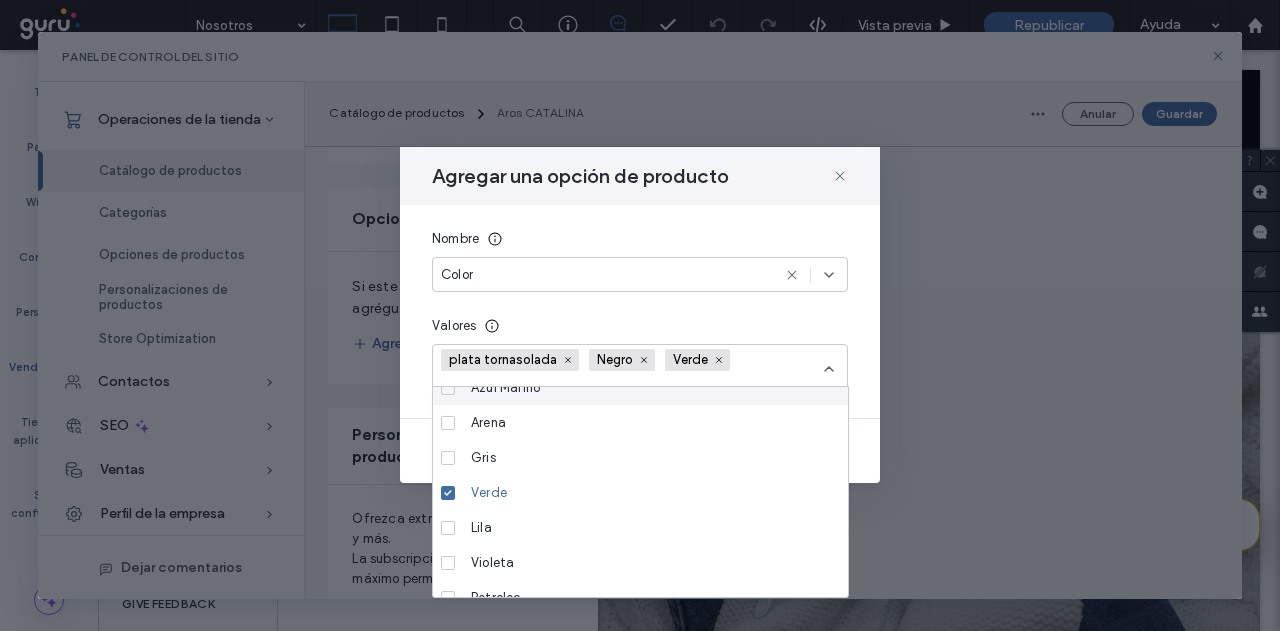 click on "plata tornasolada Negro Verde" at bounding box center [632, 369] 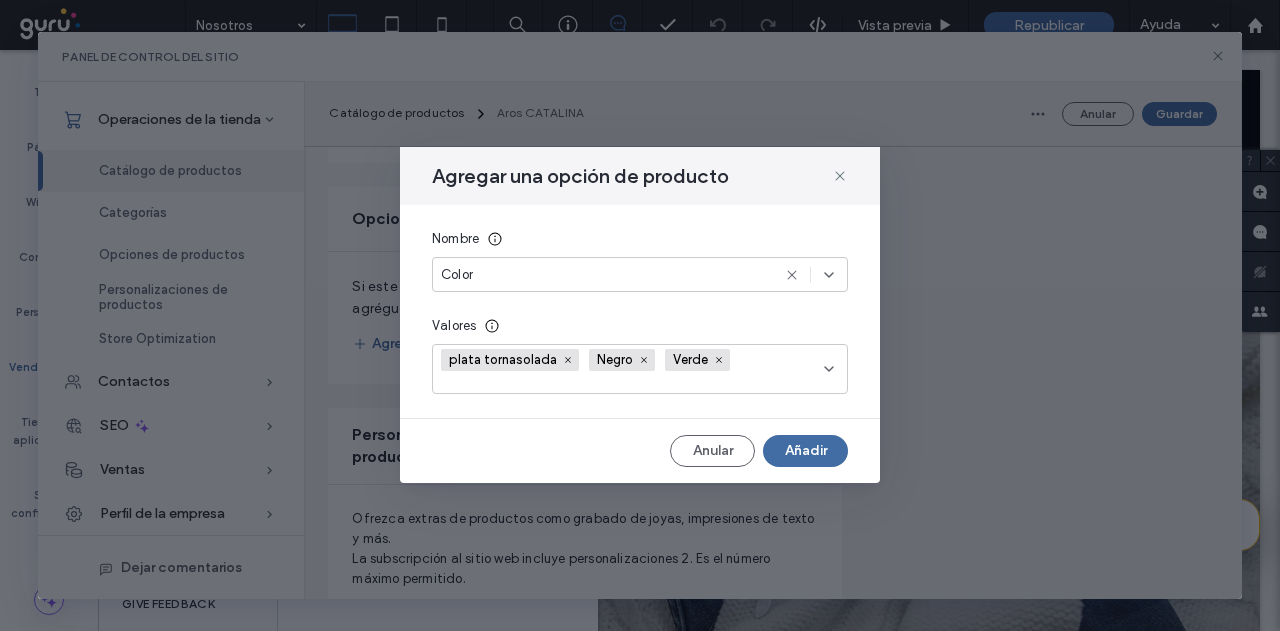 click on "Anular Añadir" at bounding box center (640, 451) 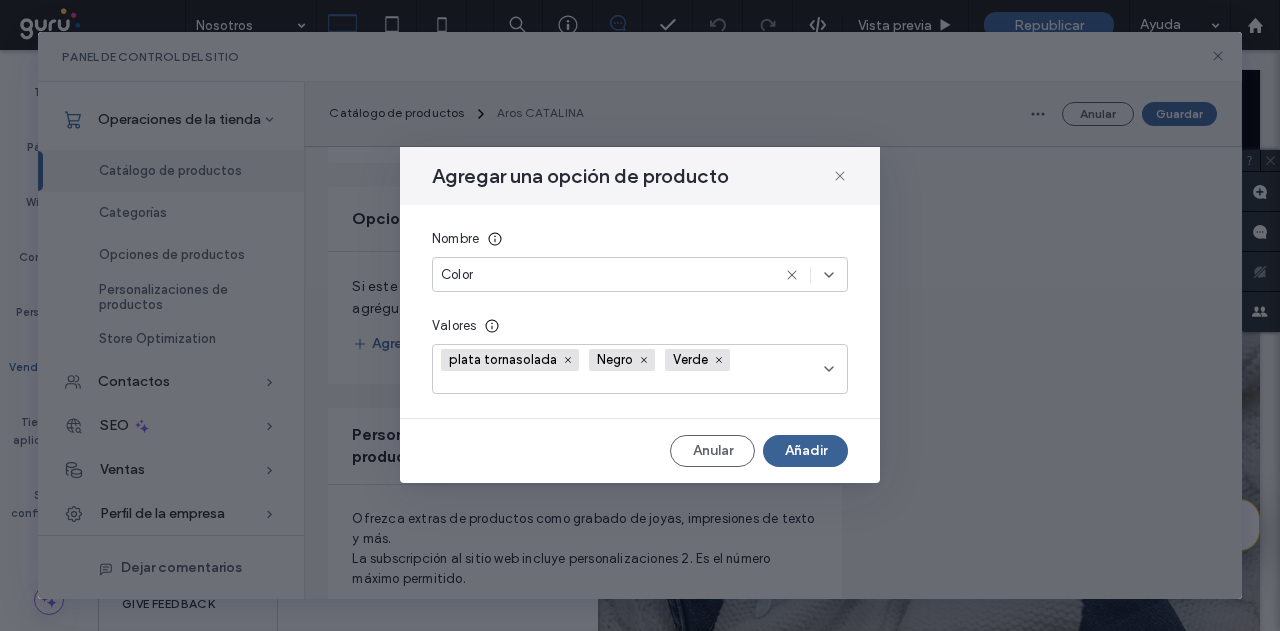 click on "Añadir" at bounding box center [805, 451] 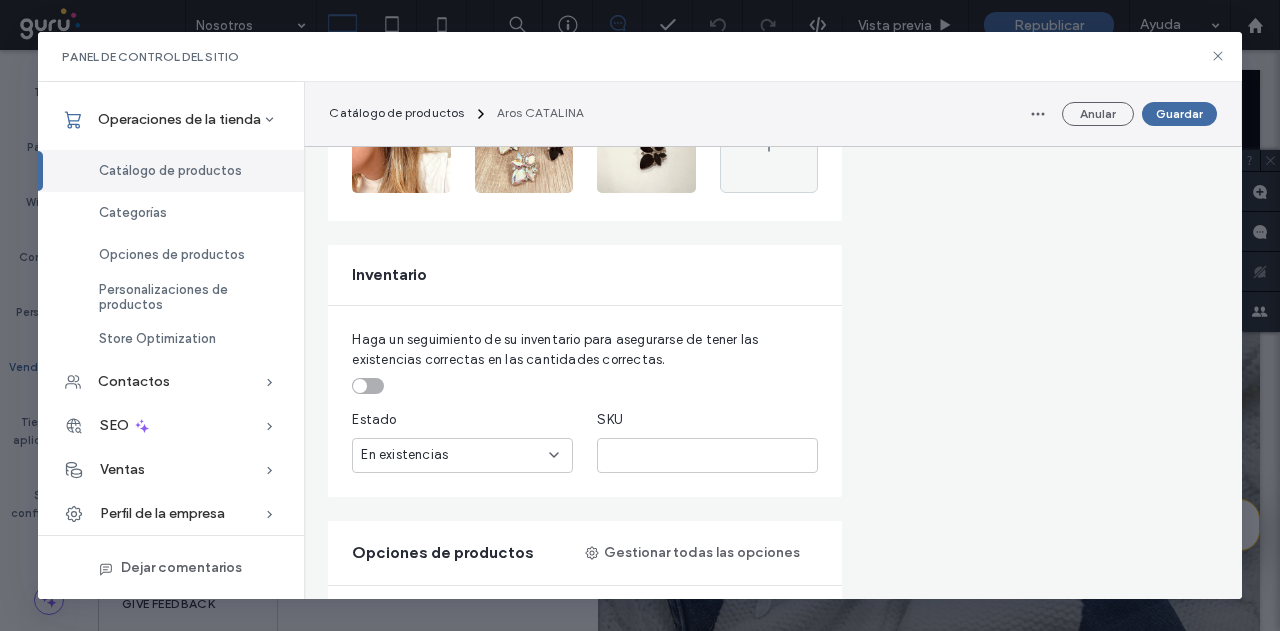 drag, startPoint x: 796, startPoint y: 444, endPoint x: 827, endPoint y: 184, distance: 261.84155 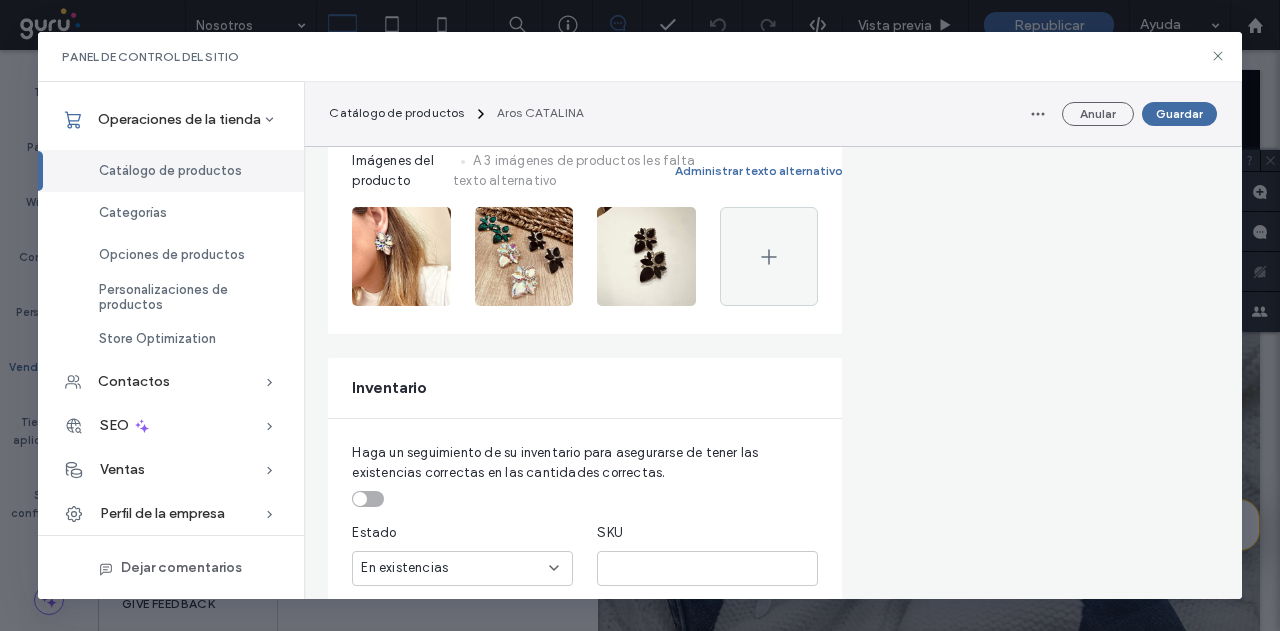 click on "Guardar" at bounding box center [1179, 114] 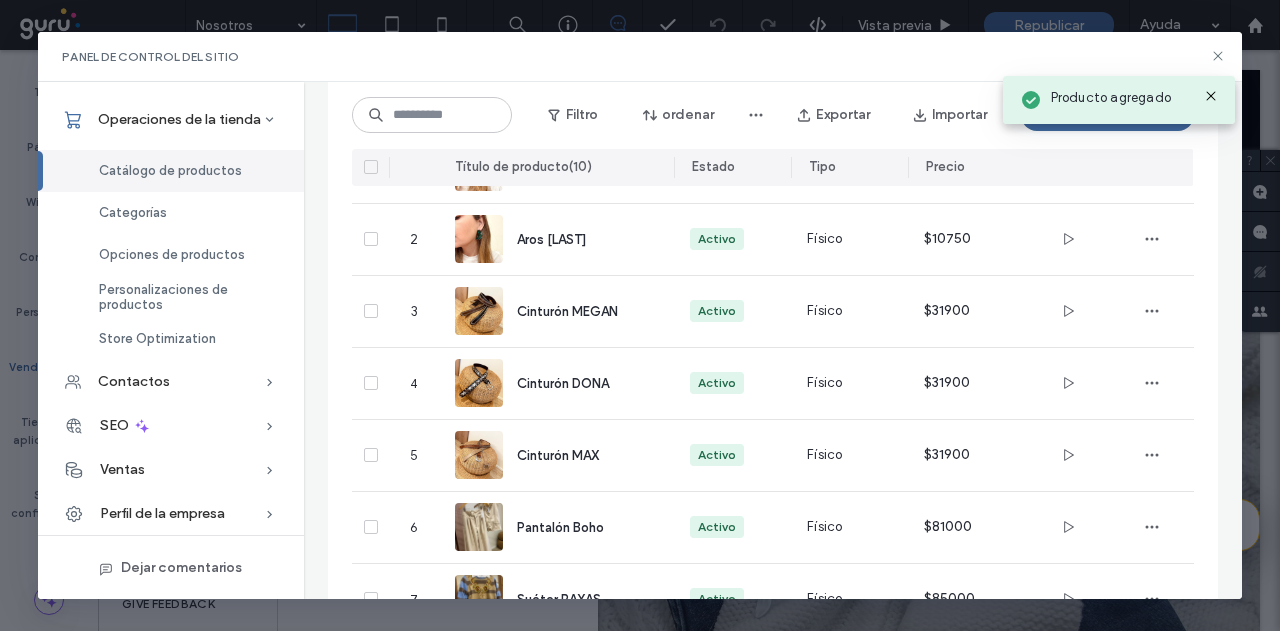 scroll, scrollTop: 0, scrollLeft: 0, axis: both 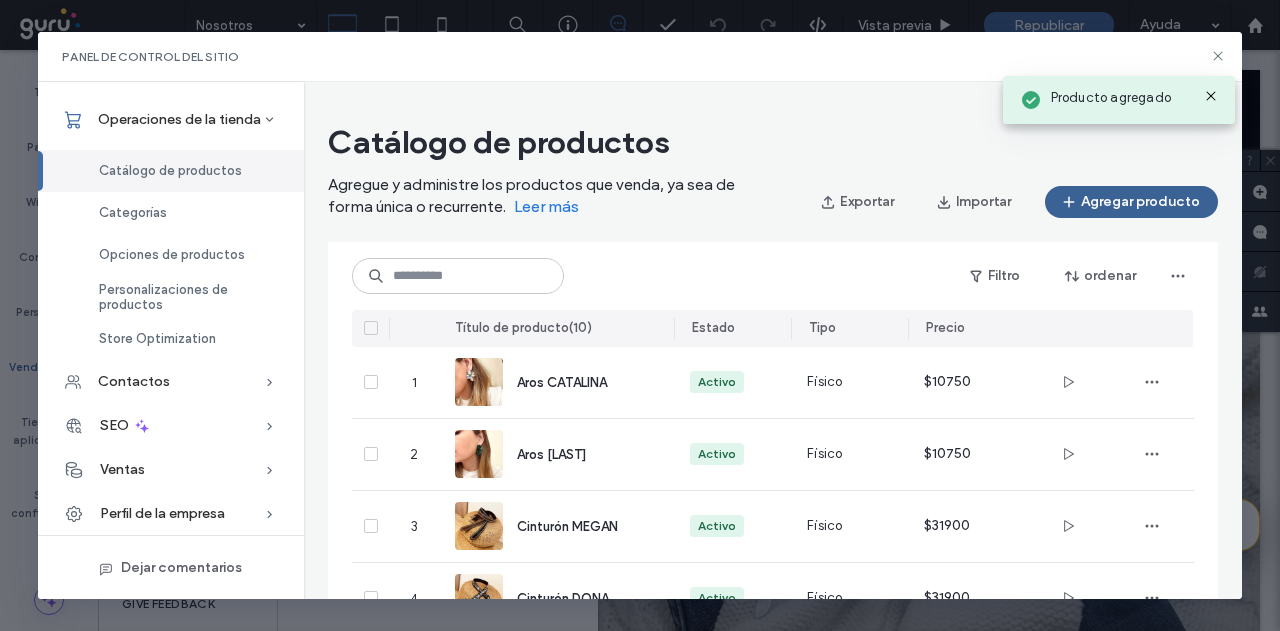 click on "Agregar producto" at bounding box center [1131, 202] 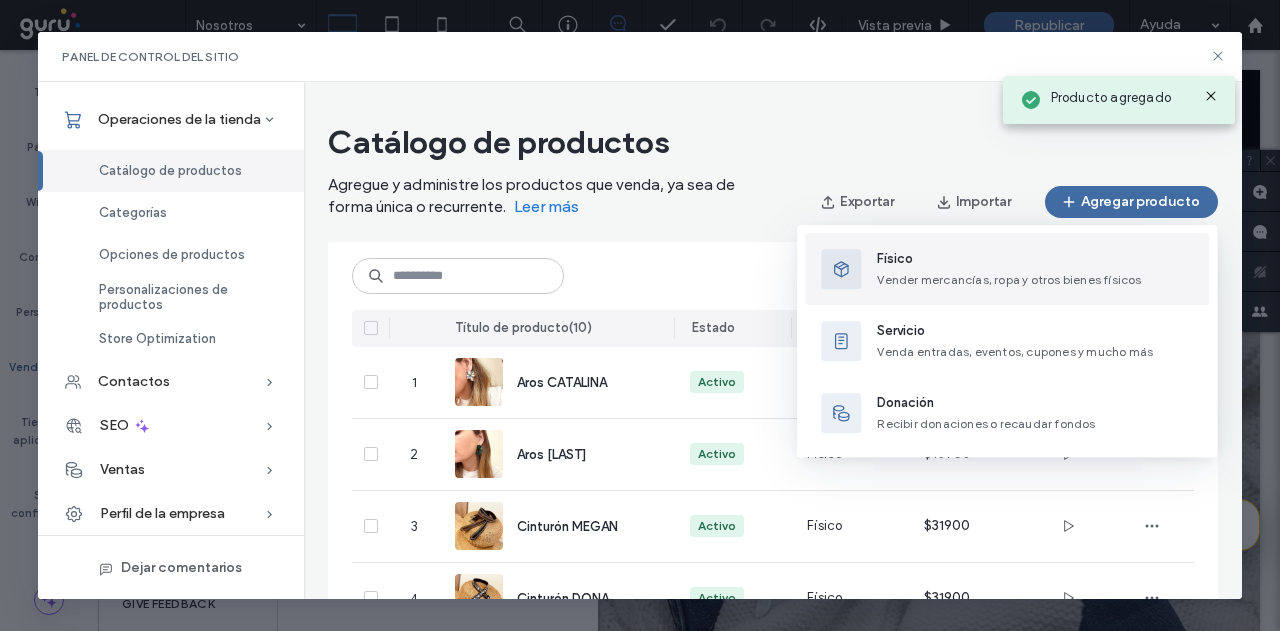 click on "Físico" at bounding box center [1009, 259] 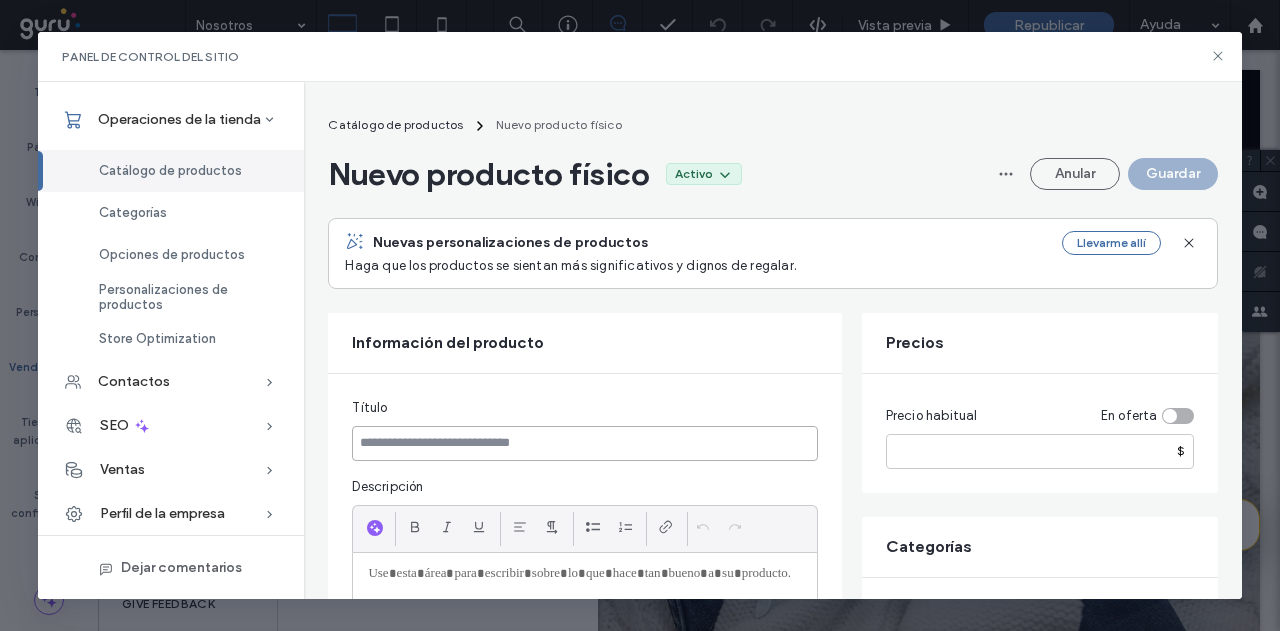 paste on "**********" 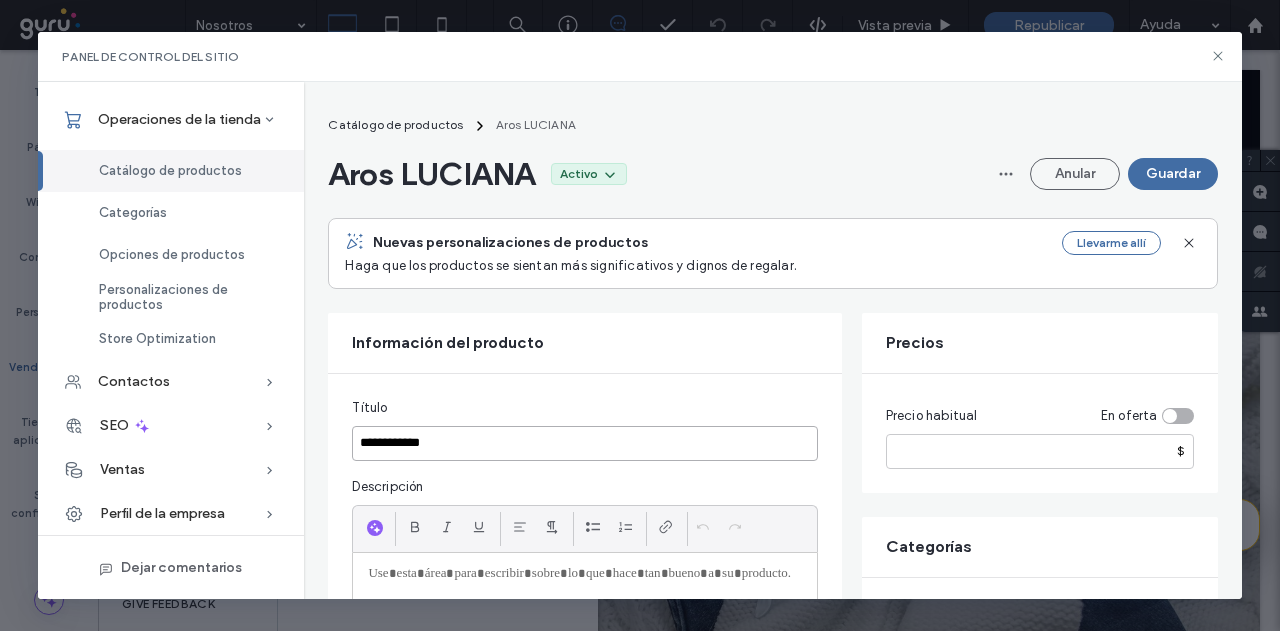 type on "**********" 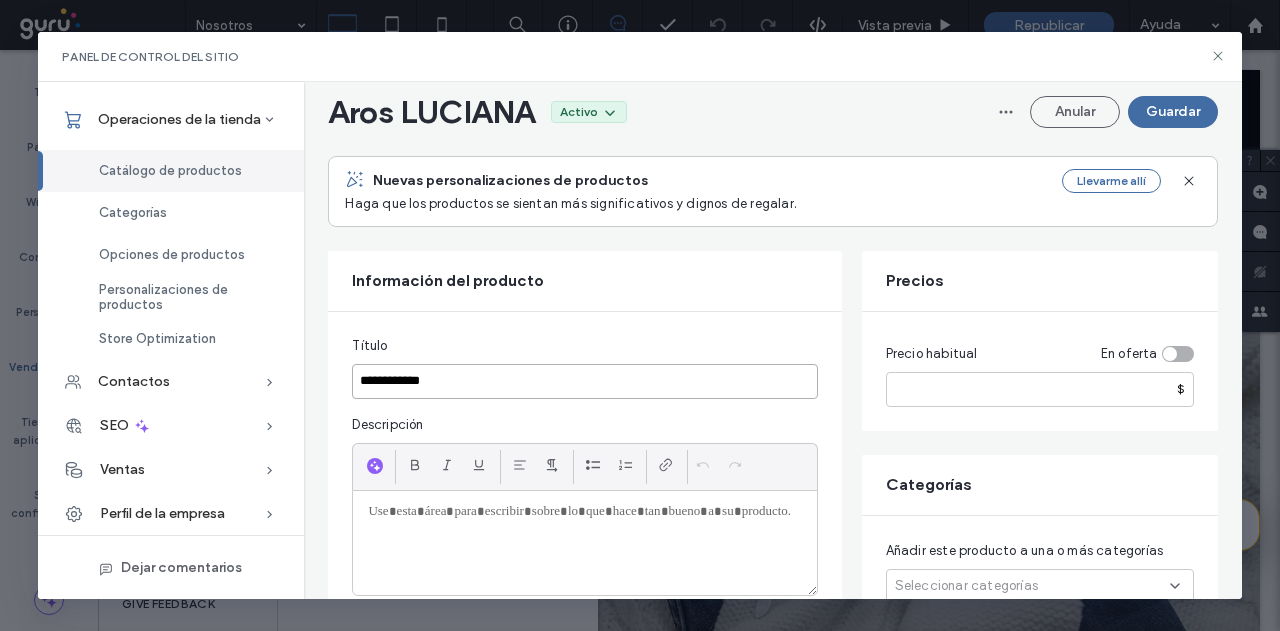 scroll, scrollTop: 200, scrollLeft: 0, axis: vertical 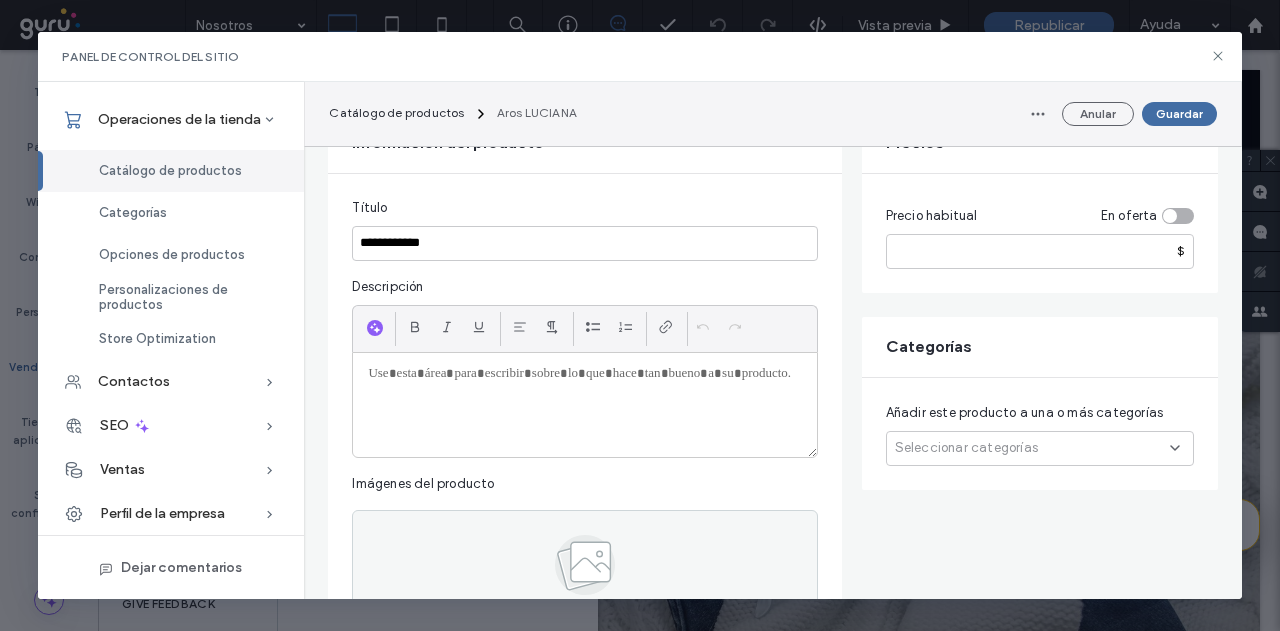 paste 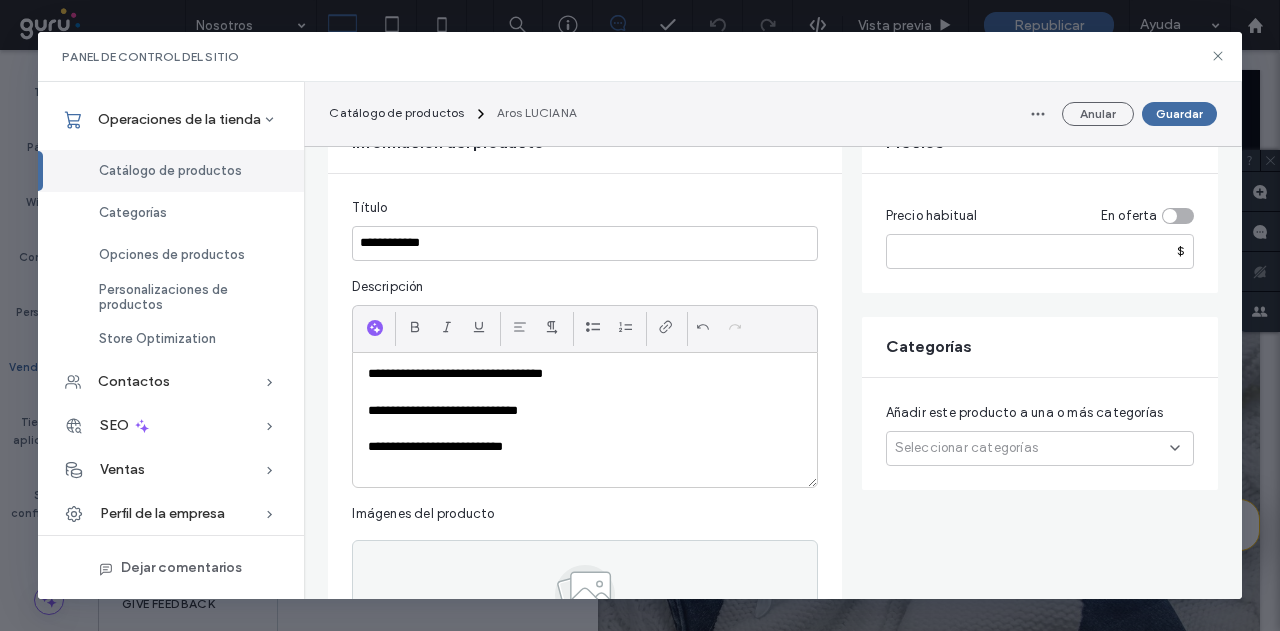 scroll, scrollTop: 0, scrollLeft: 0, axis: both 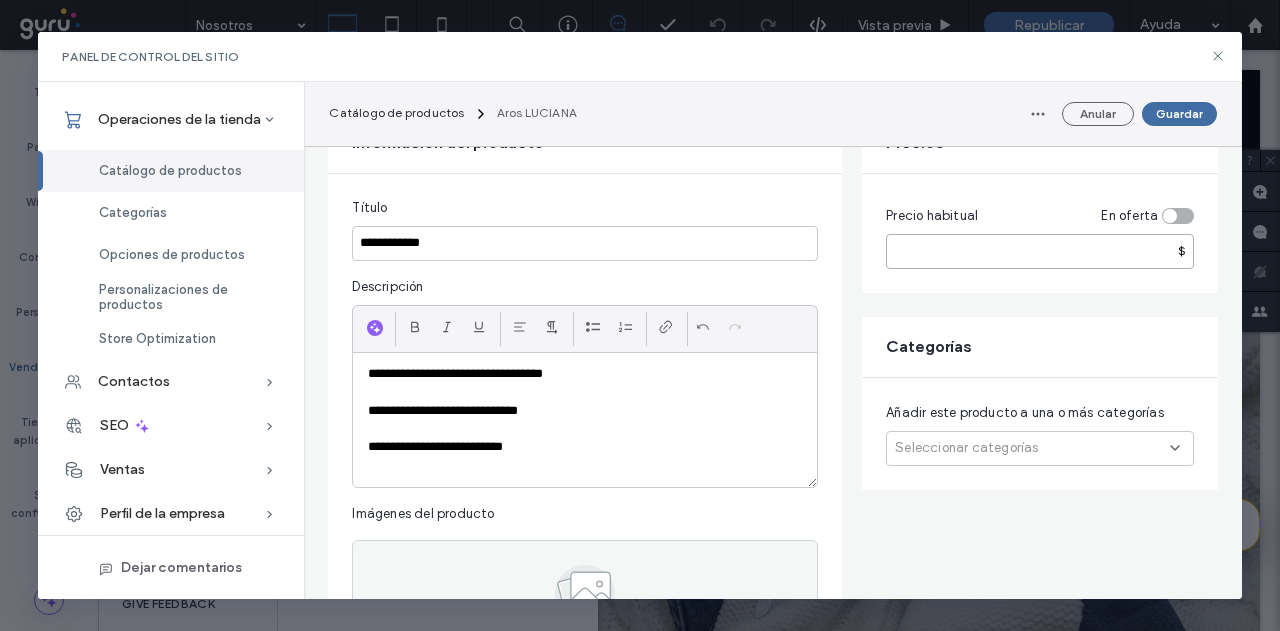 click at bounding box center [1040, 251] 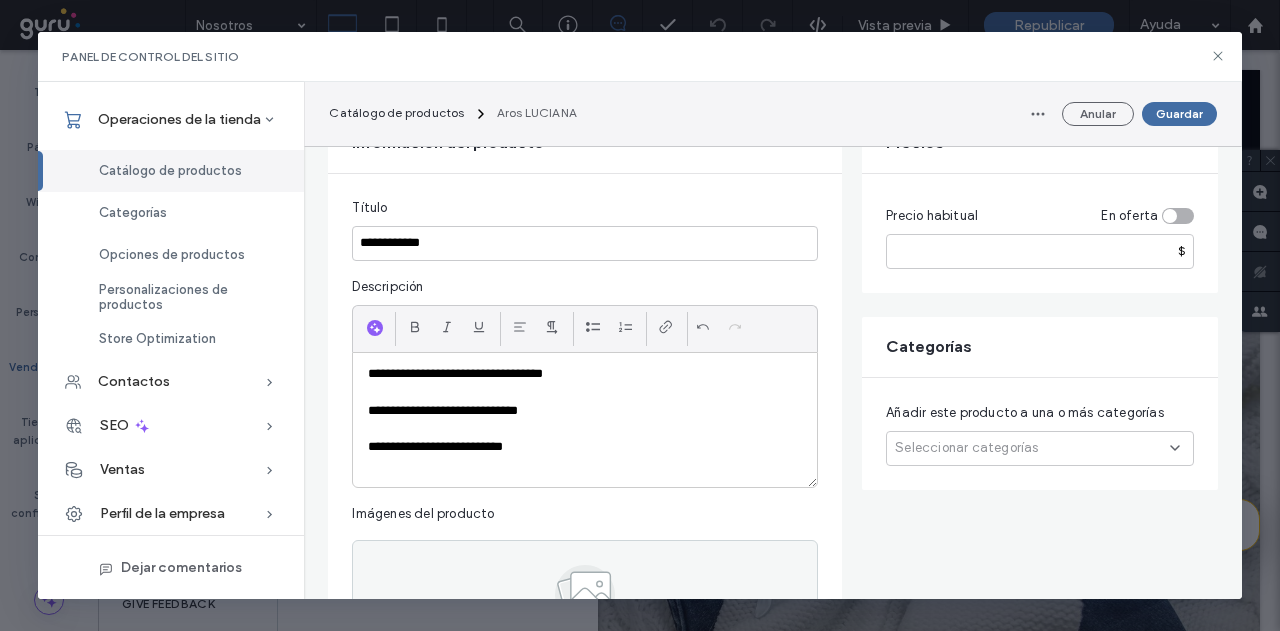 click on "Seleccionar categorías" at bounding box center (966, 448) 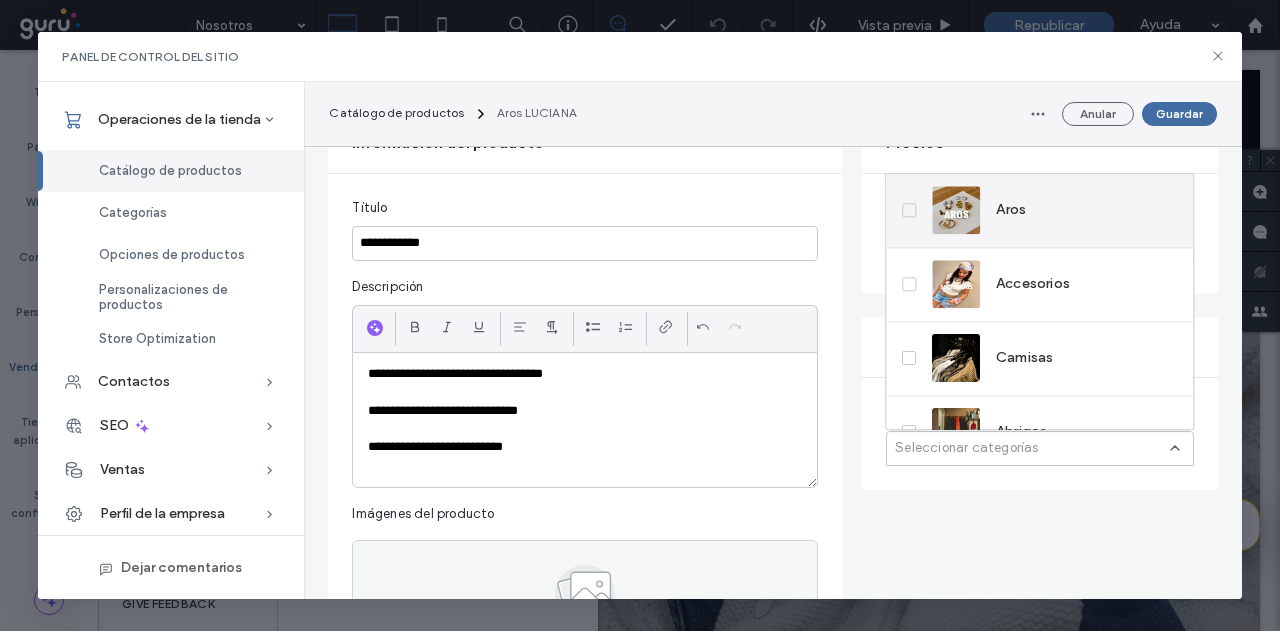 click at bounding box center (956, 210) 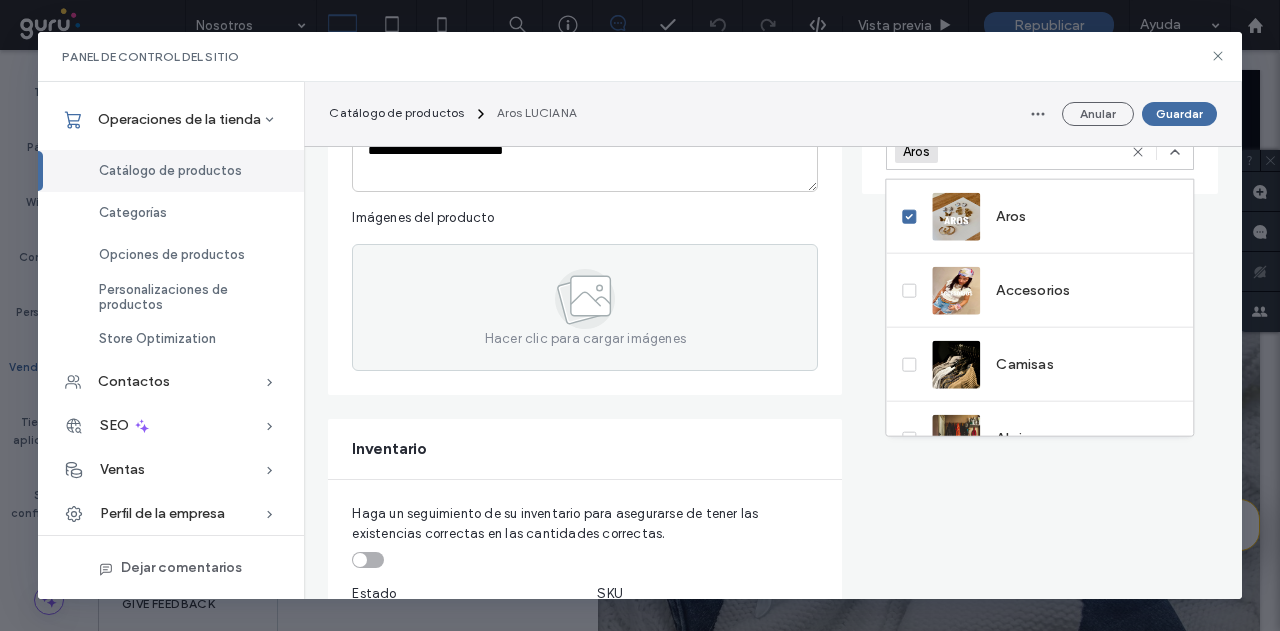 scroll, scrollTop: 500, scrollLeft: 0, axis: vertical 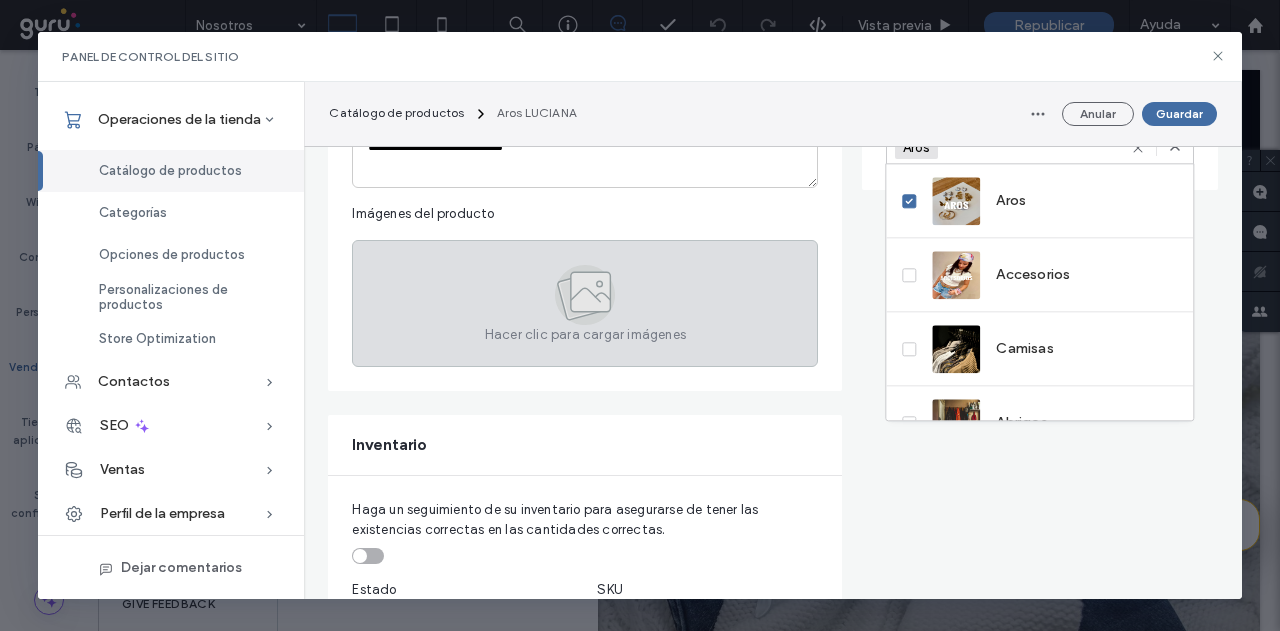 click on "Hacer clic para cargar imágenes" at bounding box center (585, 335) 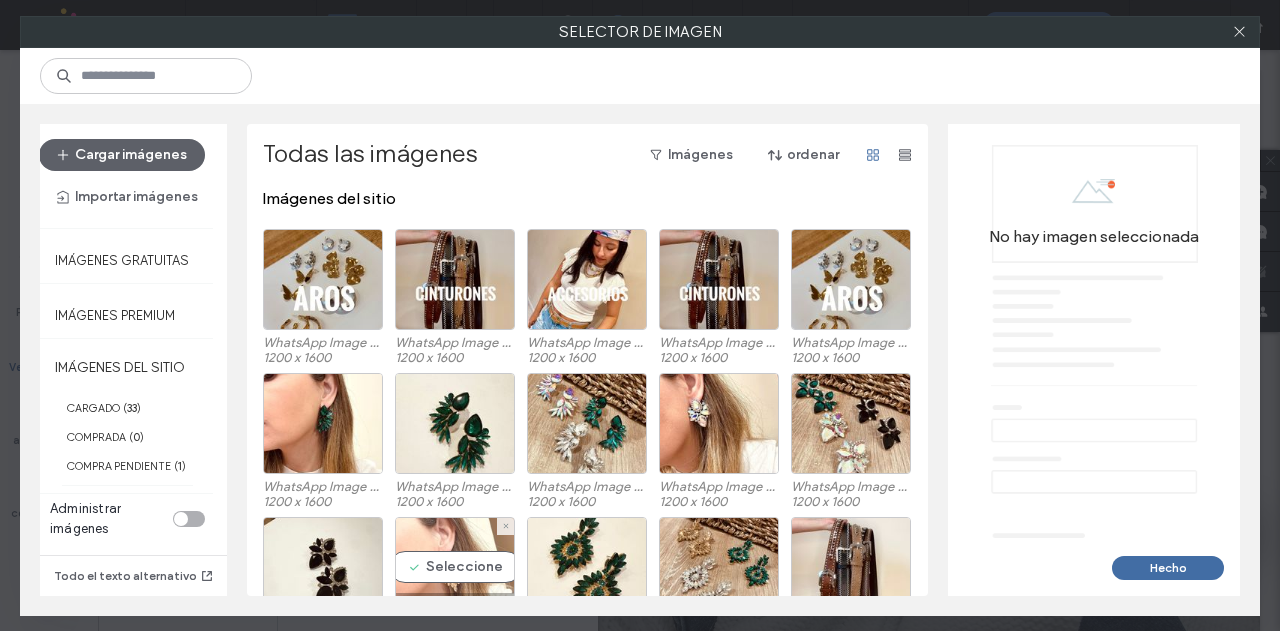 drag, startPoint x: 469, startPoint y: 550, endPoint x: 468, endPoint y: 539, distance: 11.045361 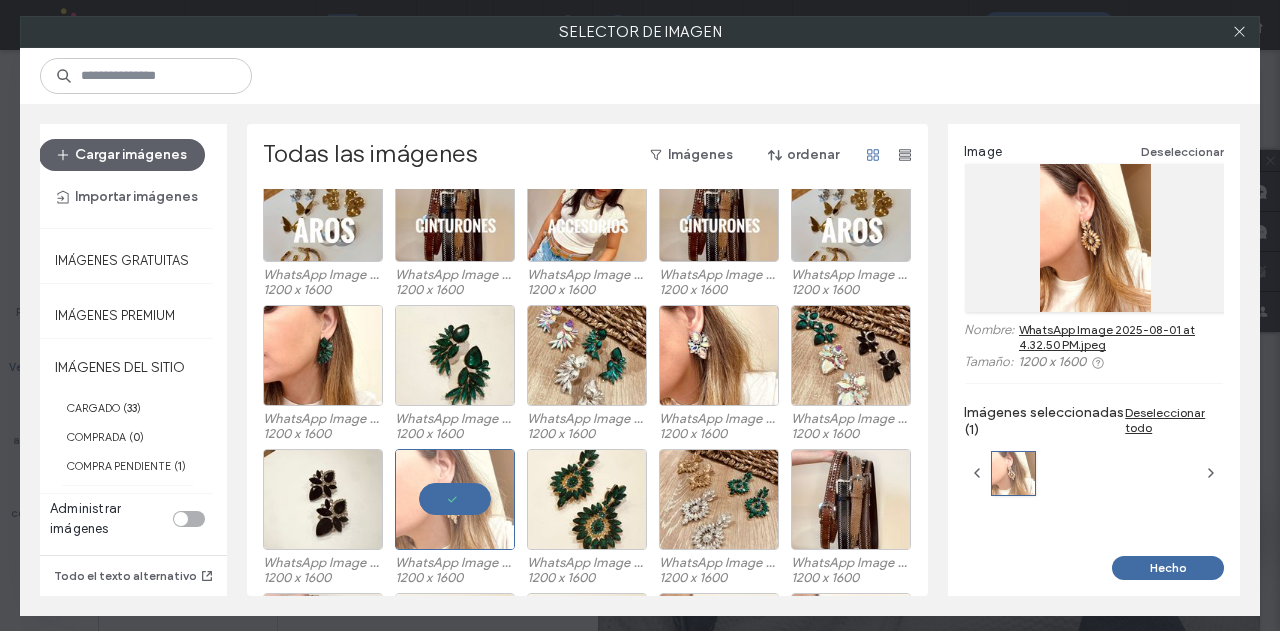 scroll, scrollTop: 100, scrollLeft: 0, axis: vertical 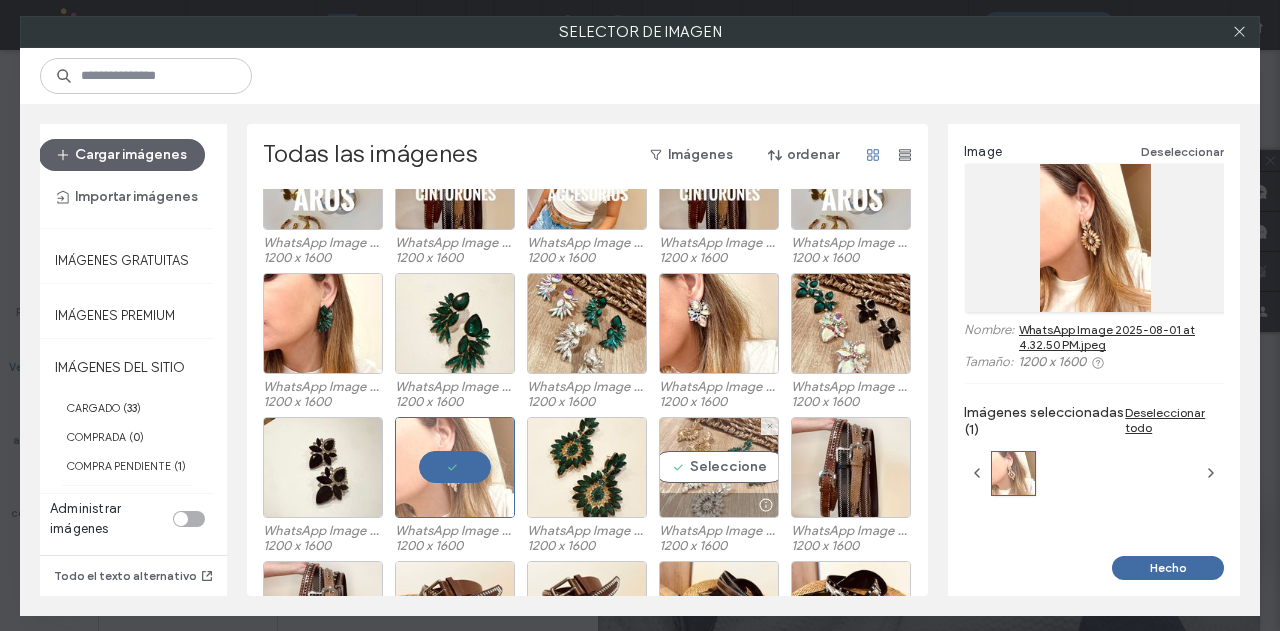 click on "Seleccione" at bounding box center (719, 467) 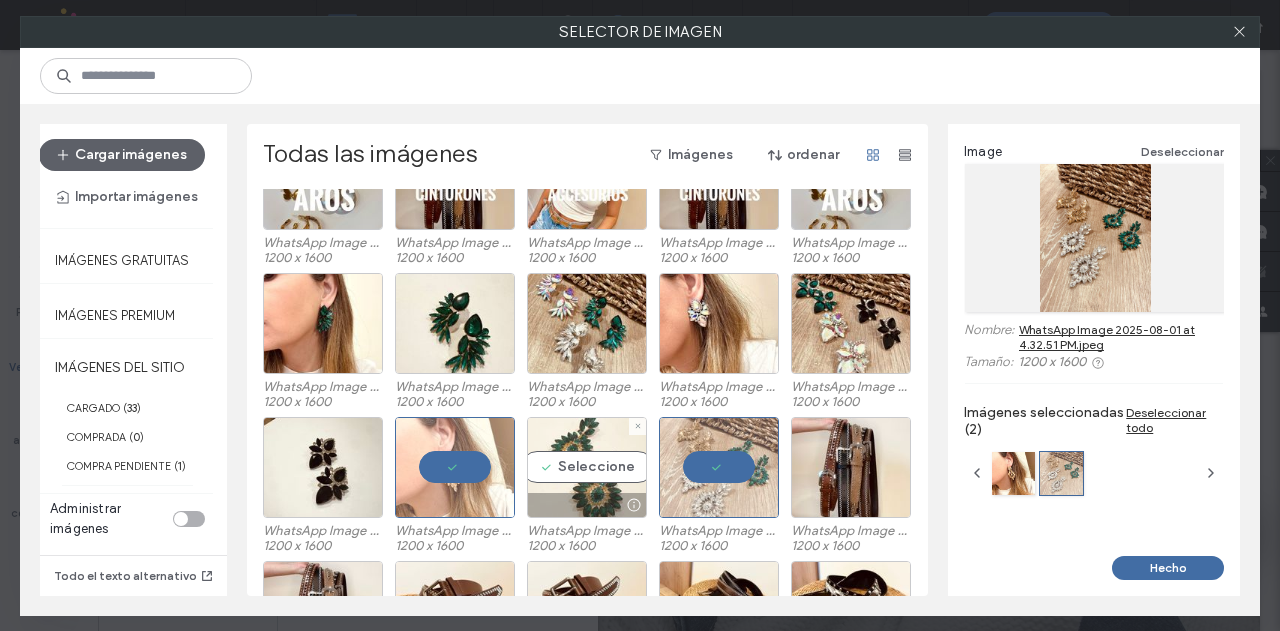 click on "Seleccione" at bounding box center [587, 467] 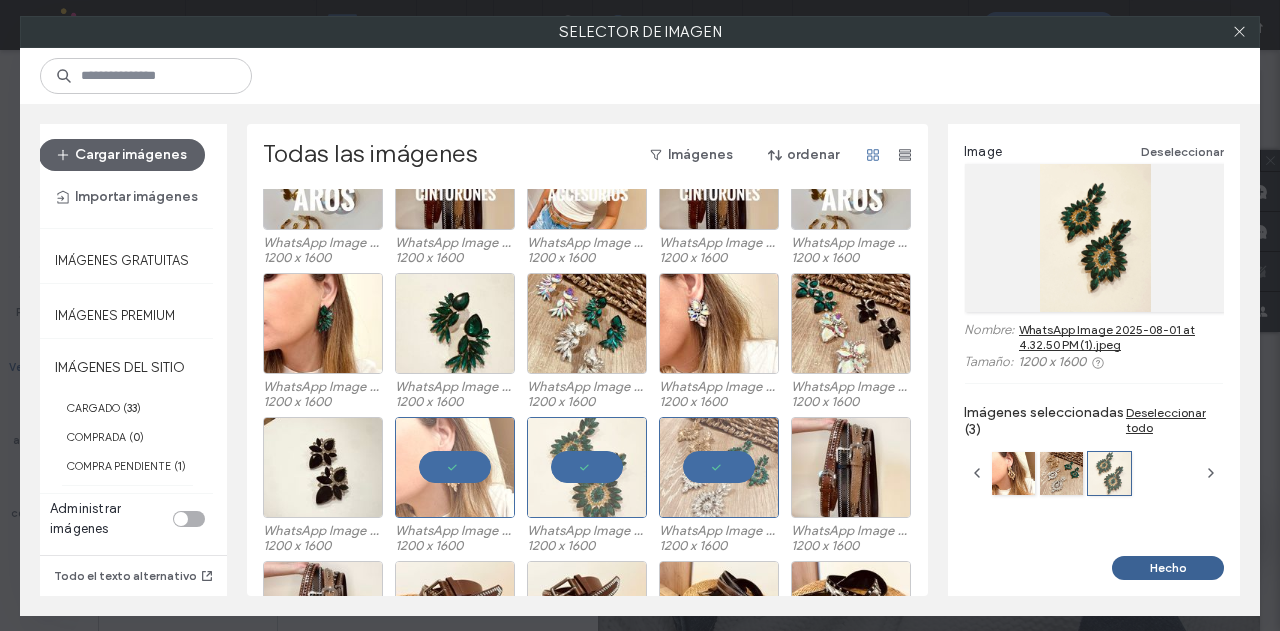 click on "Hecho" at bounding box center (1168, 568) 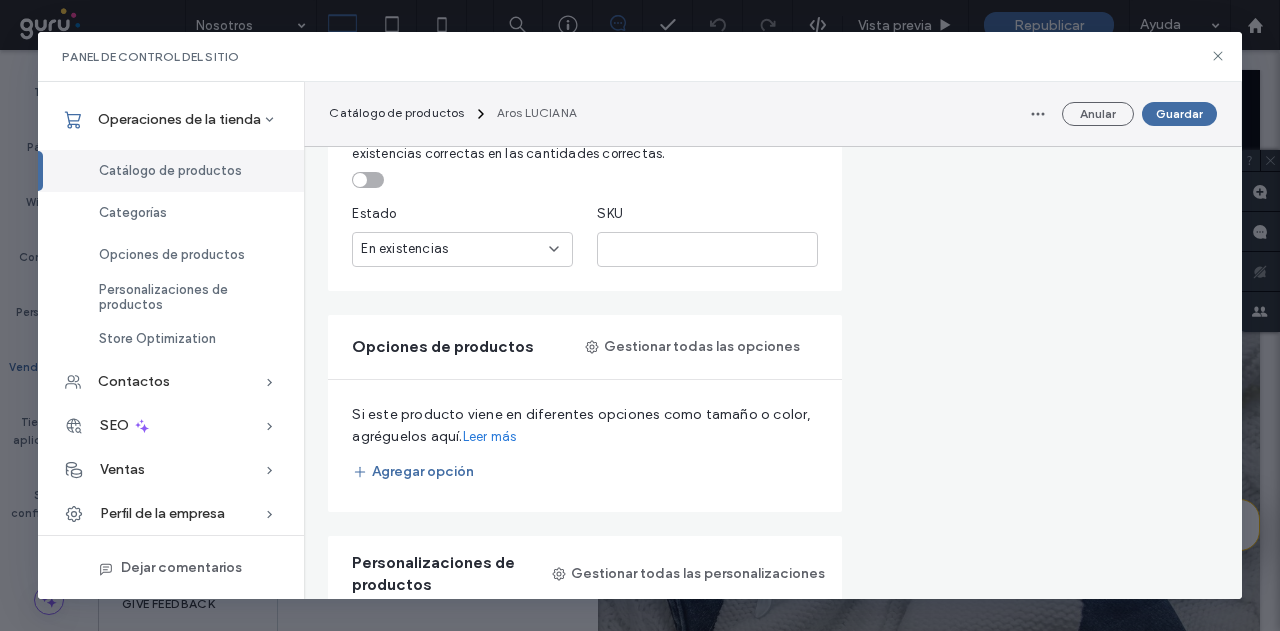scroll, scrollTop: 1100, scrollLeft: 0, axis: vertical 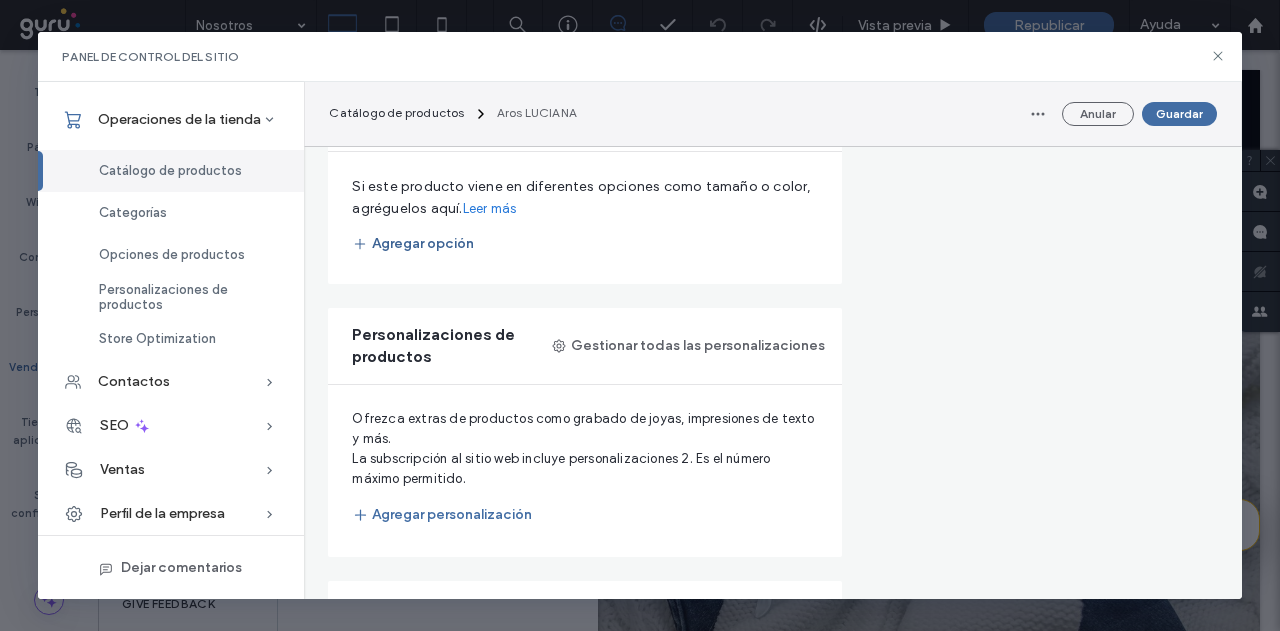 click on "Agregar opción" at bounding box center (413, 244) 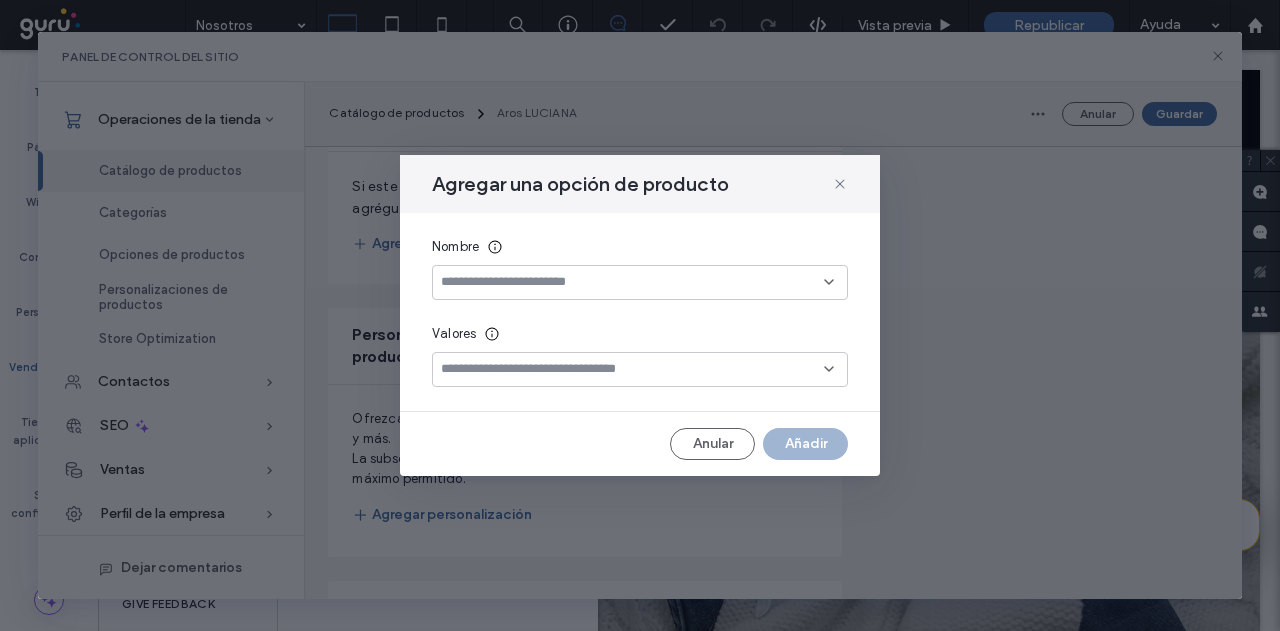 click at bounding box center (632, 282) 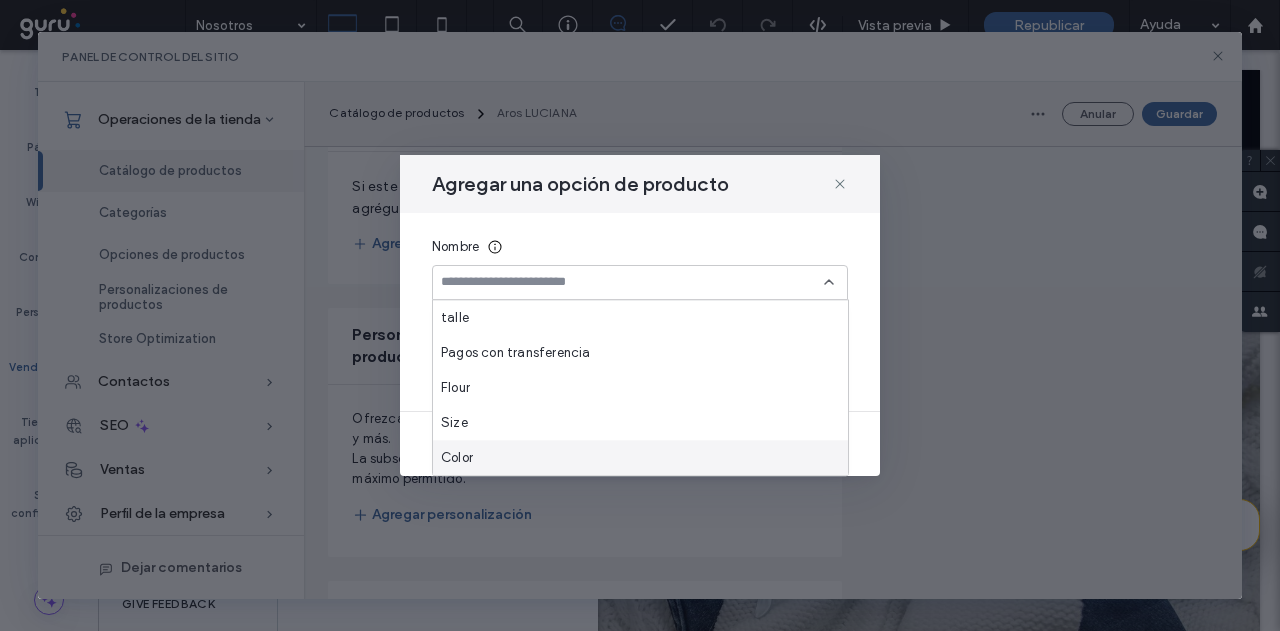 click on "Color" at bounding box center [640, 457] 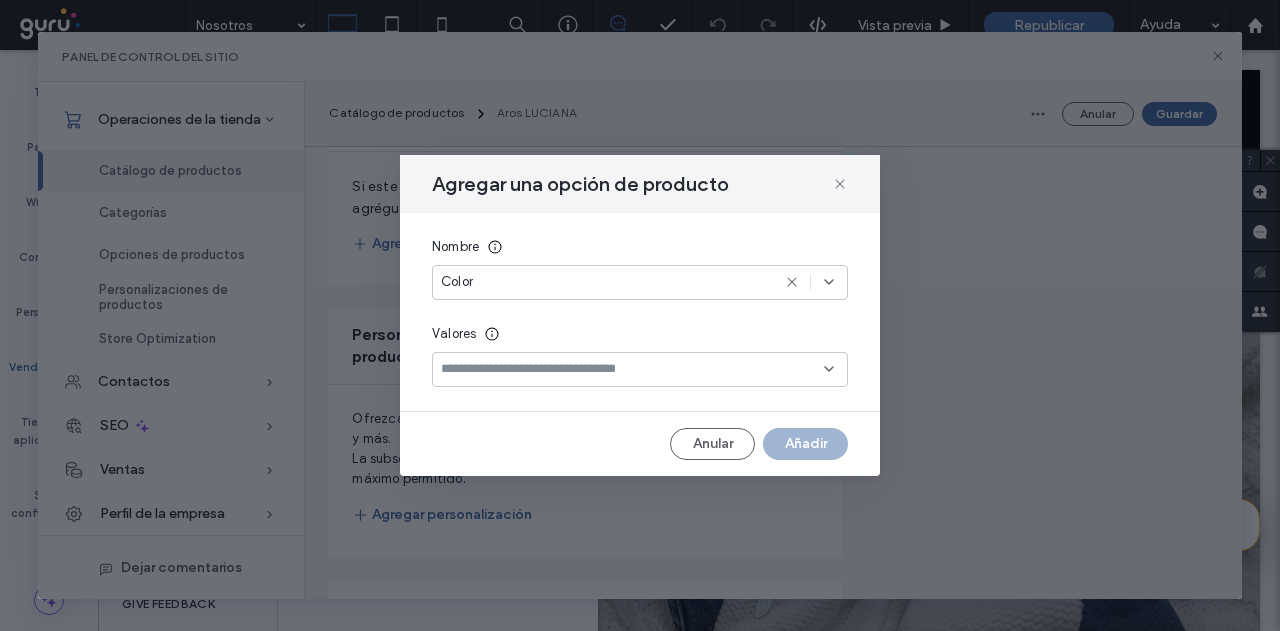 click at bounding box center (632, 369) 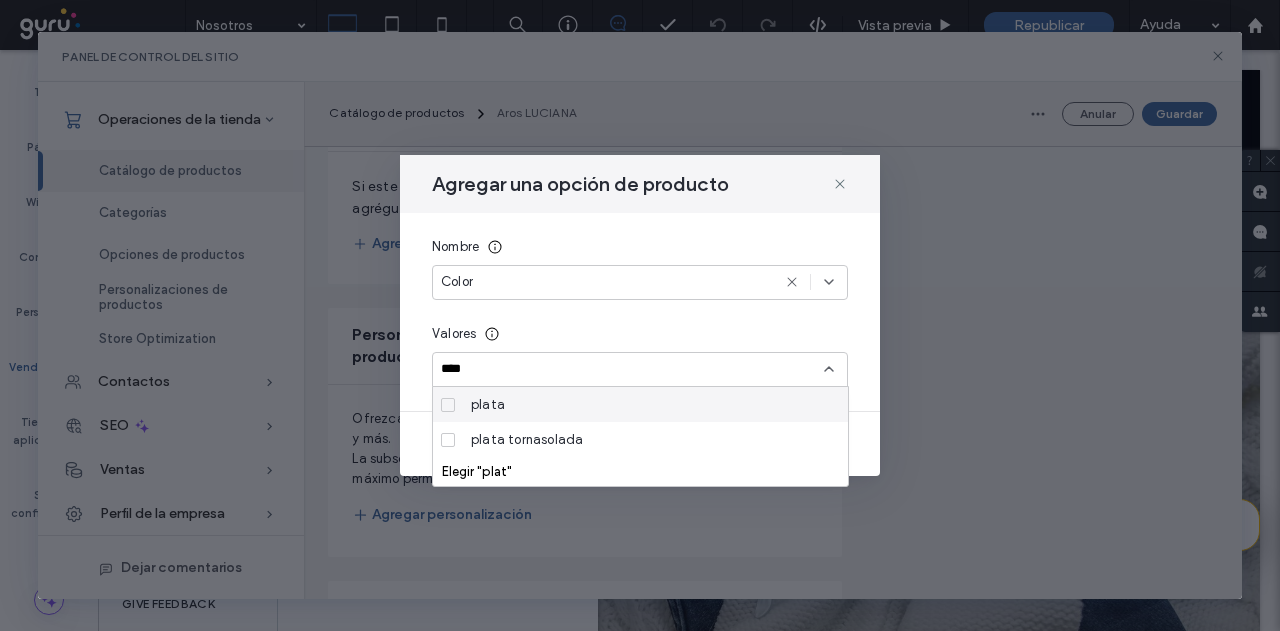 type on "*****" 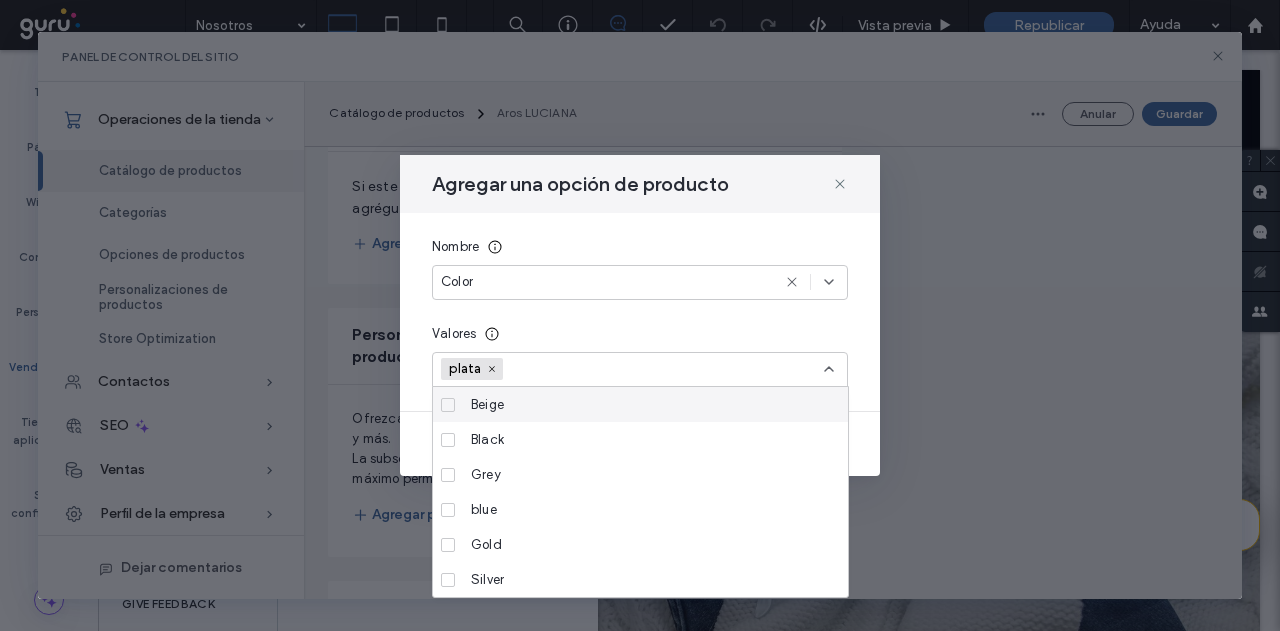 click at bounding box center [582, 369] 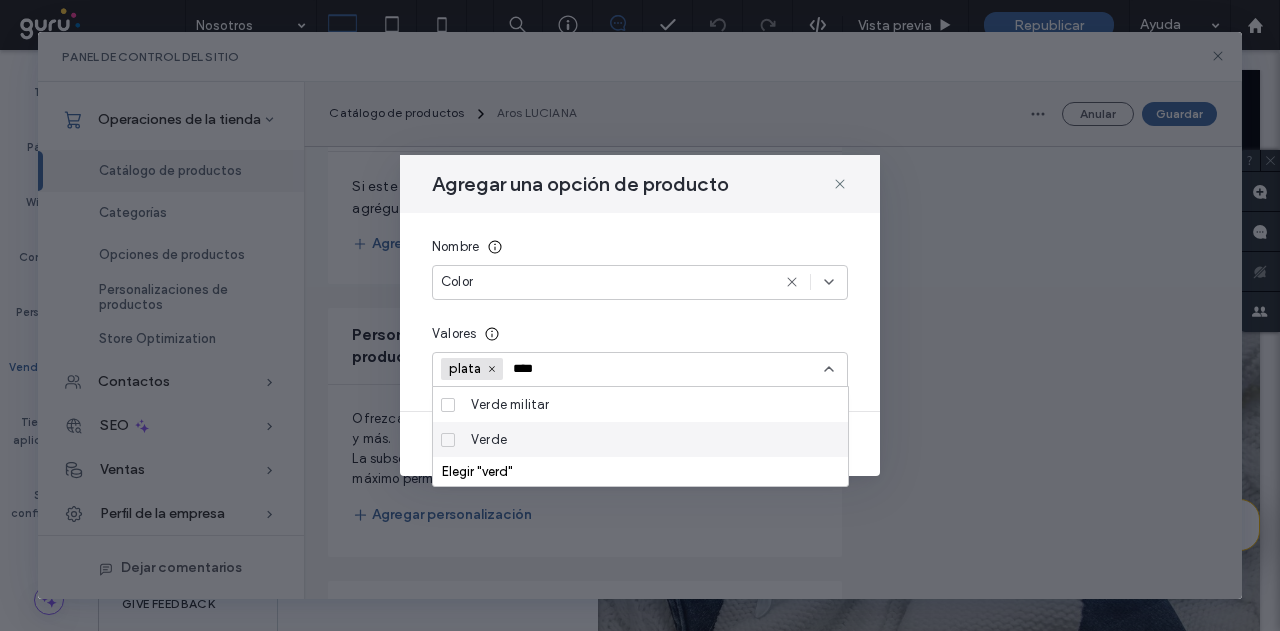type on "****" 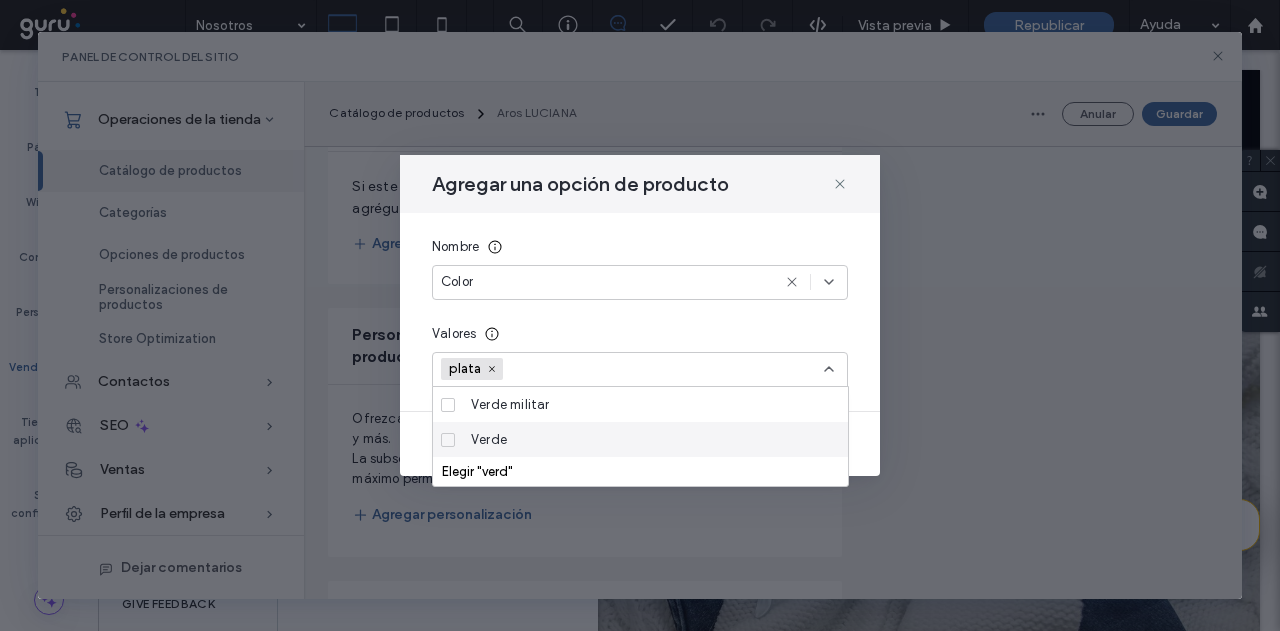 scroll, scrollTop: 577, scrollLeft: 0, axis: vertical 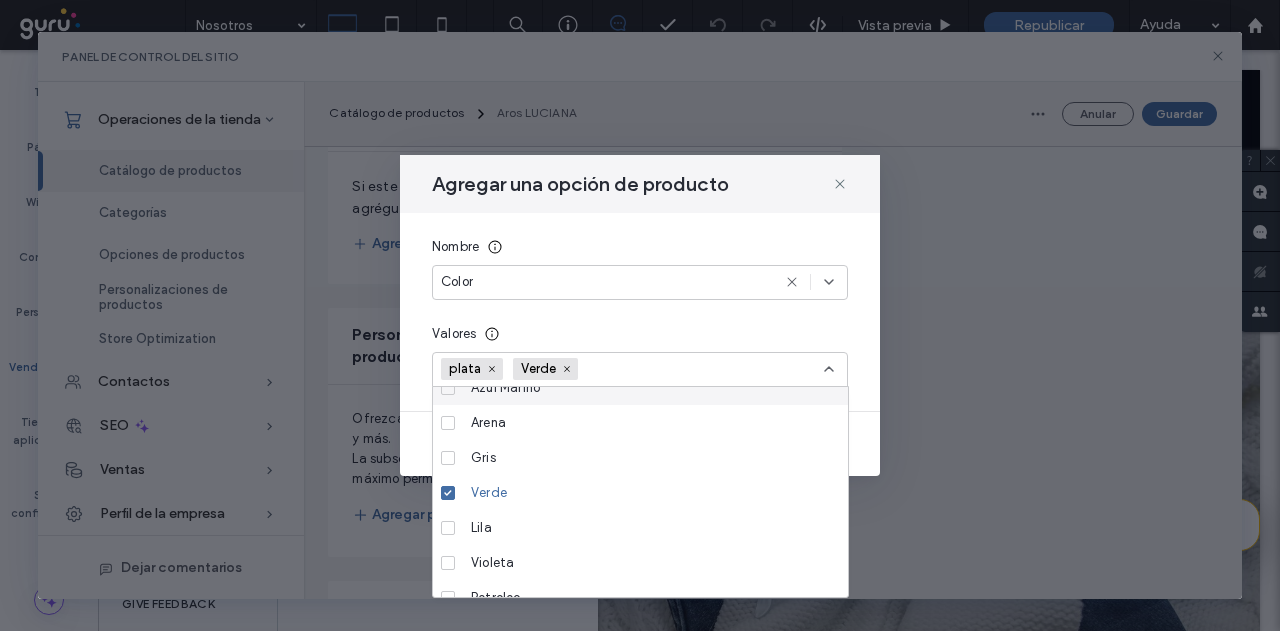 click at bounding box center [657, 369] 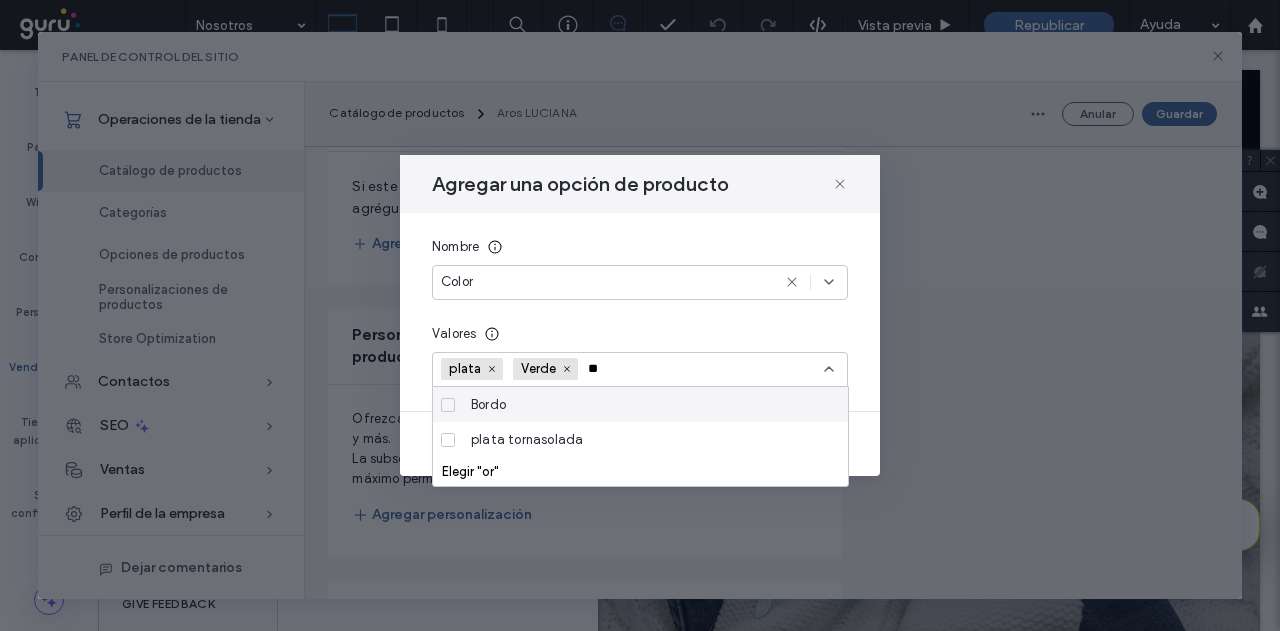 type on "***" 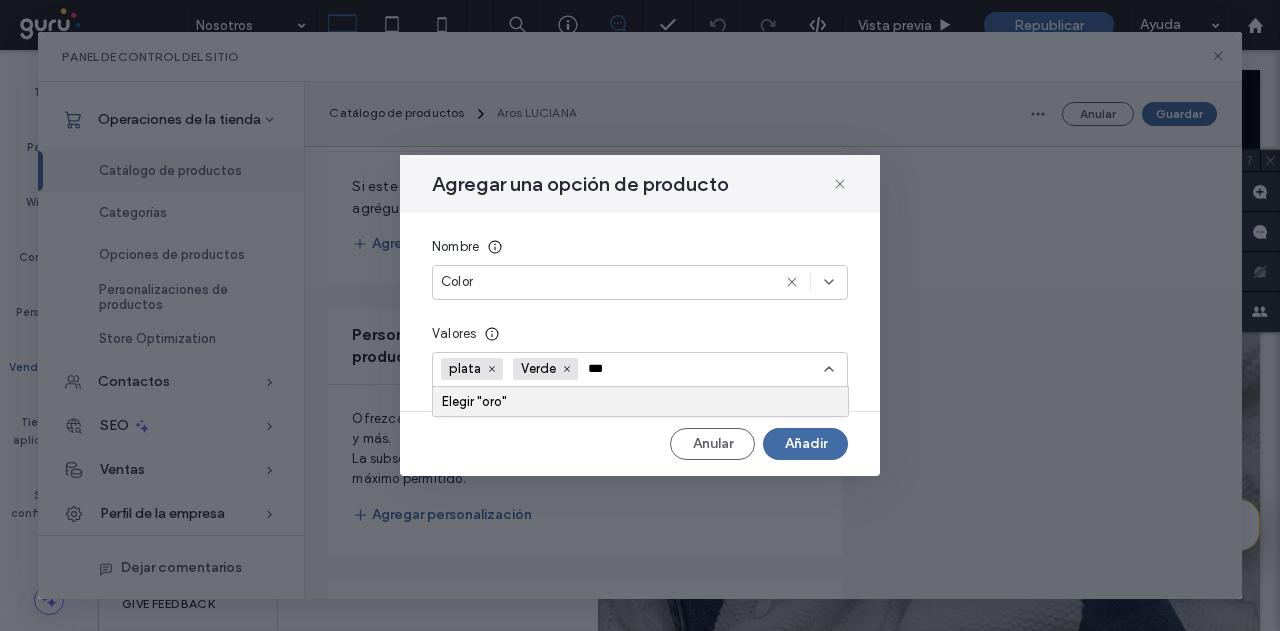 type 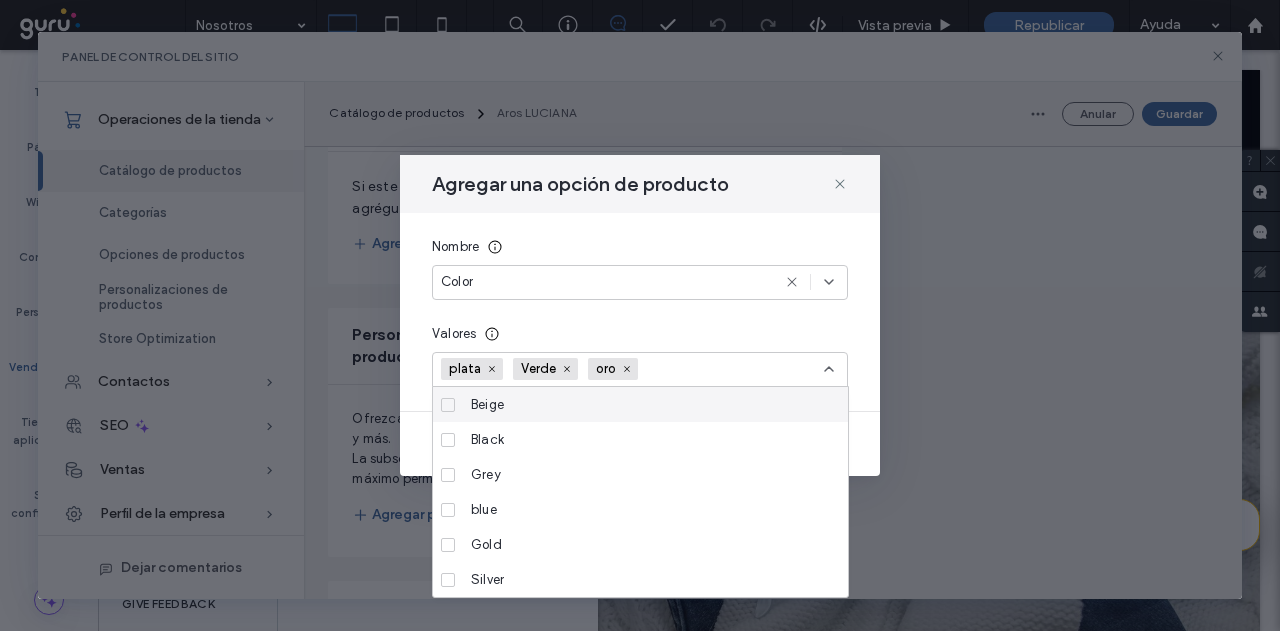 click on "oro" at bounding box center [617, 369] 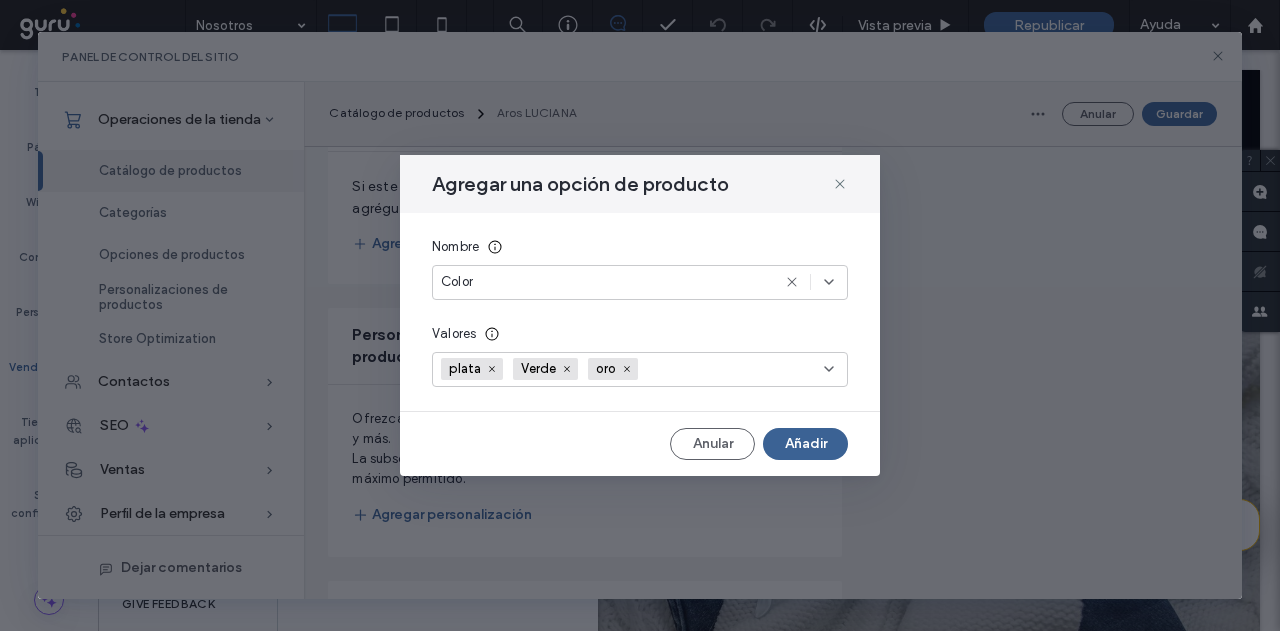 click on "Añadir" at bounding box center (805, 444) 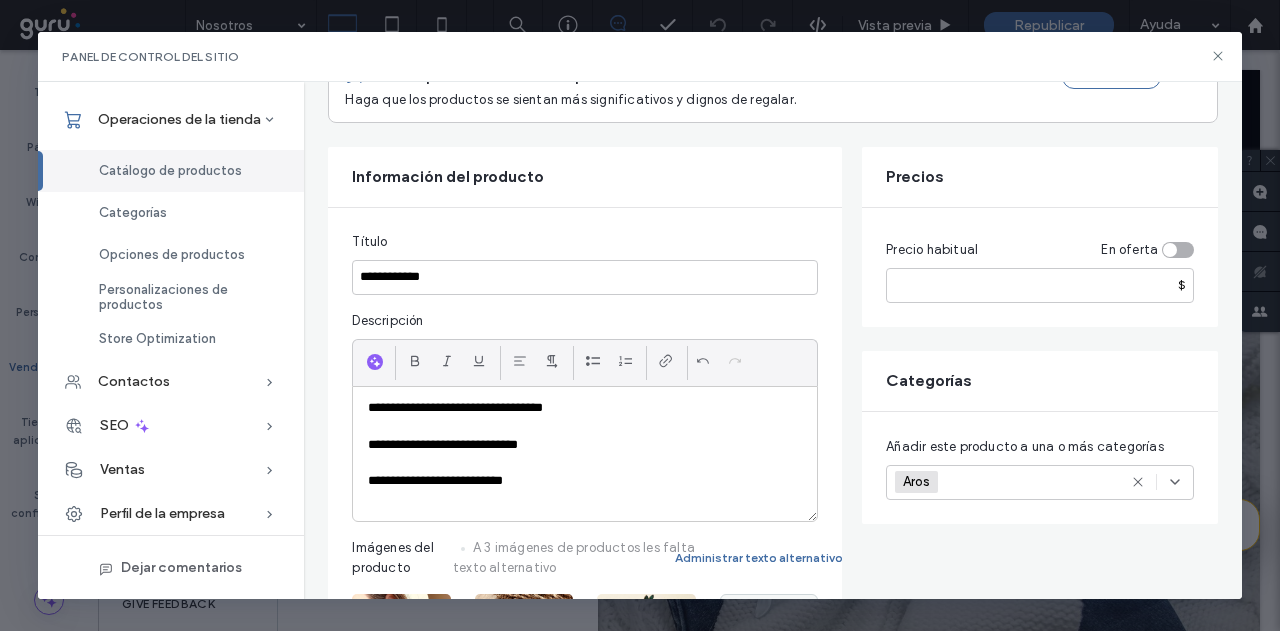 scroll, scrollTop: 0, scrollLeft: 0, axis: both 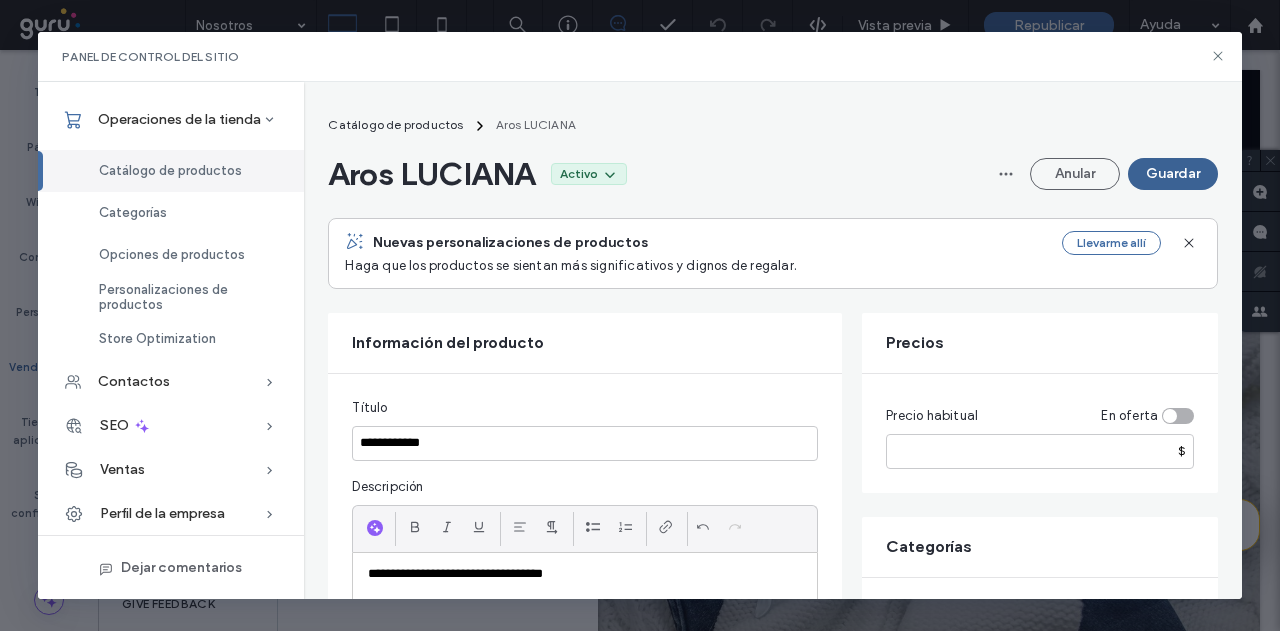 click on "Guardar" at bounding box center (1173, 174) 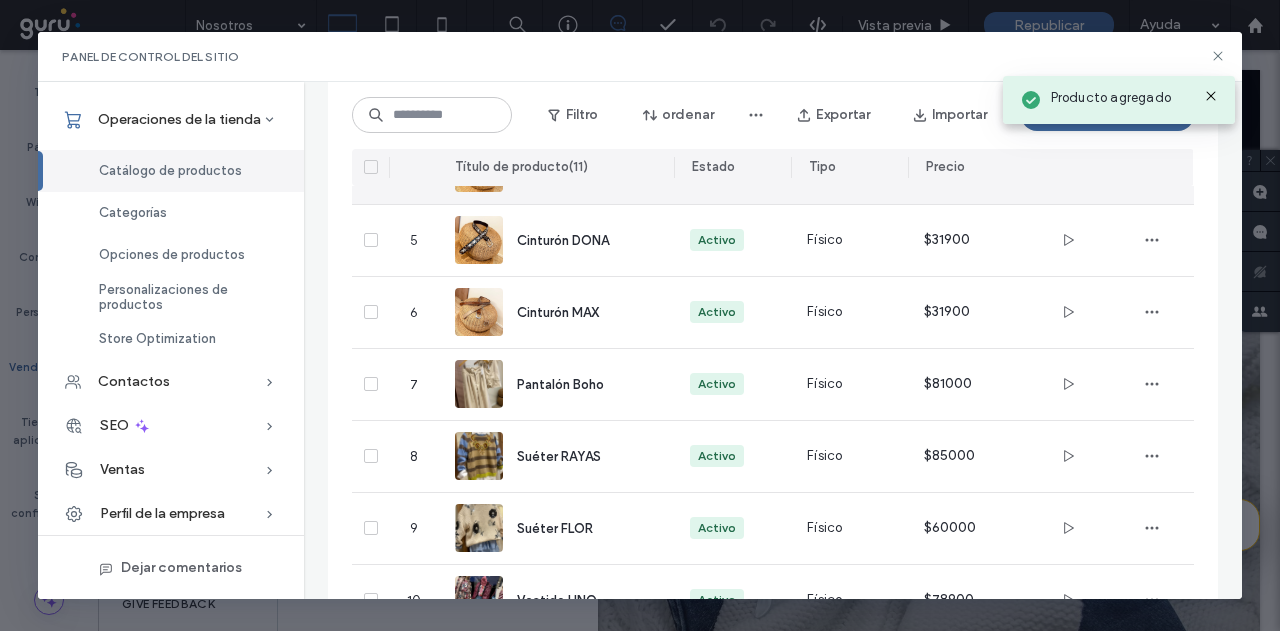 scroll, scrollTop: 564, scrollLeft: 0, axis: vertical 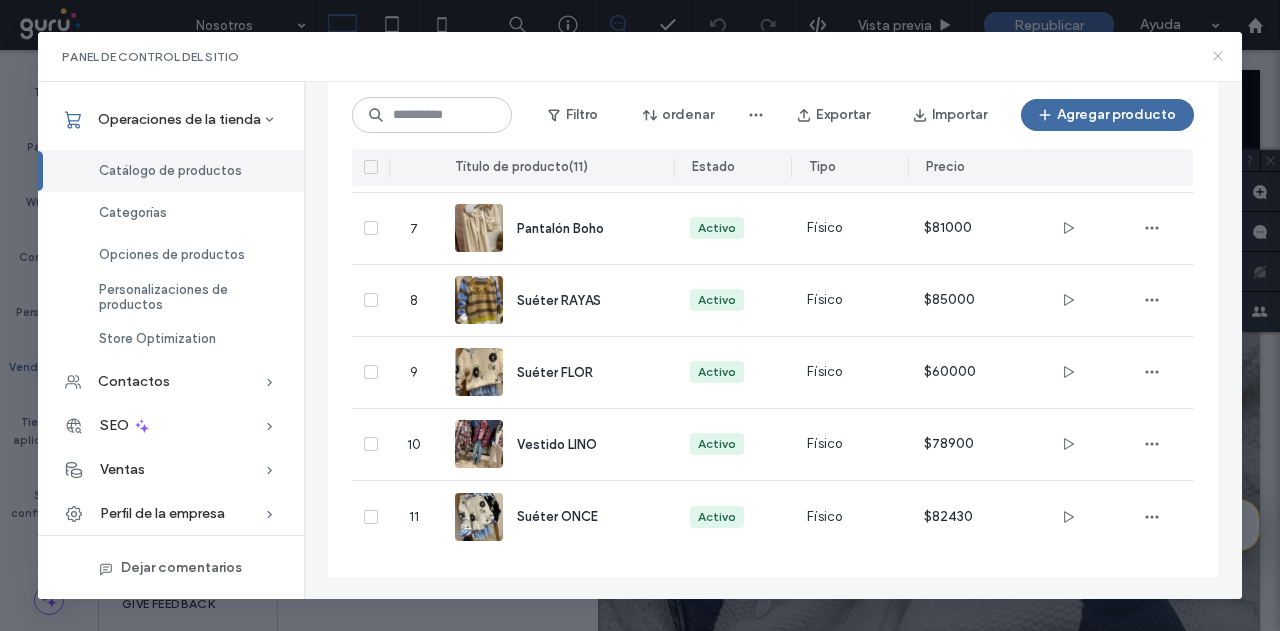click 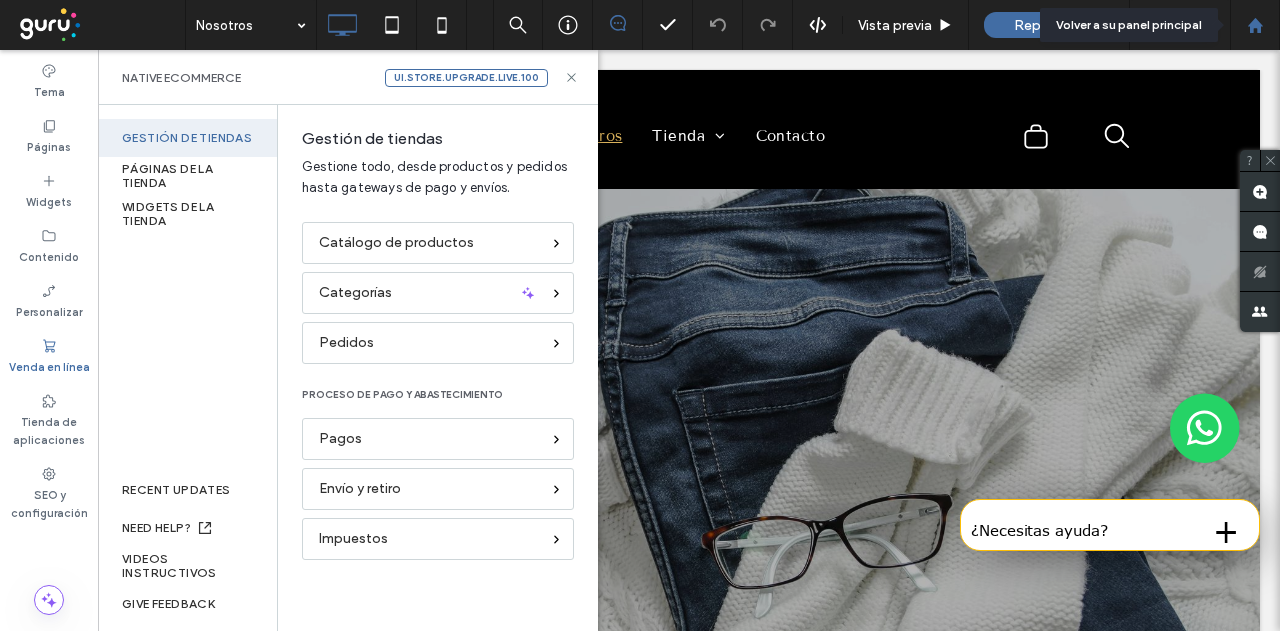 click 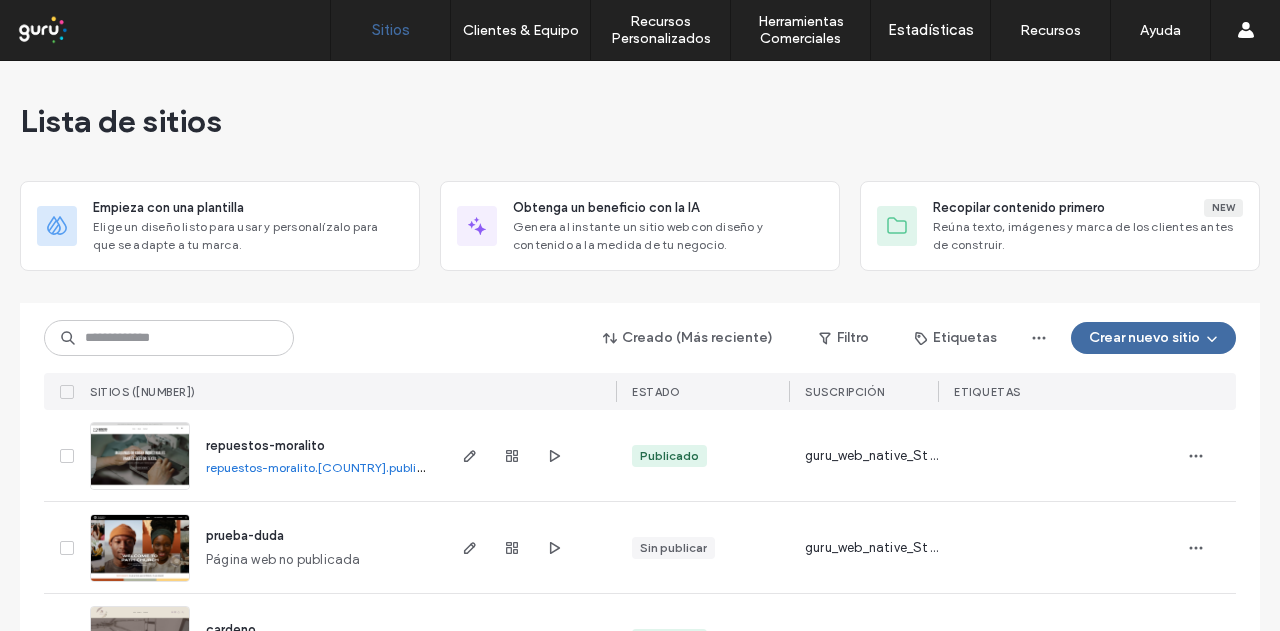 scroll, scrollTop: 0, scrollLeft: 0, axis: both 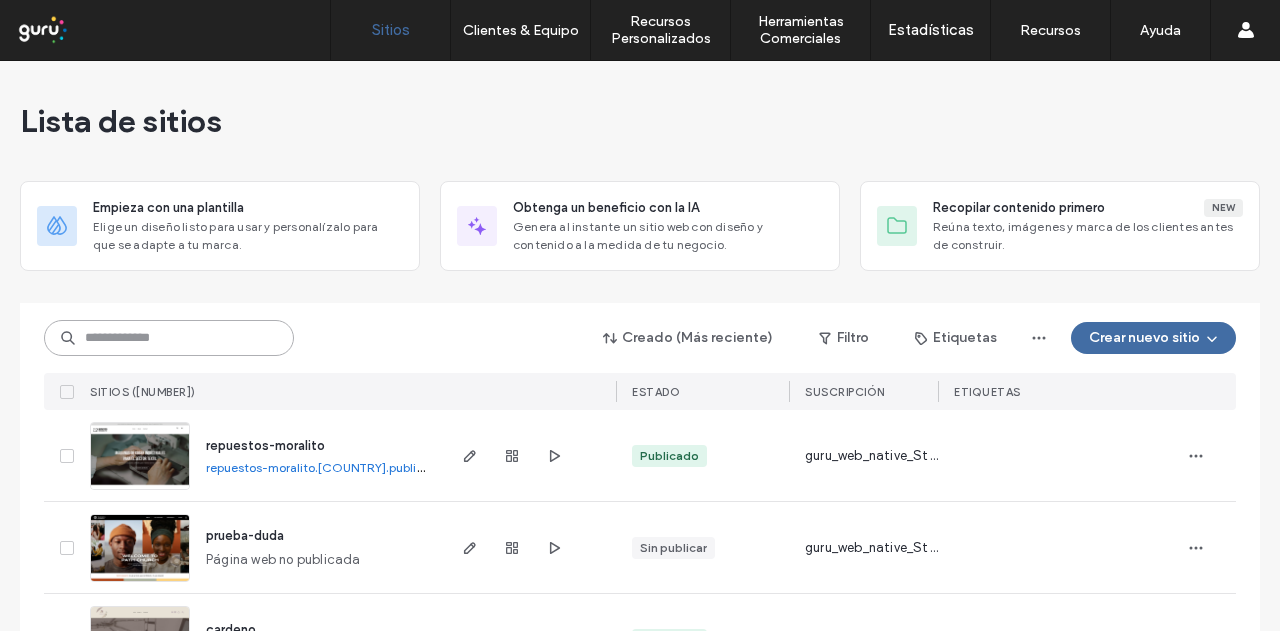 click at bounding box center (169, 338) 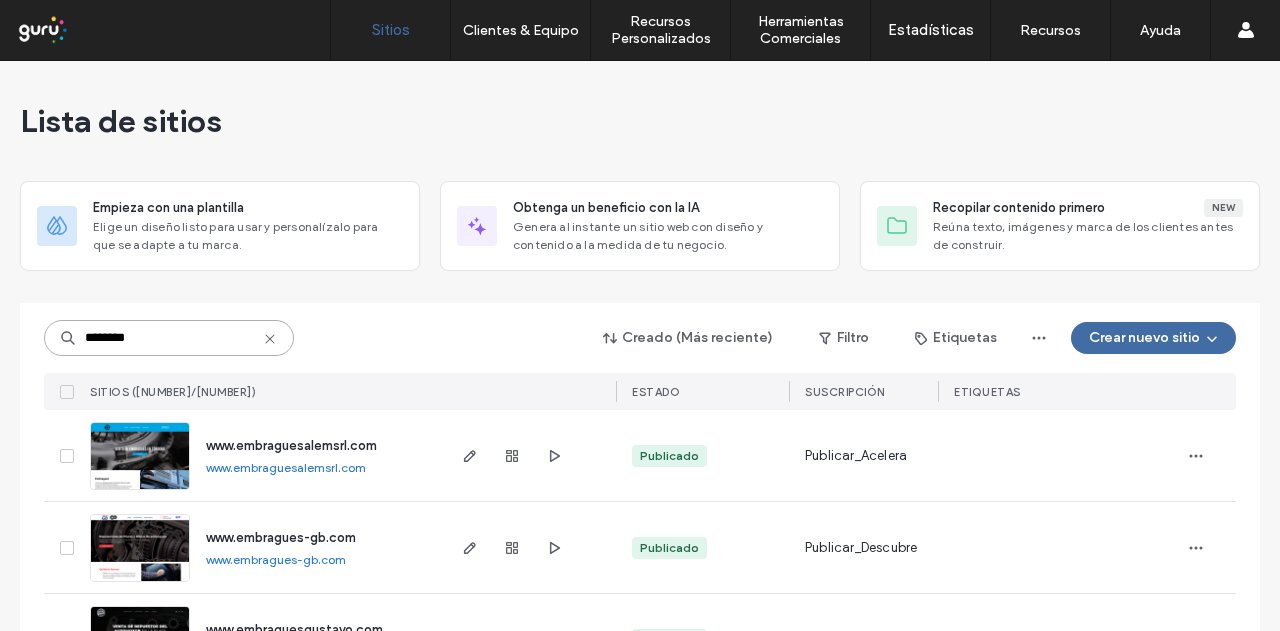 click on "********" at bounding box center (169, 338) 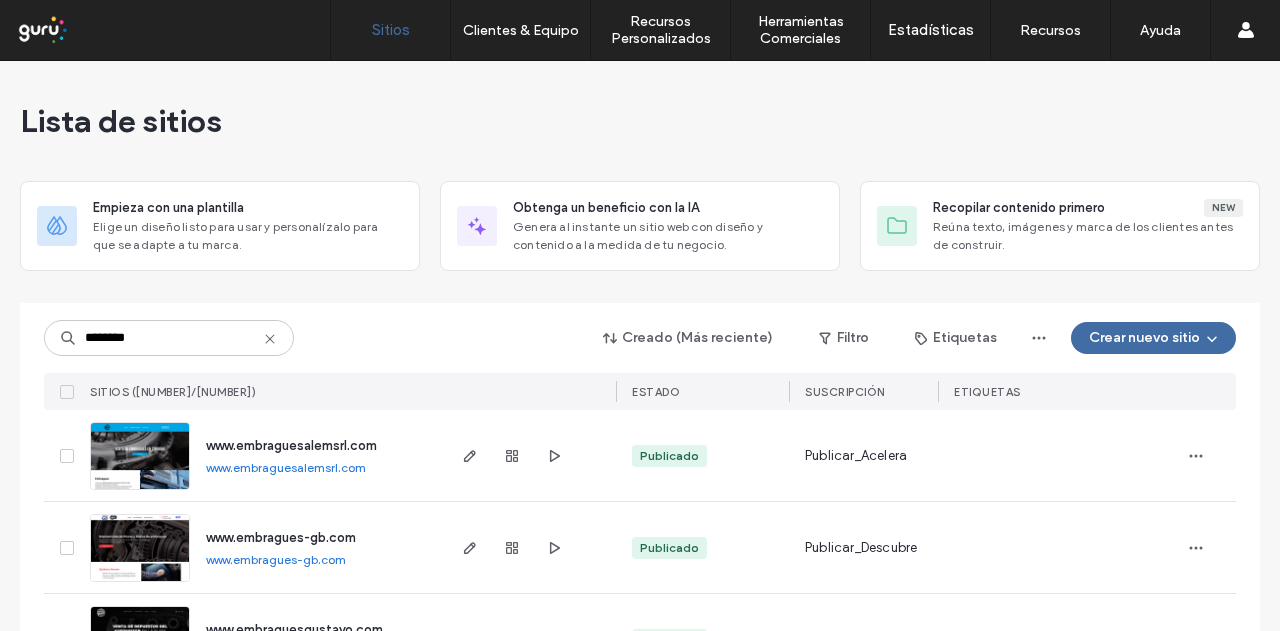 click 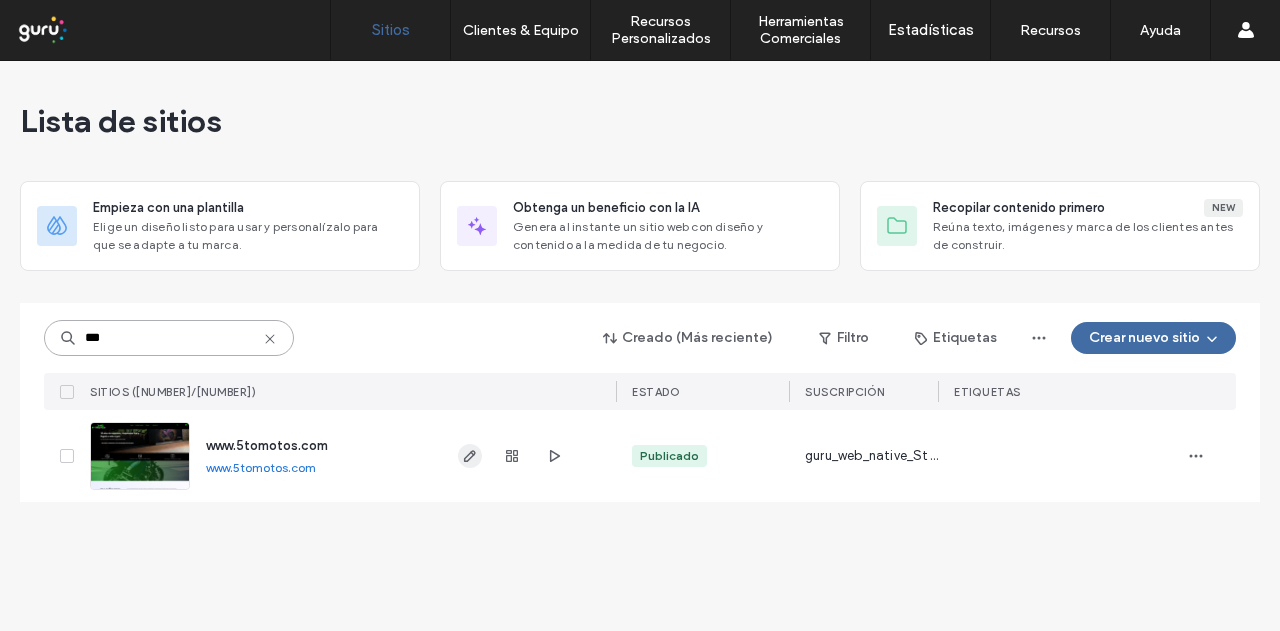type on "***" 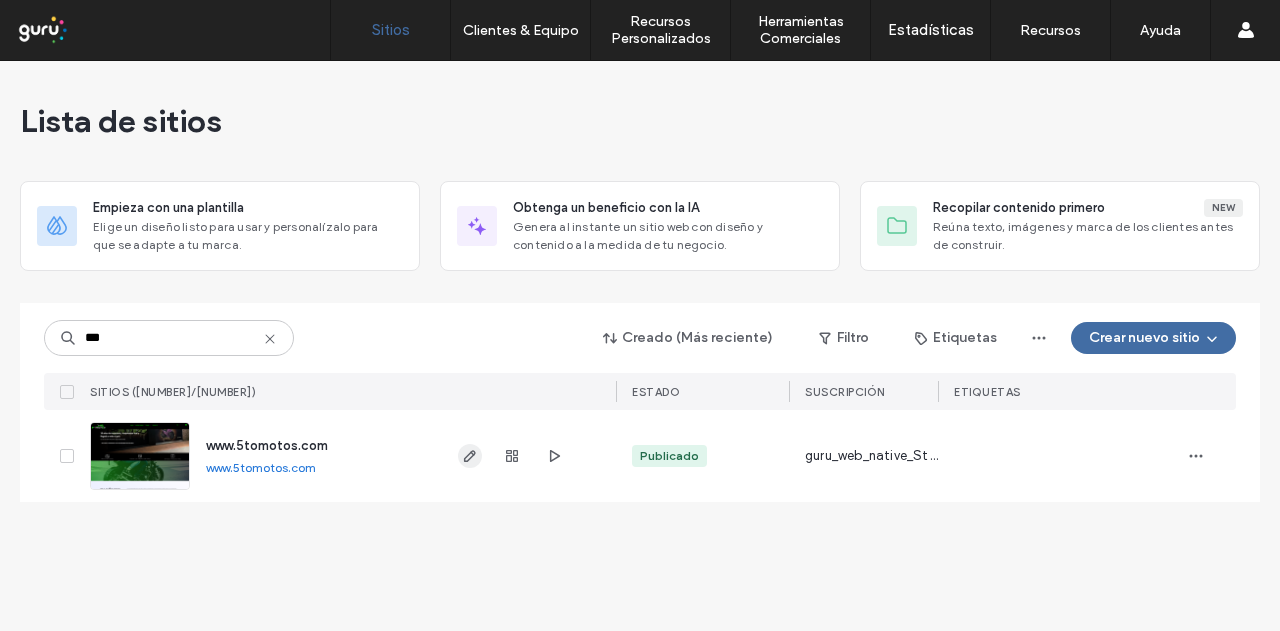 click 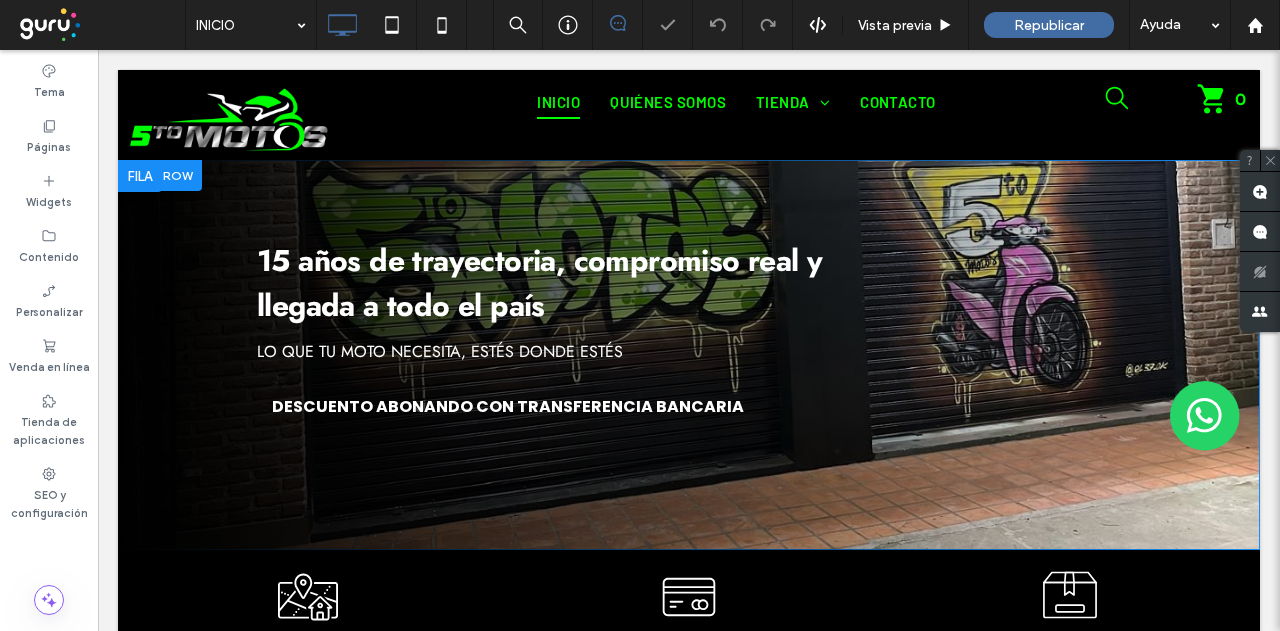 scroll, scrollTop: 0, scrollLeft: 0, axis: both 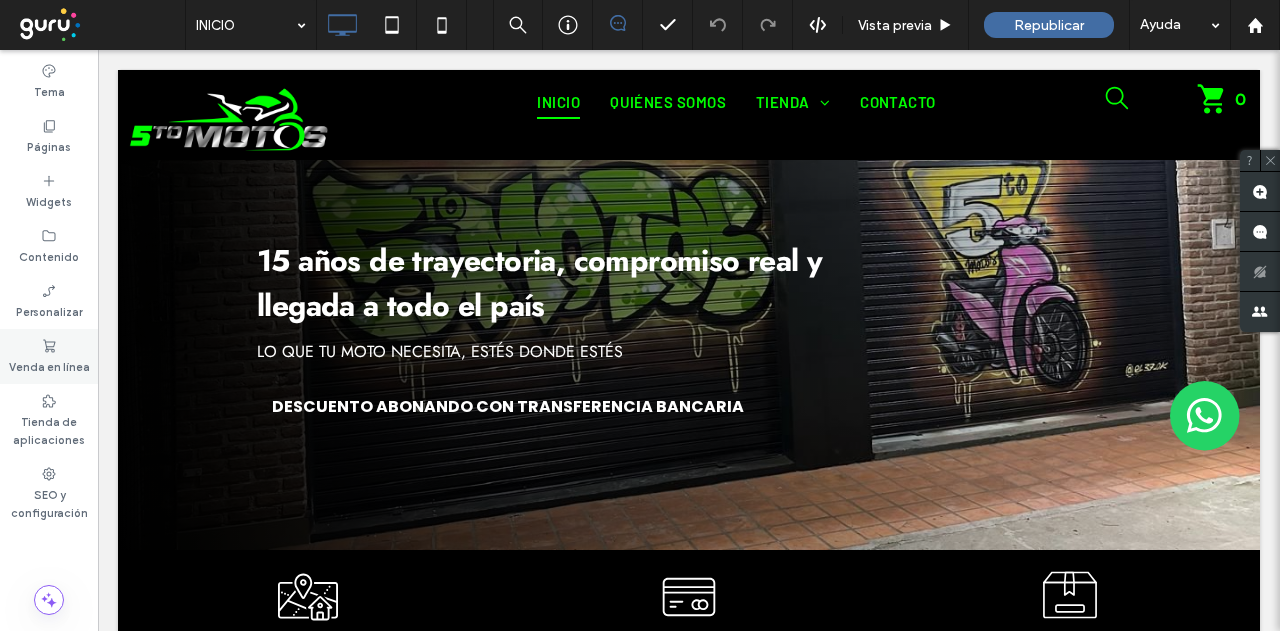 click 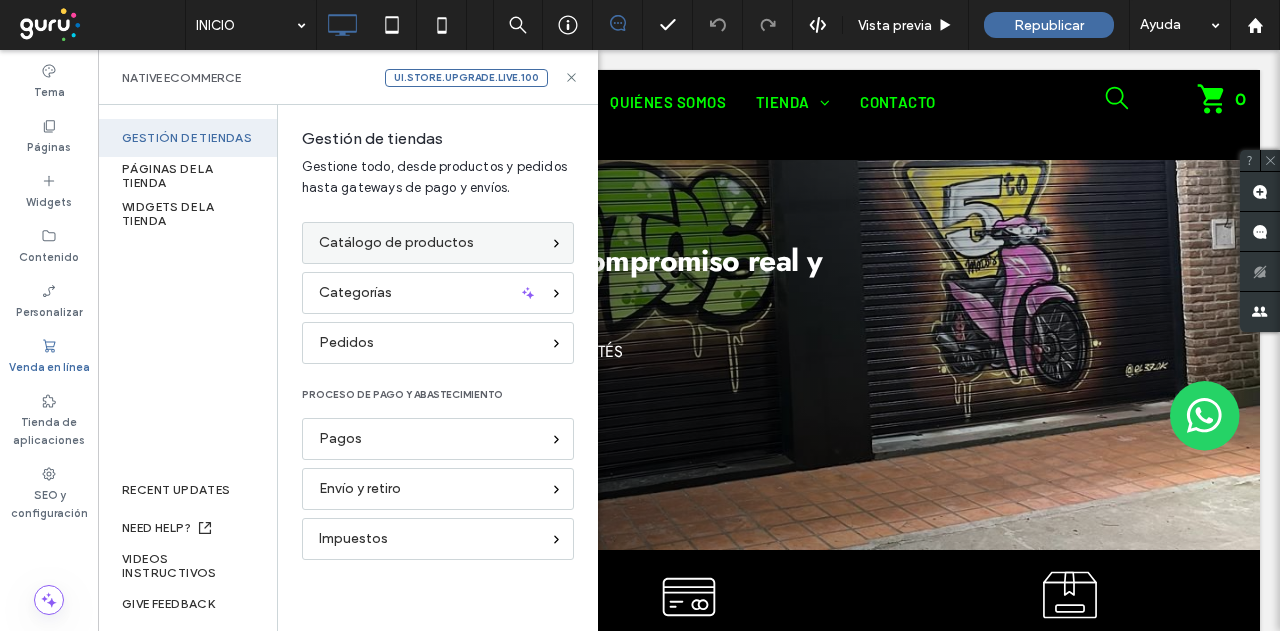 click on "Catálogo de productos" at bounding box center [396, 243] 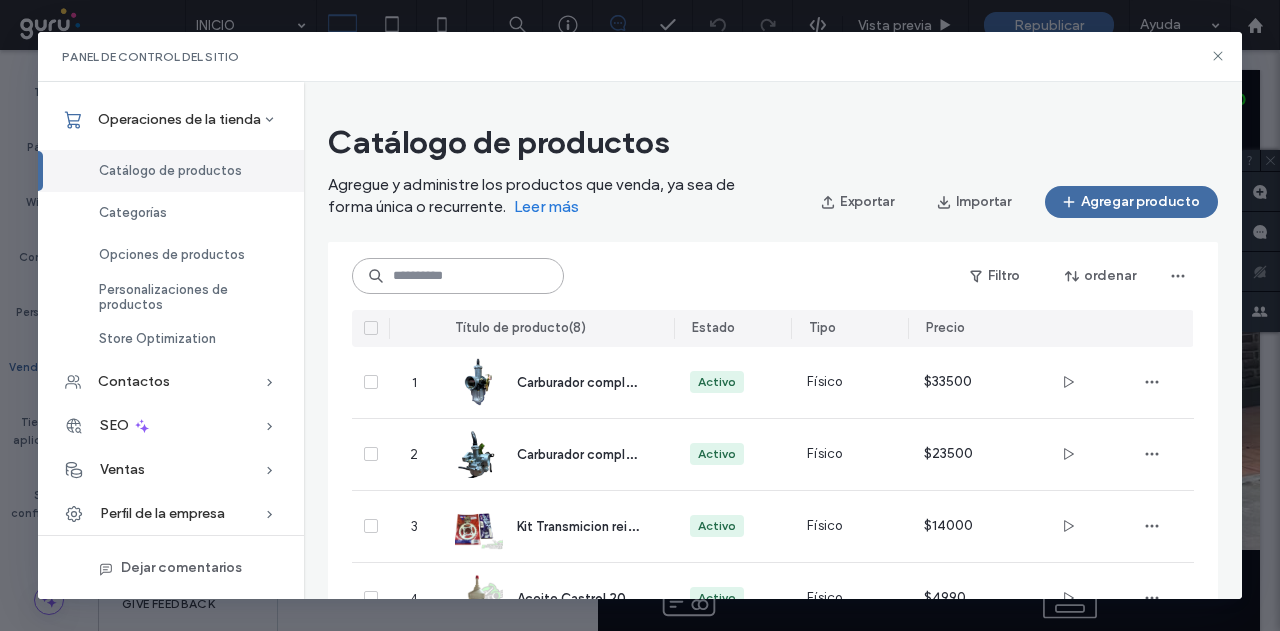 click at bounding box center (458, 276) 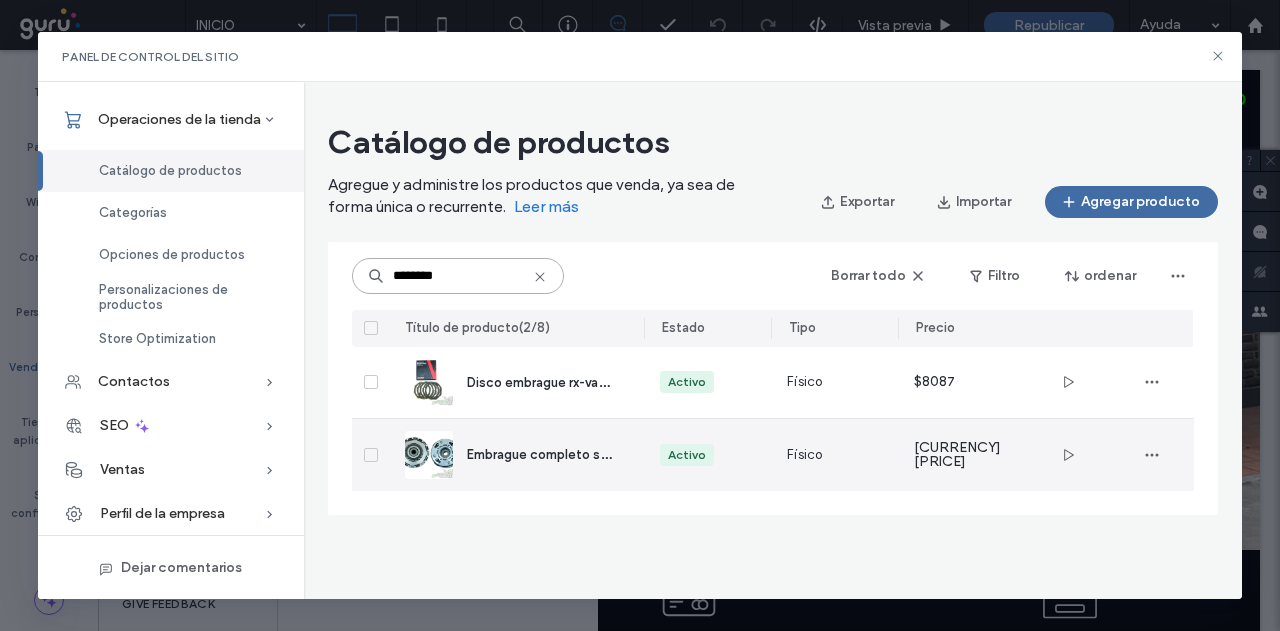 type on "********" 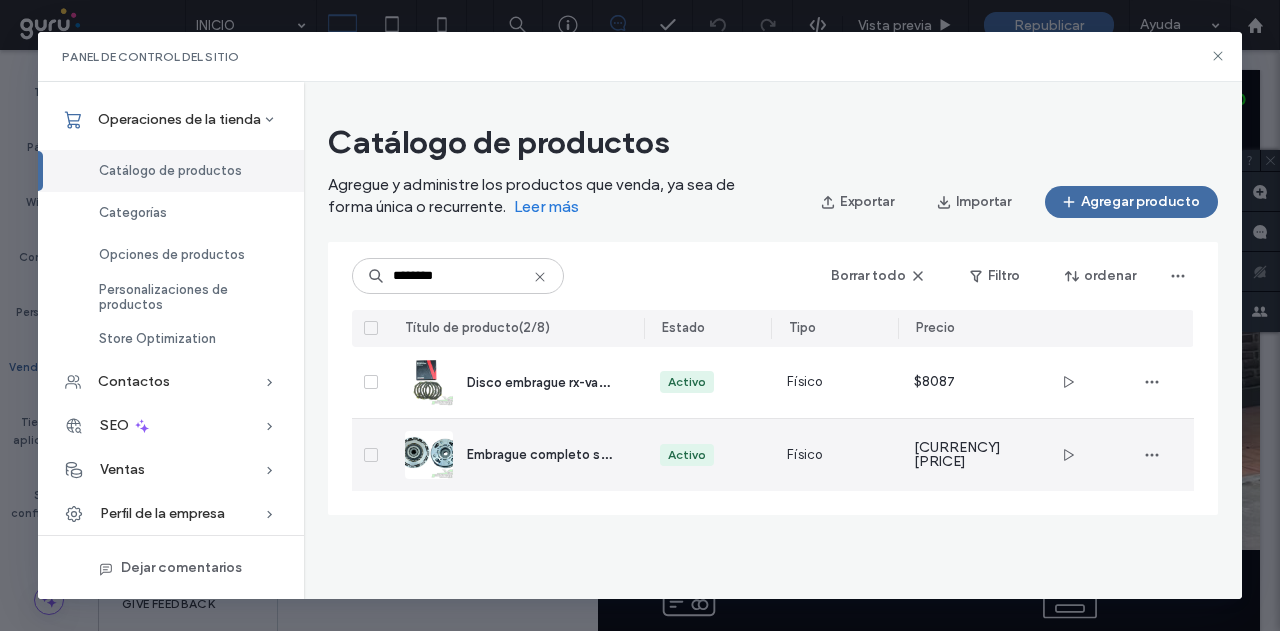 click on "Embrague completo smash 110 -3 disco" at bounding box center [587, 453] 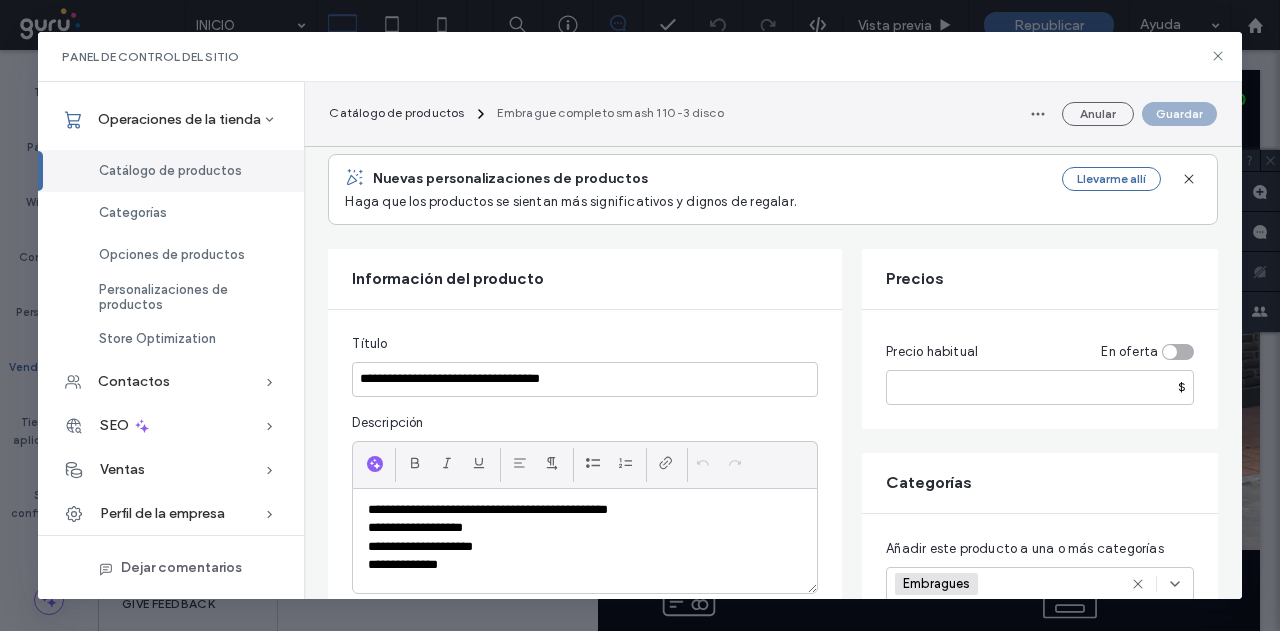 scroll, scrollTop: 300, scrollLeft: 0, axis: vertical 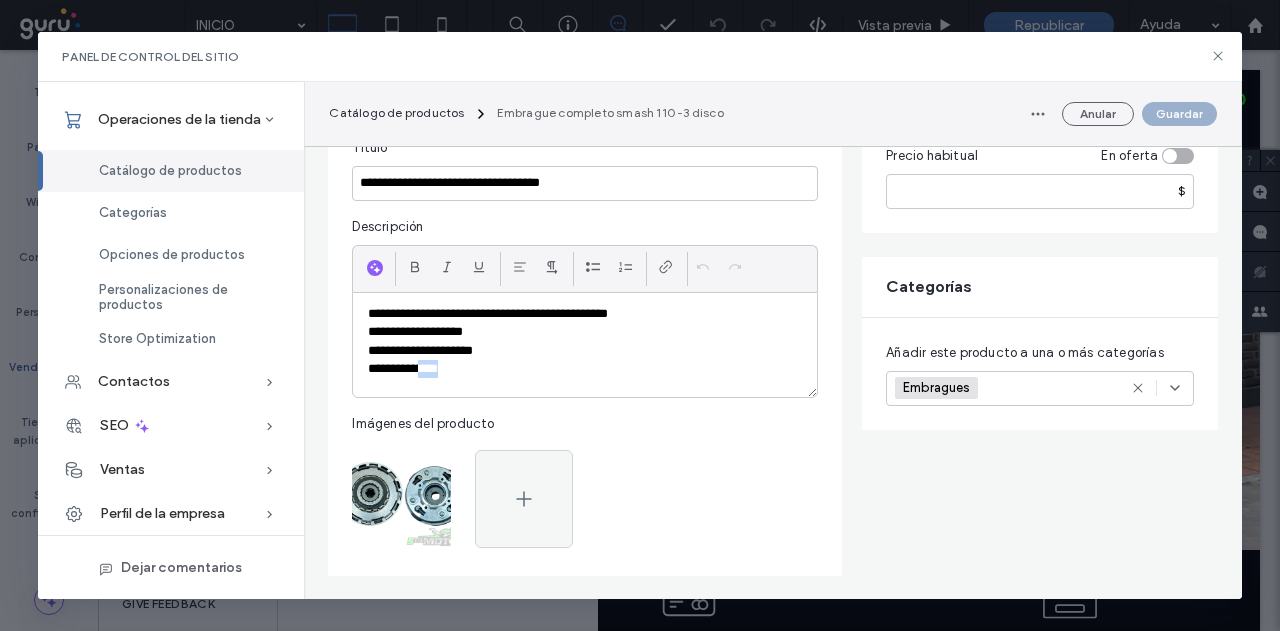 drag, startPoint x: 447, startPoint y: 383, endPoint x: 429, endPoint y: 383, distance: 18 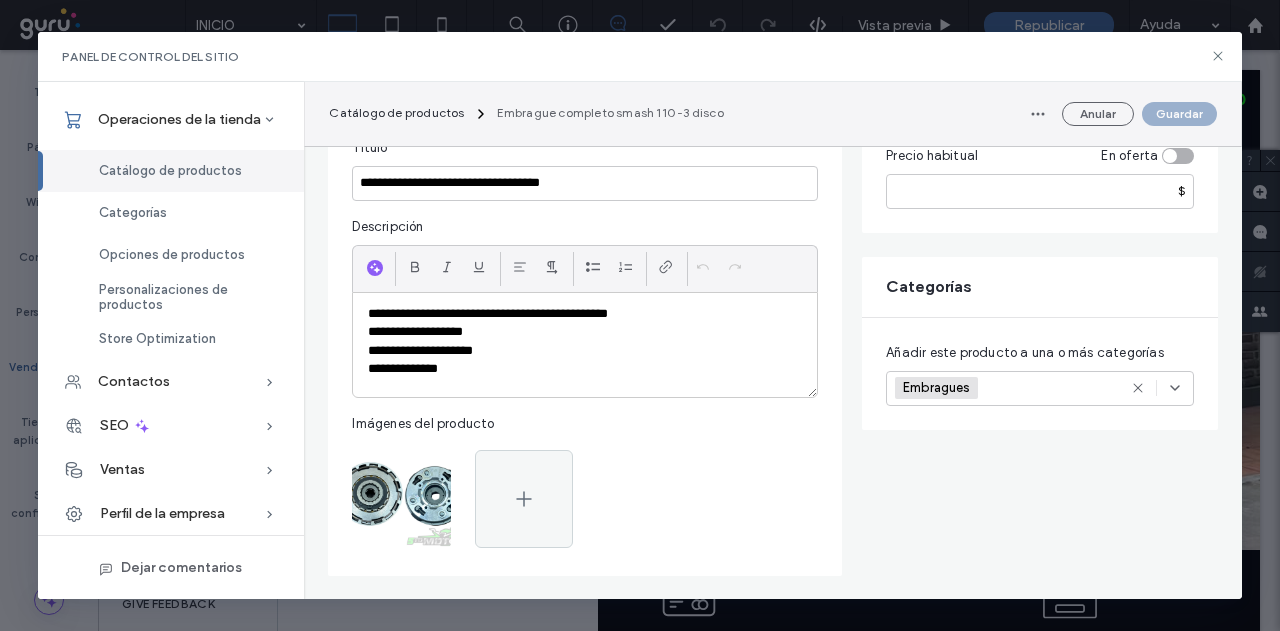 click on "**********" at bounding box center [585, 351] 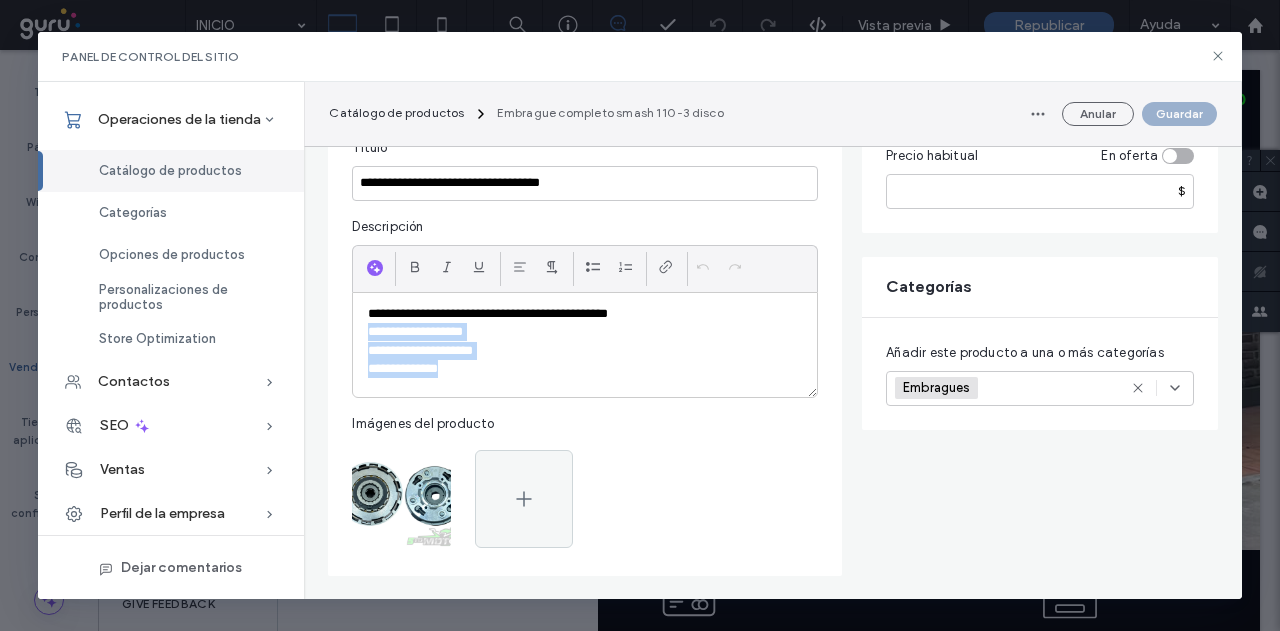 drag, startPoint x: 515, startPoint y: 377, endPoint x: 328, endPoint y: 337, distance: 191.23022 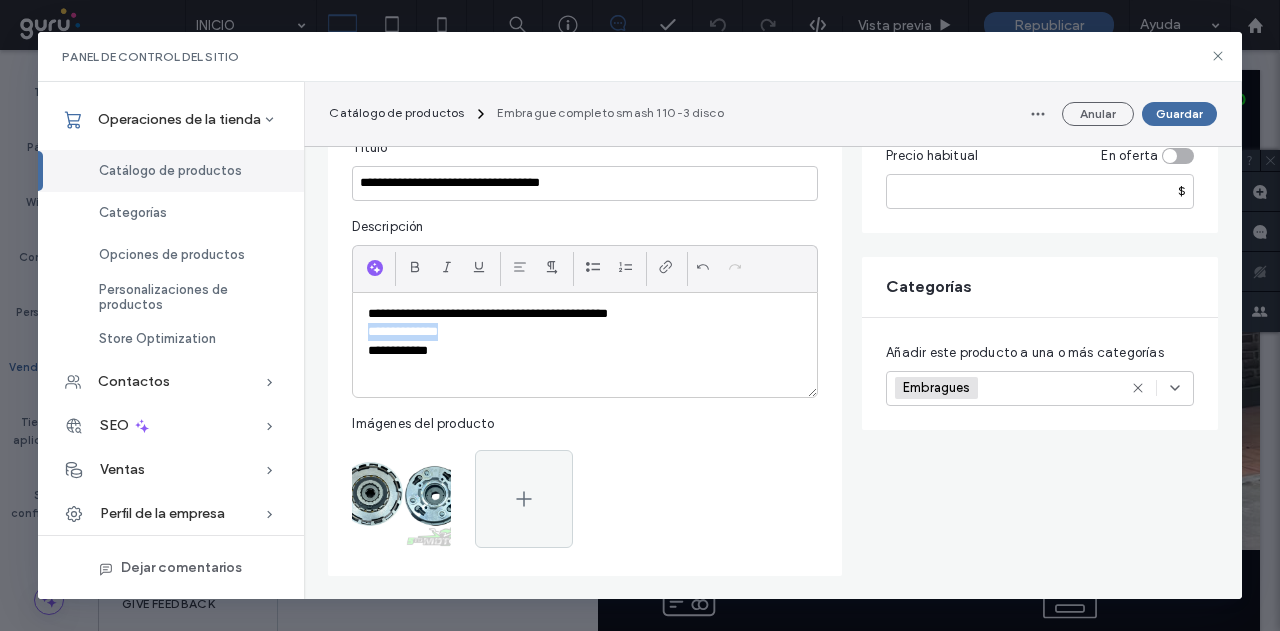 scroll, scrollTop: 0, scrollLeft: 0, axis: both 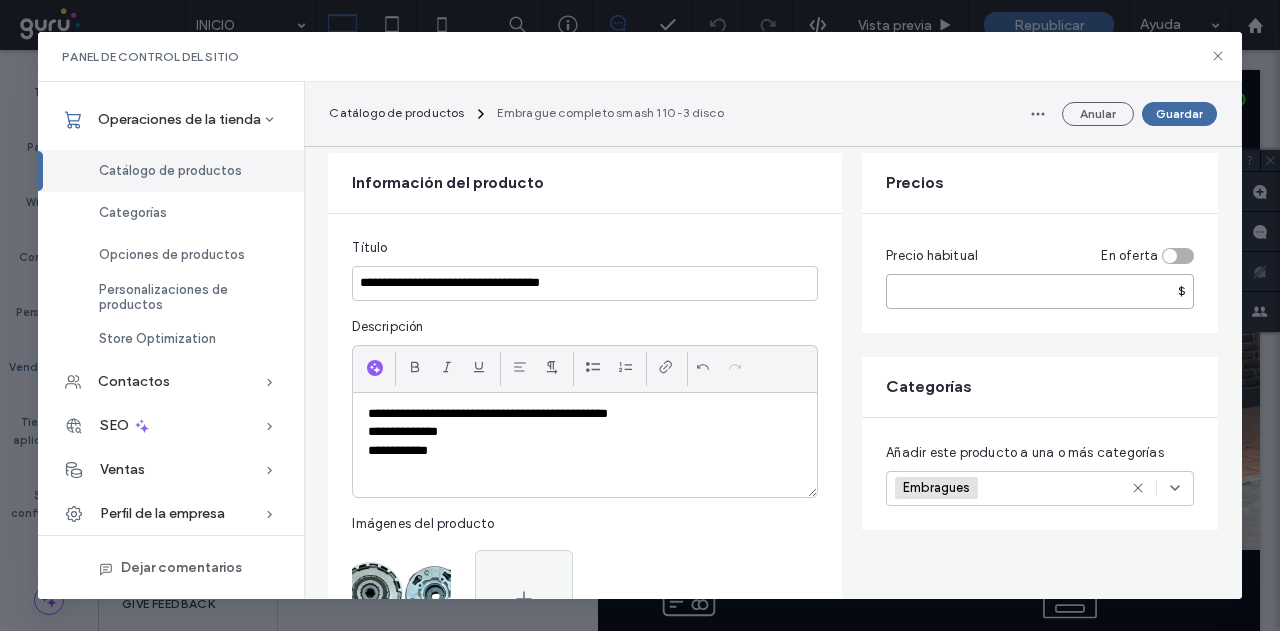 drag, startPoint x: 947, startPoint y: 291, endPoint x: 724, endPoint y: 289, distance: 223.00897 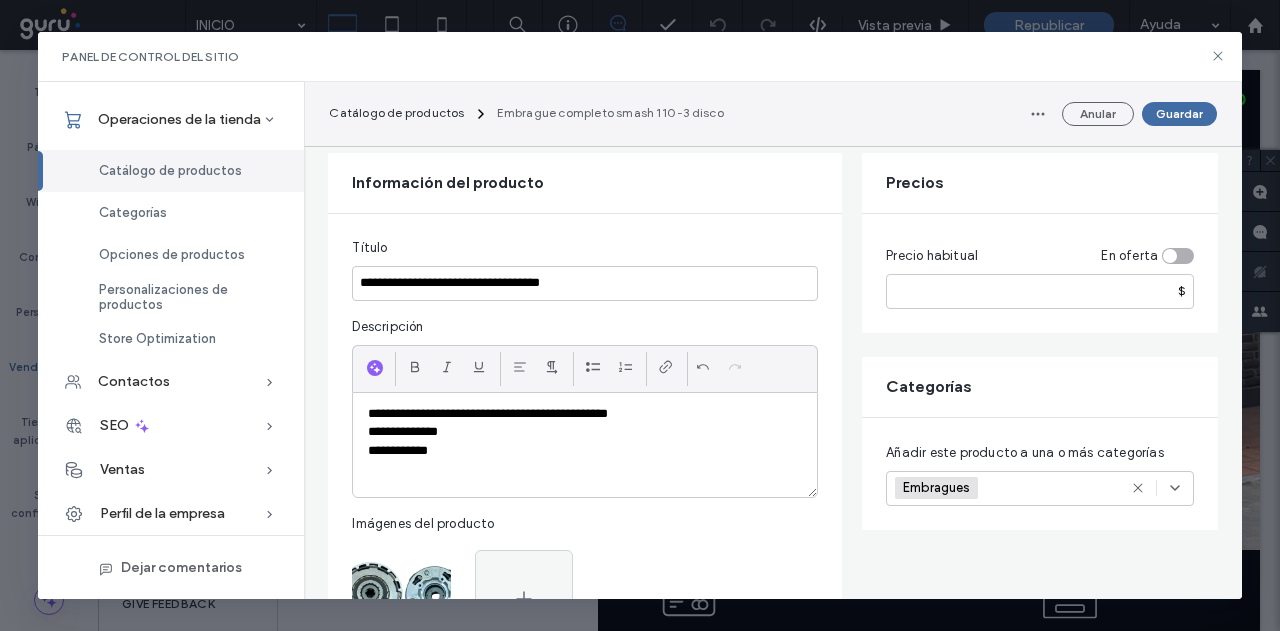 click on "Guardar" at bounding box center [1179, 114] 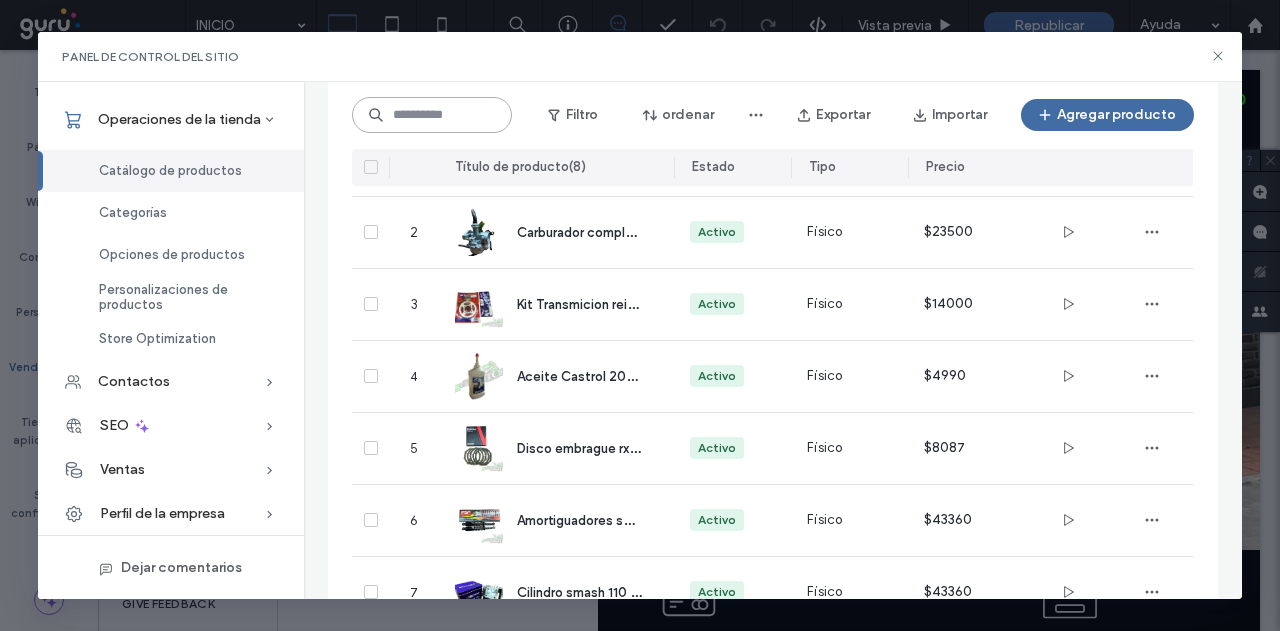 click at bounding box center (431, 115) 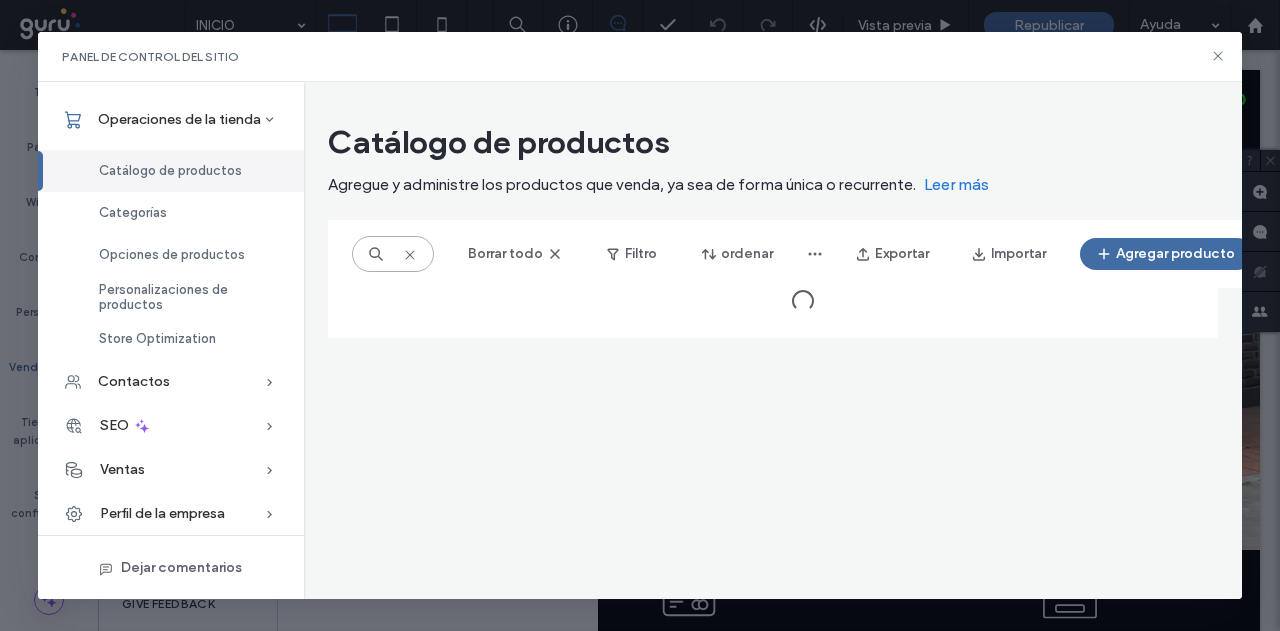 scroll, scrollTop: 0, scrollLeft: 8, axis: horizontal 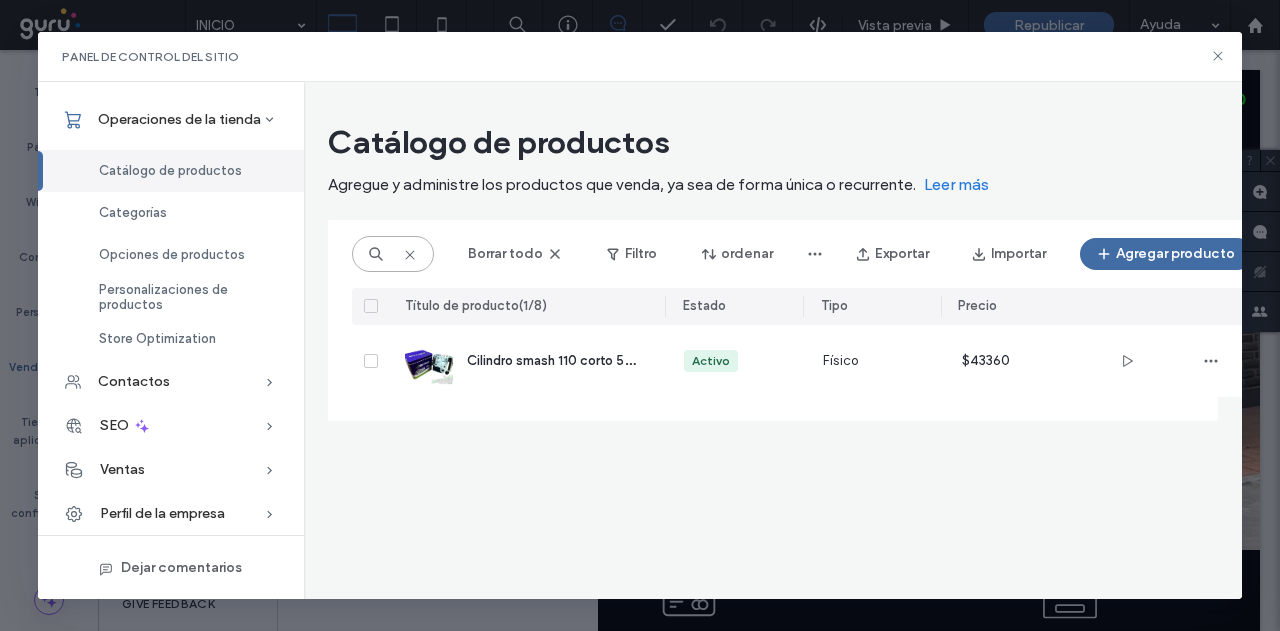 type on "*****" 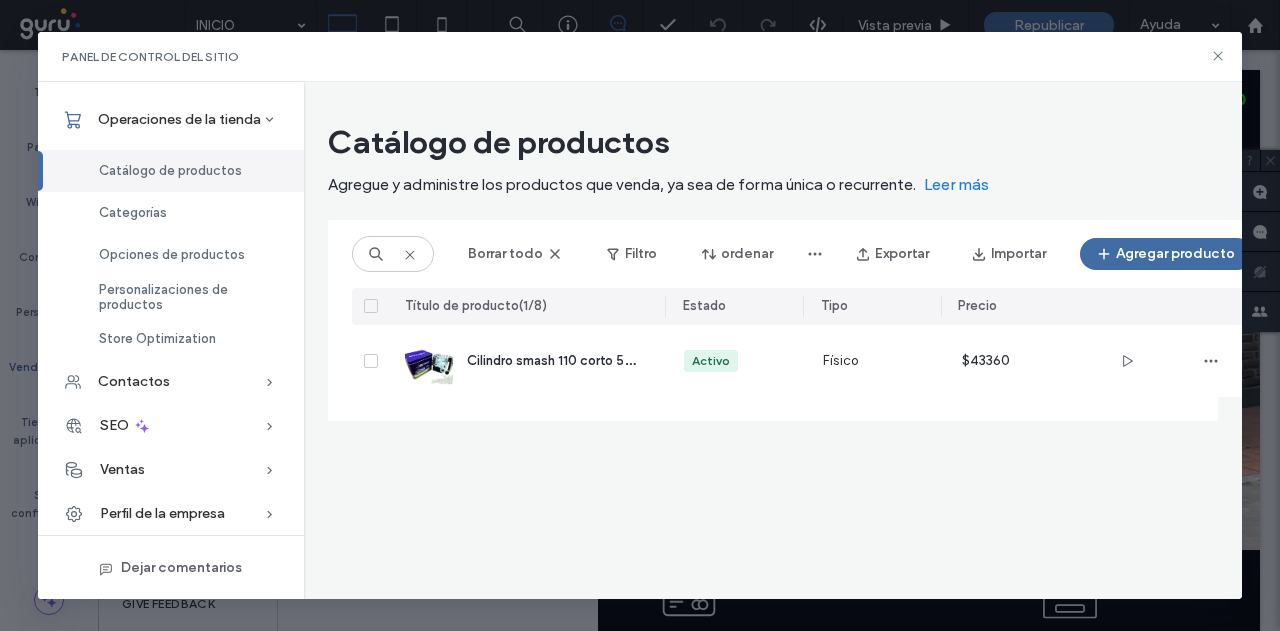 scroll, scrollTop: 0, scrollLeft: 0, axis: both 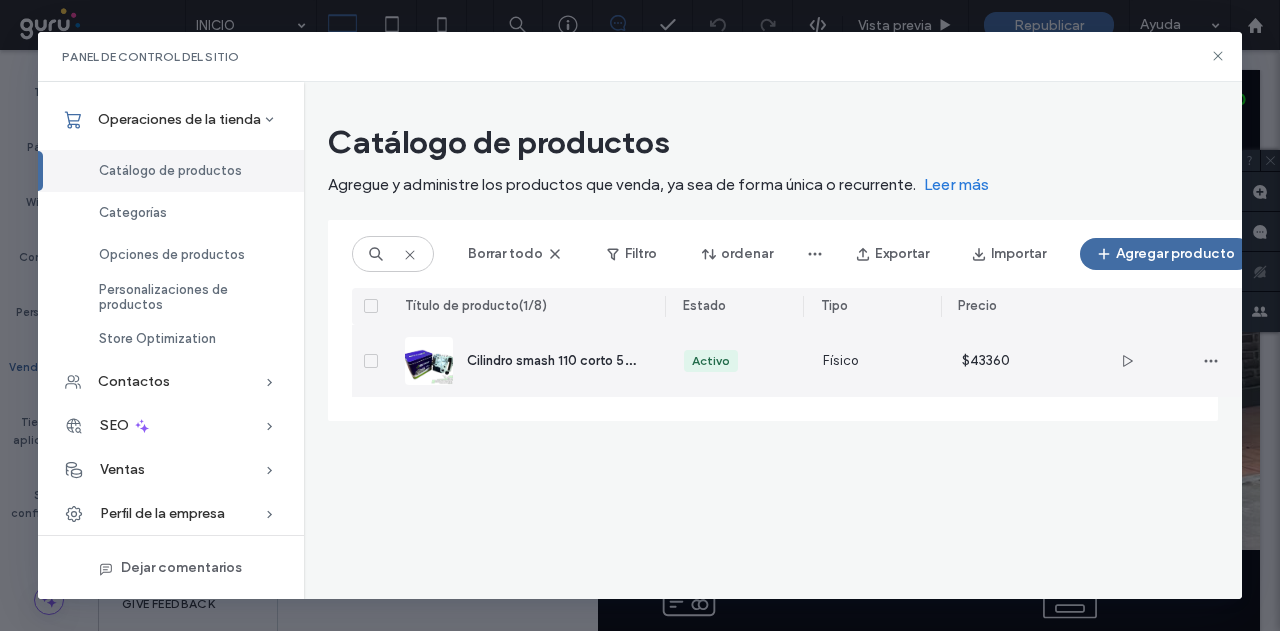 click on "Cilindro smash 110 corto 52.4mm motegi (220008)" at bounding box center [621, 359] 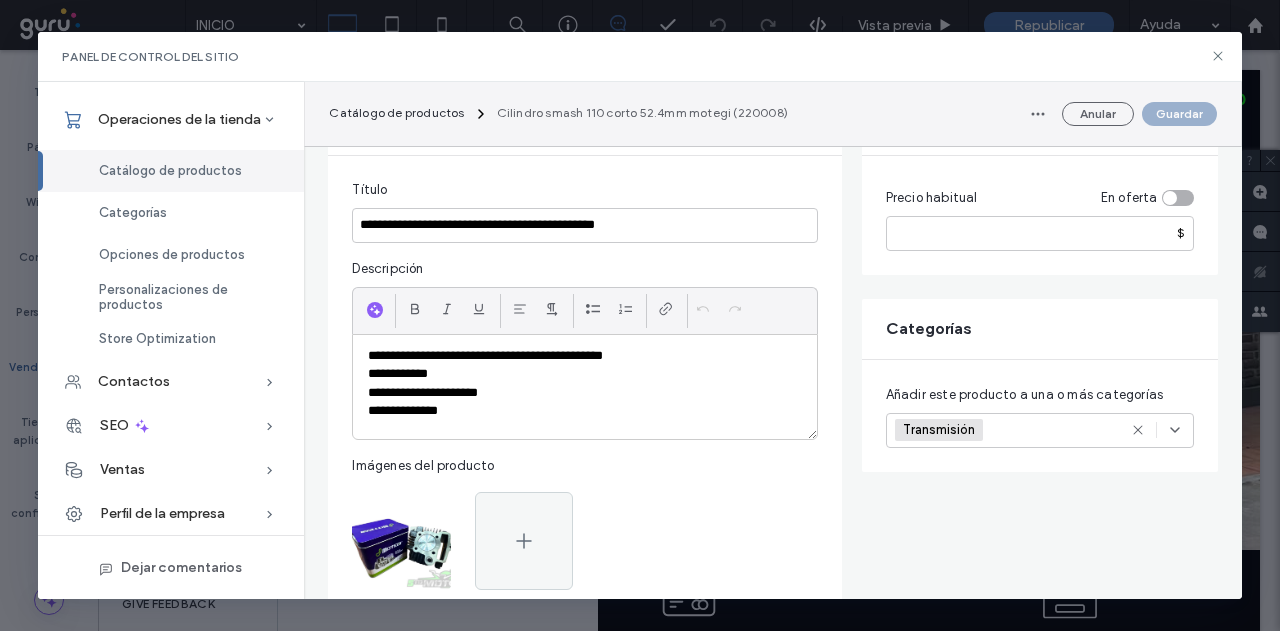 scroll, scrollTop: 300, scrollLeft: 0, axis: vertical 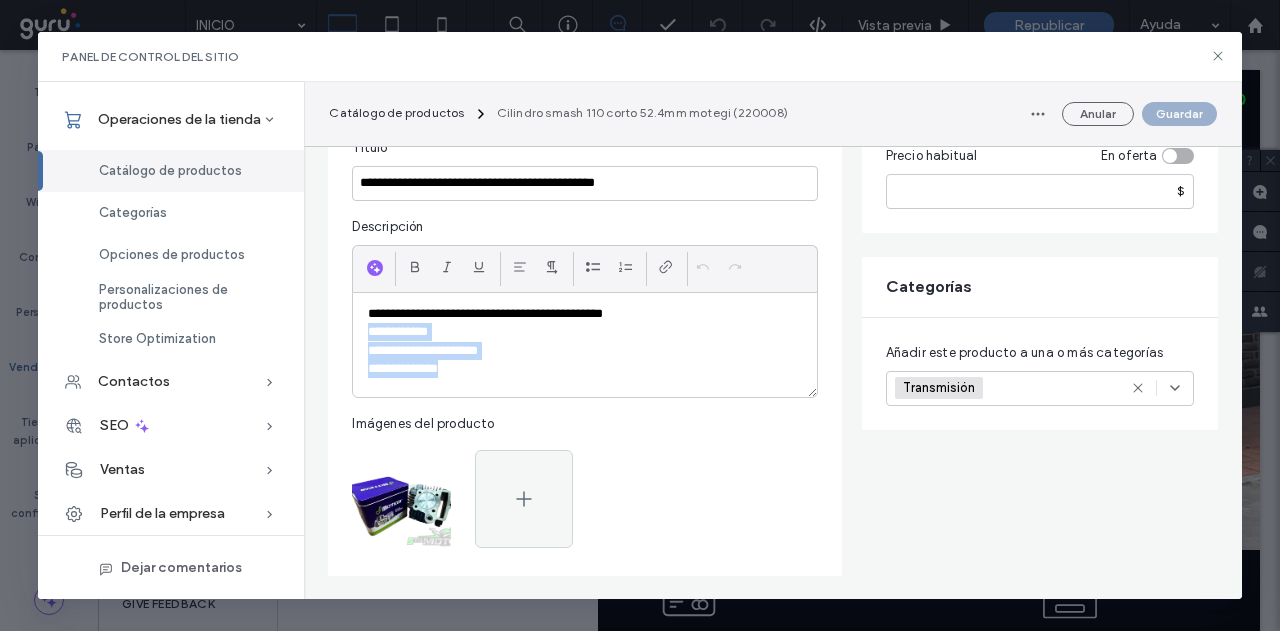 drag, startPoint x: 506, startPoint y: 374, endPoint x: 341, endPoint y: 337, distance: 169.09761 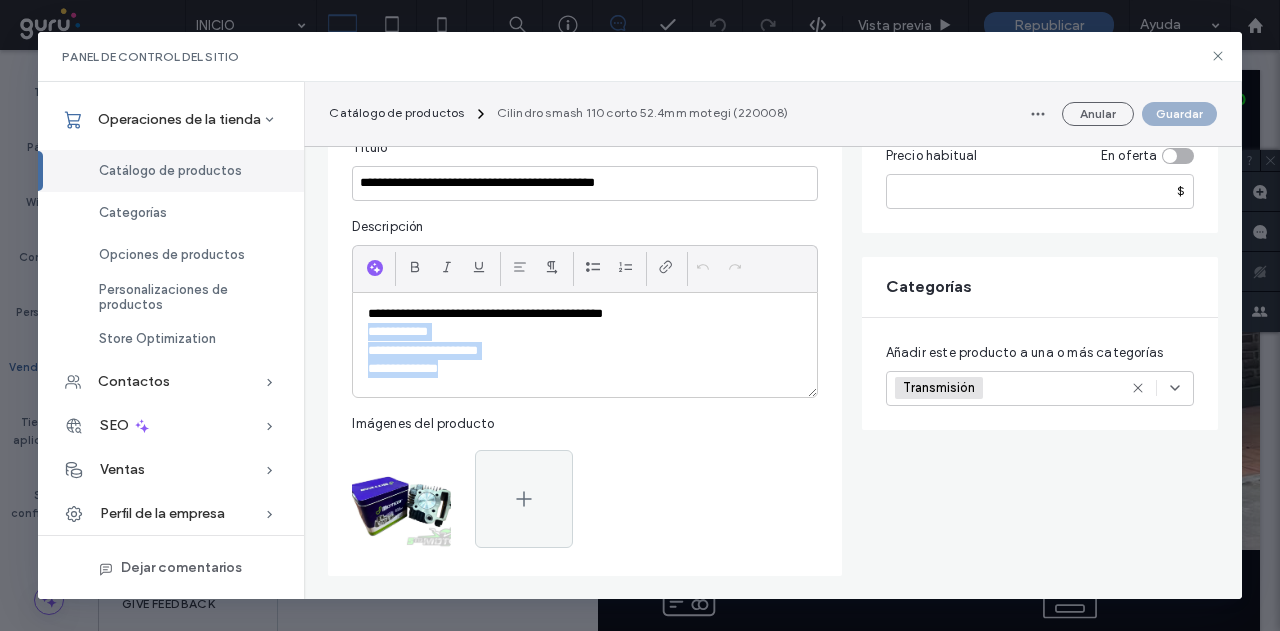 paste 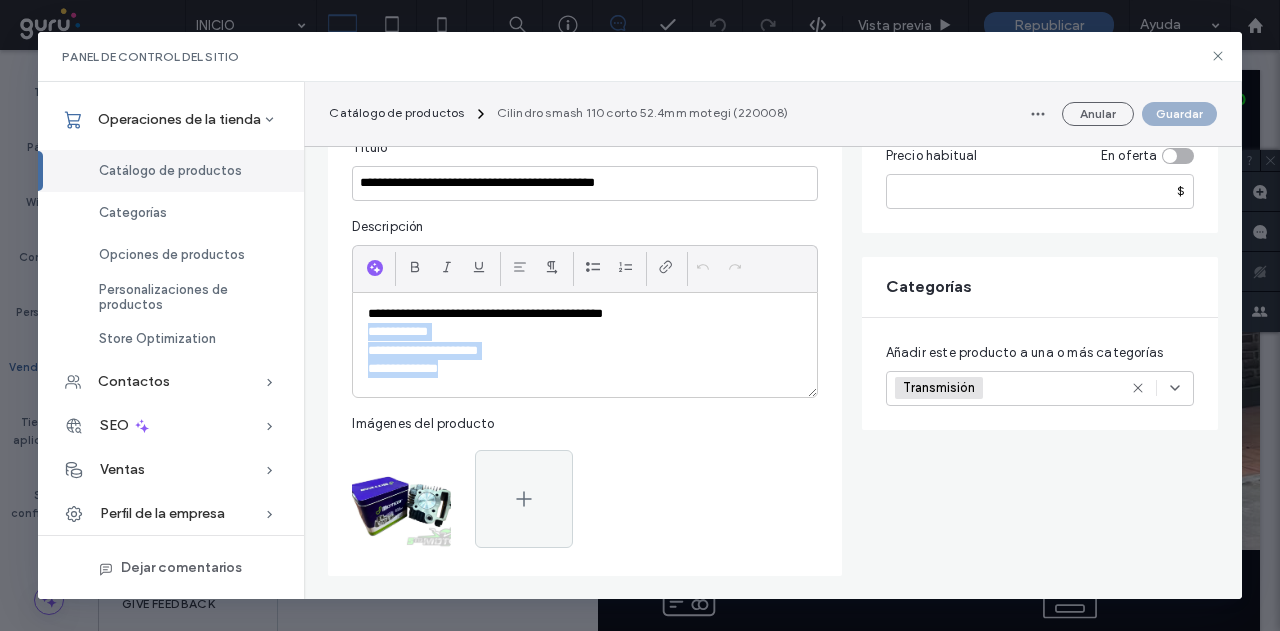 type 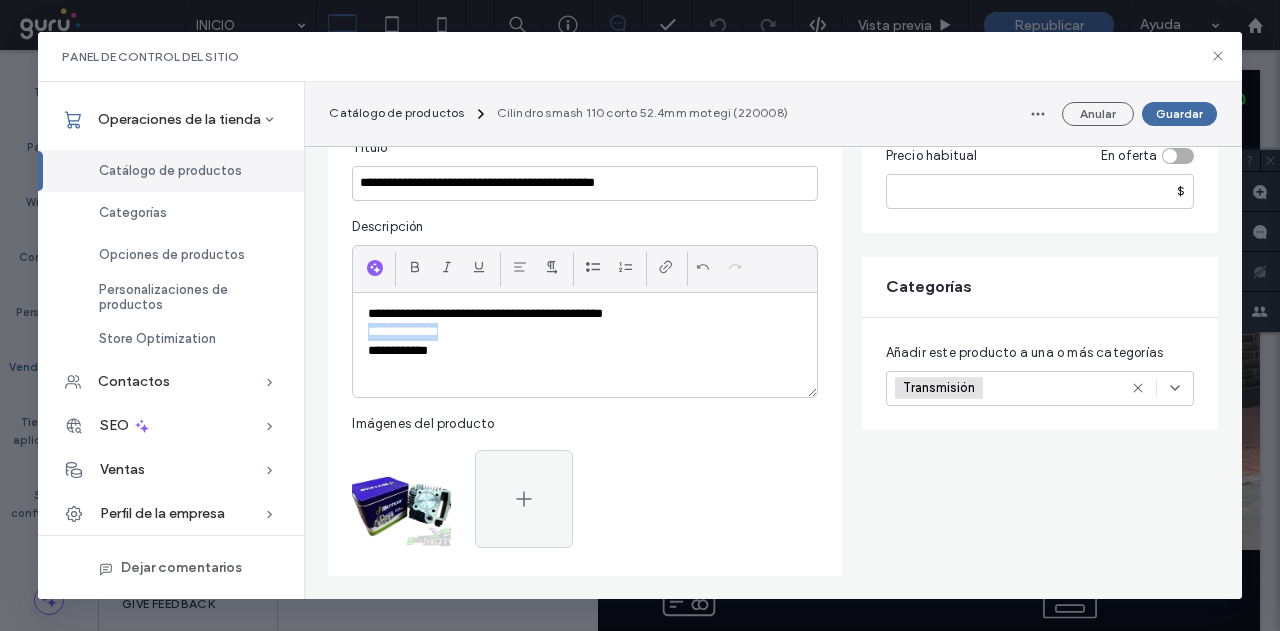 scroll, scrollTop: 0, scrollLeft: 0, axis: both 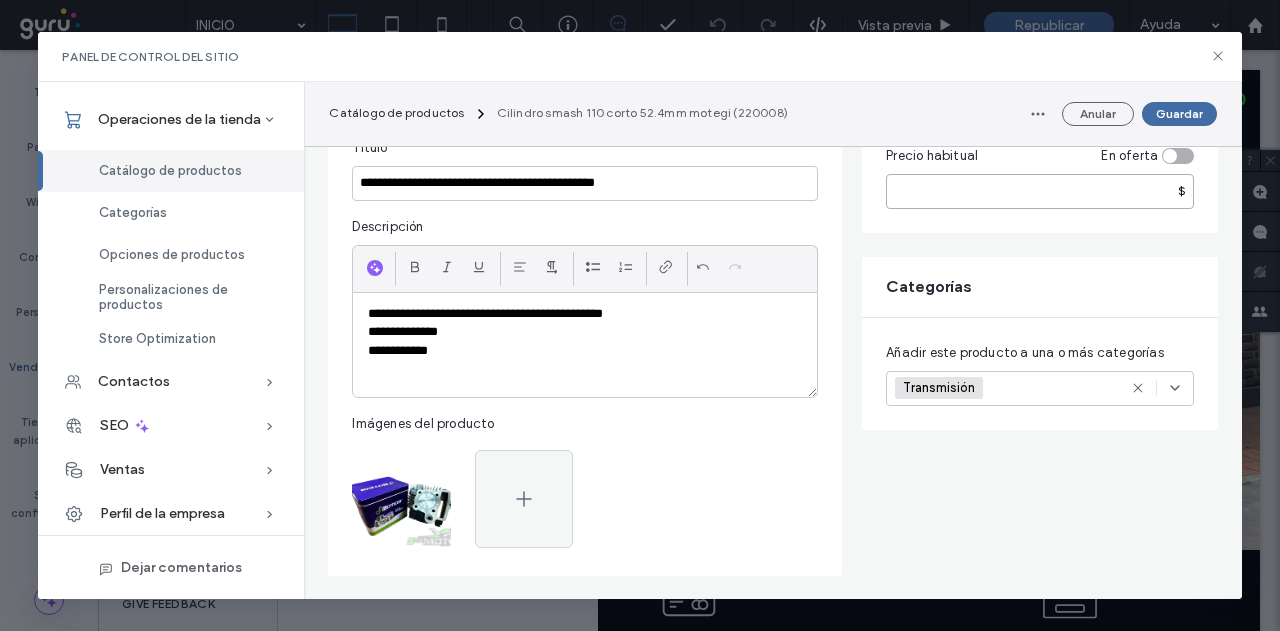 drag, startPoint x: 955, startPoint y: 192, endPoint x: 834, endPoint y: 192, distance: 121 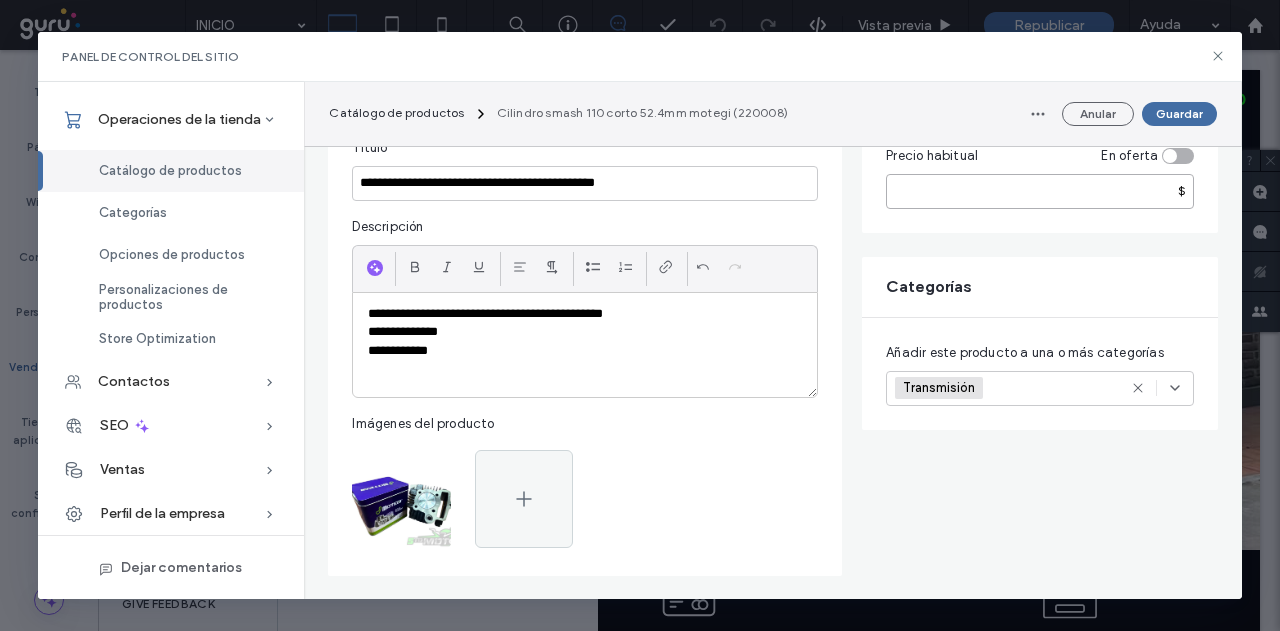 click on "**********" at bounding box center (772, 1625) 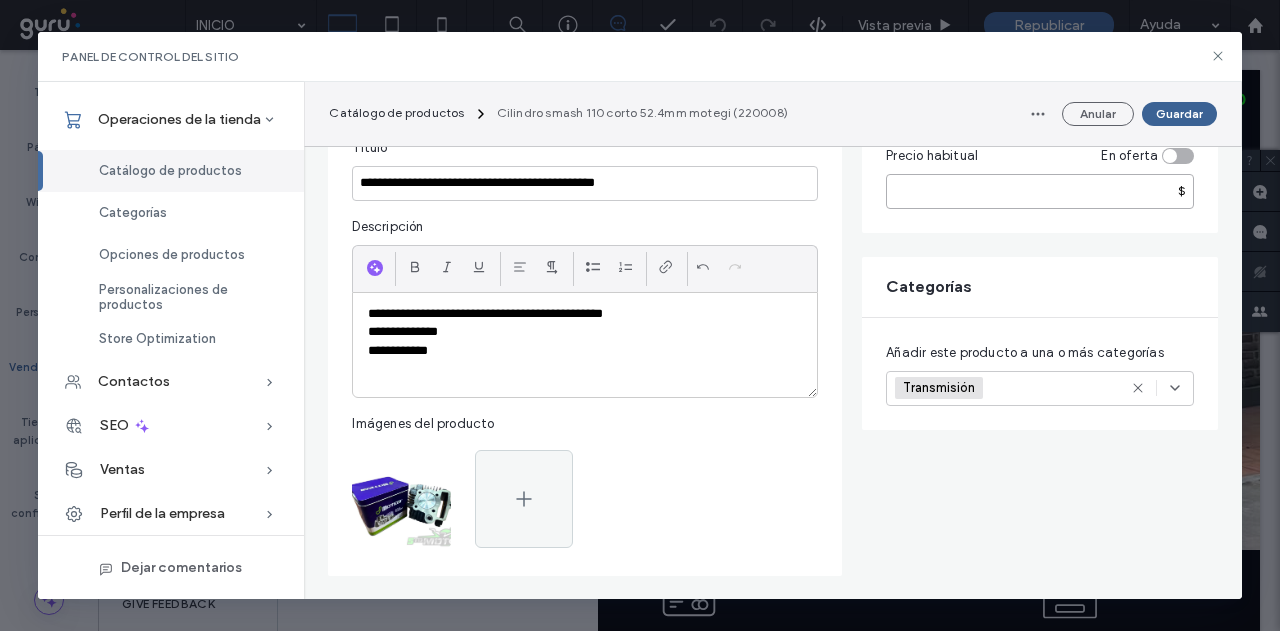 type on "*****" 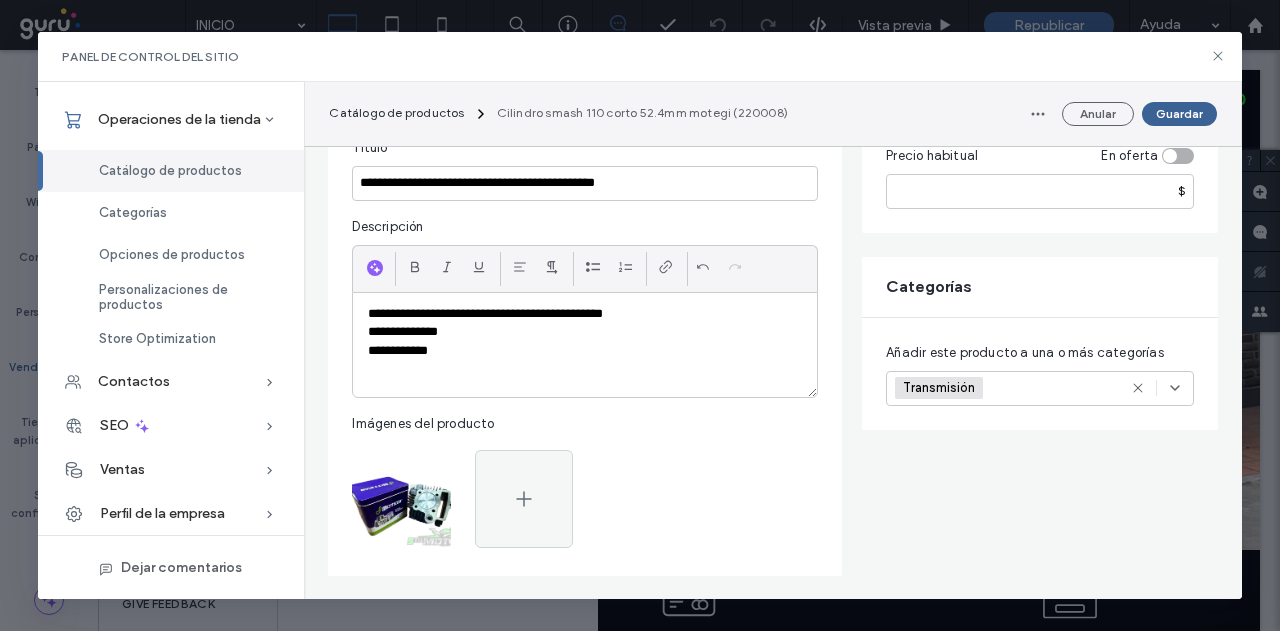 click on "Guardar" at bounding box center (1179, 114) 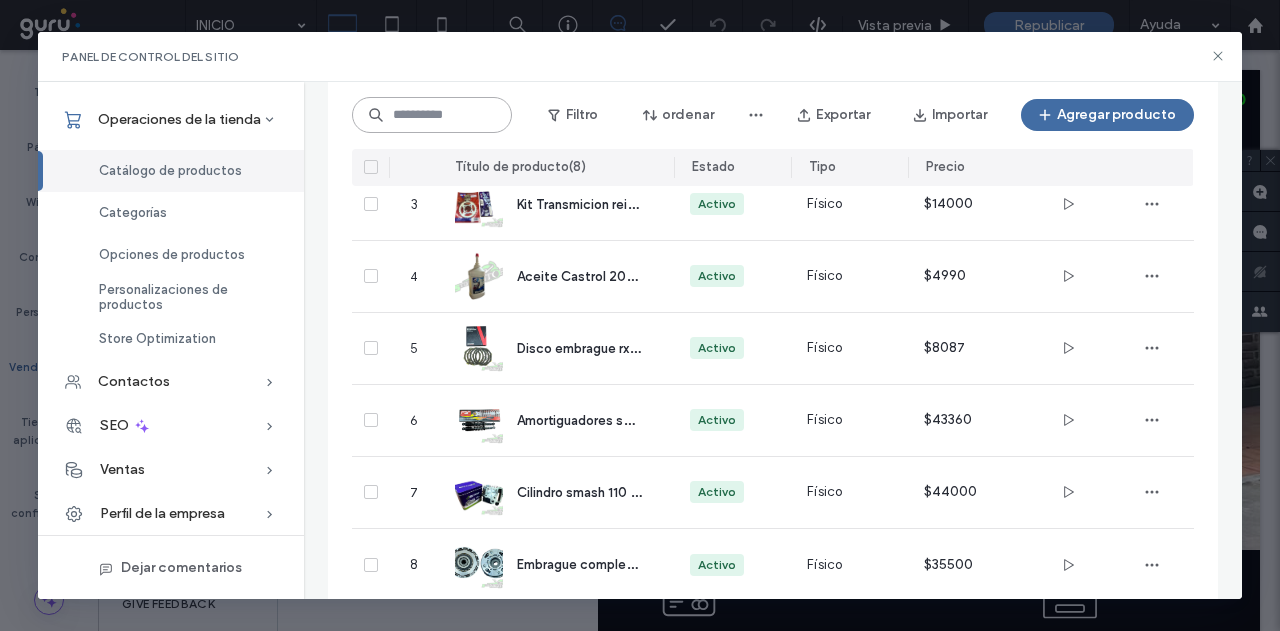 click at bounding box center [431, 115] 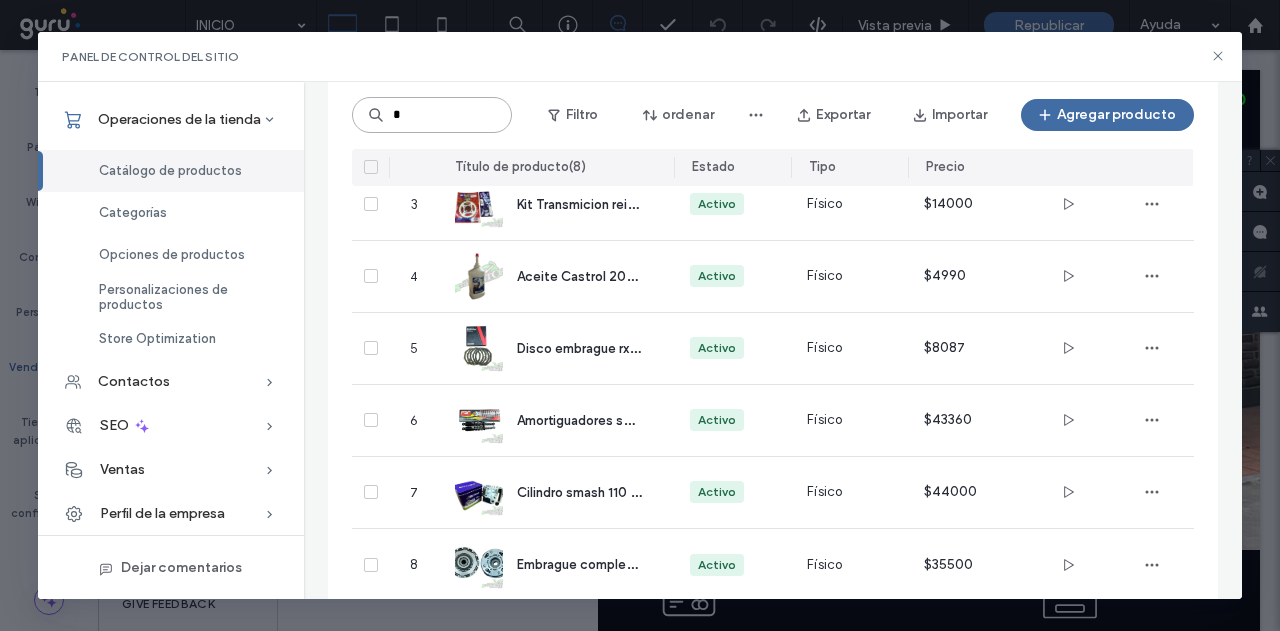 scroll, scrollTop: 0, scrollLeft: 0, axis: both 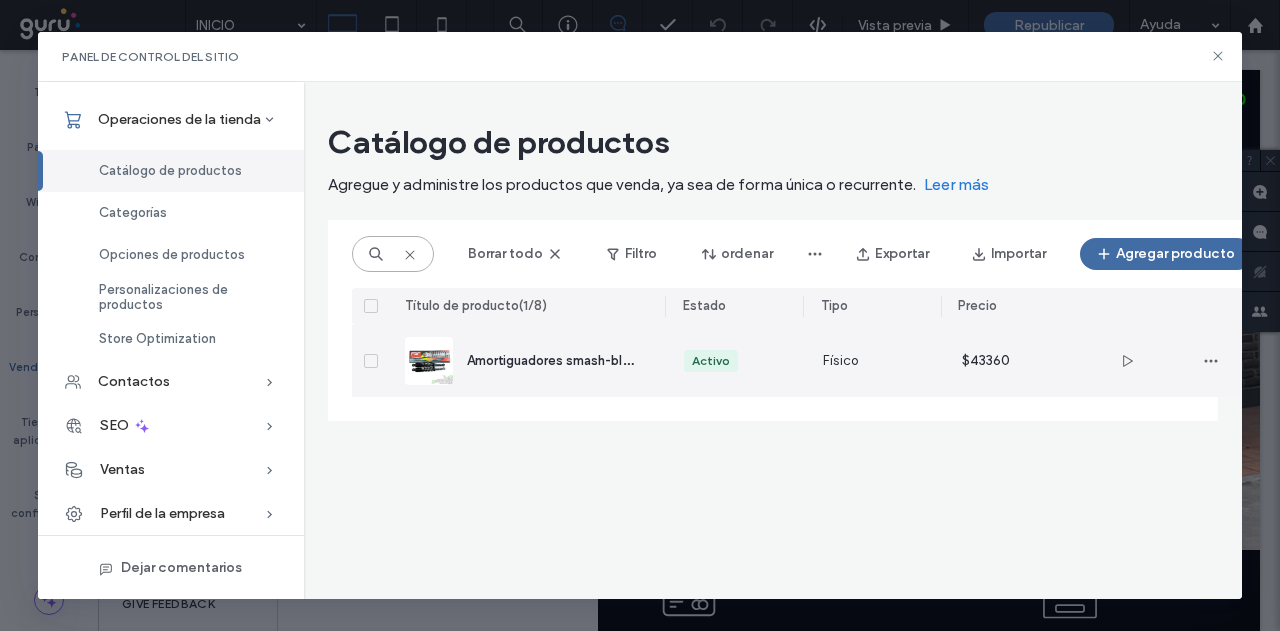 type on "******" 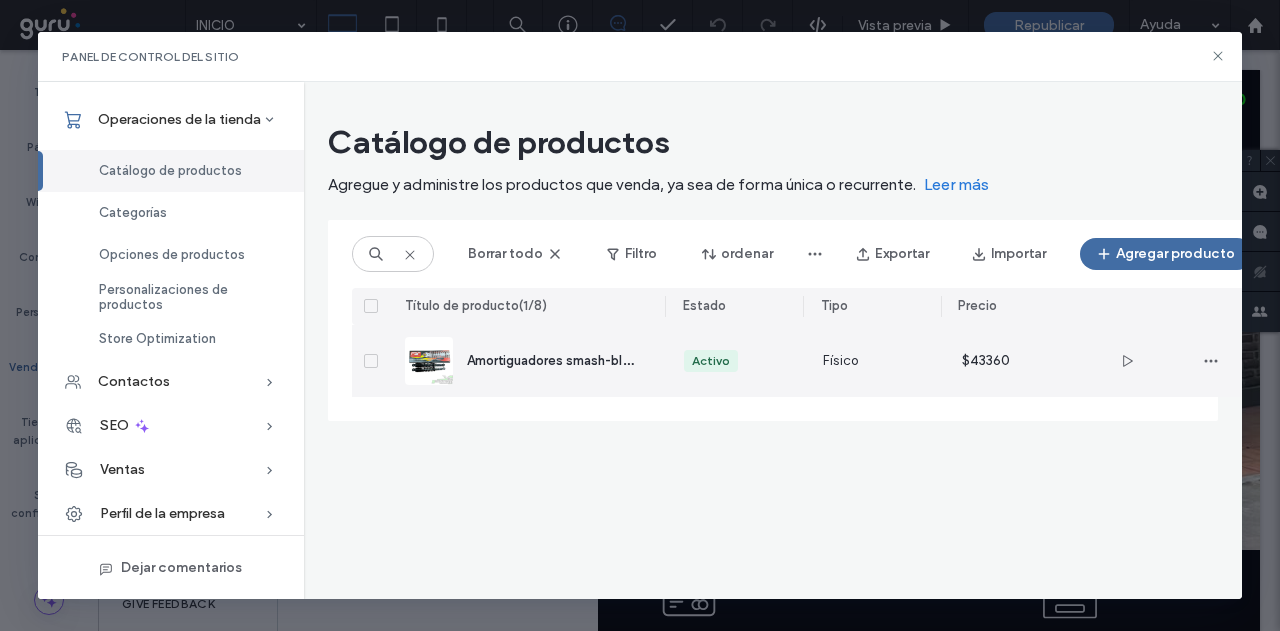 click on "Amortiguadores smash-blitz-guerrero otras 110 FAR (30047)" at bounding box center [528, 361] 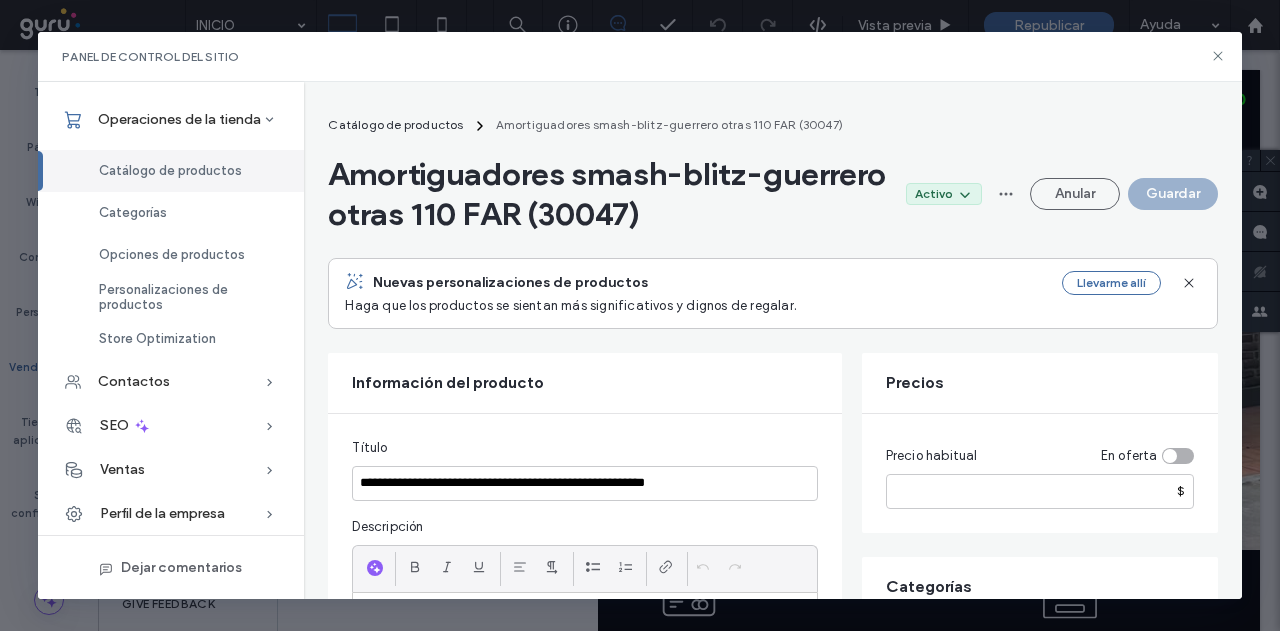 scroll, scrollTop: 300, scrollLeft: 0, axis: vertical 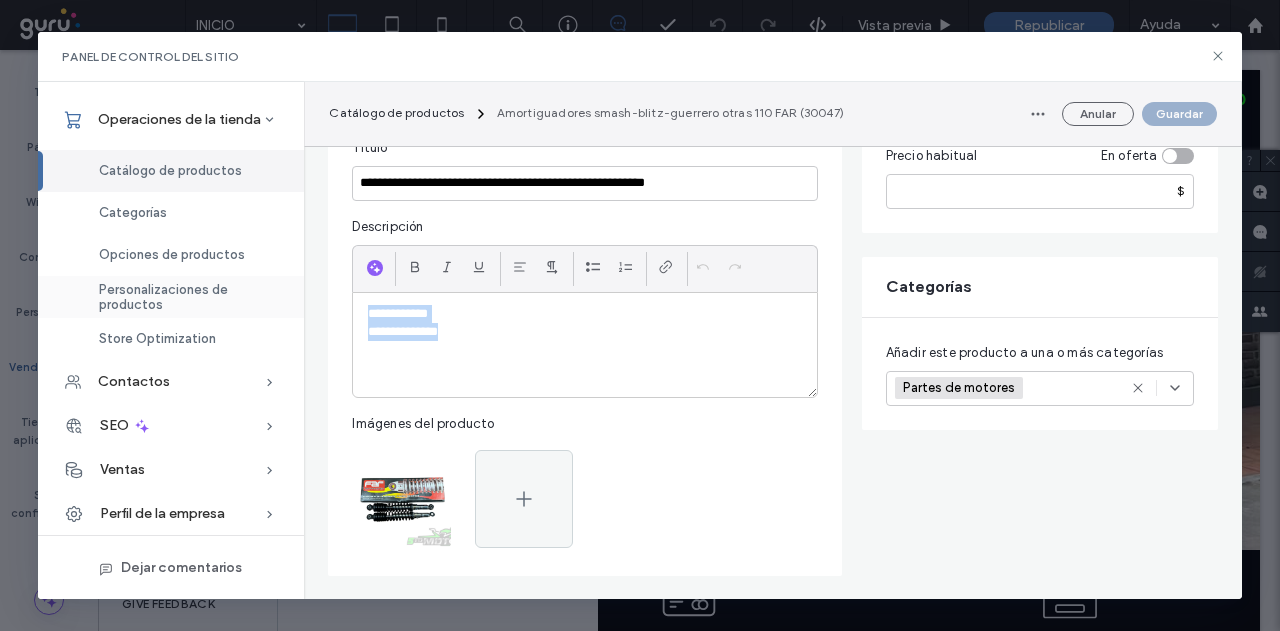 drag, startPoint x: 513, startPoint y: 354, endPoint x: 188, endPoint y: 285, distance: 332.2439 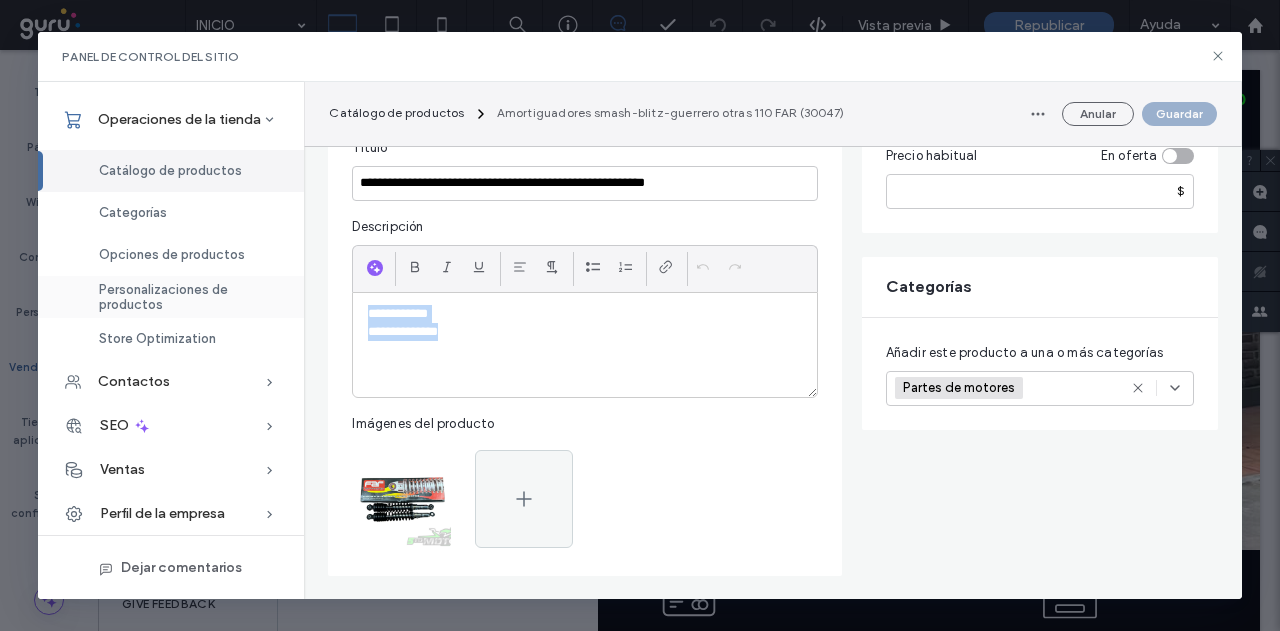 click on "**********" at bounding box center (639, 341) 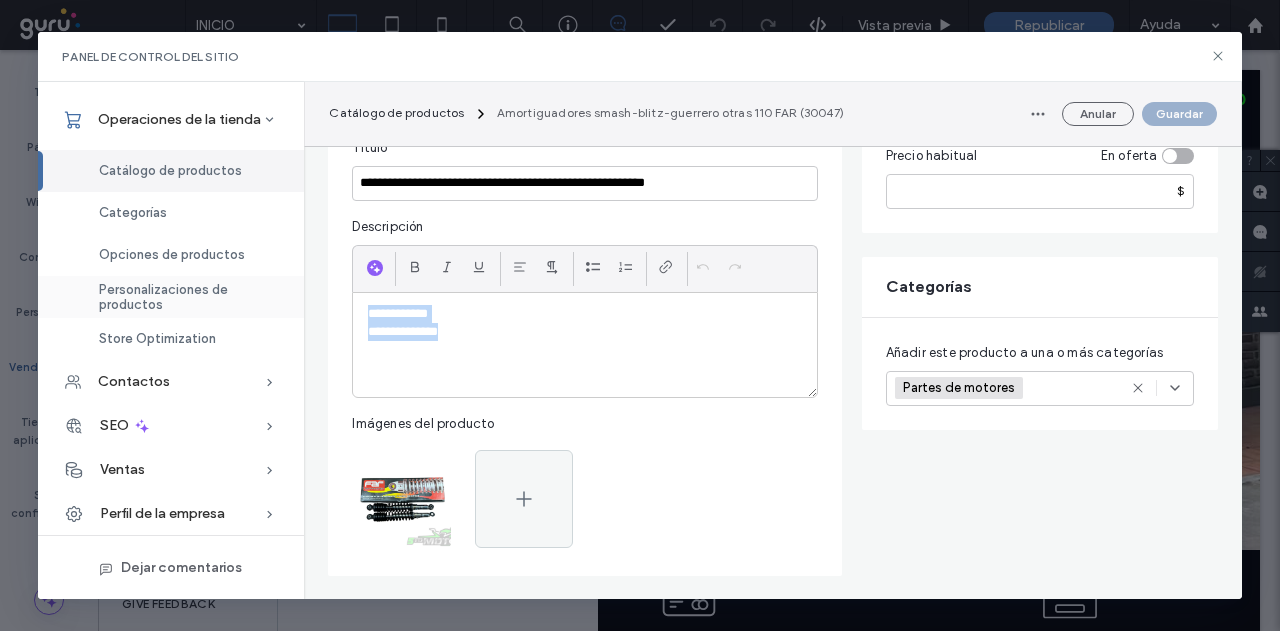 type 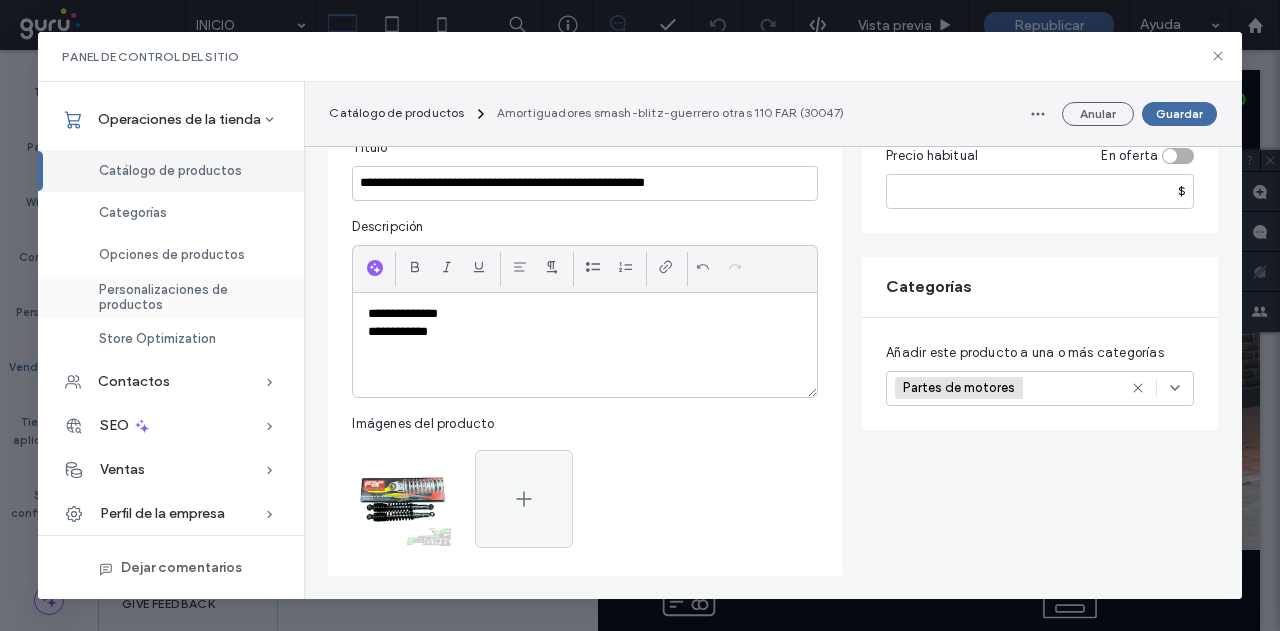 scroll, scrollTop: 0, scrollLeft: 0, axis: both 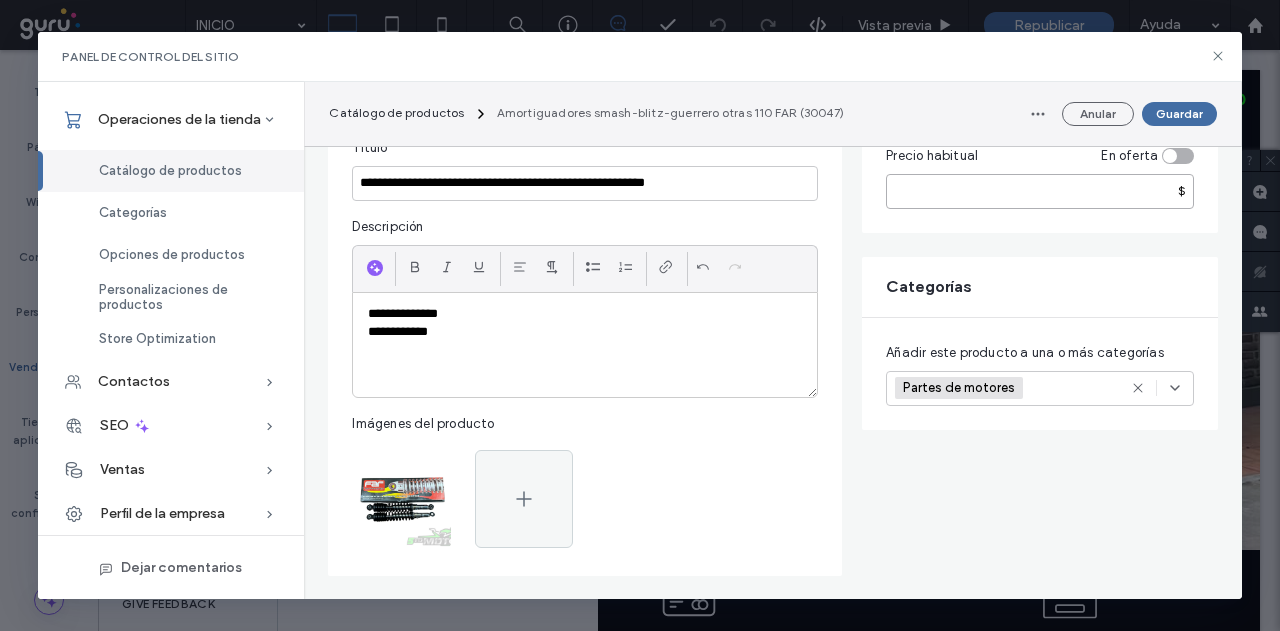 drag, startPoint x: 986, startPoint y: 175, endPoint x: 724, endPoint y: 187, distance: 262.27466 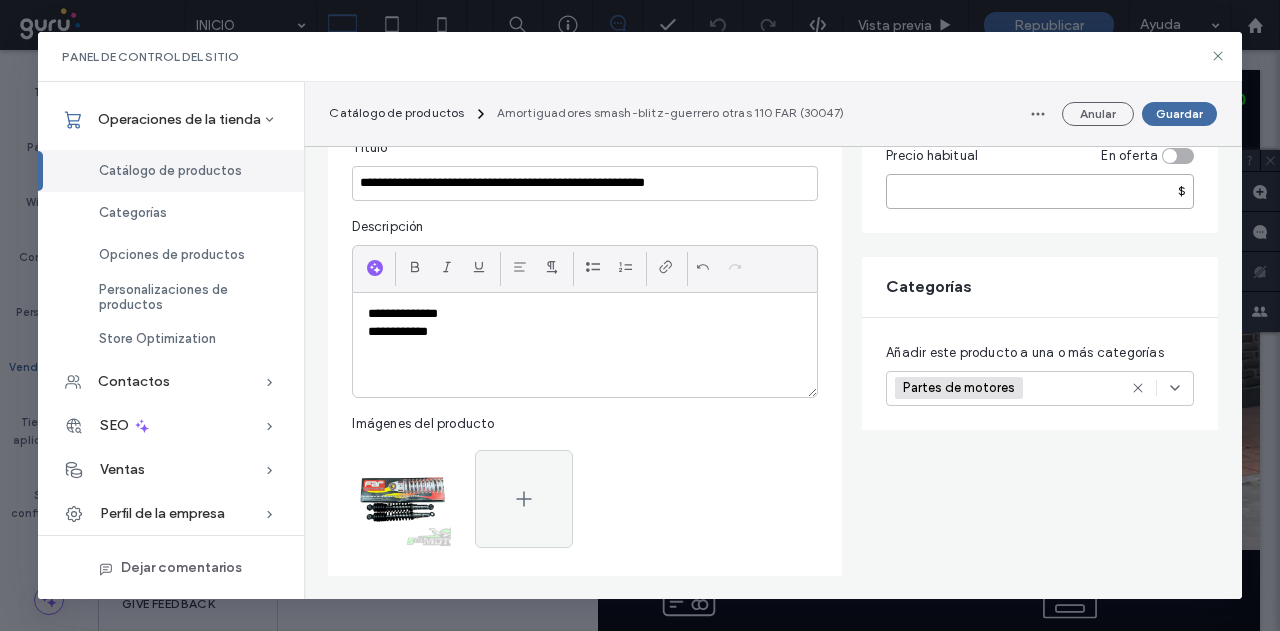 click on "**********" at bounding box center (772, 1615) 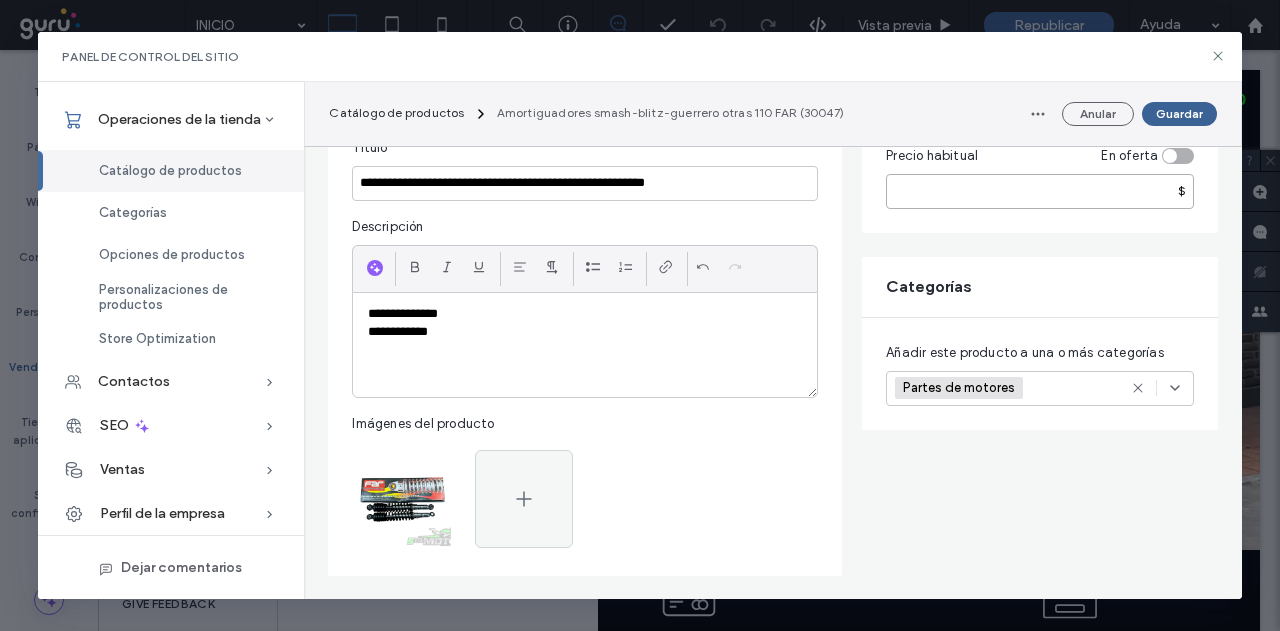 type on "*****" 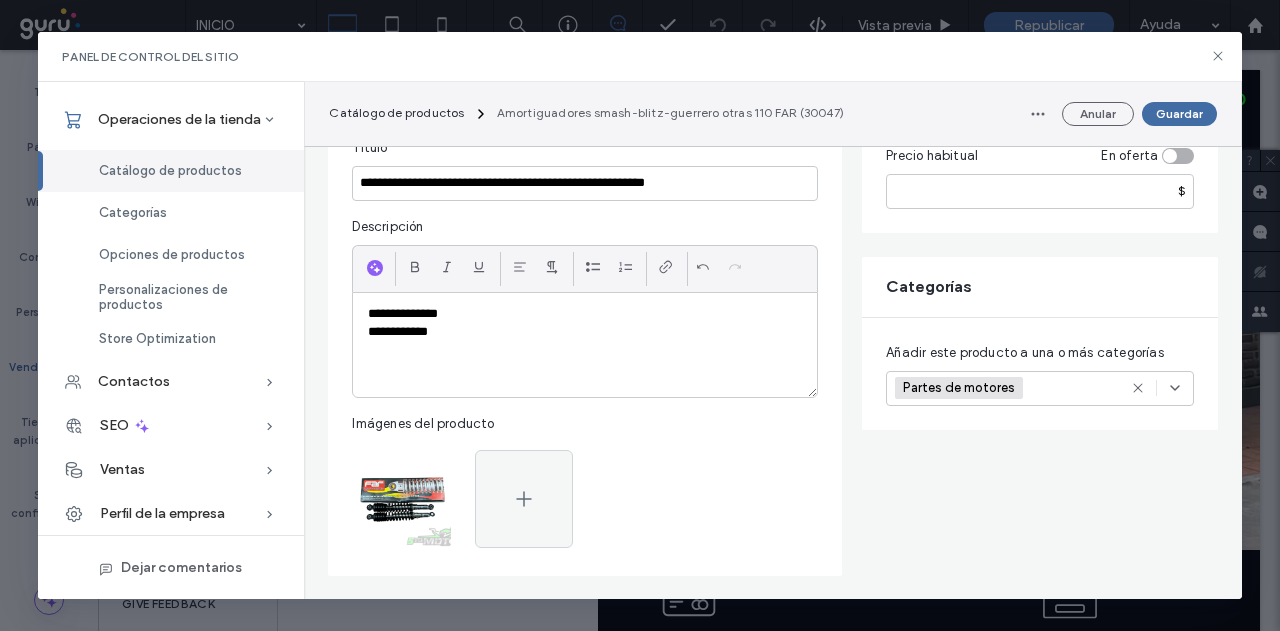 click on "Guardar" at bounding box center [1179, 114] 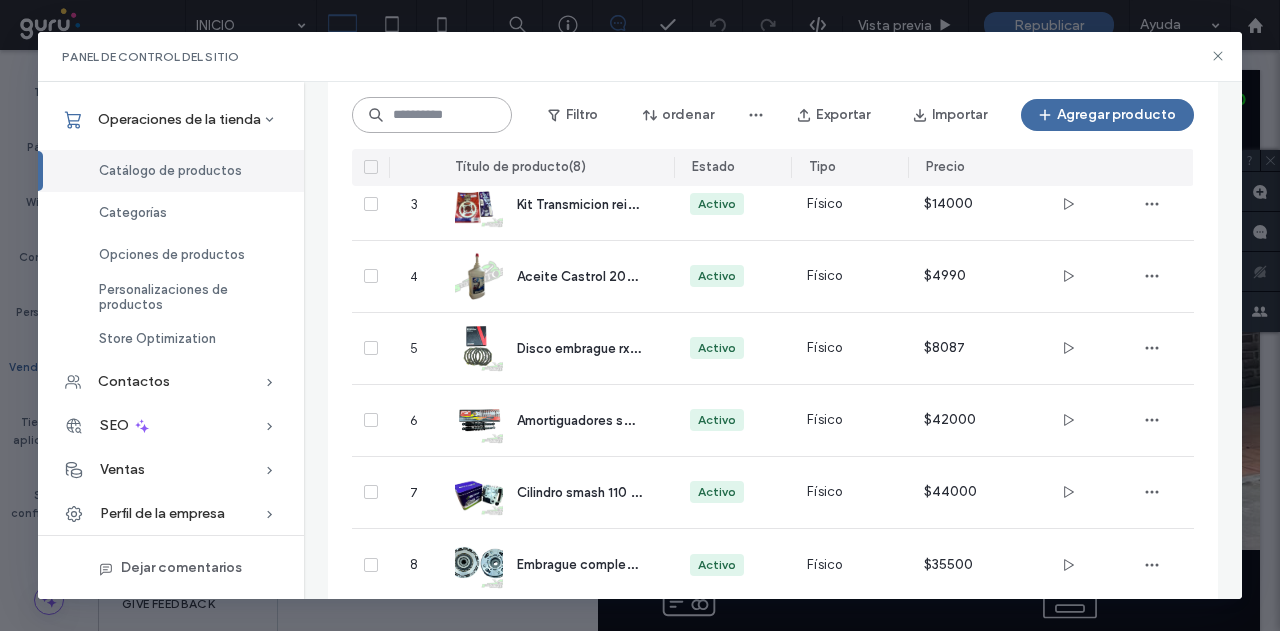 click at bounding box center (431, 115) 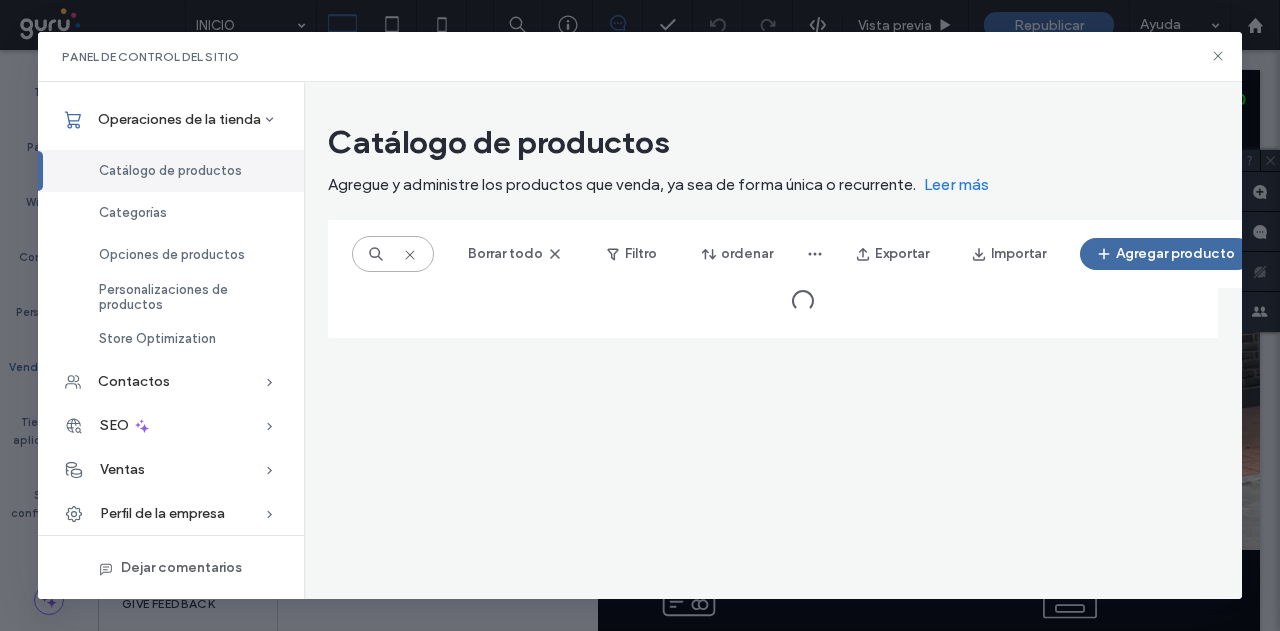 scroll, scrollTop: 0, scrollLeft: 10, axis: horizontal 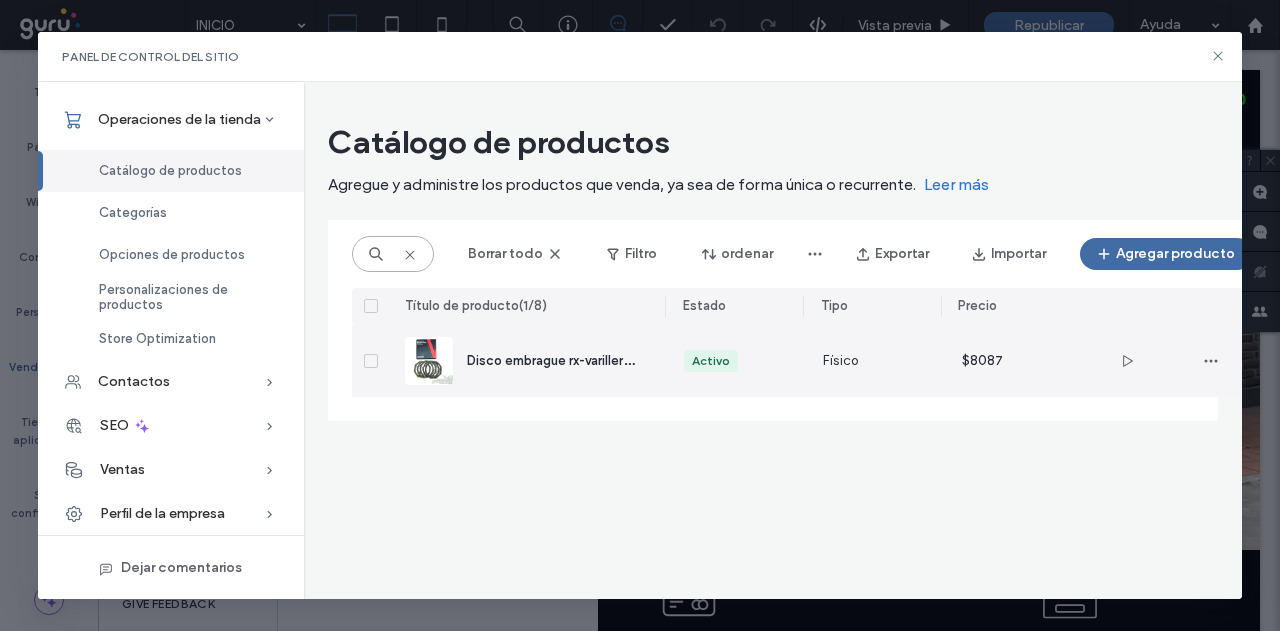type on "********" 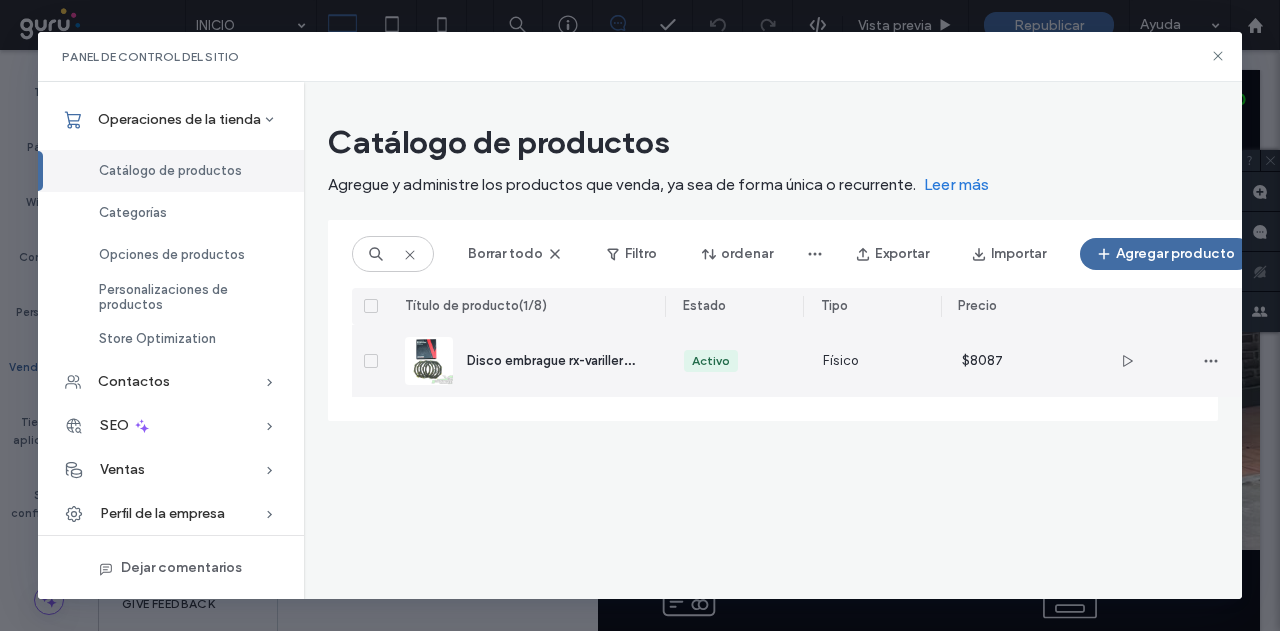 click on "Disco embrague rx-varilleros otras" at bounding box center (551, 360) 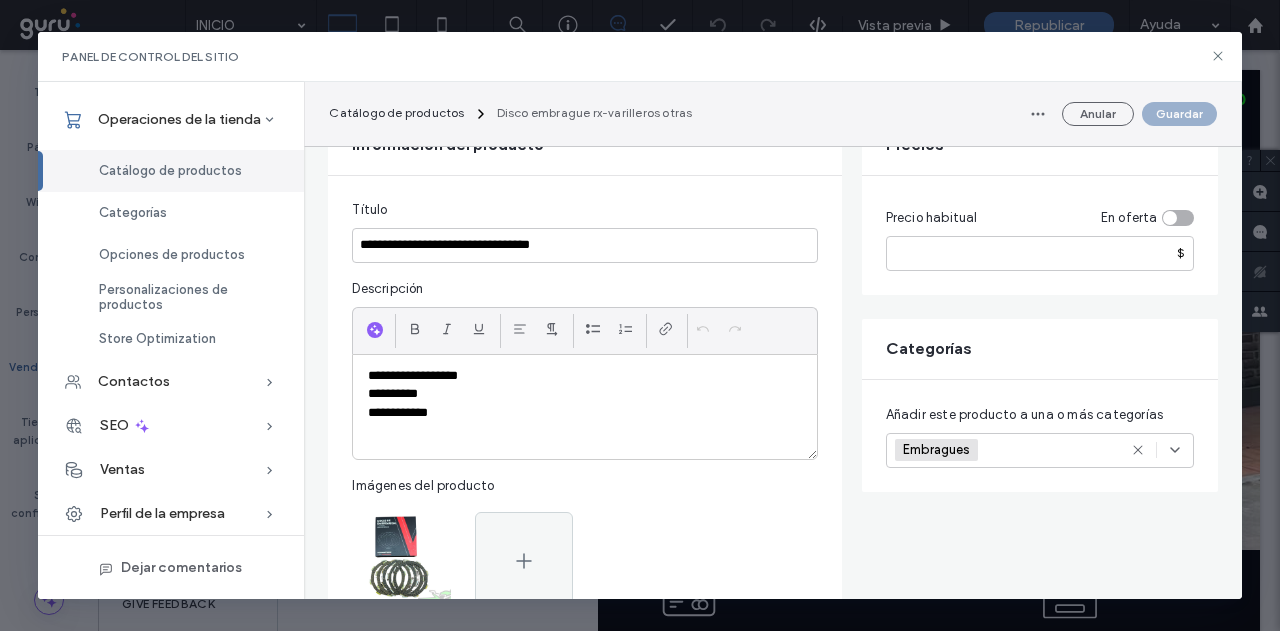 scroll, scrollTop: 200, scrollLeft: 0, axis: vertical 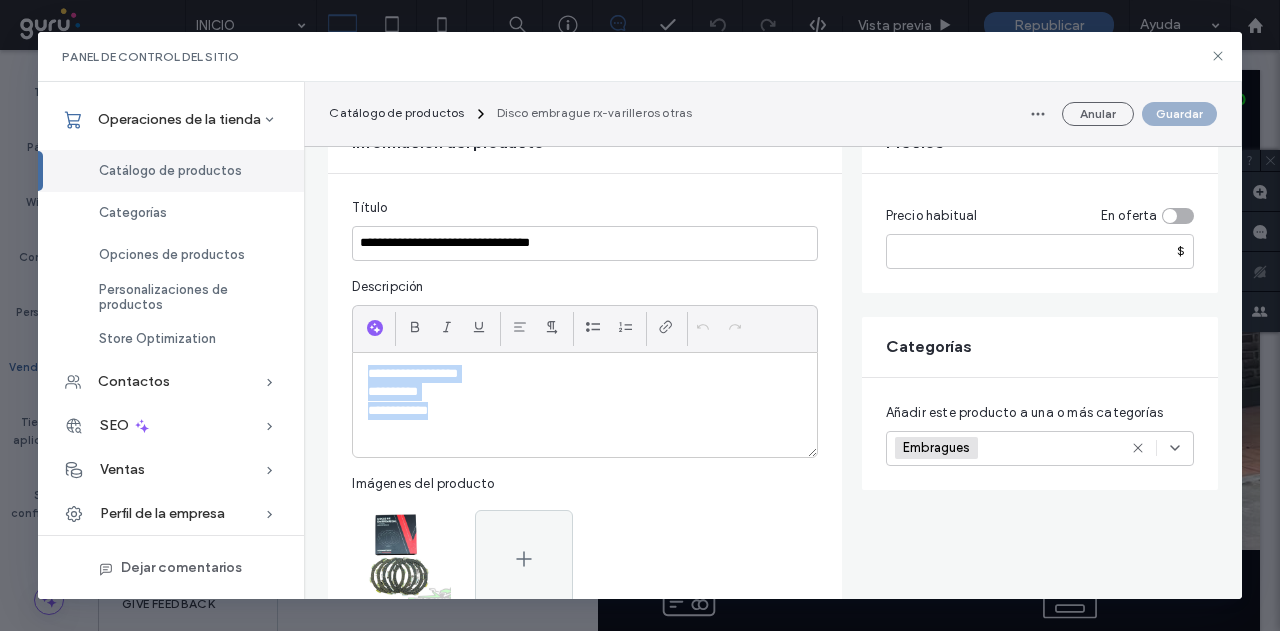drag, startPoint x: 504, startPoint y: 421, endPoint x: 295, endPoint y: 369, distance: 215.37177 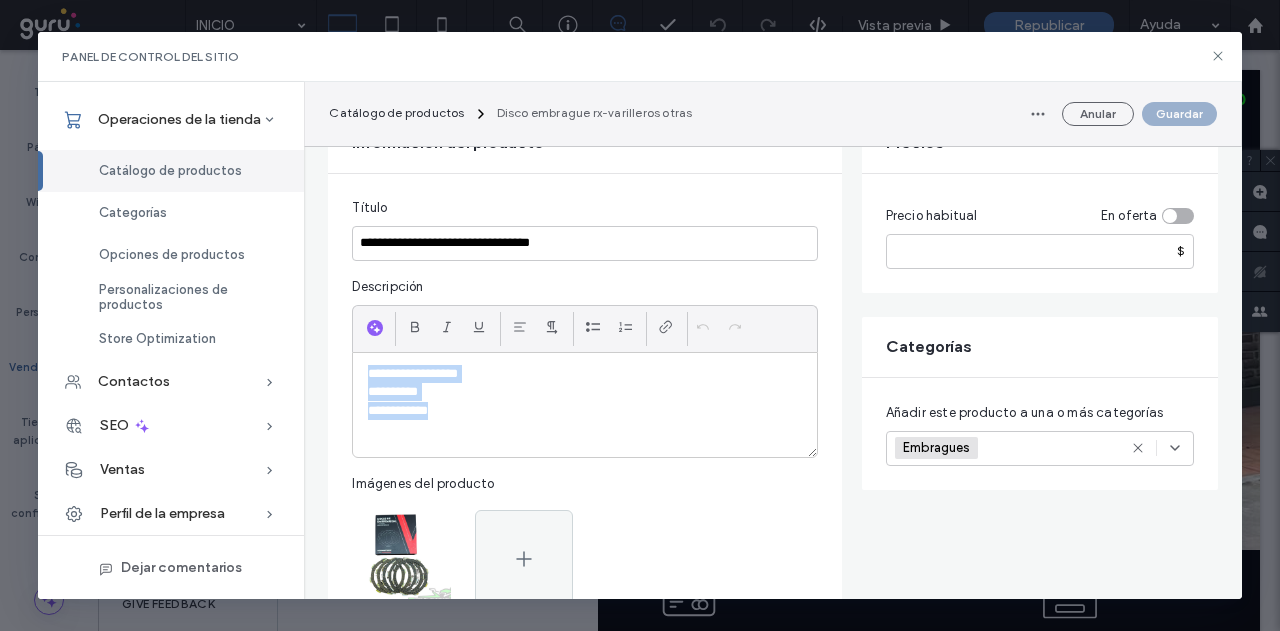 click on "**********" at bounding box center [639, 341] 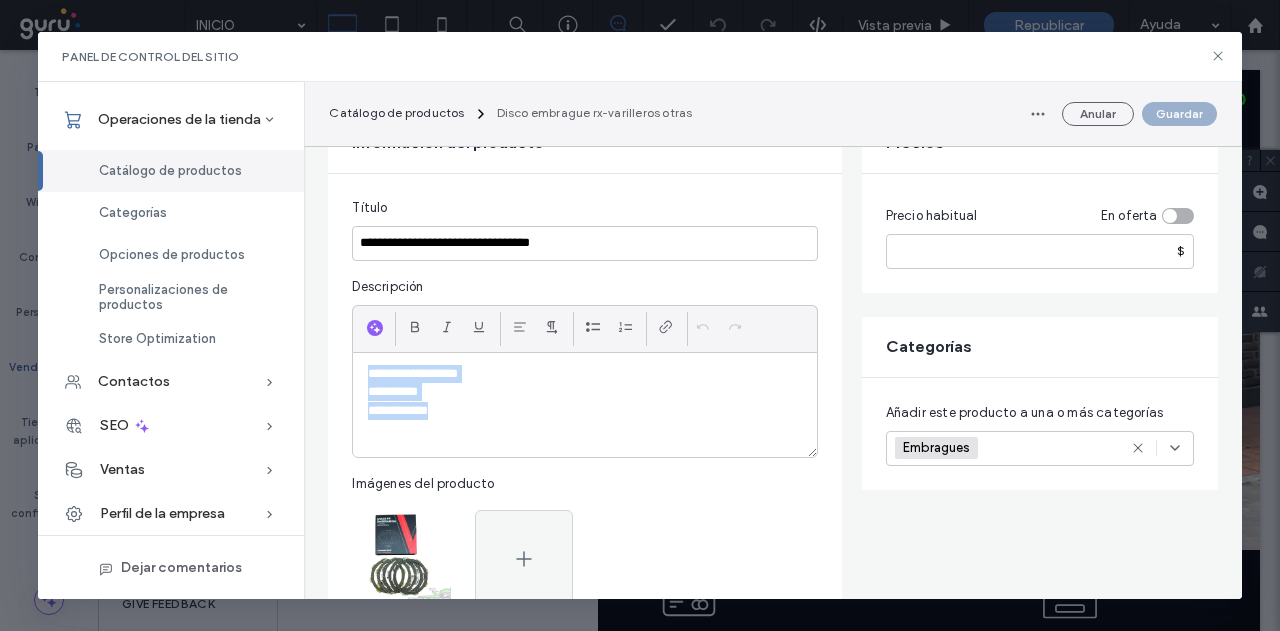 drag, startPoint x: 417, startPoint y: 389, endPoint x: 392, endPoint y: 410, distance: 32.649654 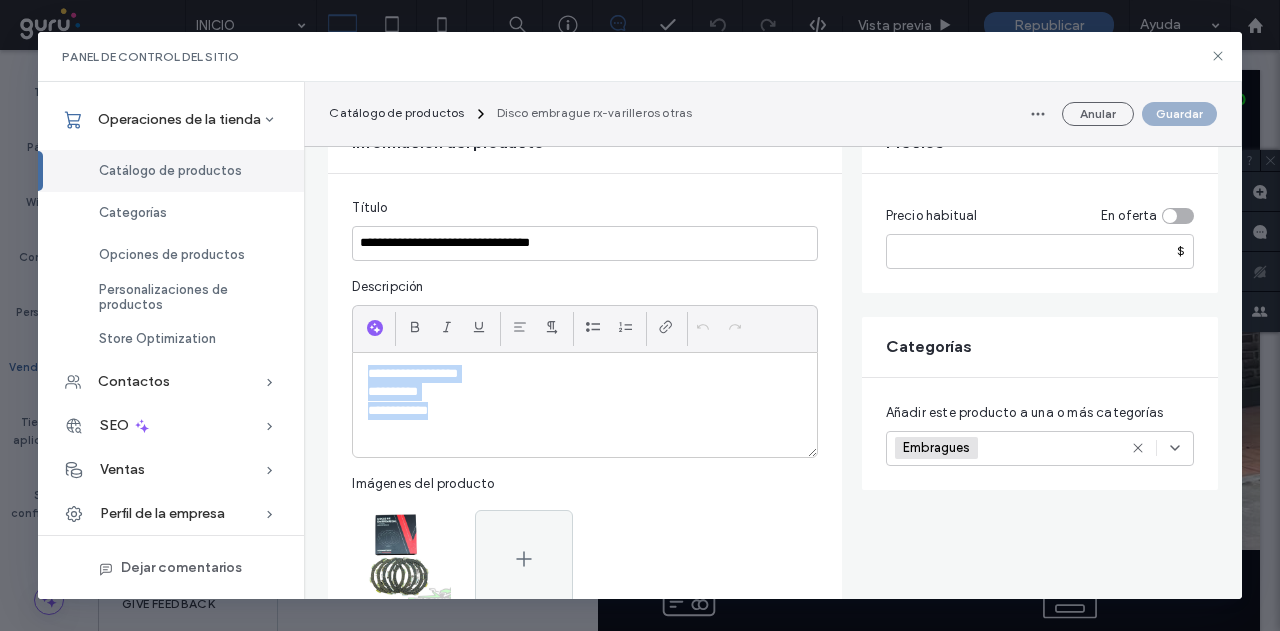 click on "**********" at bounding box center [398, 410] 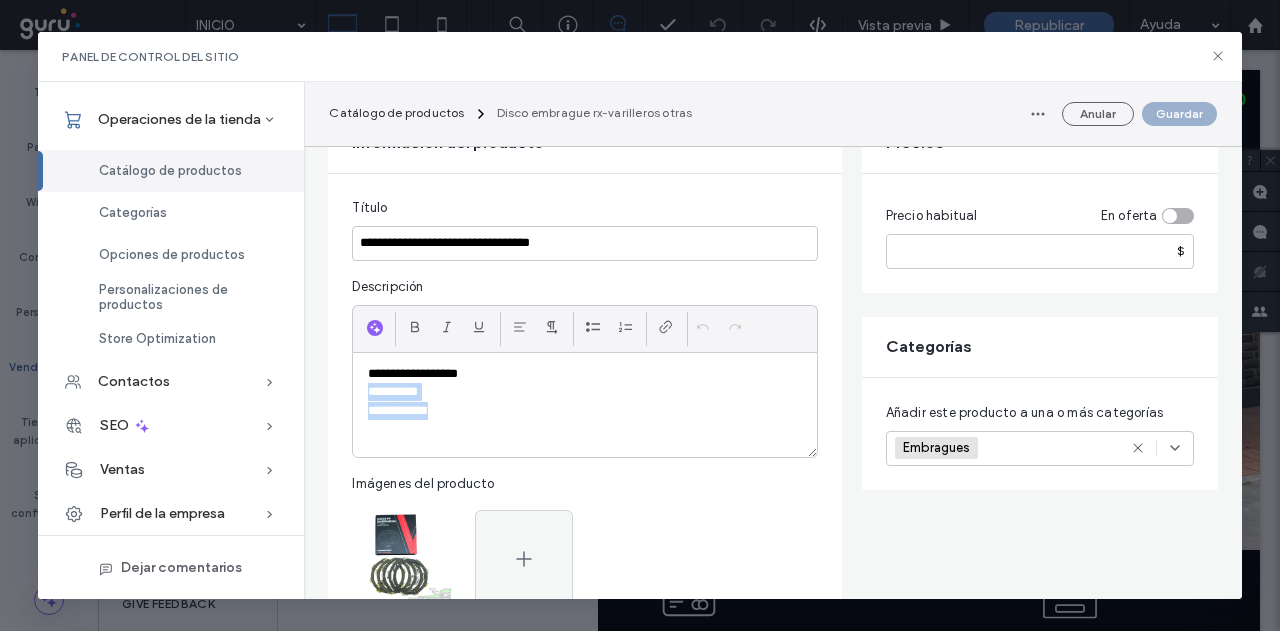 drag, startPoint x: 463, startPoint y: 413, endPoint x: 362, endPoint y: 399, distance: 101.96568 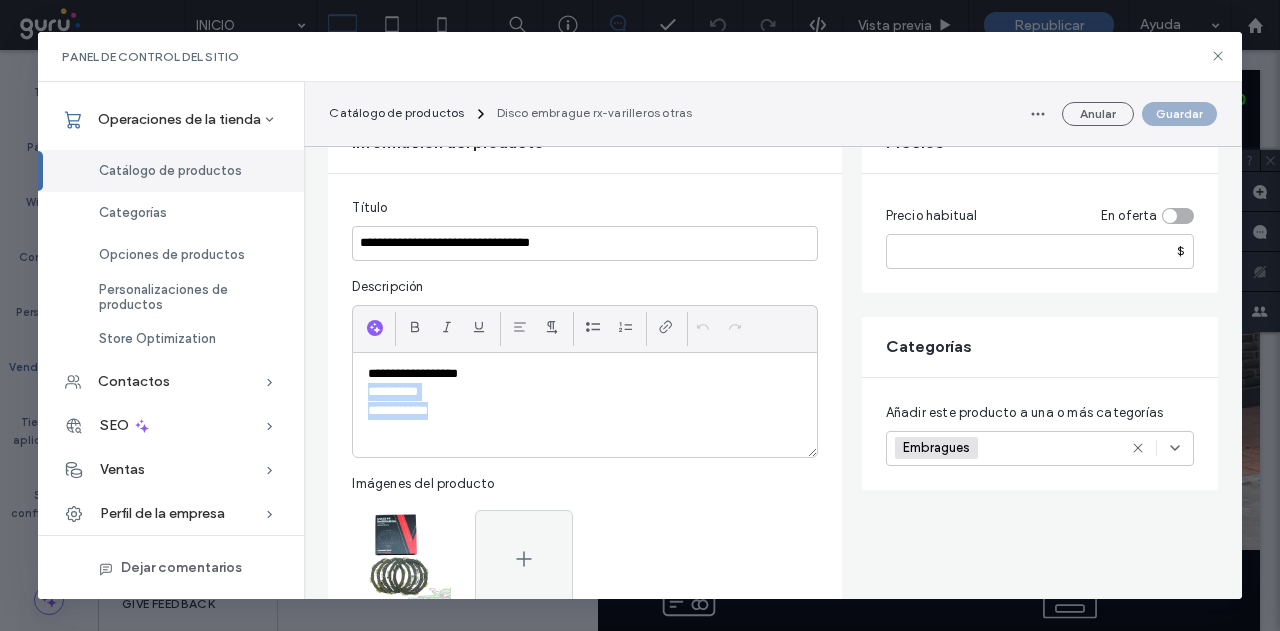 paste 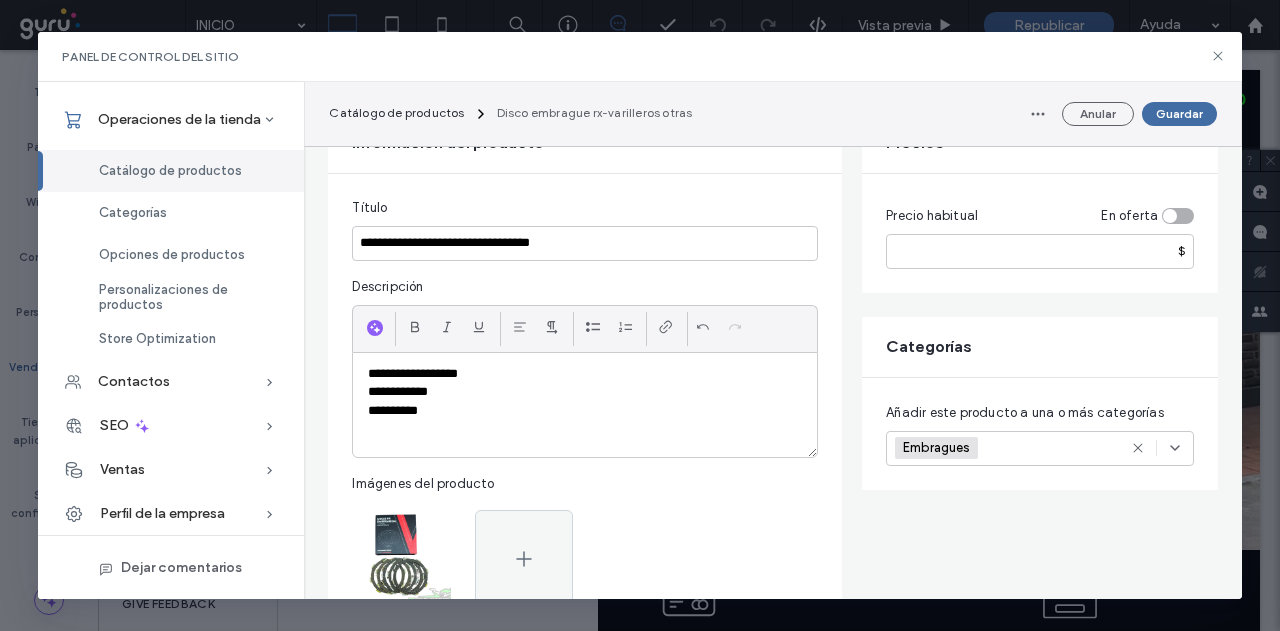 scroll, scrollTop: 0, scrollLeft: 0, axis: both 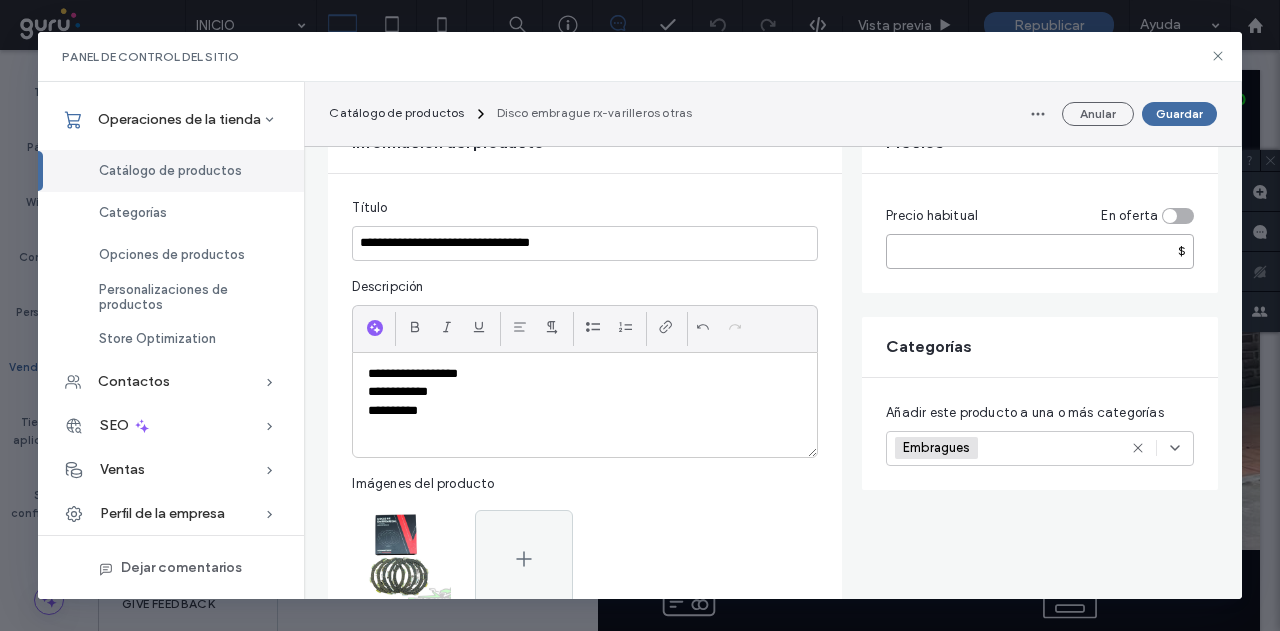 drag, startPoint x: 916, startPoint y: 250, endPoint x: 598, endPoint y: 255, distance: 318.0393 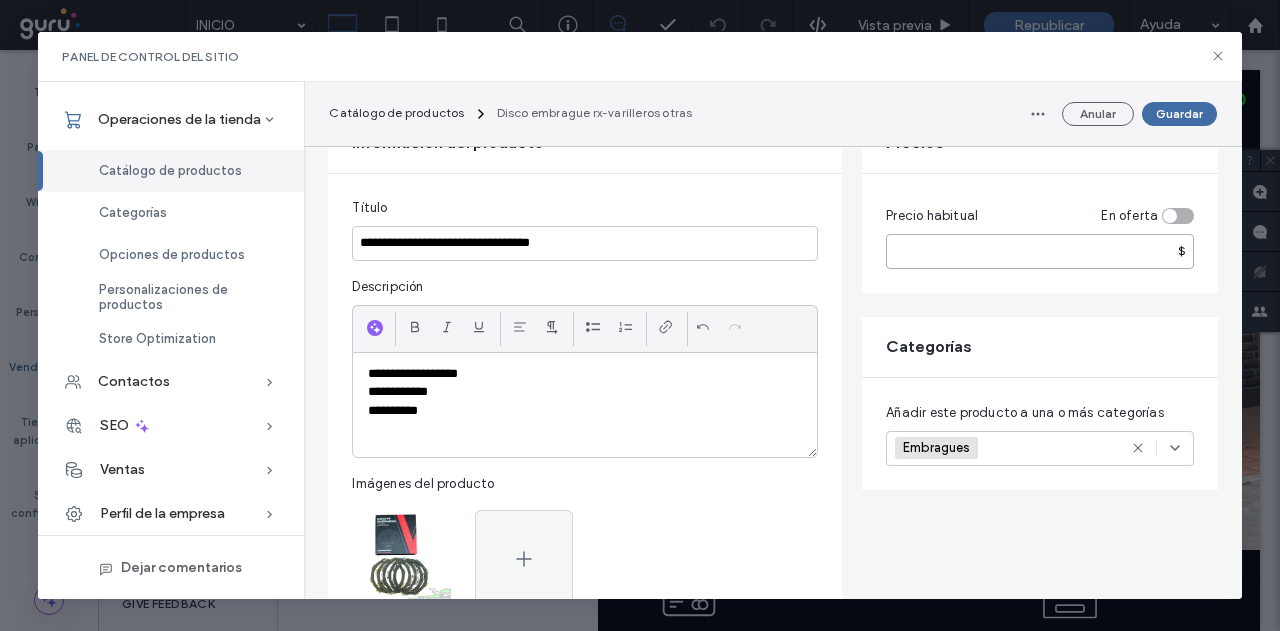 click on "**********" at bounding box center (772, 1650) 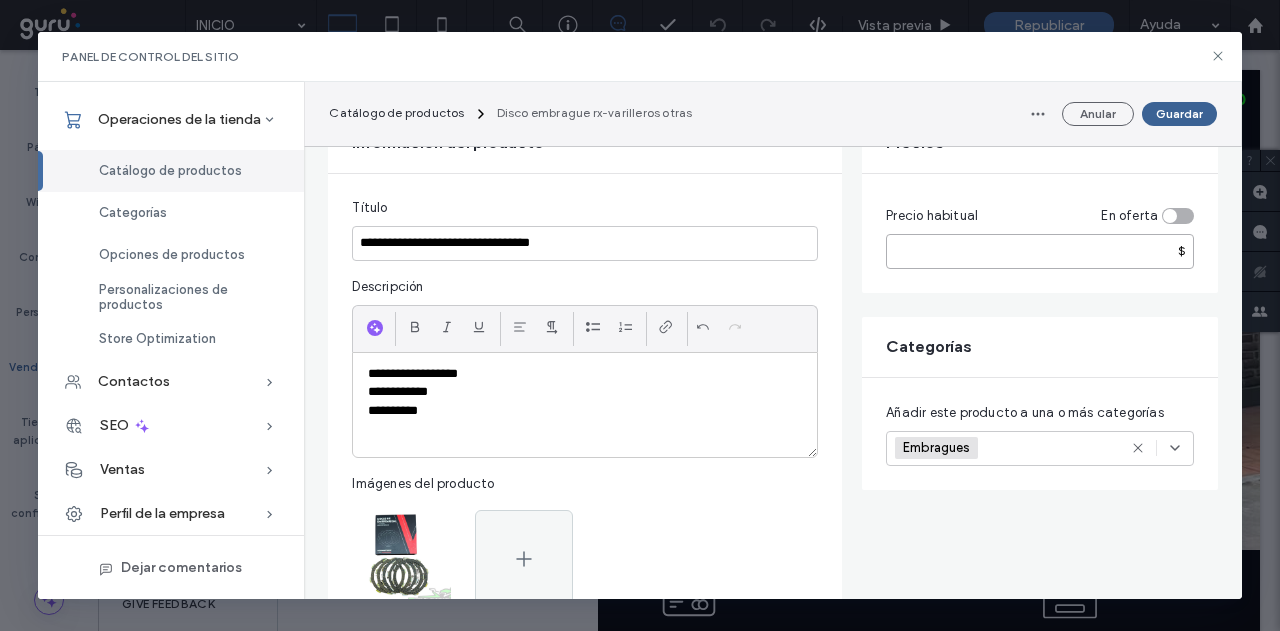 type on "****" 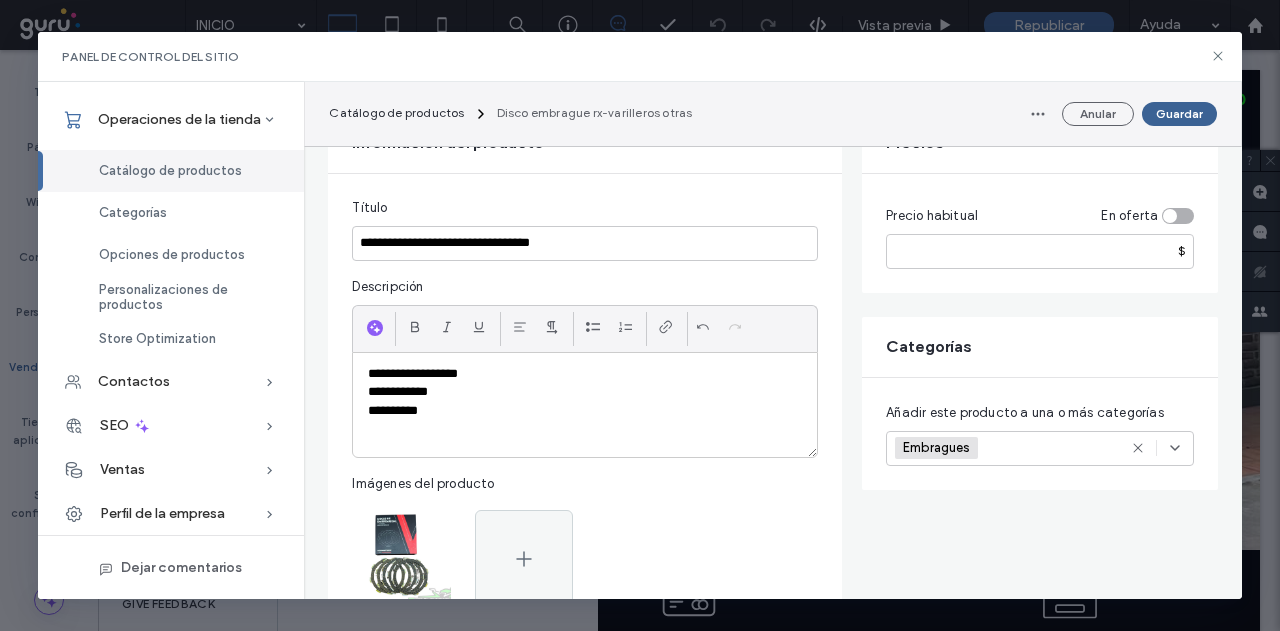 click on "Guardar" at bounding box center (1179, 114) 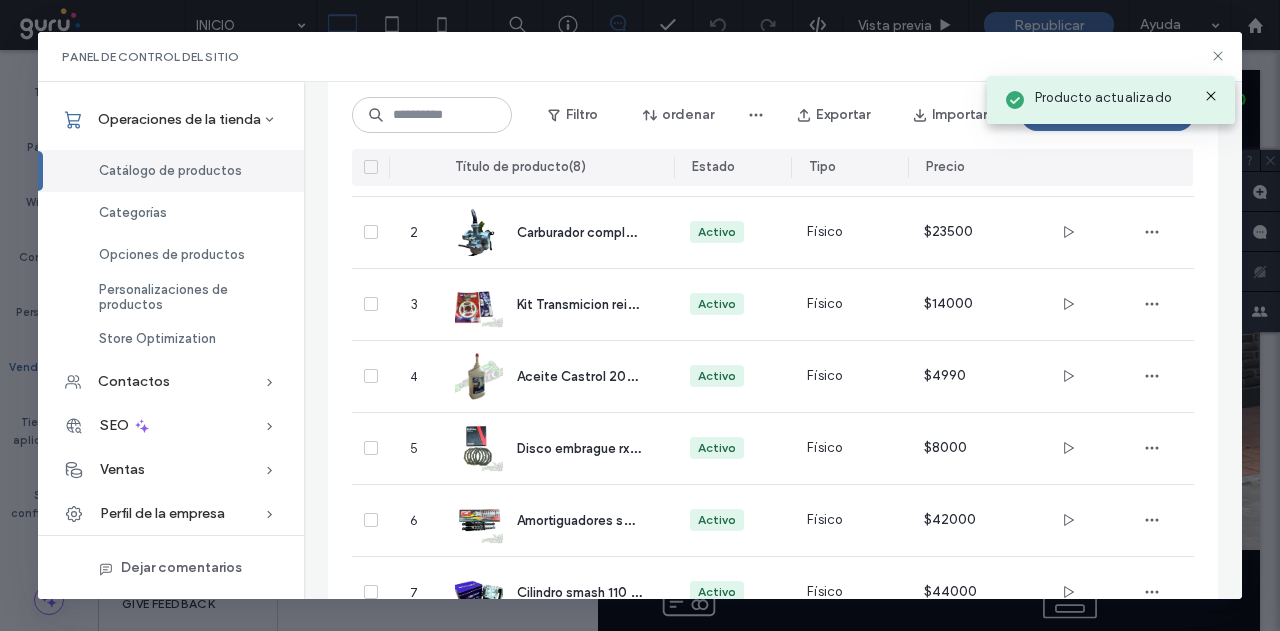 click on "Panel de control del sitio" at bounding box center (639, 57) 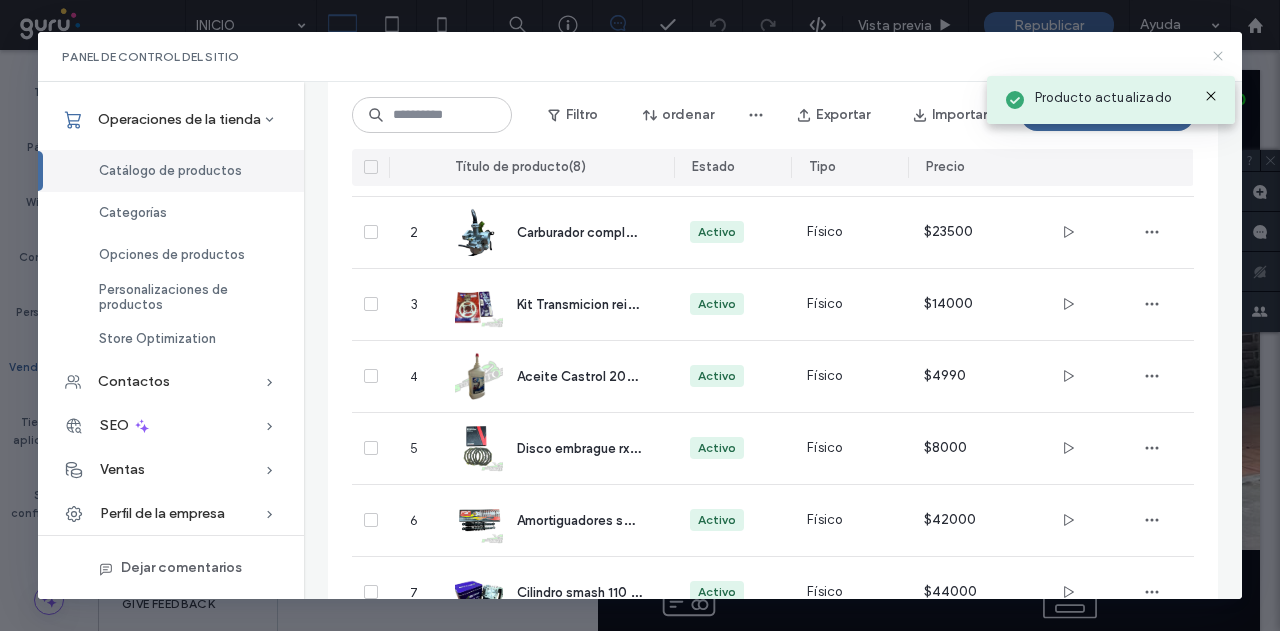 click 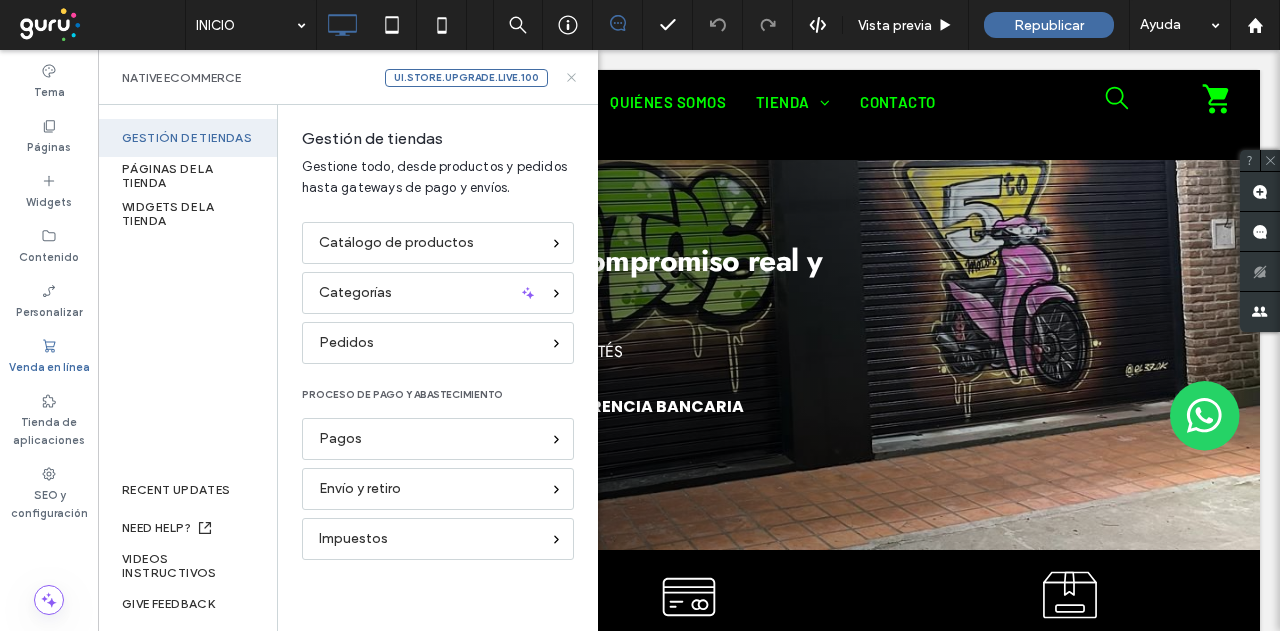 click 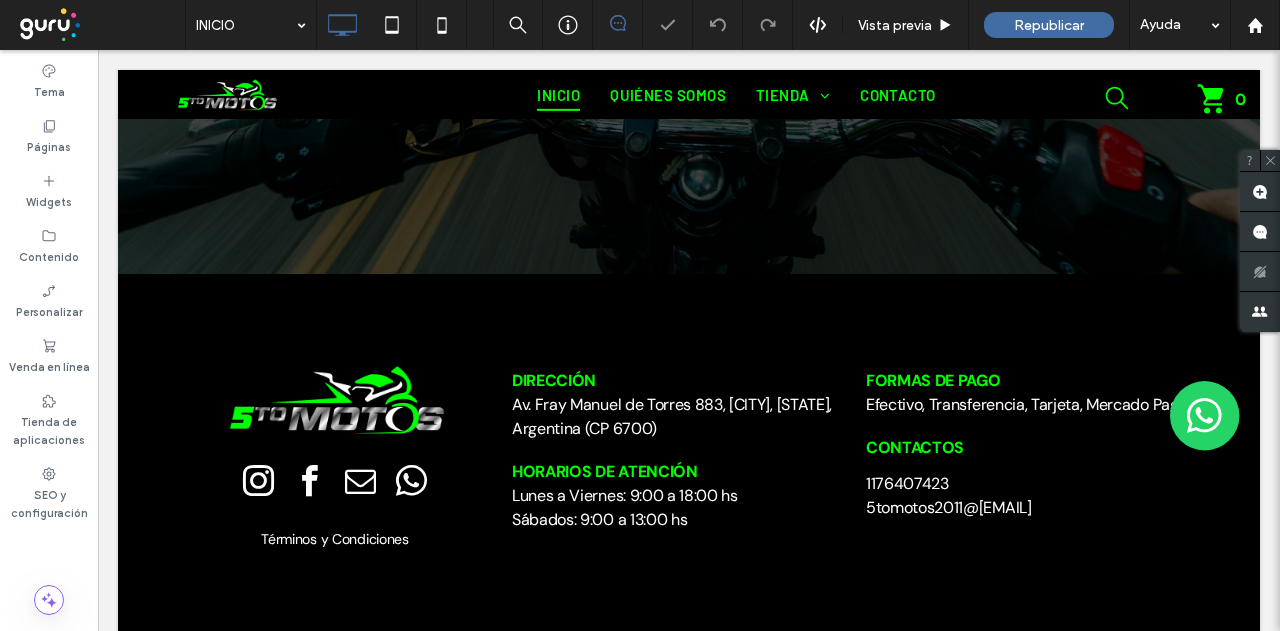 scroll, scrollTop: 3640, scrollLeft: 0, axis: vertical 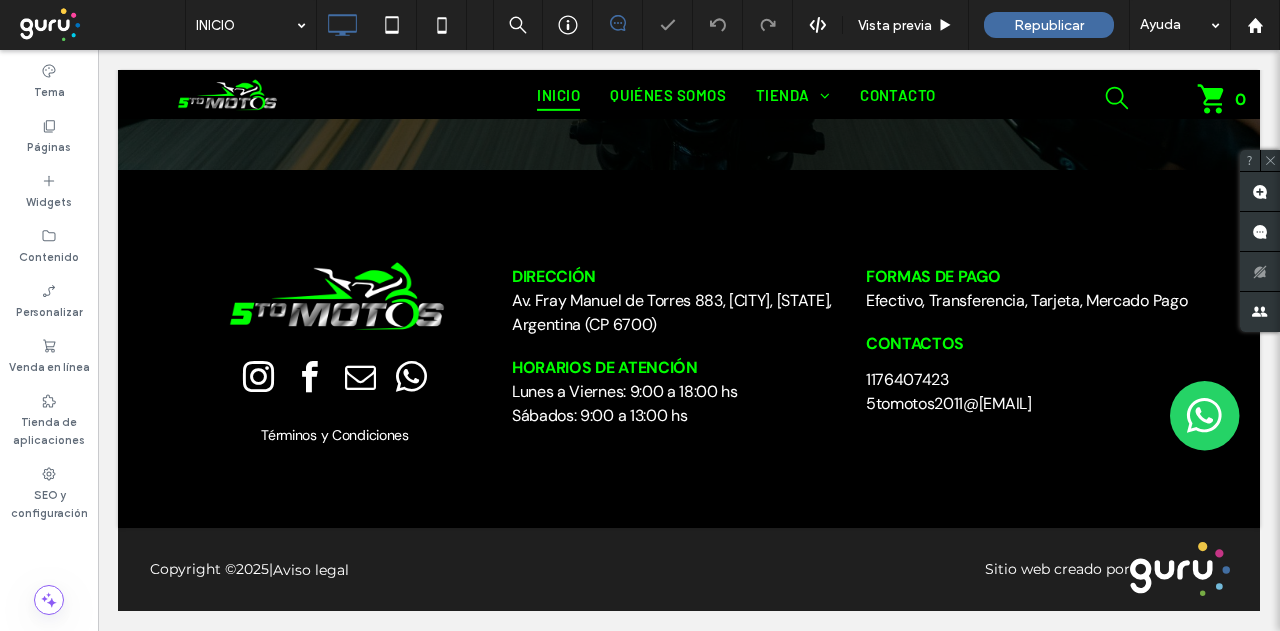 drag, startPoint x: 615, startPoint y: 301, endPoint x: 648, endPoint y: 625, distance: 325.6762 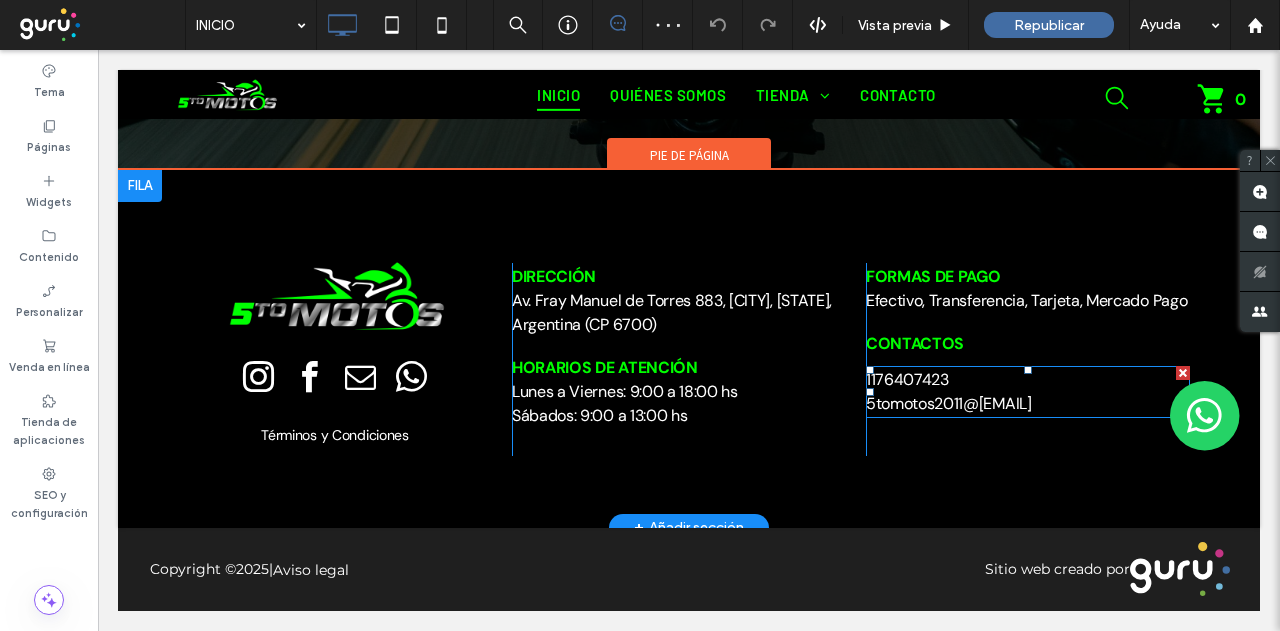 click on "[EMAIL]" at bounding box center [949, 403] 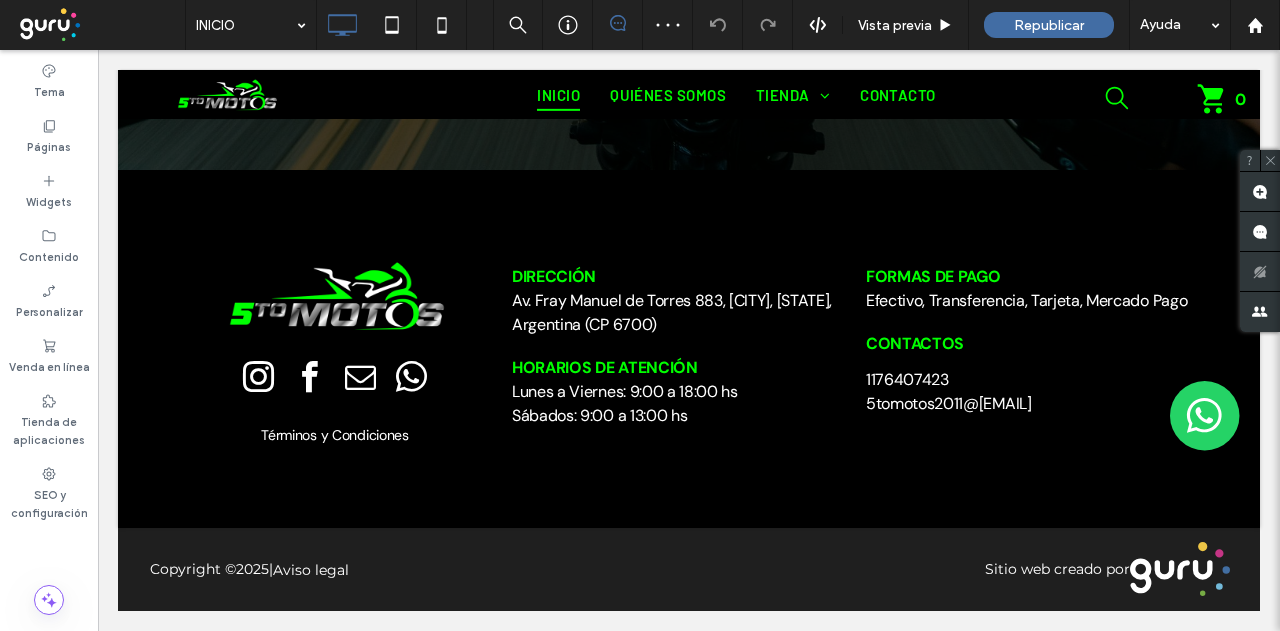 click on "[EMAIL]" at bounding box center (949, 403) 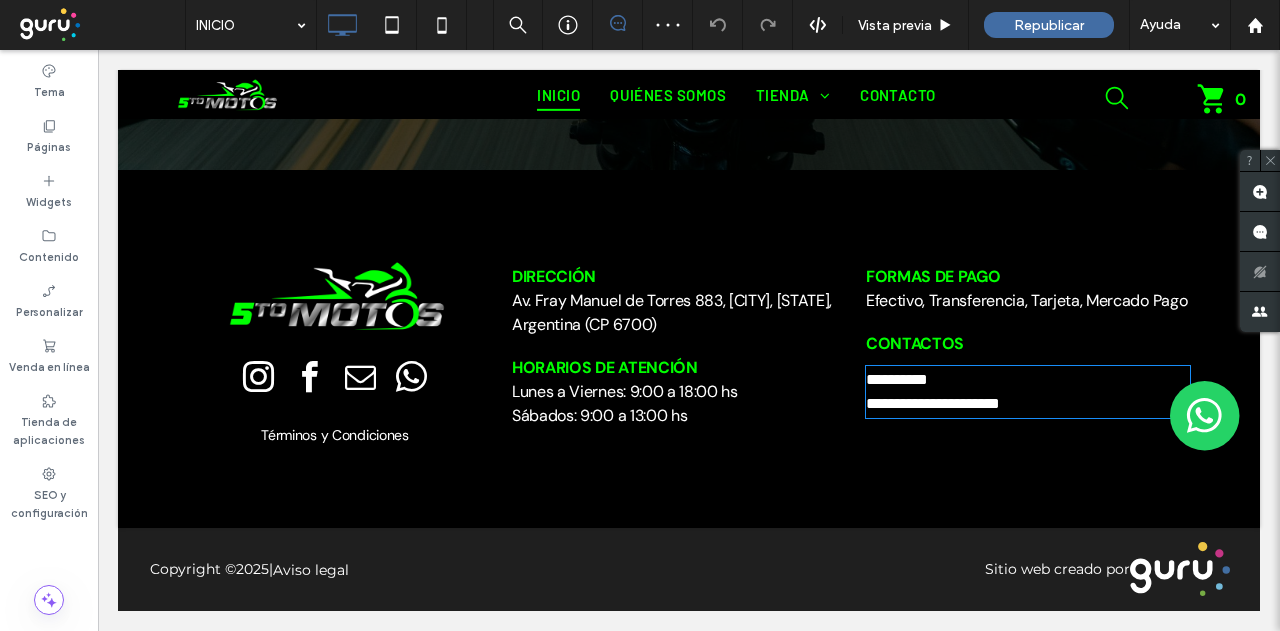 type on "*******" 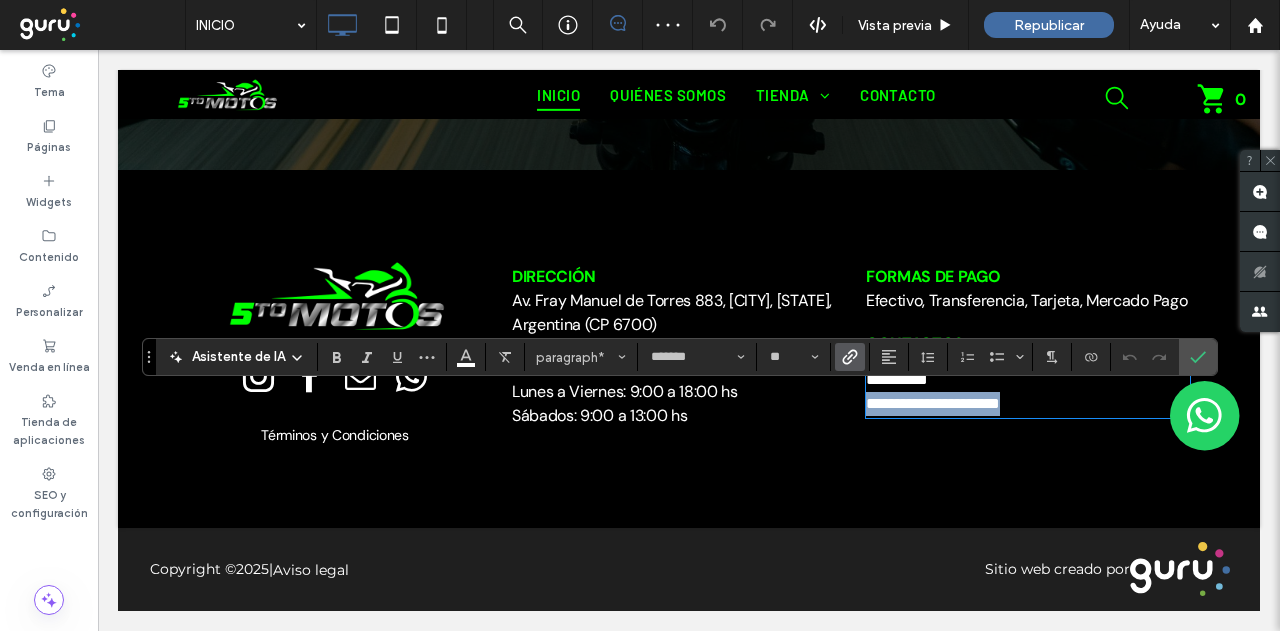 click on "**********" at bounding box center (933, 403) 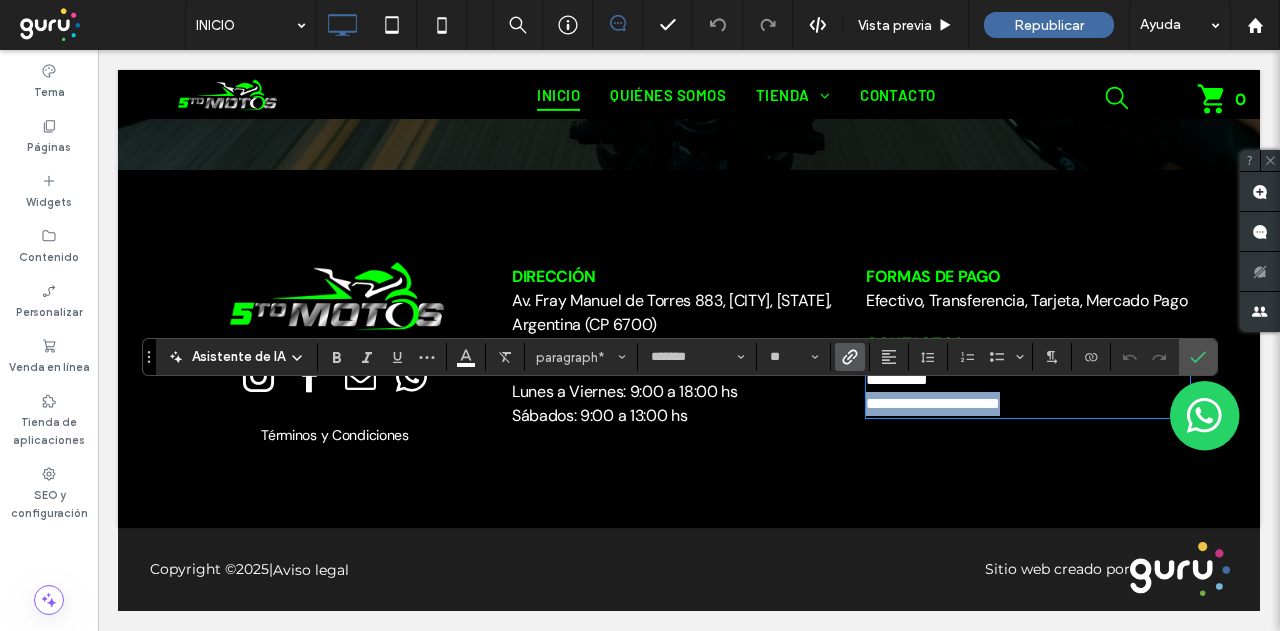 copy on "**********" 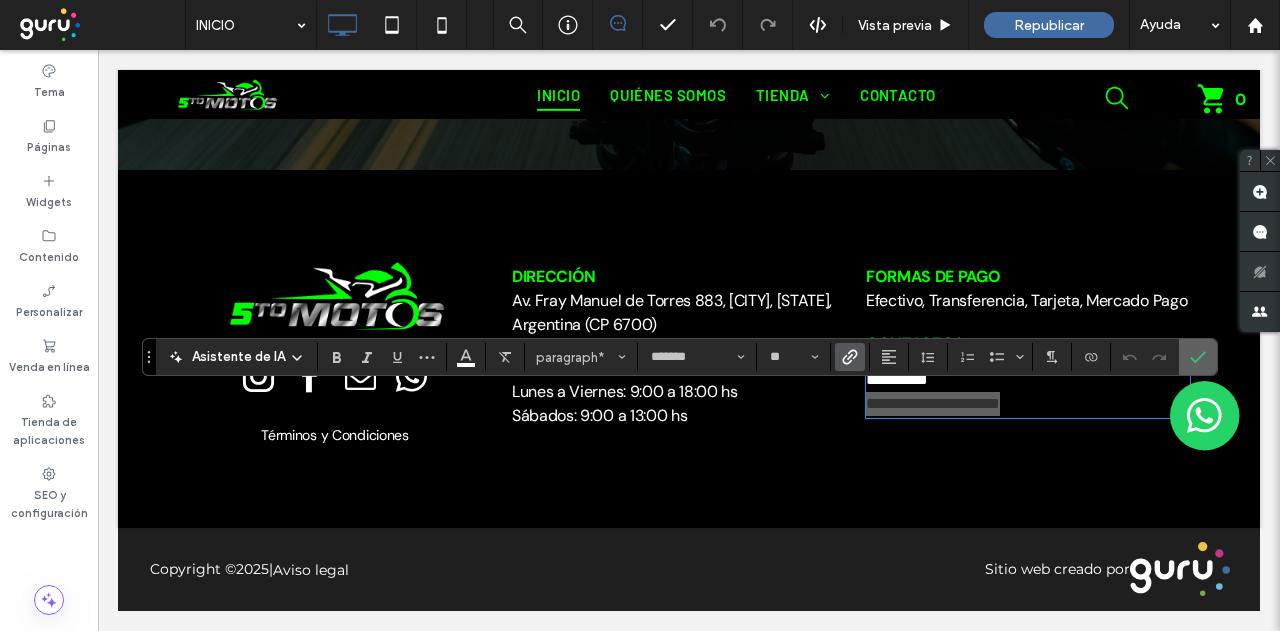 click at bounding box center (1198, 357) 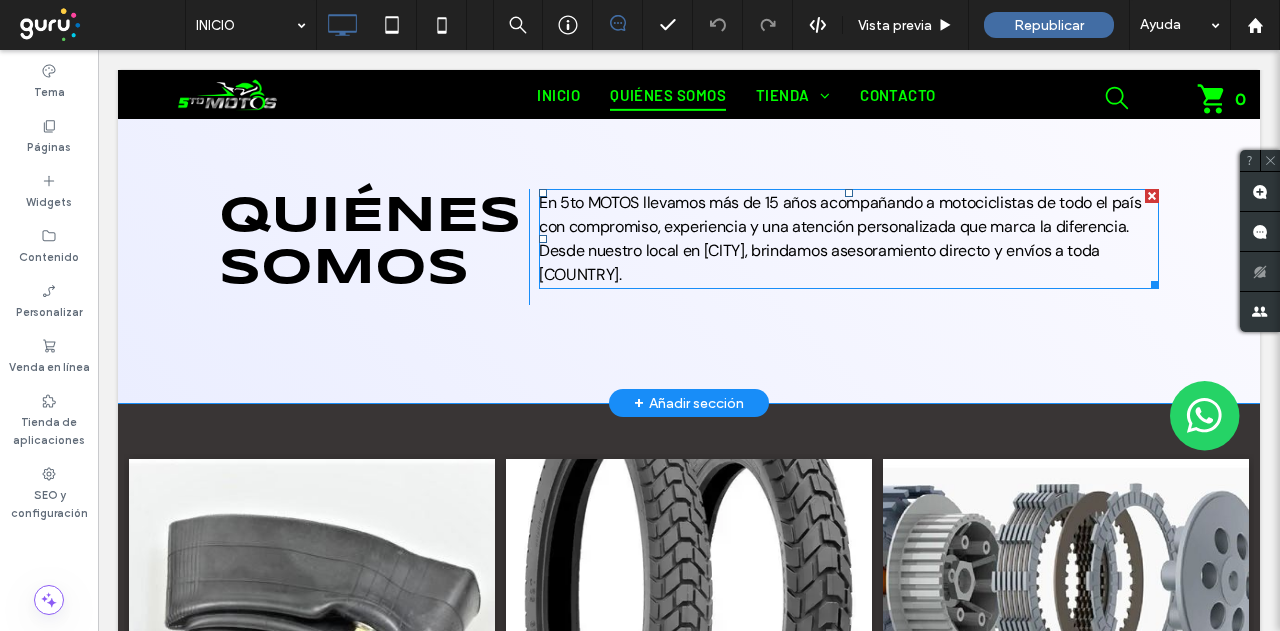 scroll, scrollTop: 440, scrollLeft: 0, axis: vertical 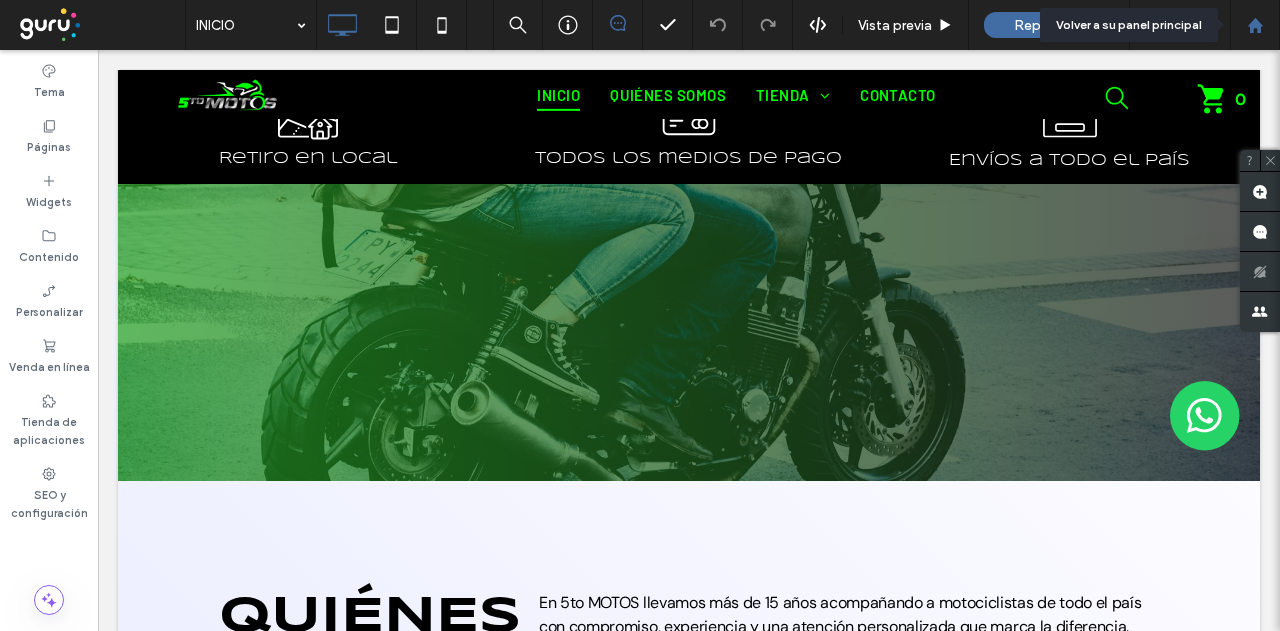 click at bounding box center (1255, 25) 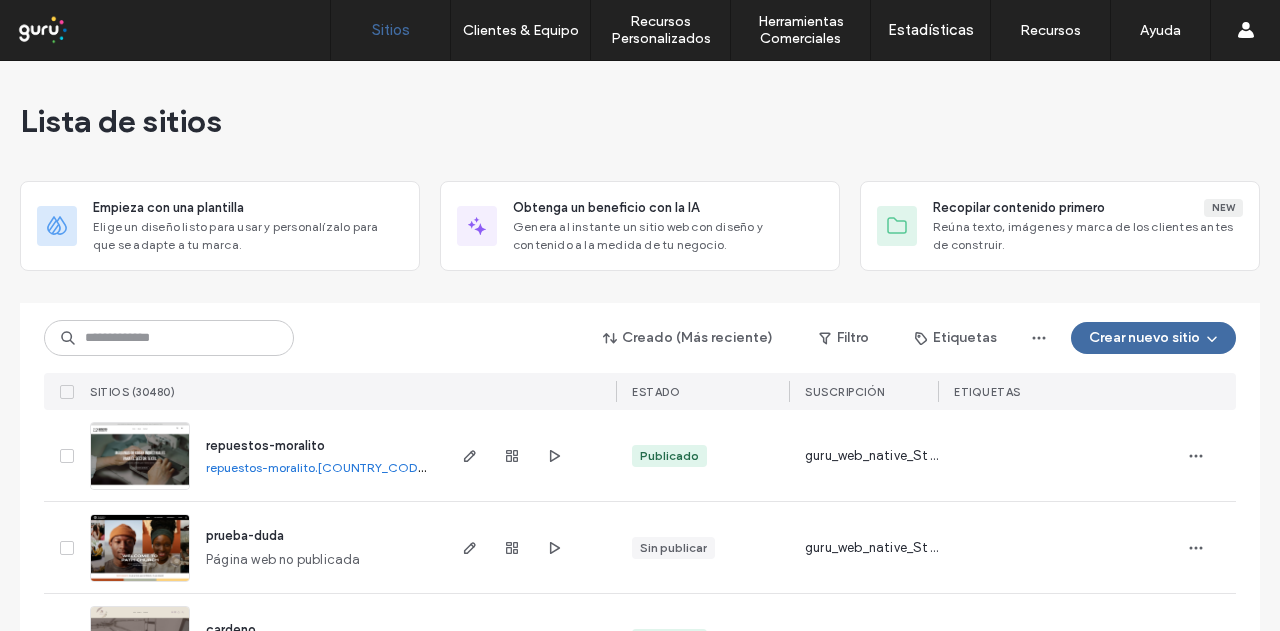 scroll, scrollTop: 0, scrollLeft: 0, axis: both 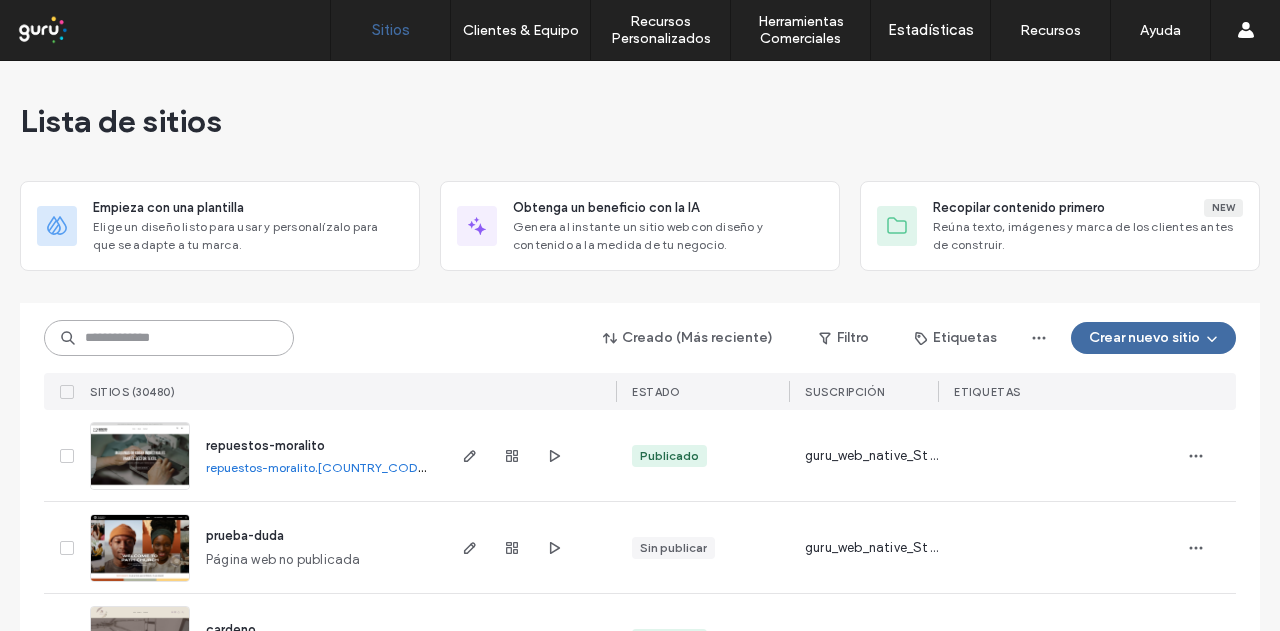 click at bounding box center (169, 338) 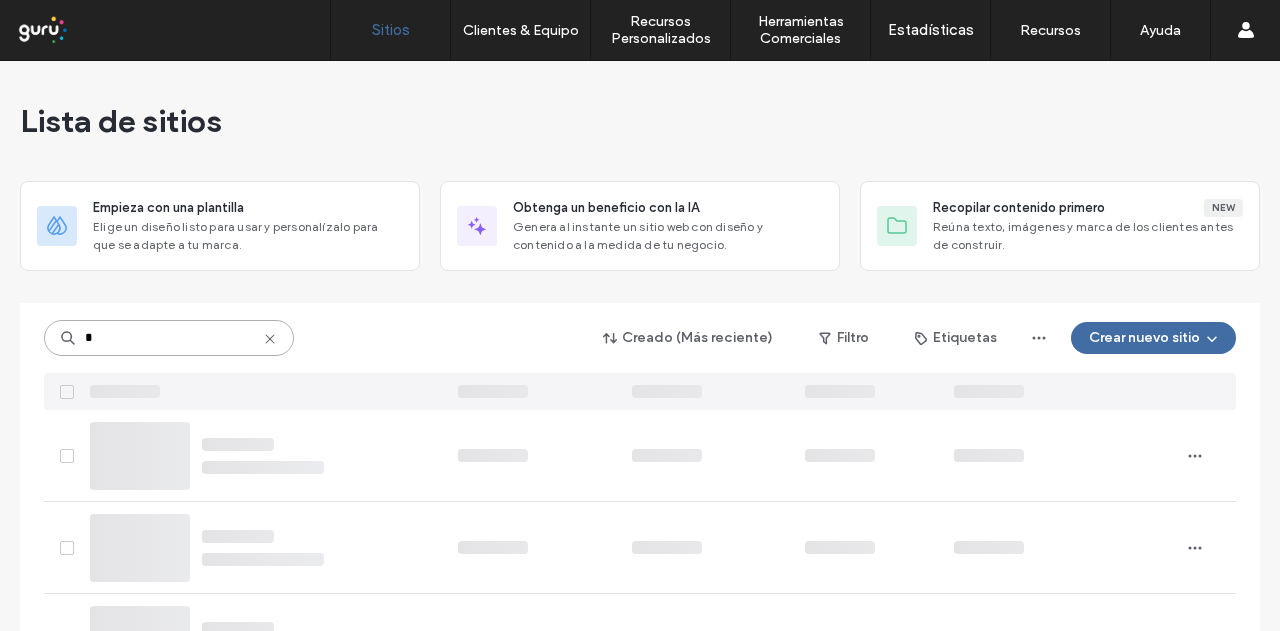 type on "*" 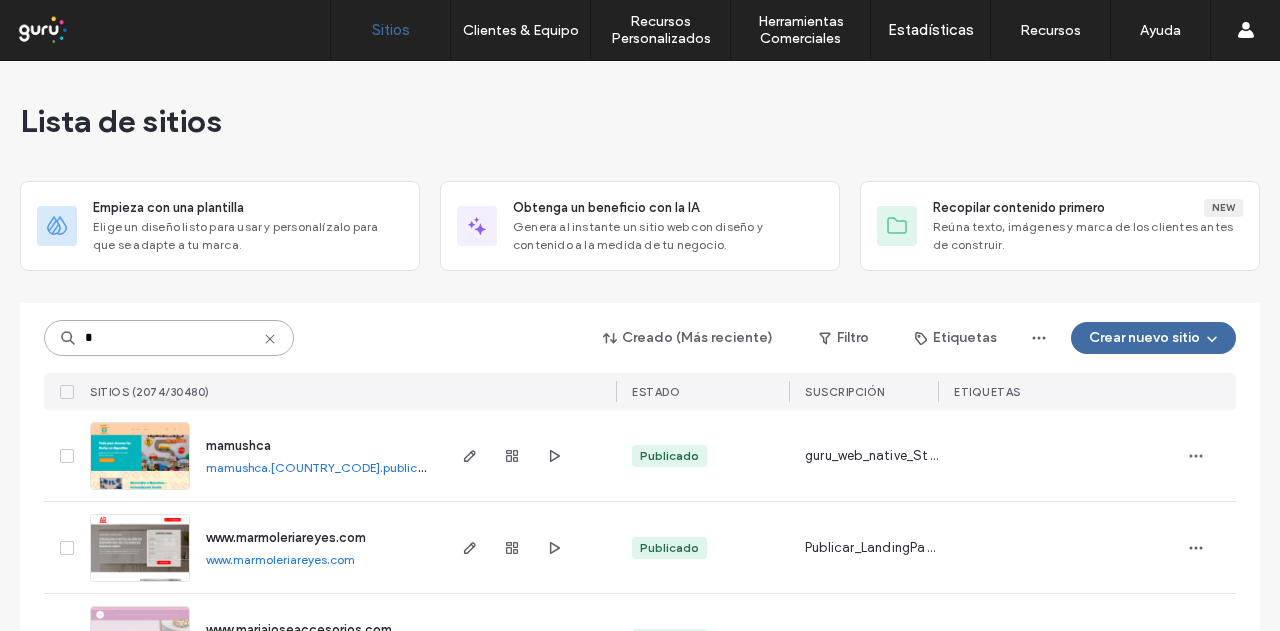 click on "*" at bounding box center (169, 338) 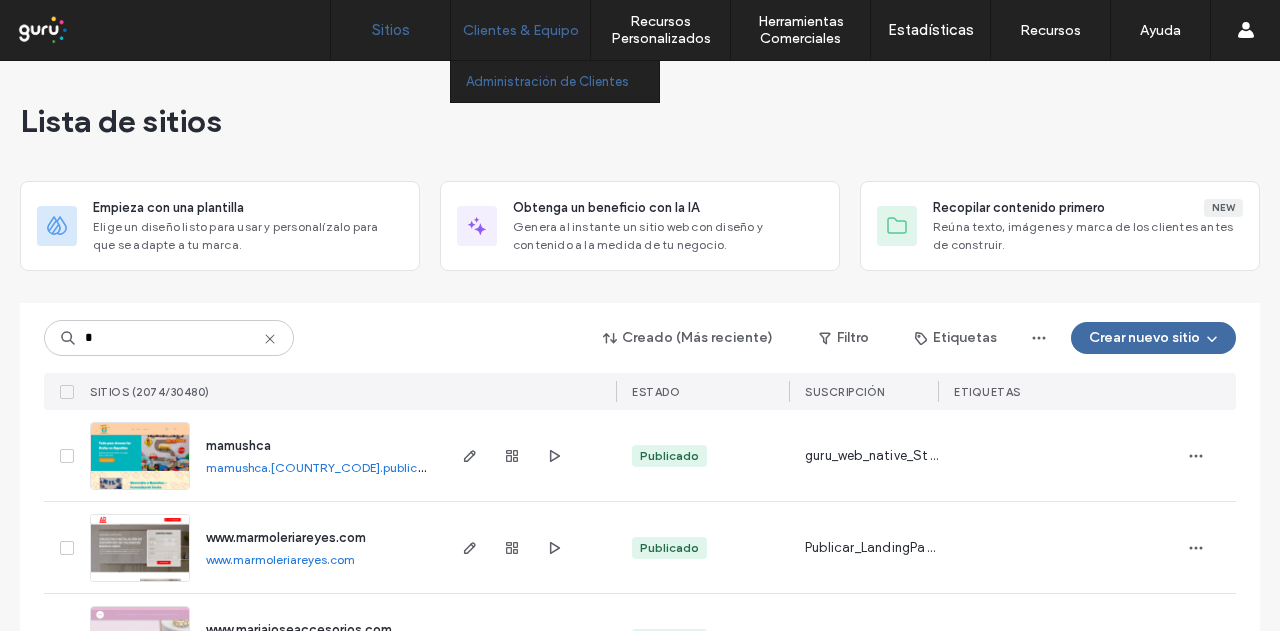 click on "Administración de Clientes" at bounding box center (562, 81) 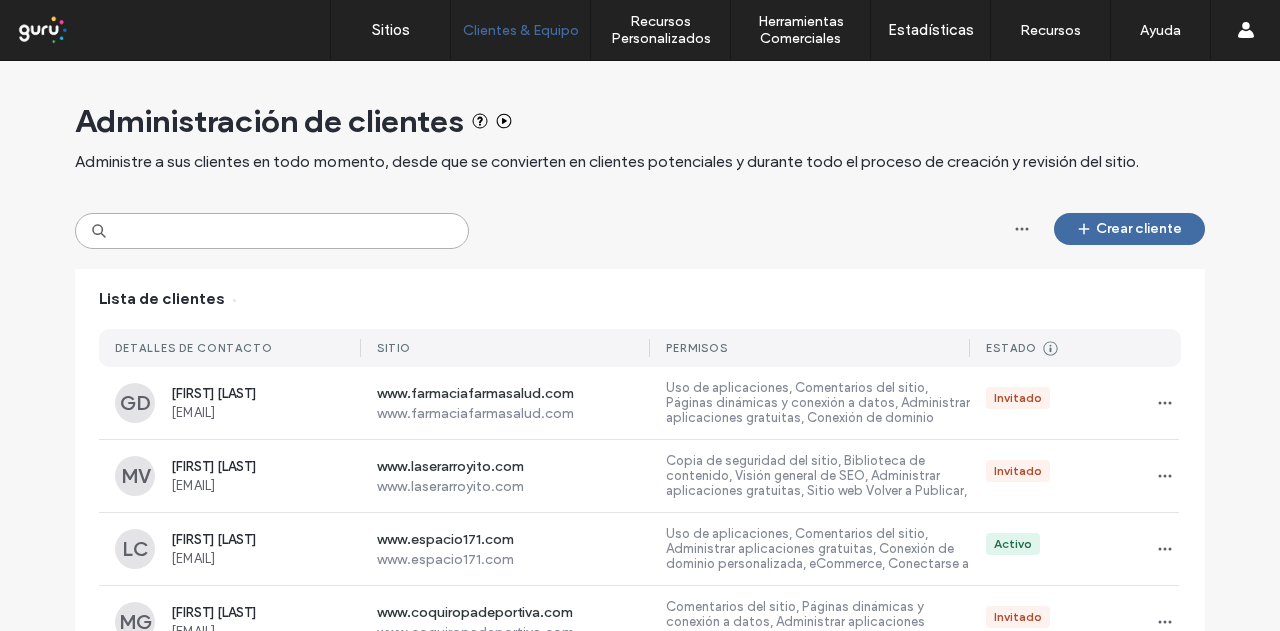 click at bounding box center (272, 231) 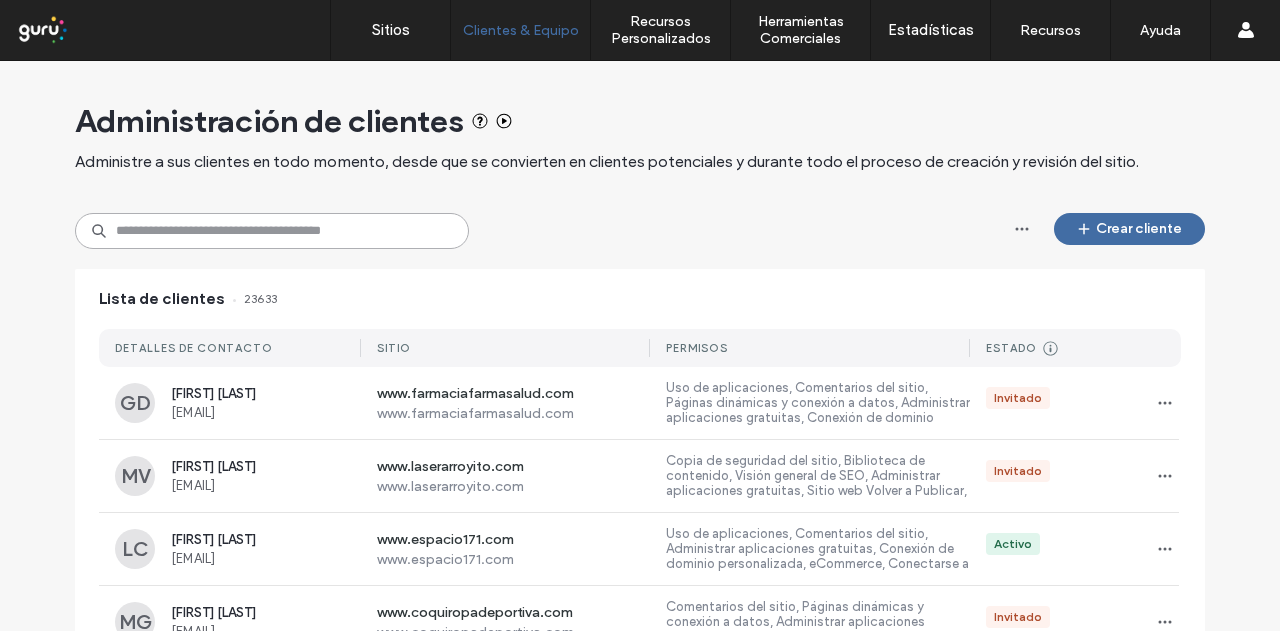 paste on "**********" 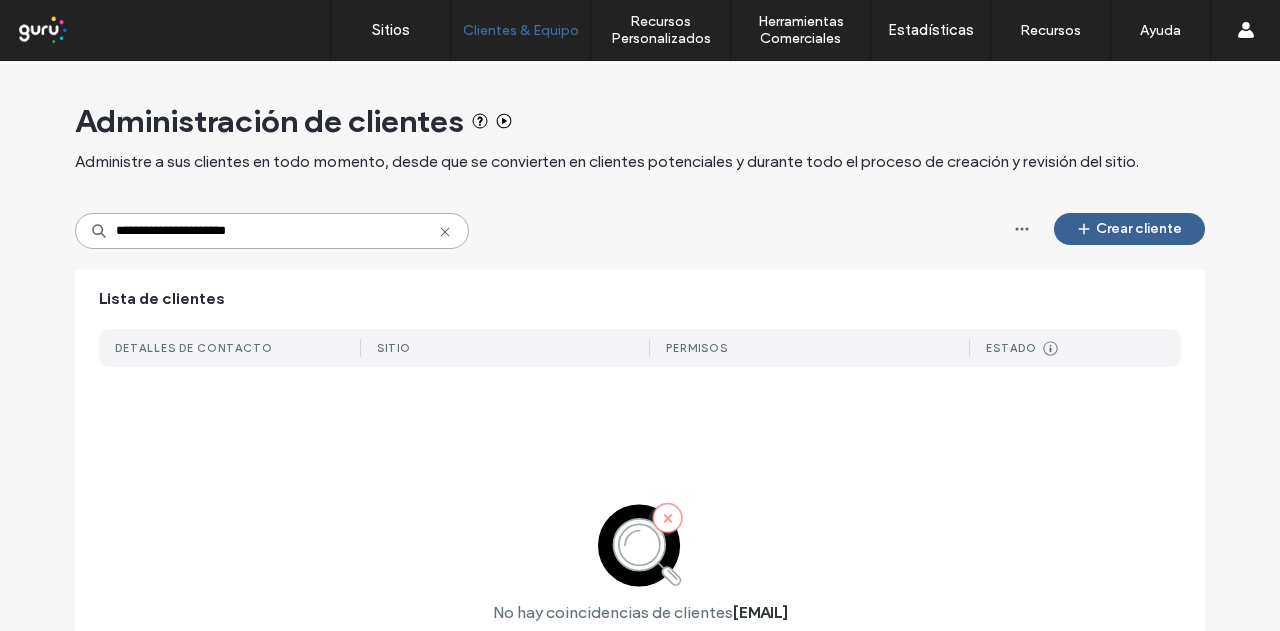 type on "**********" 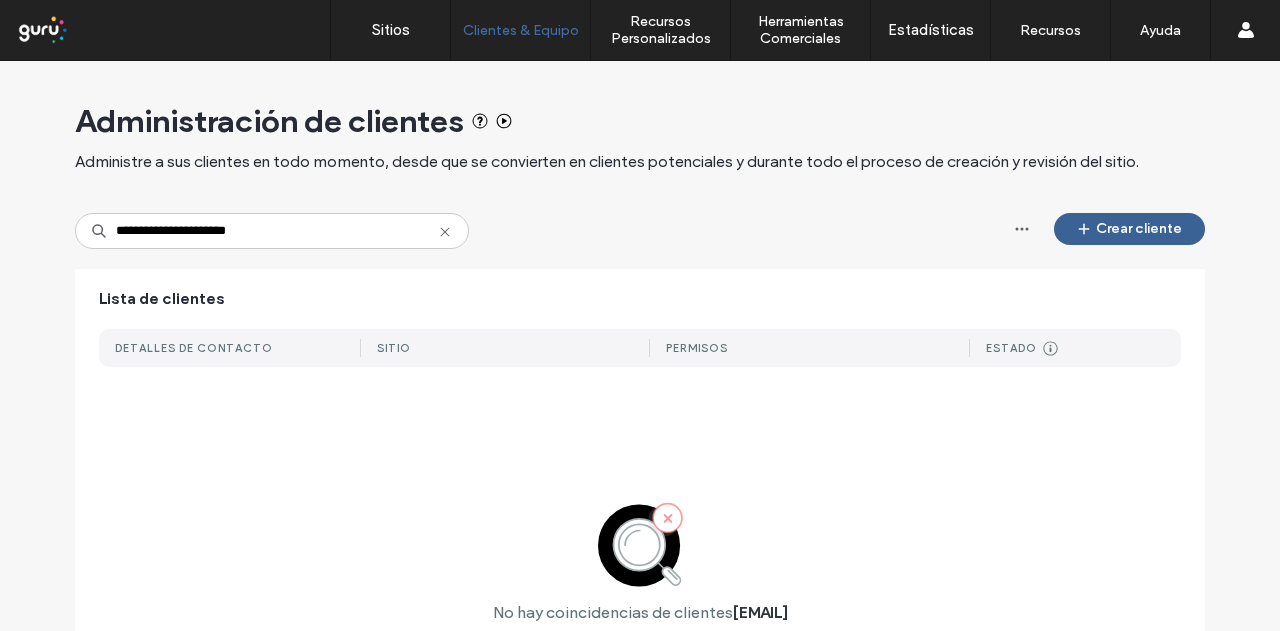click at bounding box center (1086, 229) 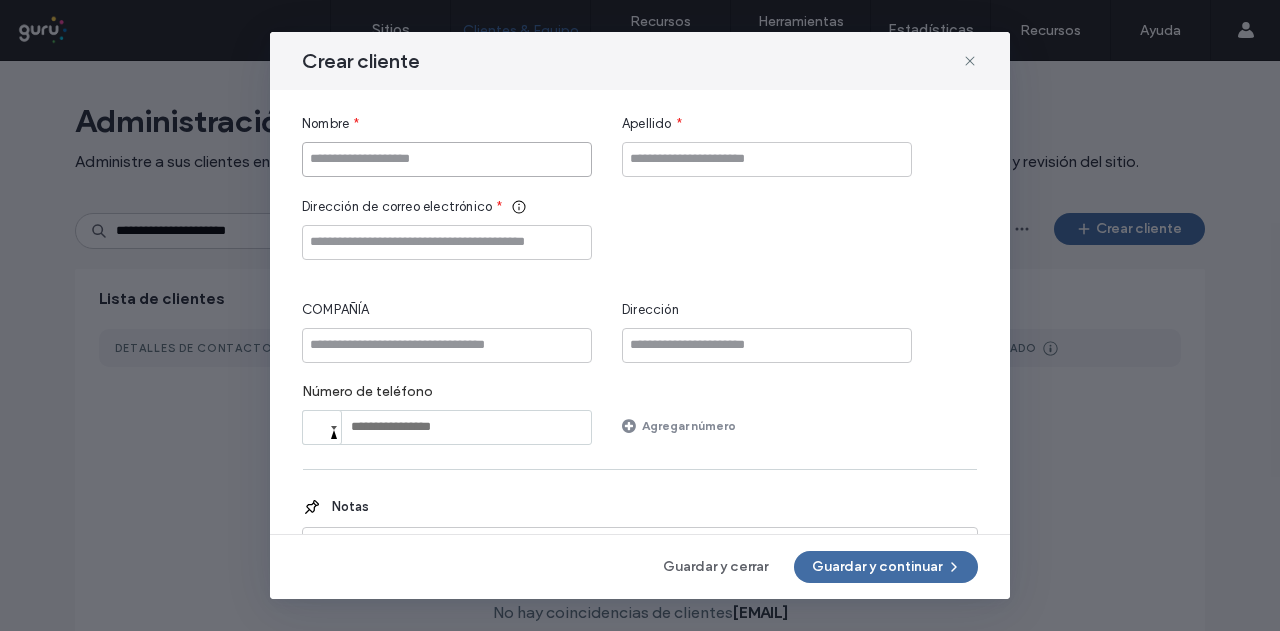 click at bounding box center [447, 159] 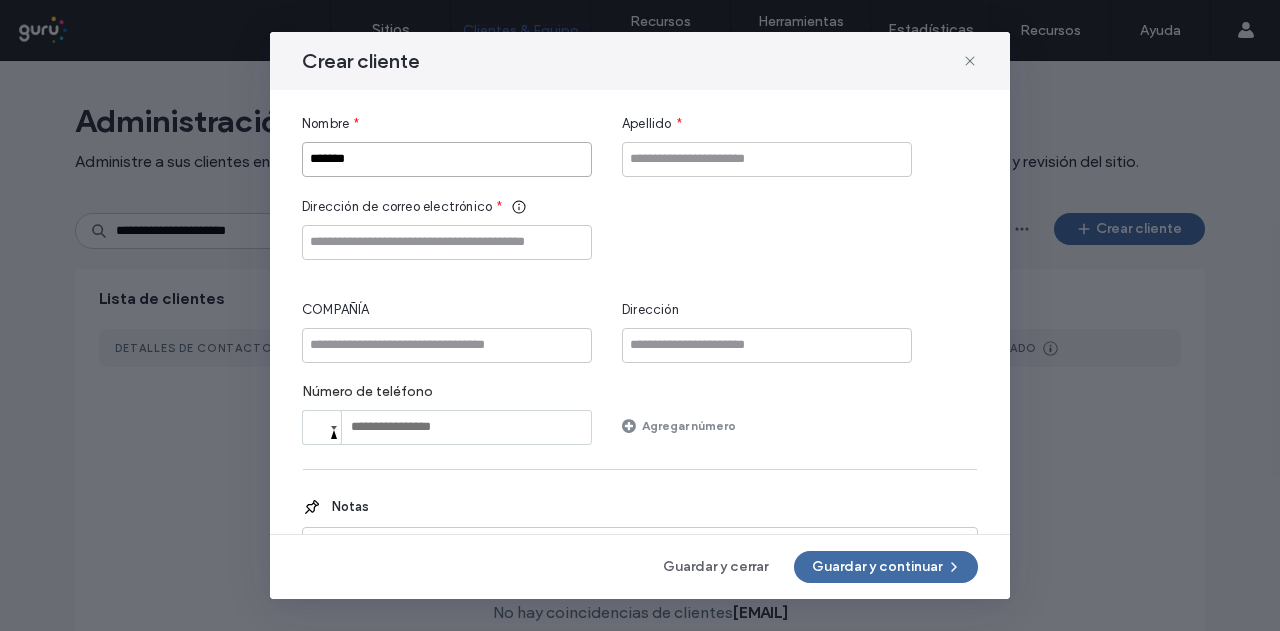 type on "*******" 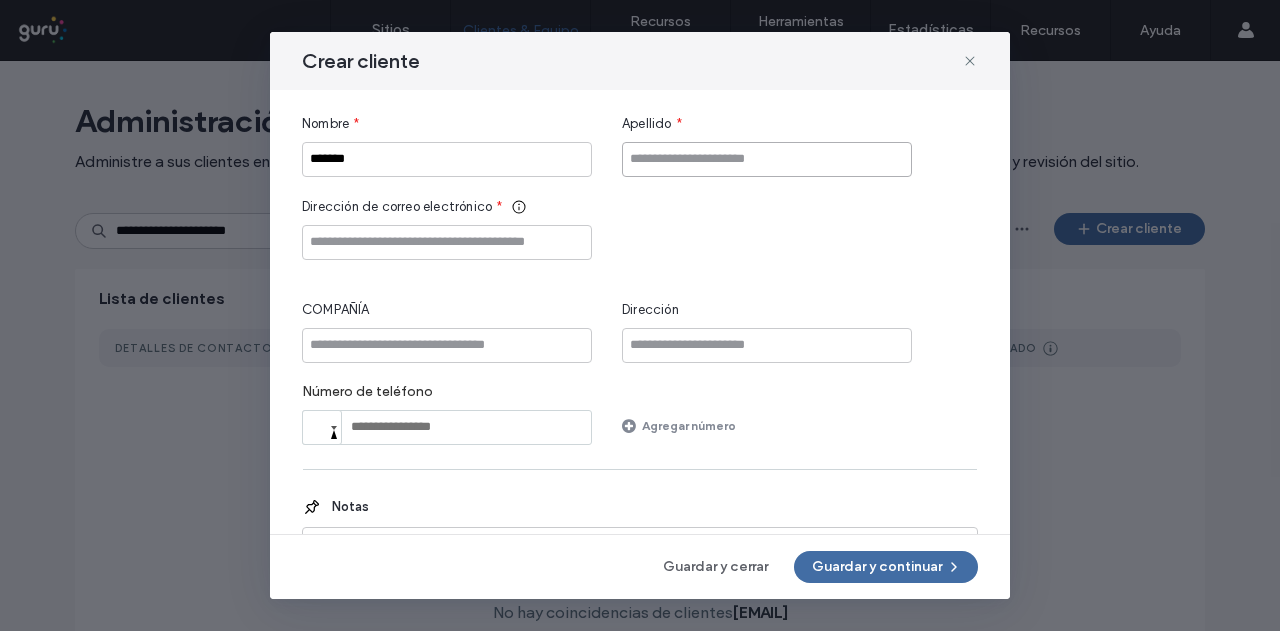 click at bounding box center (767, 159) 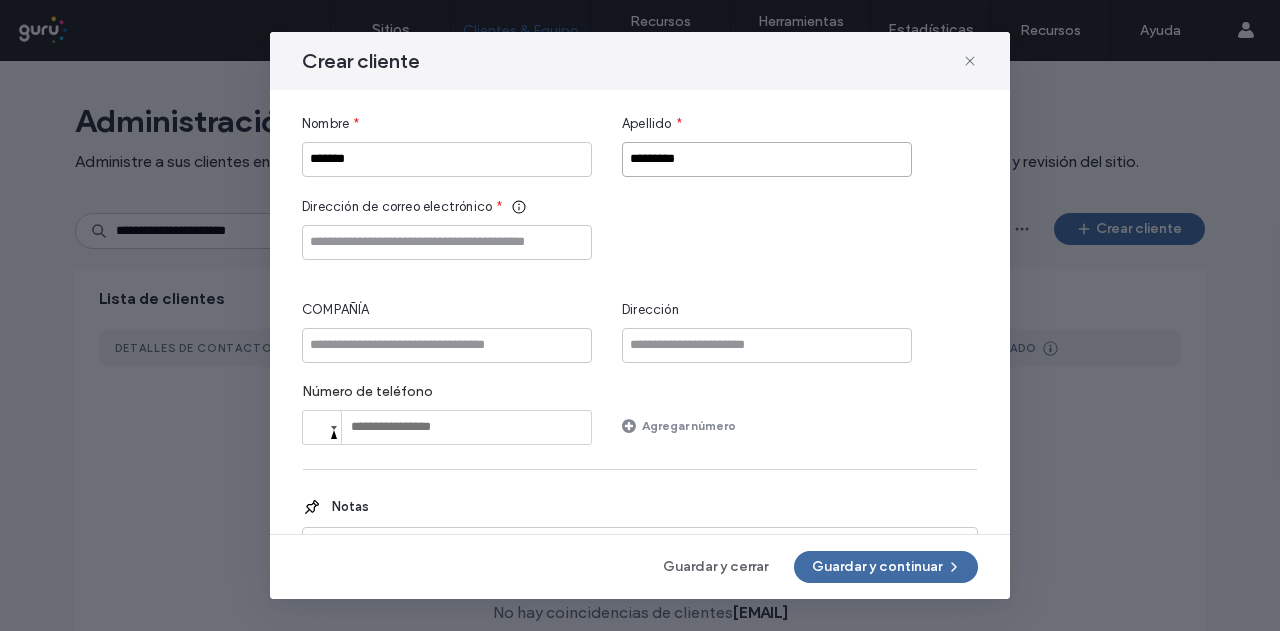 type on "*********" 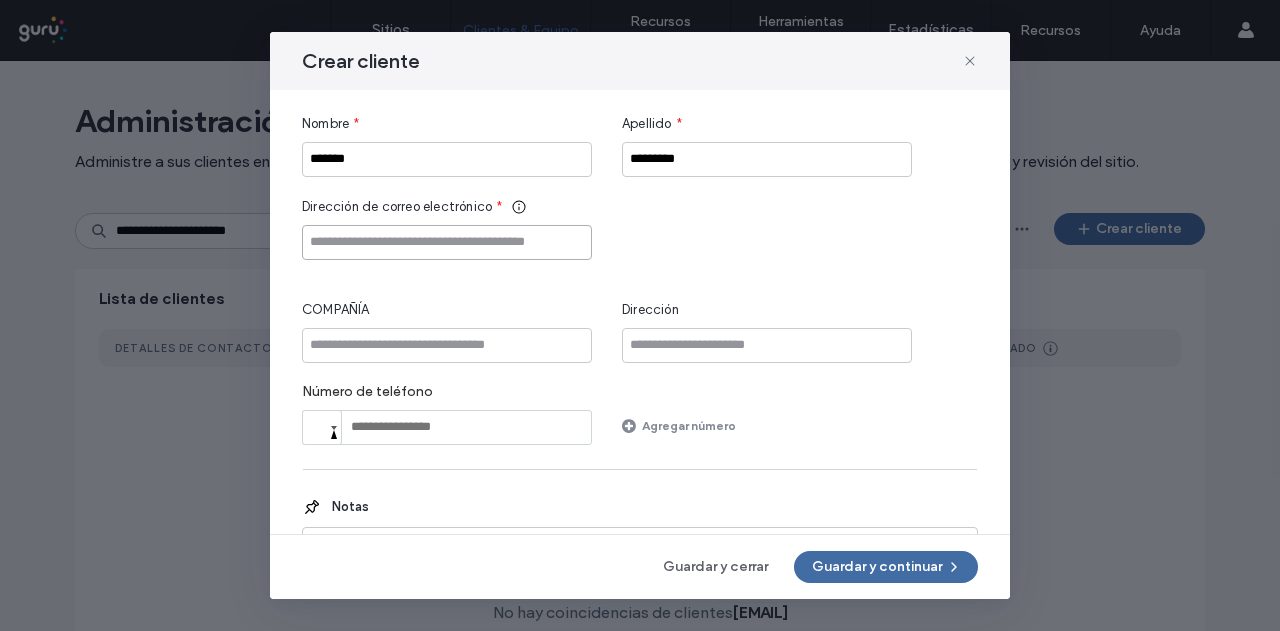paste on "**********" 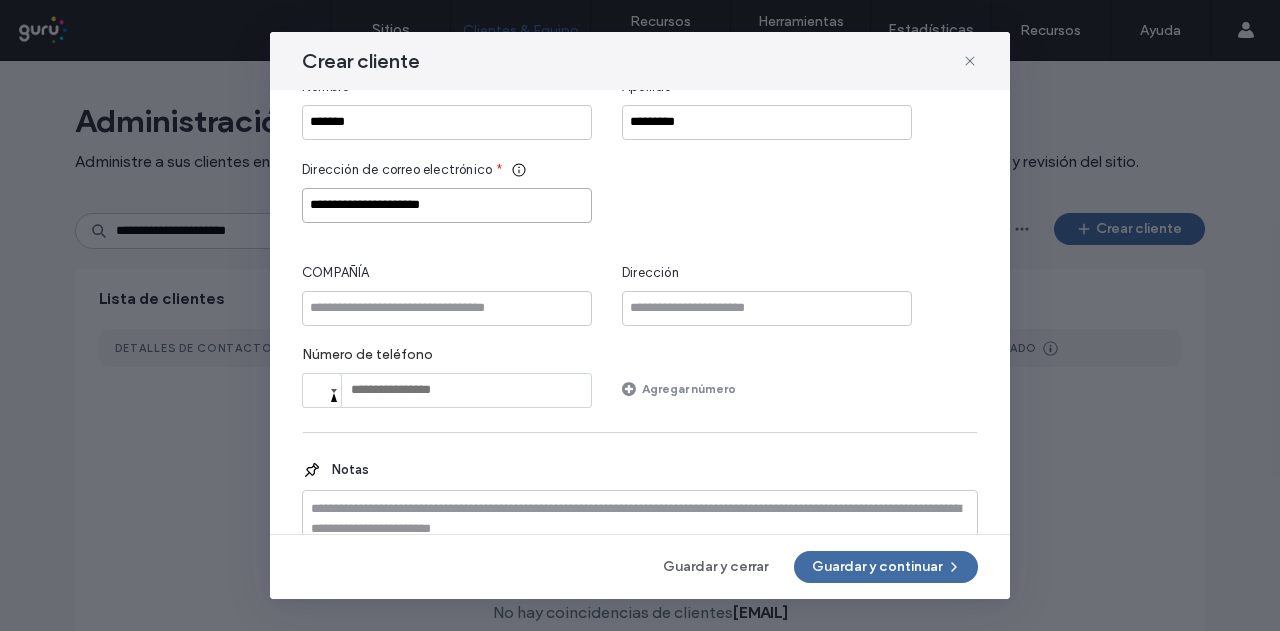 scroll, scrollTop: 96, scrollLeft: 0, axis: vertical 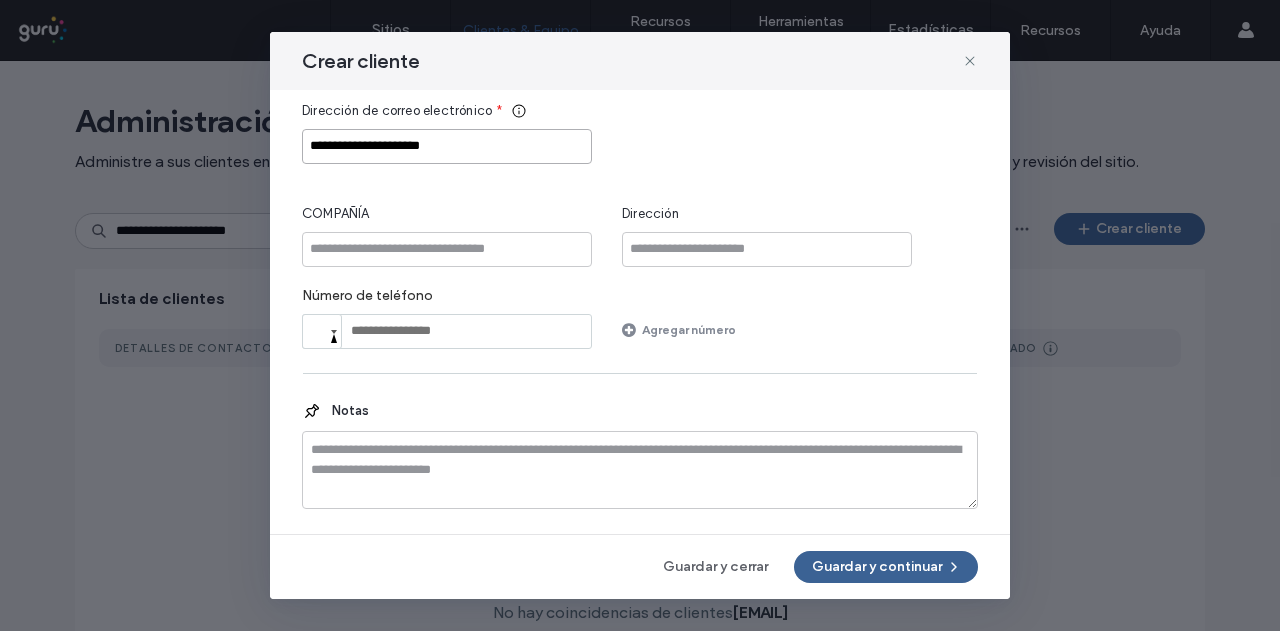 type on "**********" 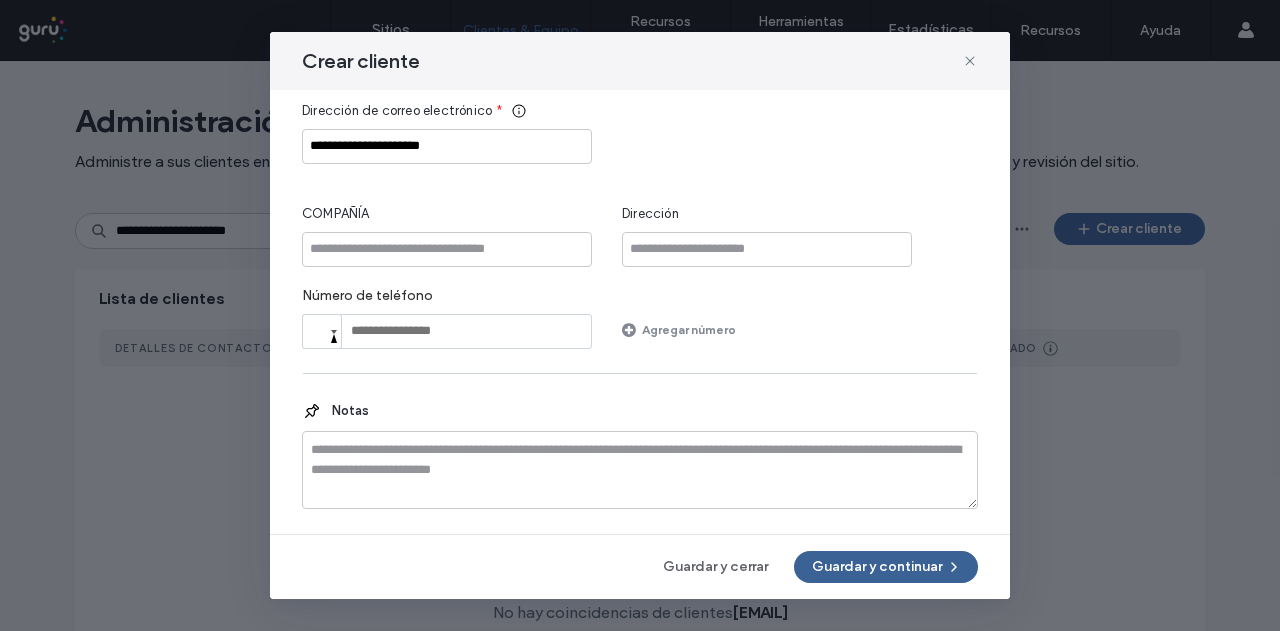 click on "Guardar y continuar" at bounding box center (886, 567) 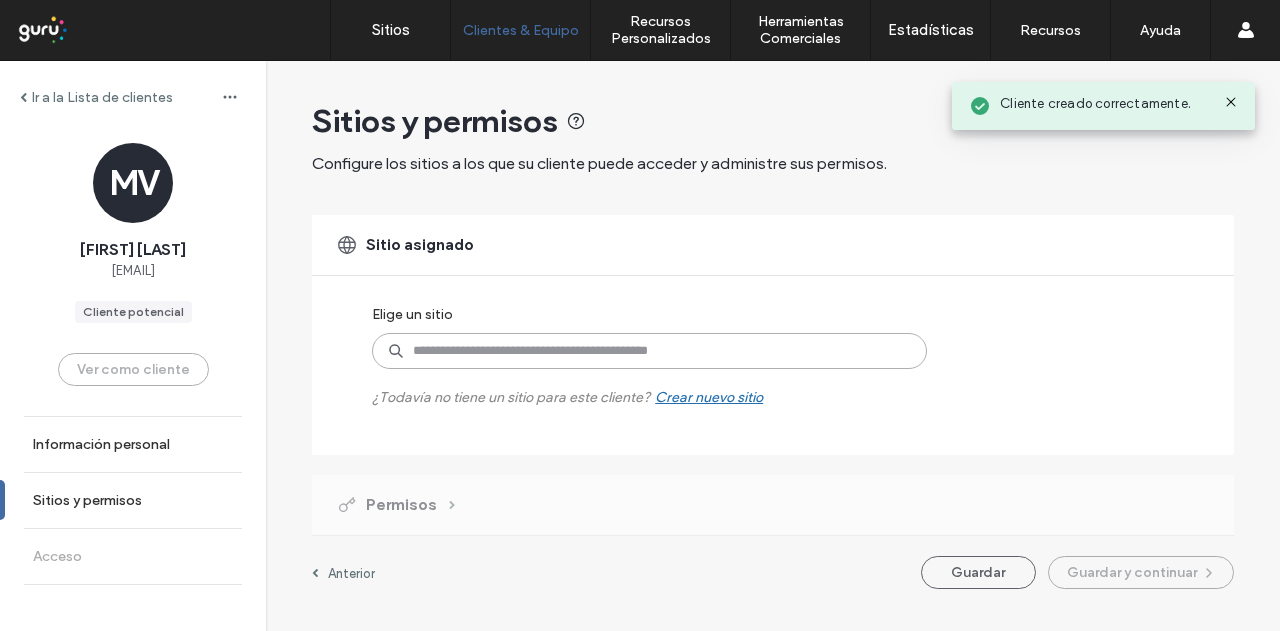 click at bounding box center (649, 351) 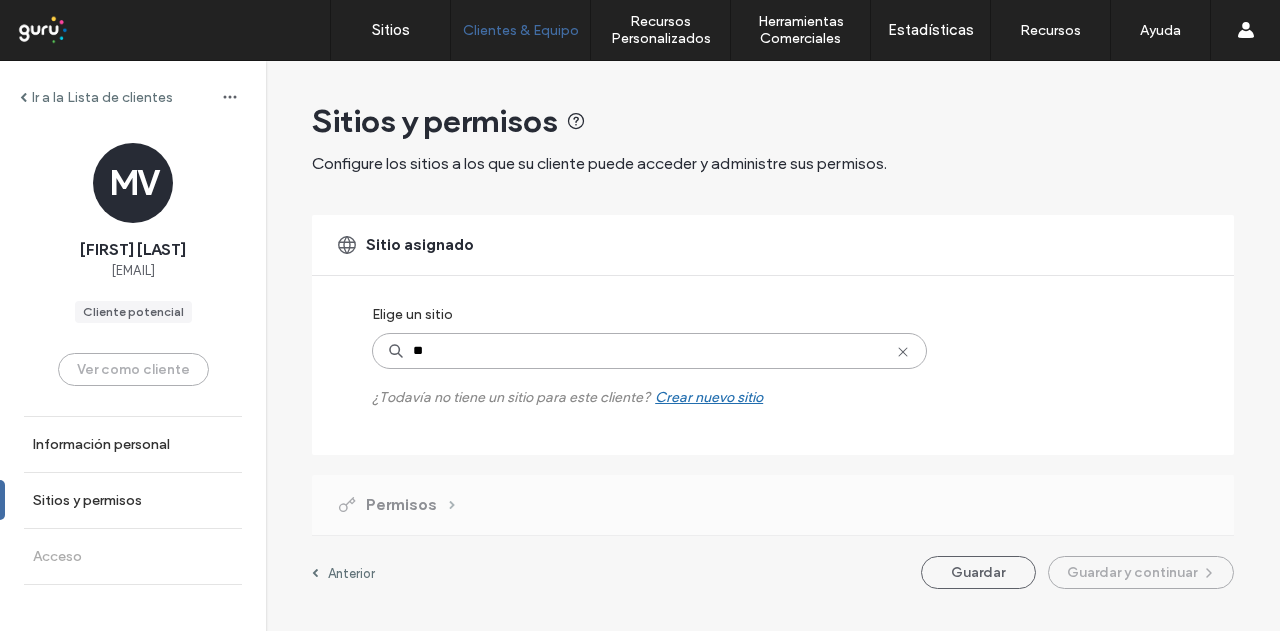 type on "***" 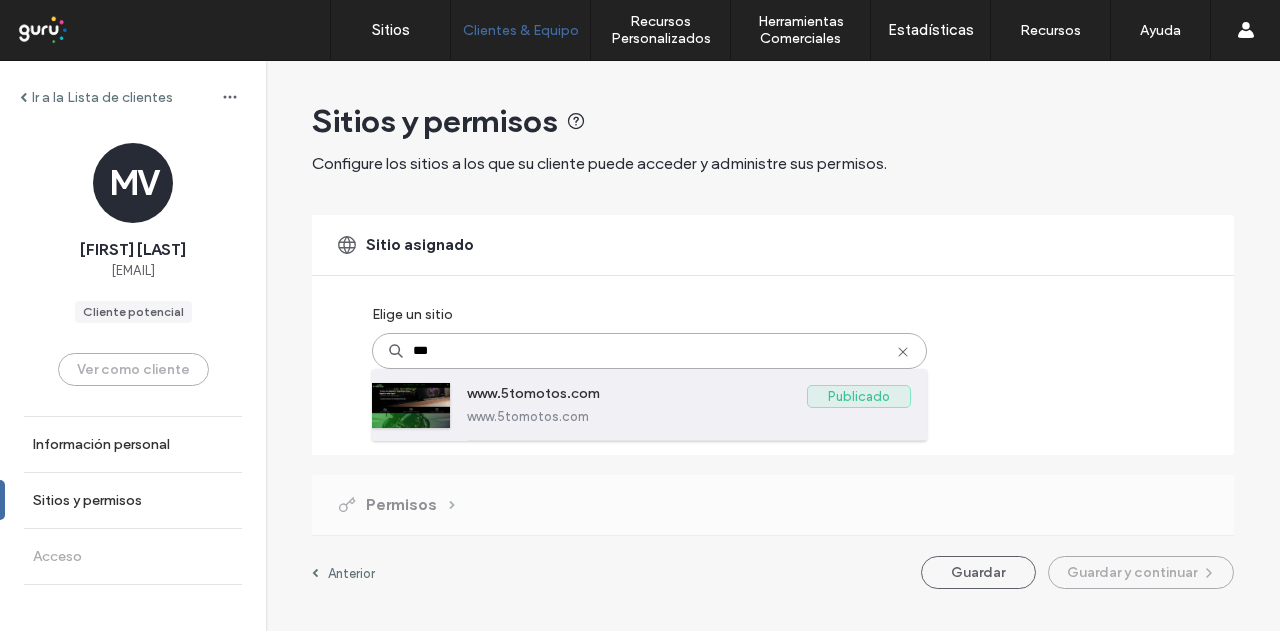 click on "www.5tomotos.com" at bounding box center [637, 397] 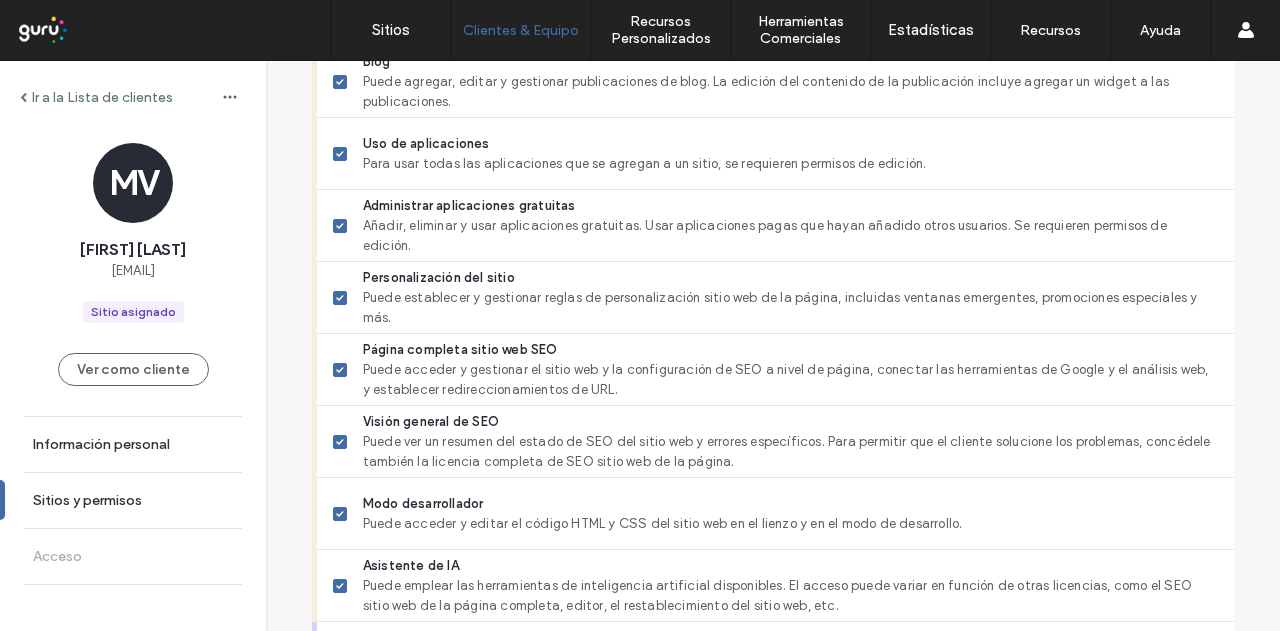scroll, scrollTop: 1842, scrollLeft: 0, axis: vertical 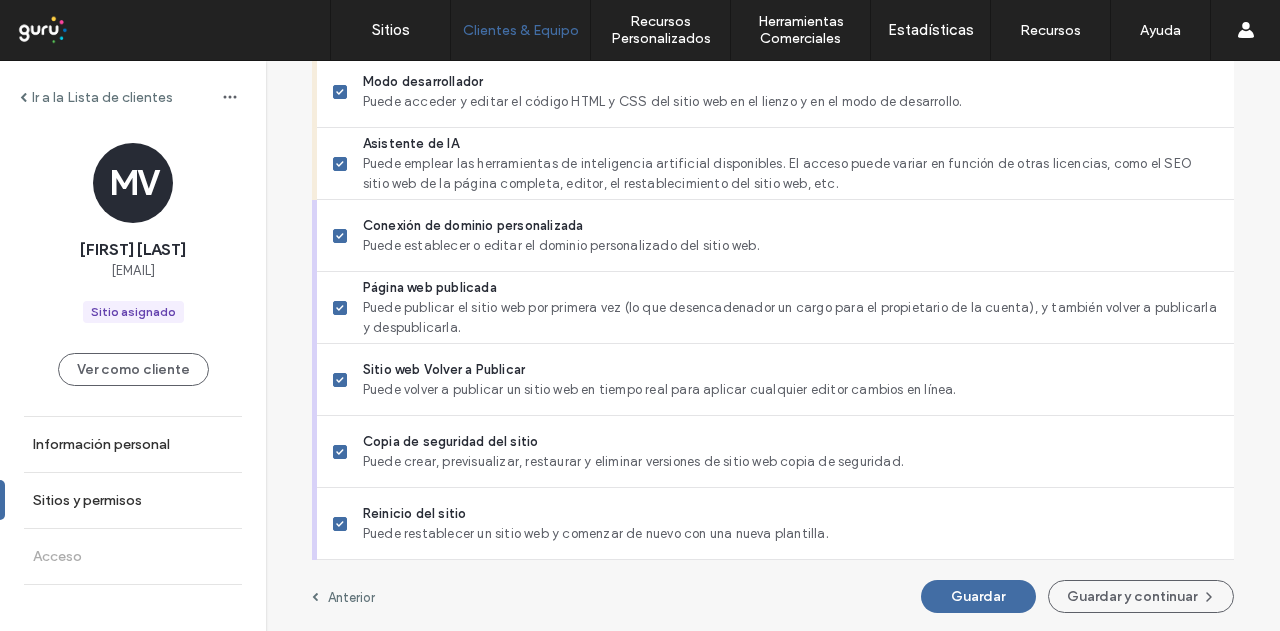 drag, startPoint x: 802, startPoint y: 296, endPoint x: 888, endPoint y: 583, distance: 299.60806 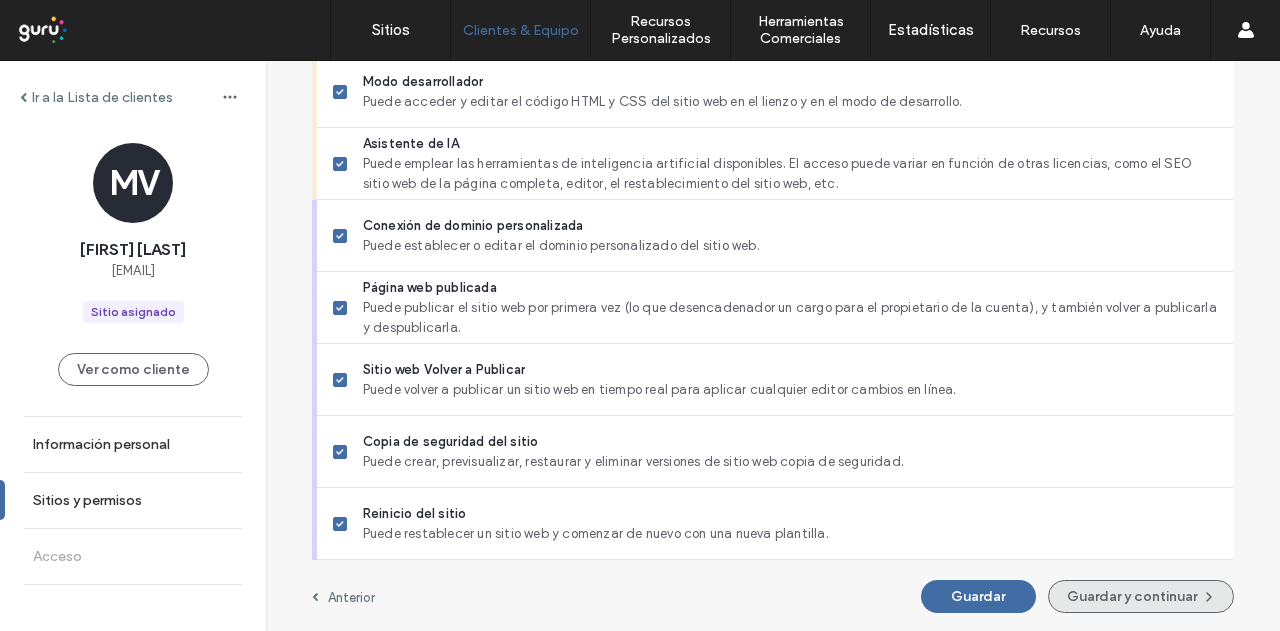 click on "Guardar y continuar" at bounding box center (1141, 596) 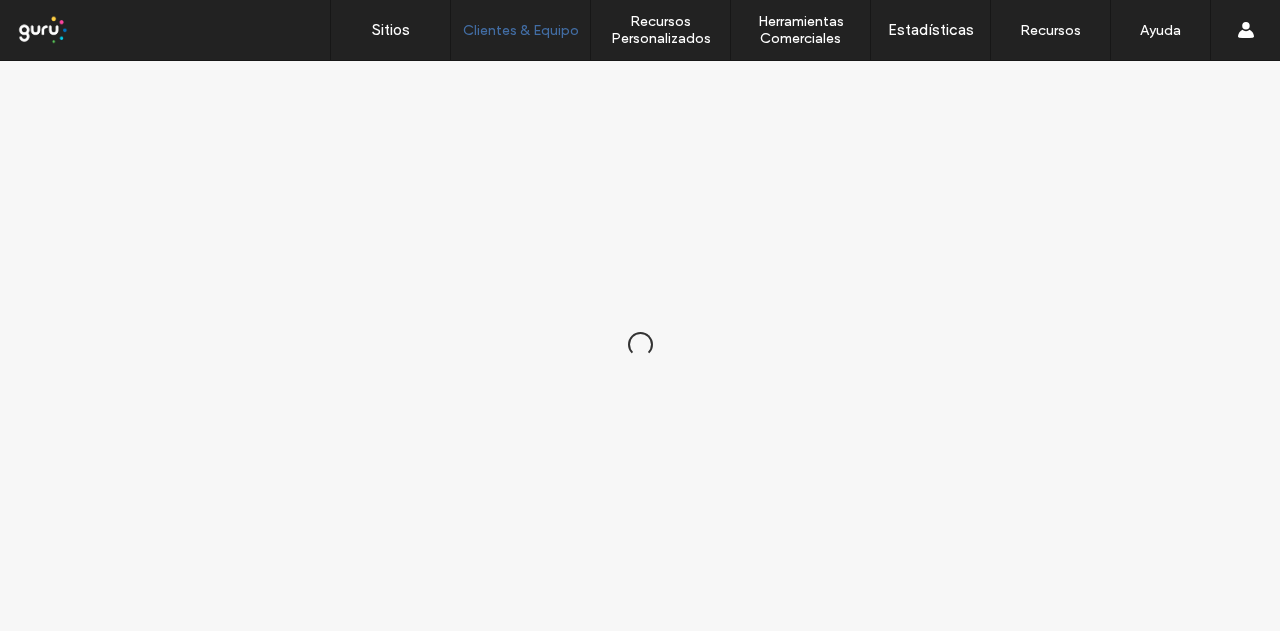 scroll, scrollTop: 0, scrollLeft: 0, axis: both 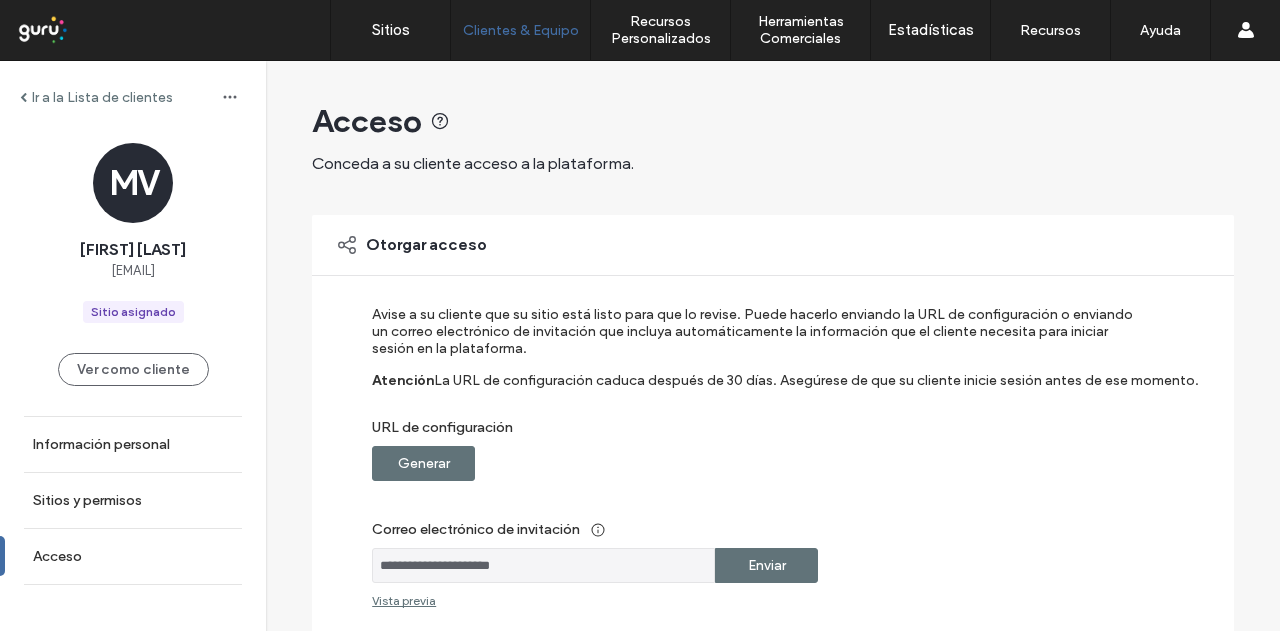 click on "Generar" at bounding box center [424, 463] 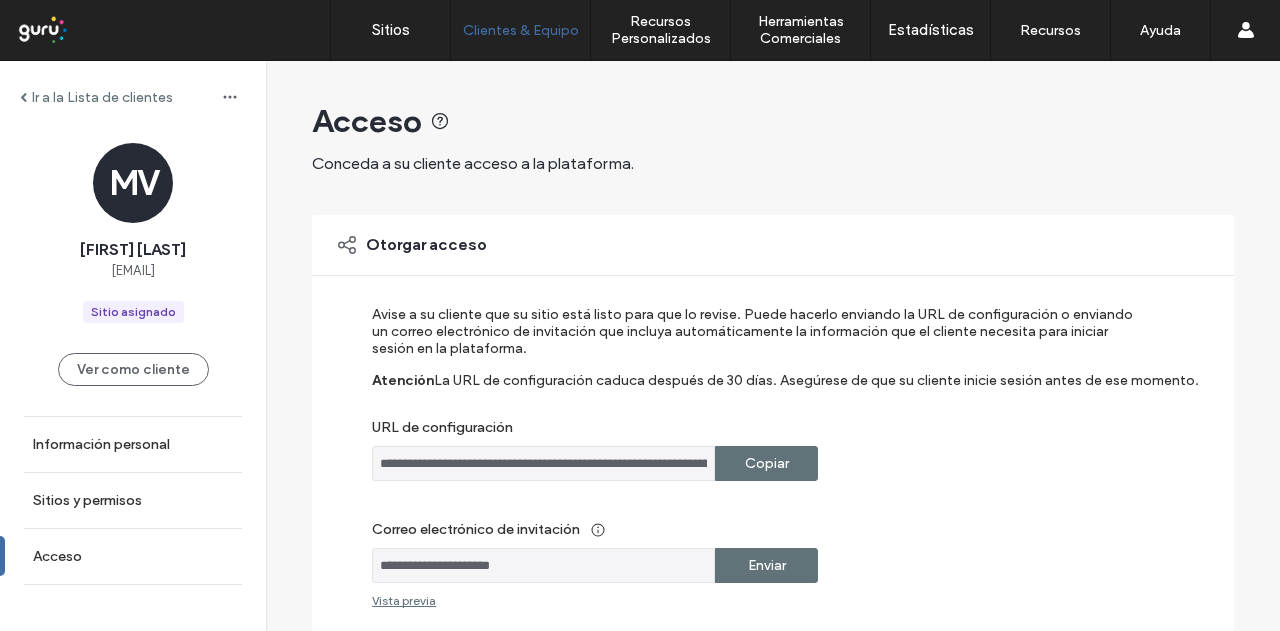 click on "Enviar" at bounding box center [766, 565] 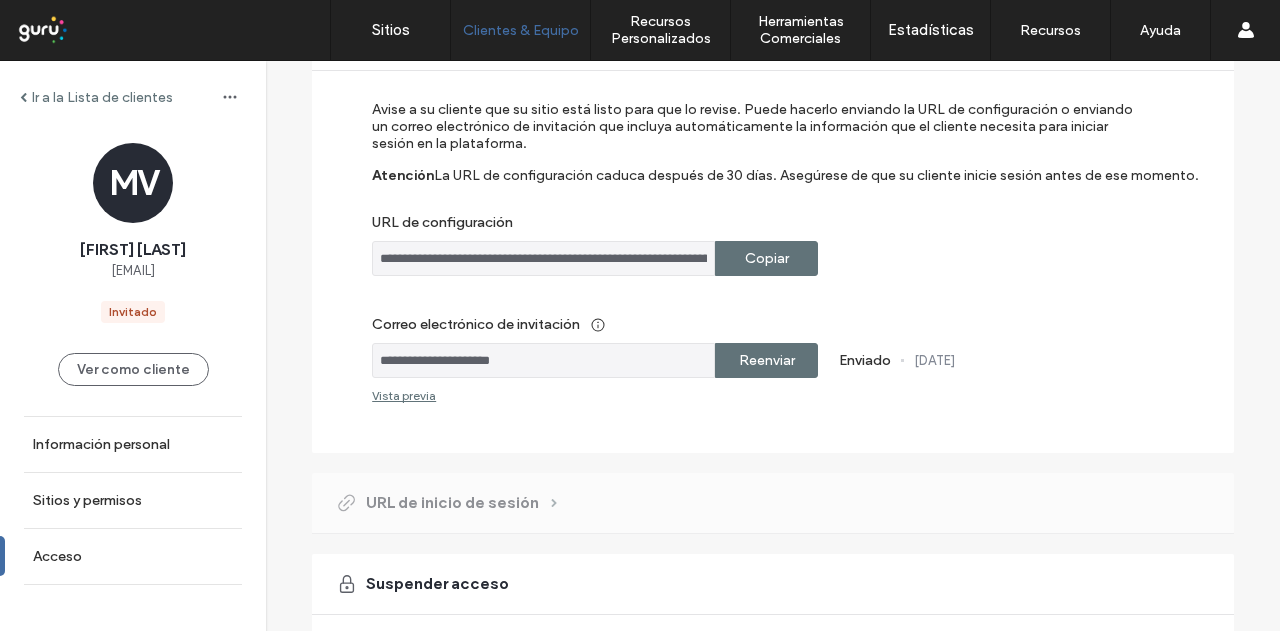 scroll, scrollTop: 0, scrollLeft: 0, axis: both 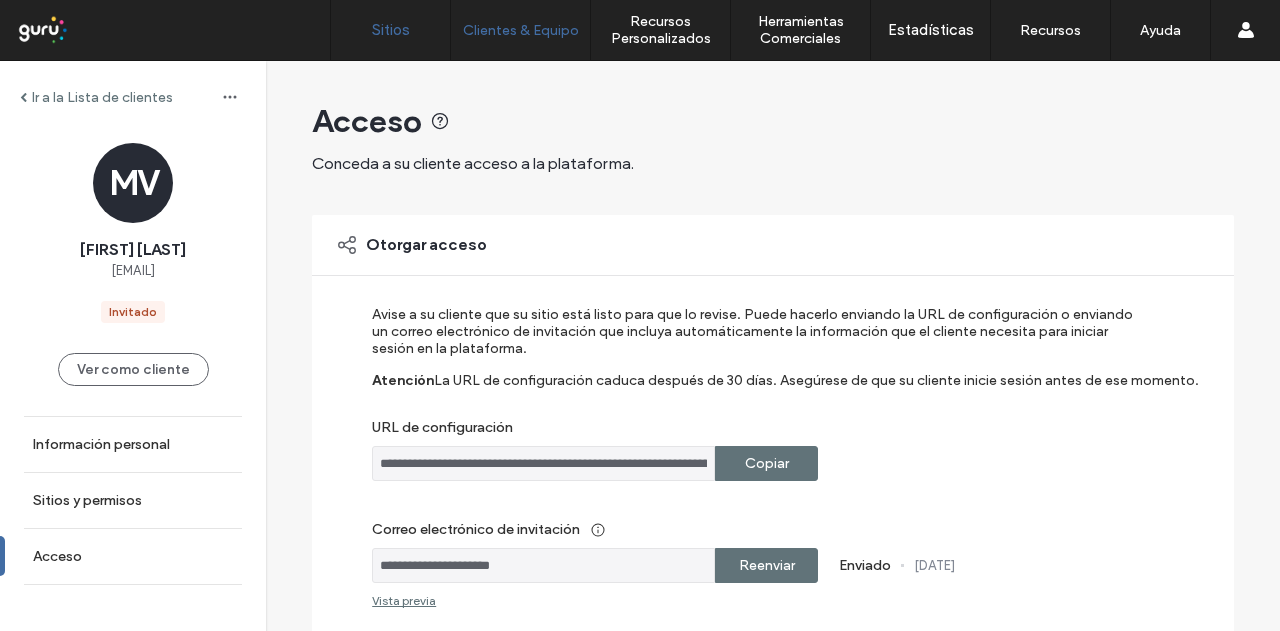 click on "Sitios" at bounding box center (390, 30) 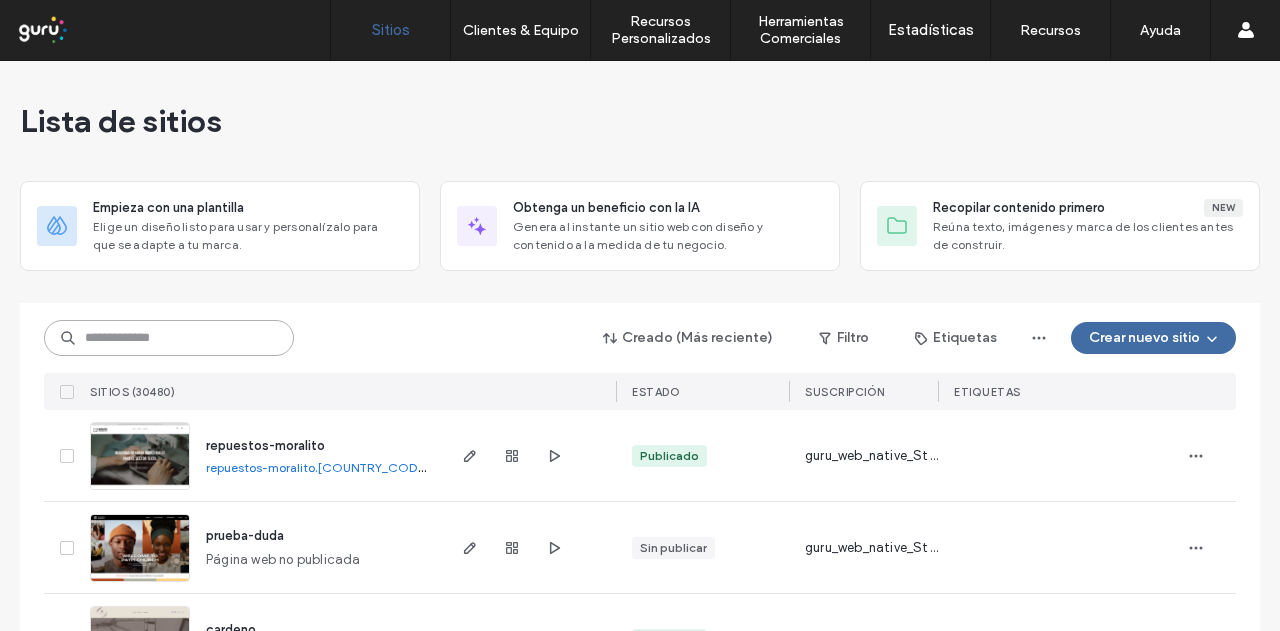 click at bounding box center (169, 338) 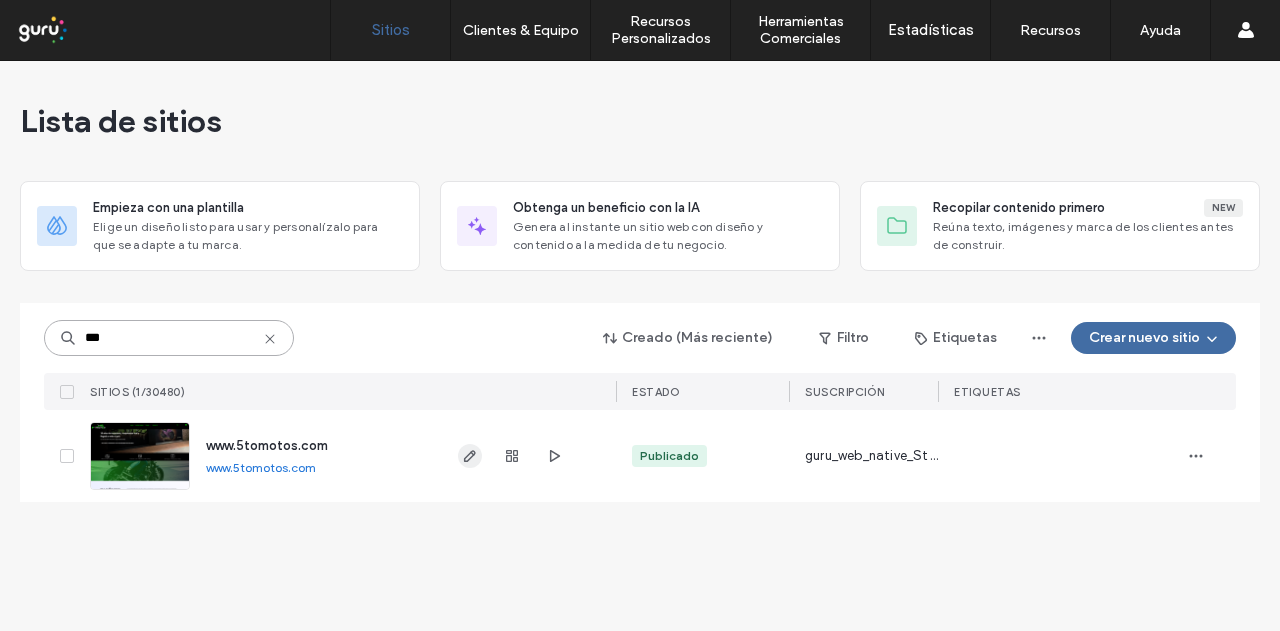 type on "***" 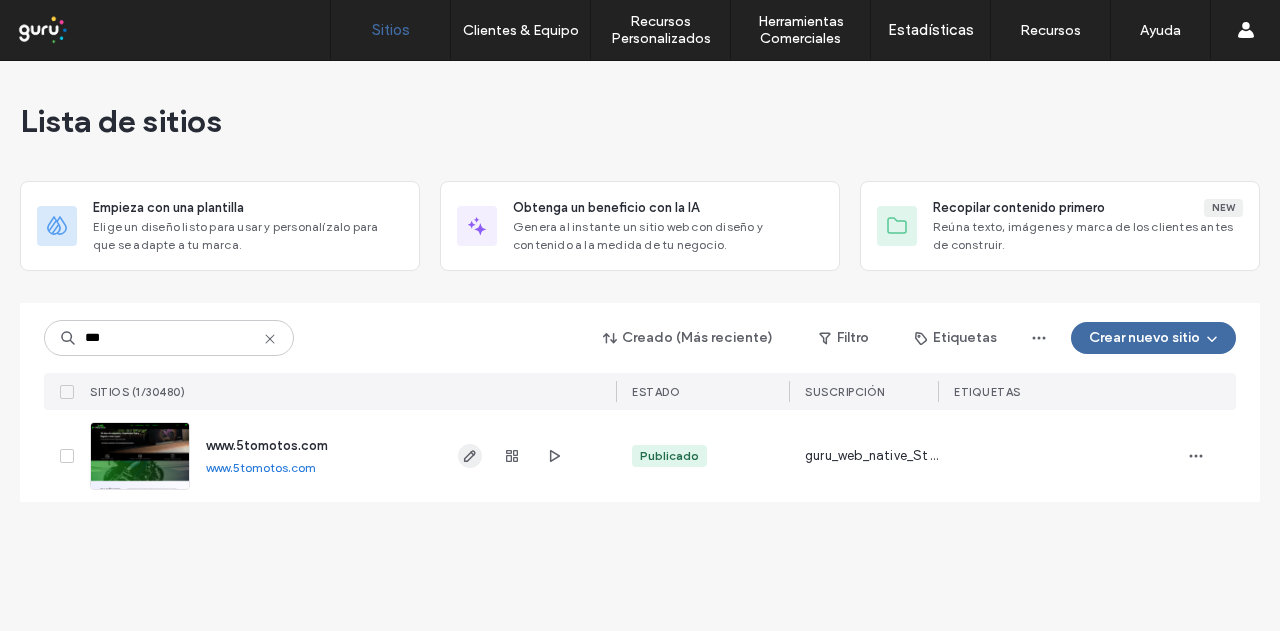 click 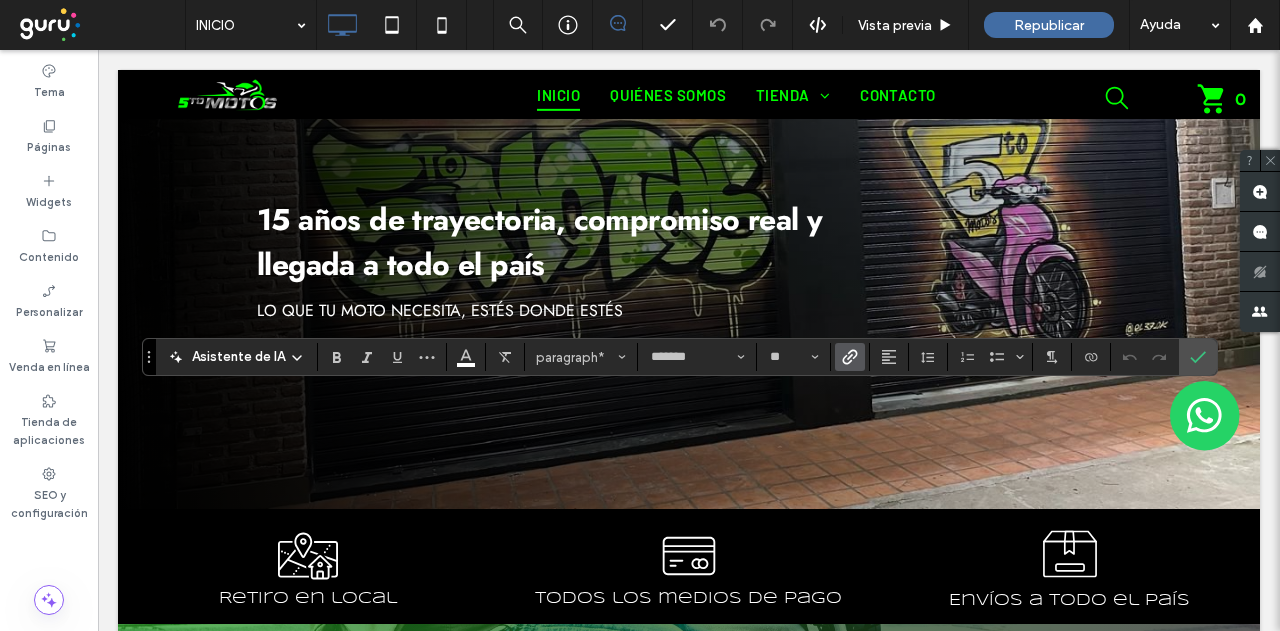 scroll, scrollTop: 3640, scrollLeft: 0, axis: vertical 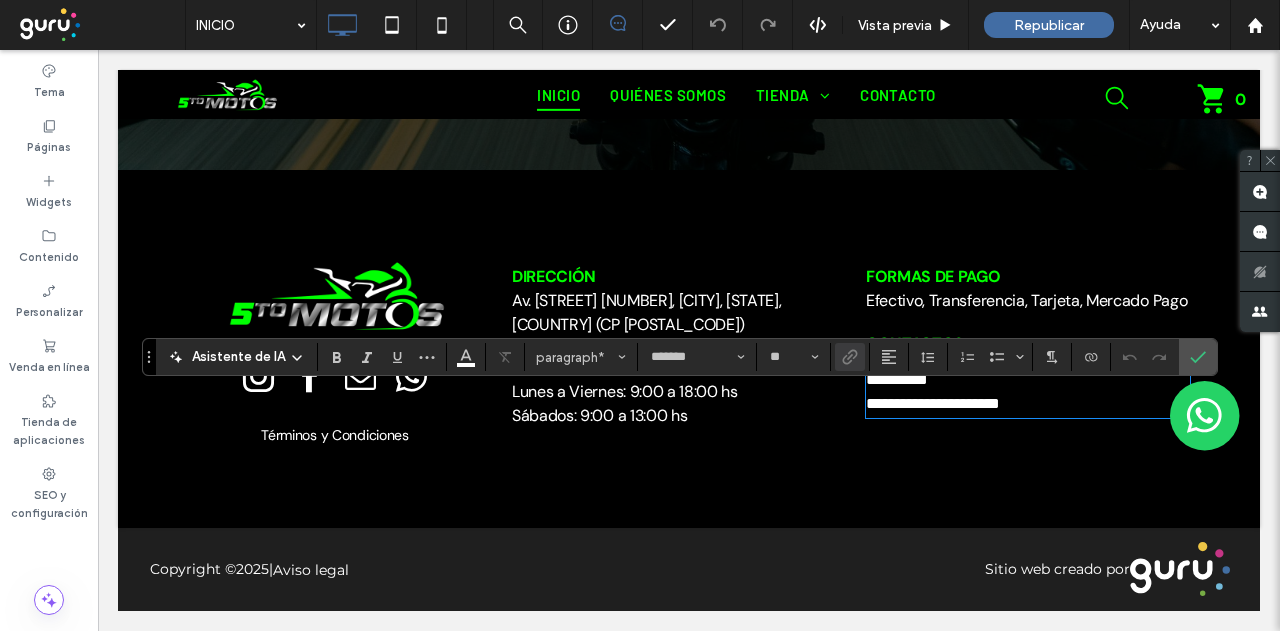 click on "**********" at bounding box center (933, 403) 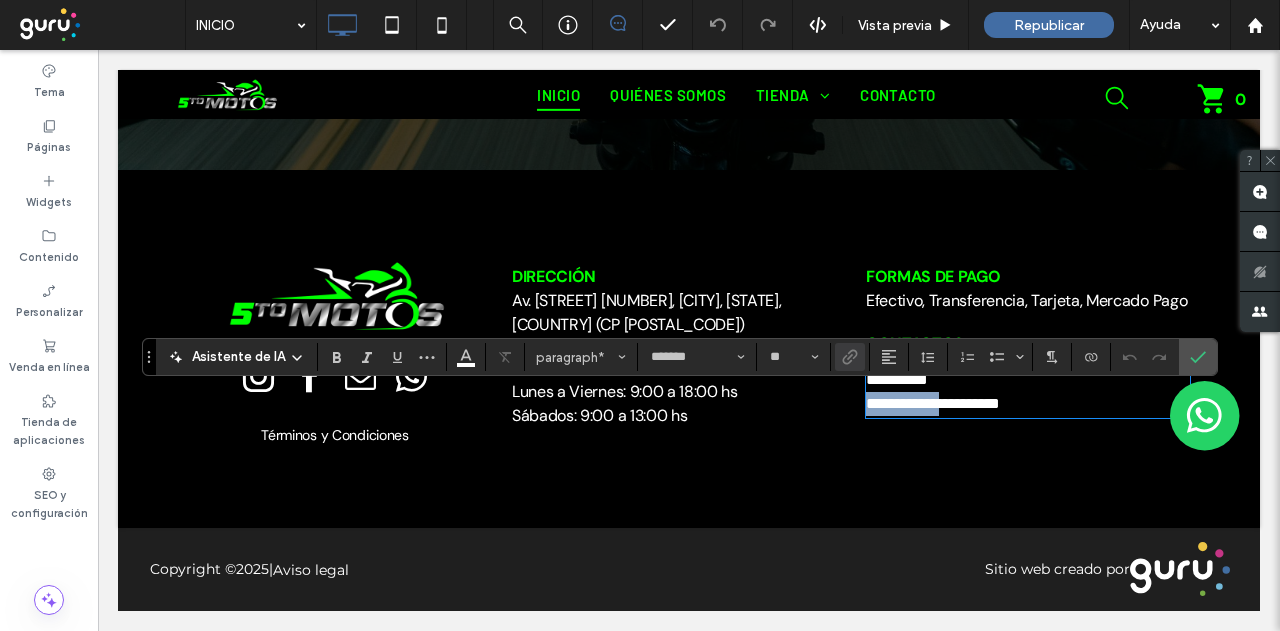 click on "**********" at bounding box center [933, 403] 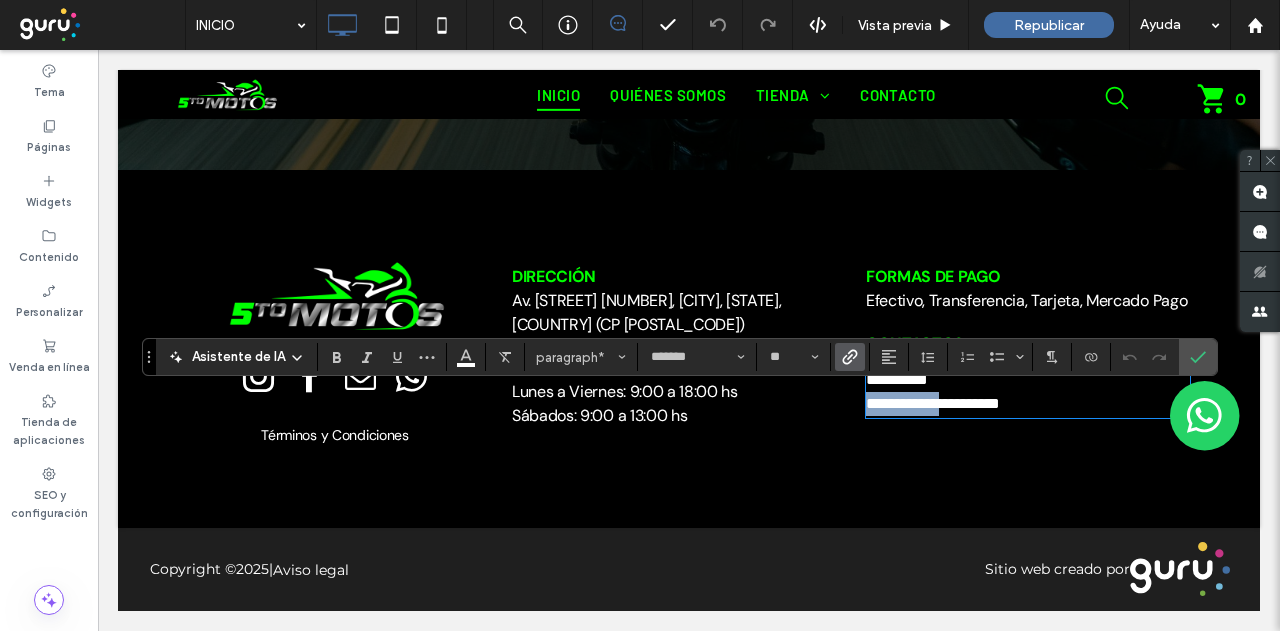 drag, startPoint x: 902, startPoint y: 427, endPoint x: 919, endPoint y: 430, distance: 17.262676 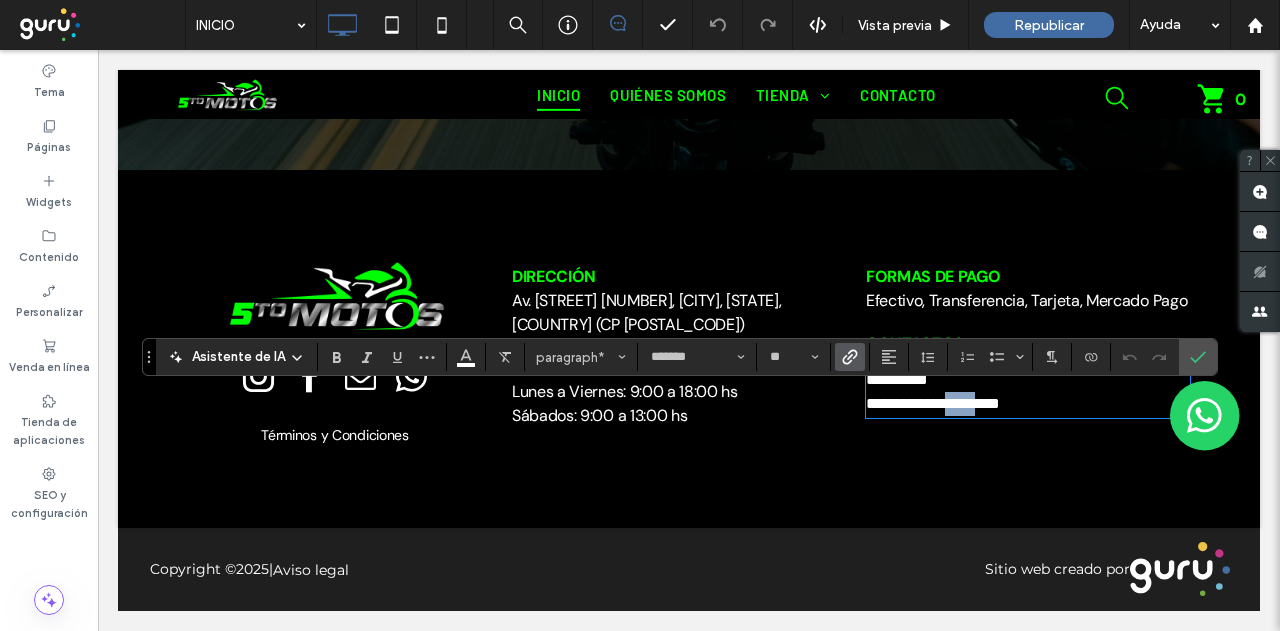 click on "**********" at bounding box center [933, 403] 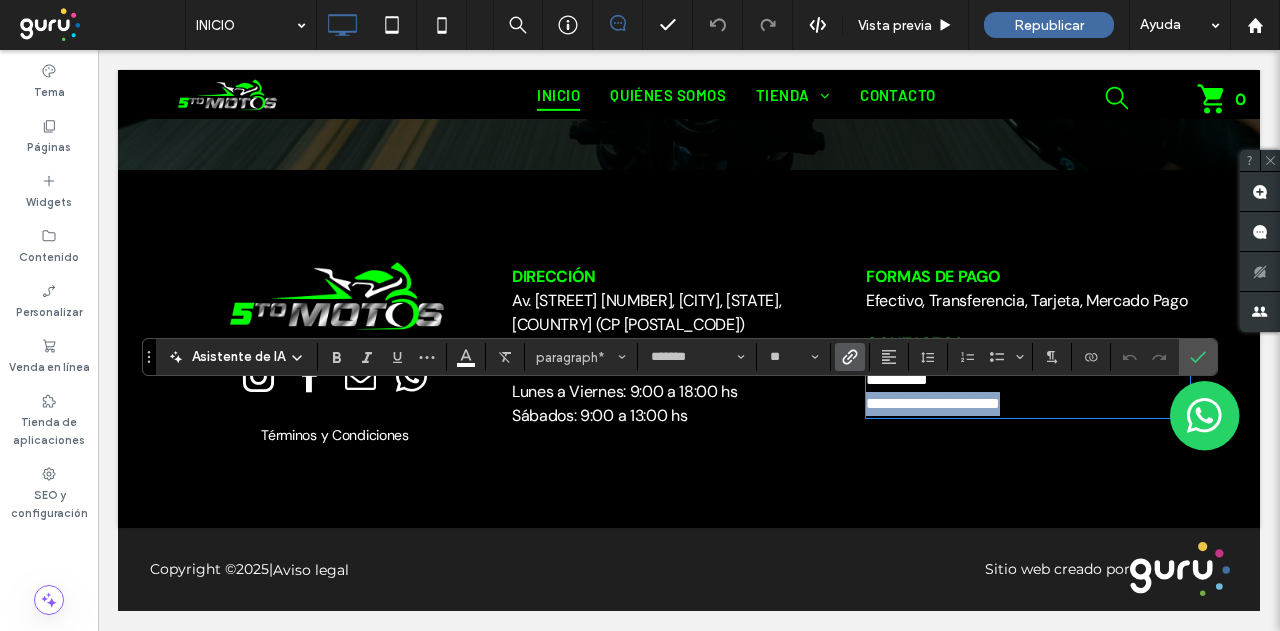 click on "**********" at bounding box center [933, 403] 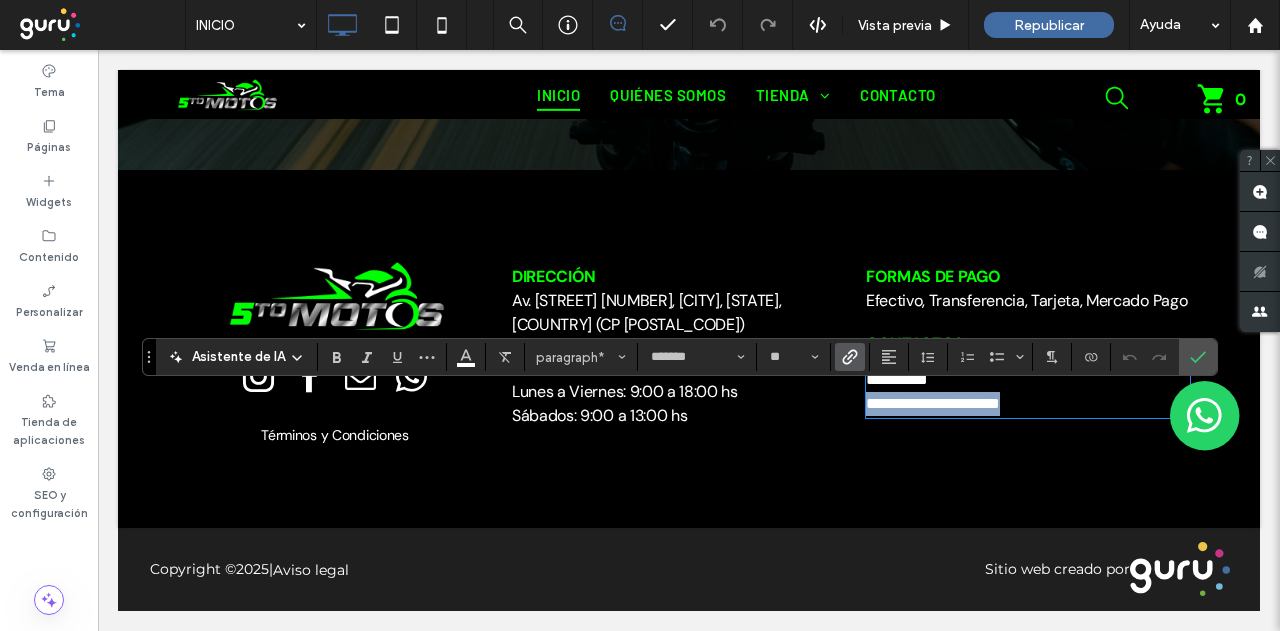 copy on "**********" 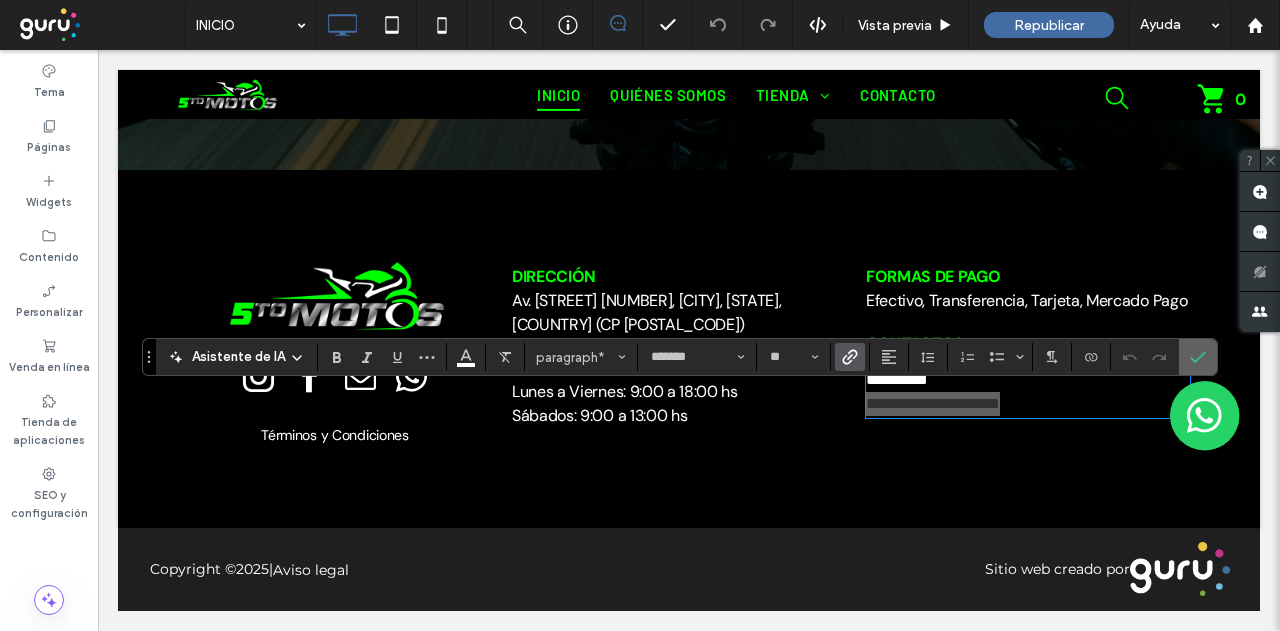click at bounding box center [1198, 357] 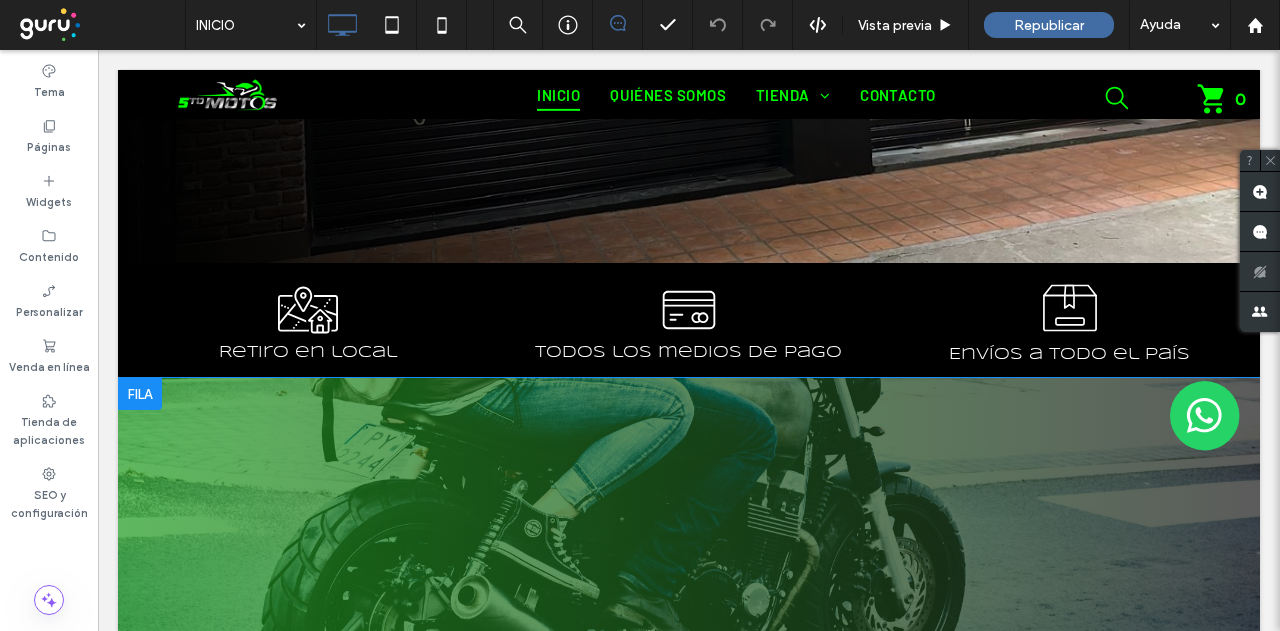 scroll, scrollTop: 40, scrollLeft: 0, axis: vertical 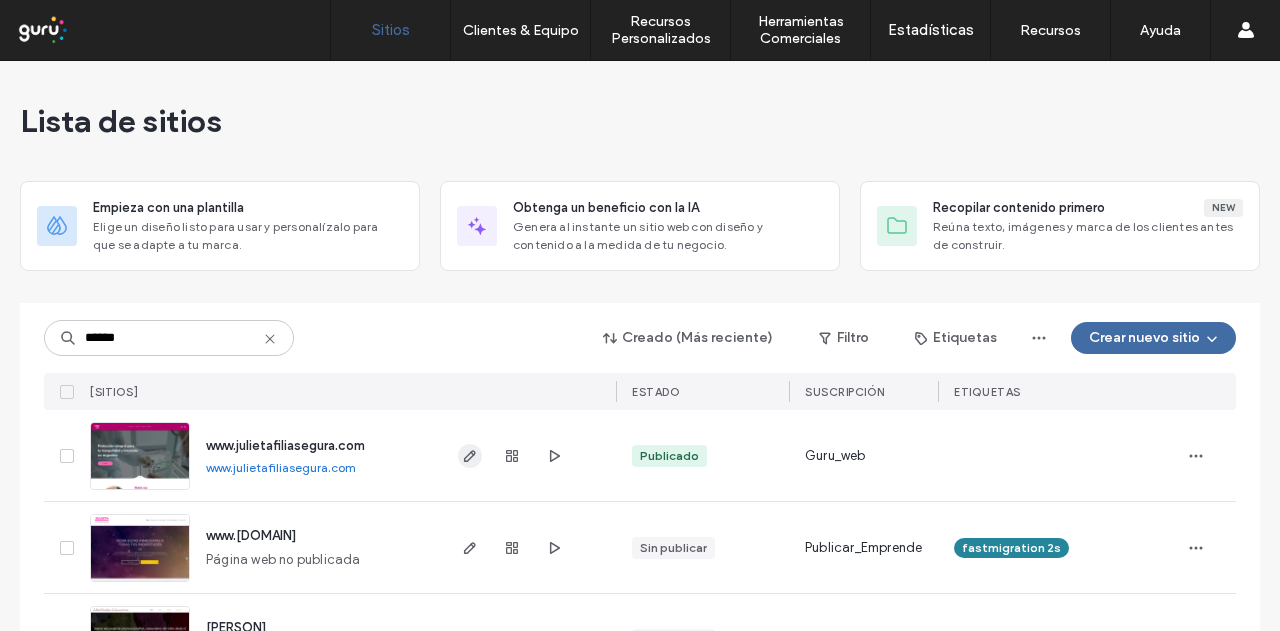 type on "******" 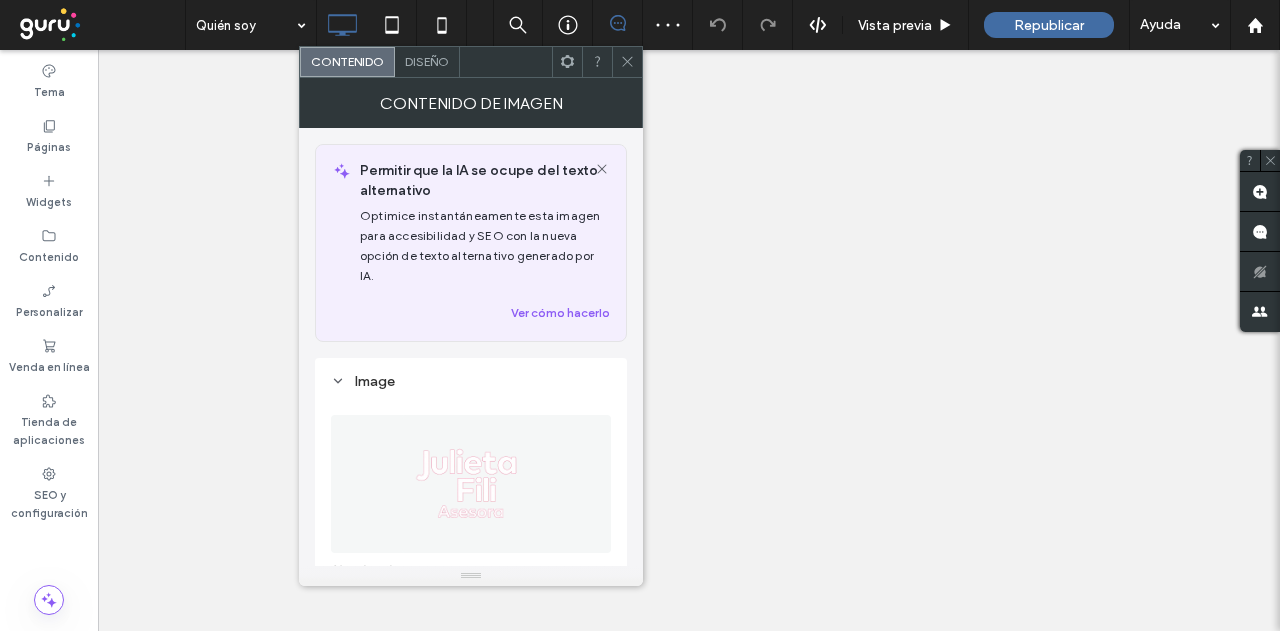 scroll, scrollTop: 0, scrollLeft: 0, axis: both 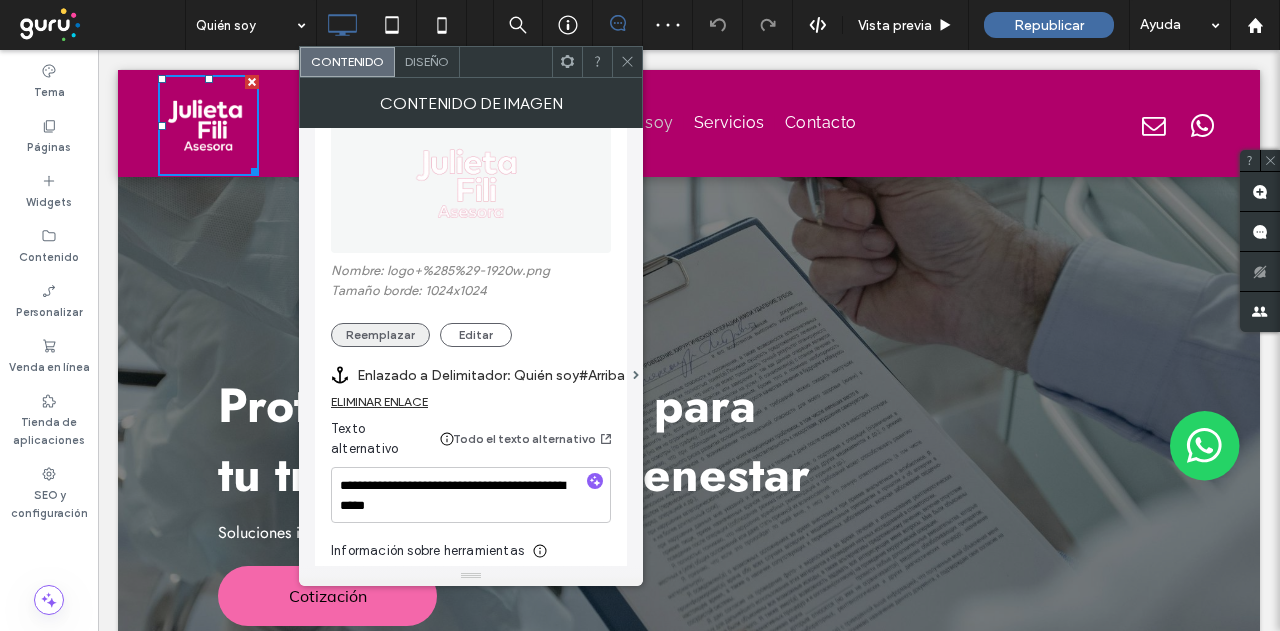 click on "Reemplazar" at bounding box center (380, 335) 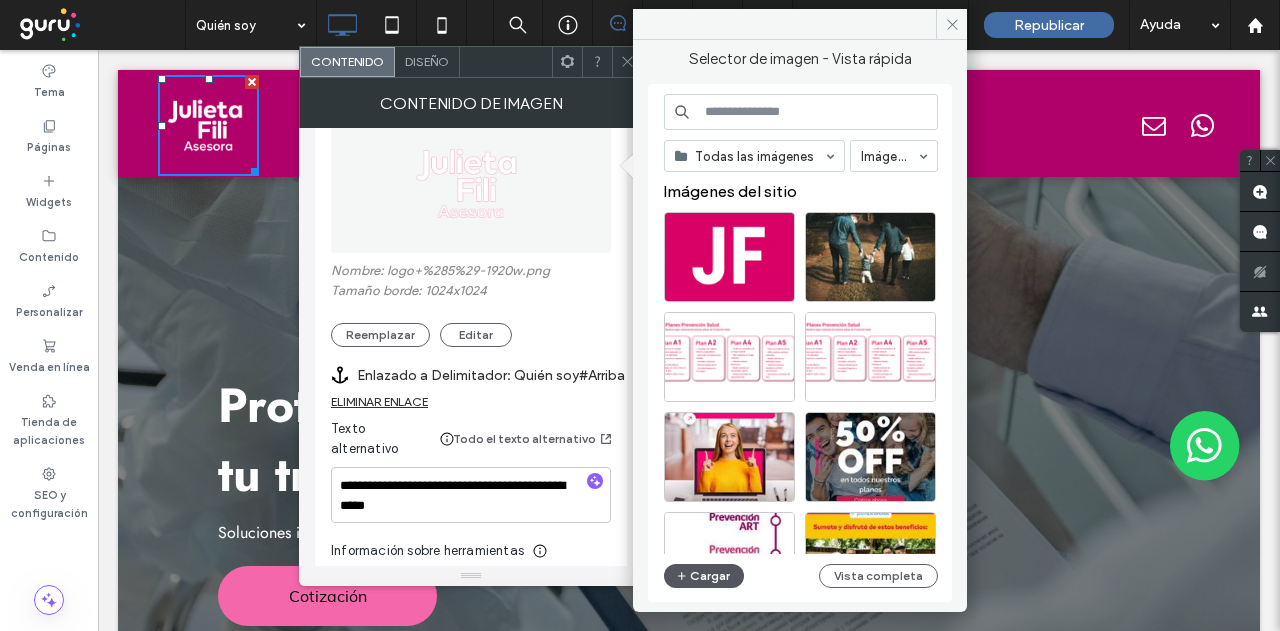 click on "Cargar" at bounding box center (704, 576) 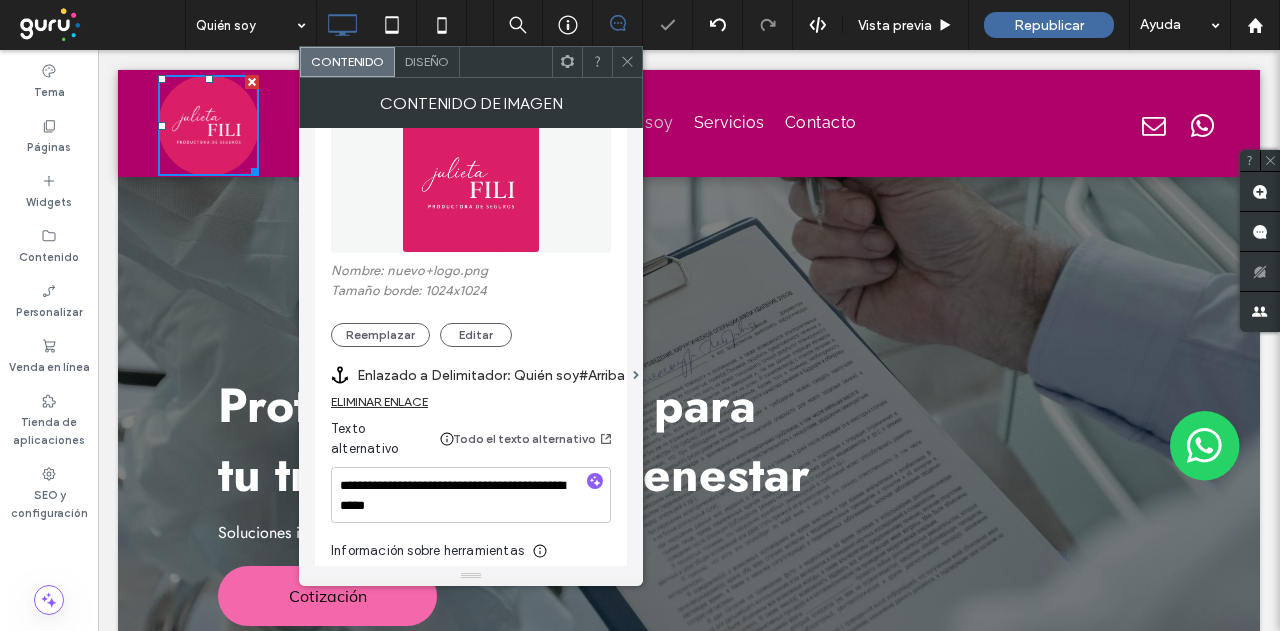 click 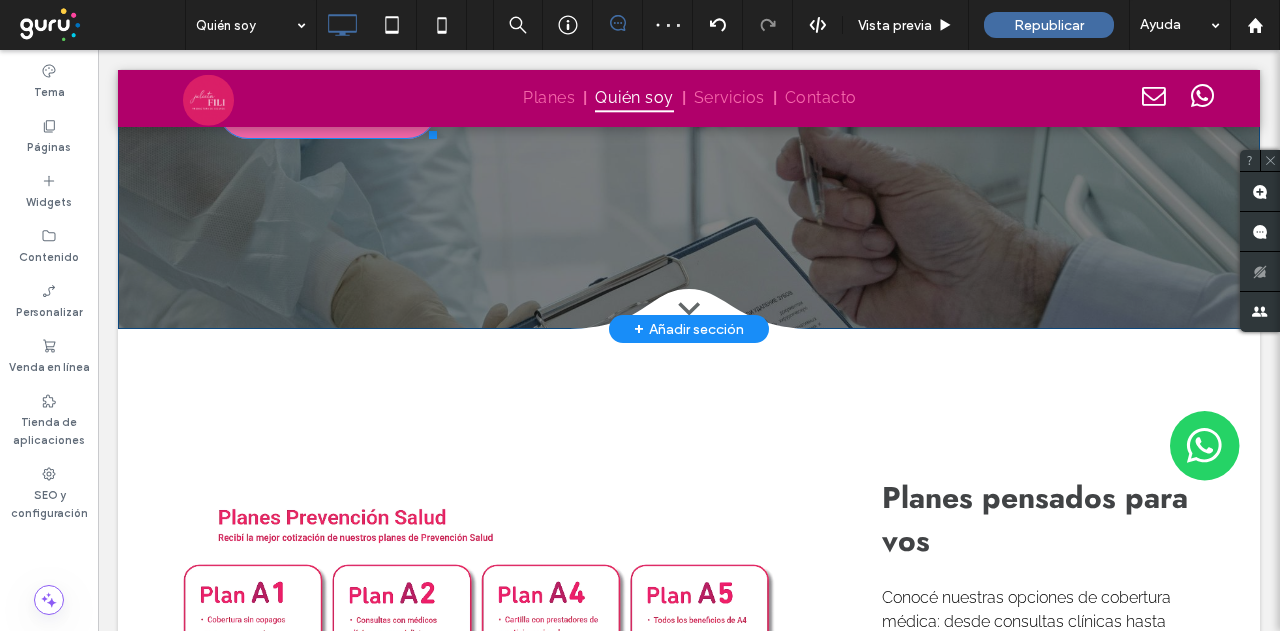 scroll, scrollTop: 500, scrollLeft: 0, axis: vertical 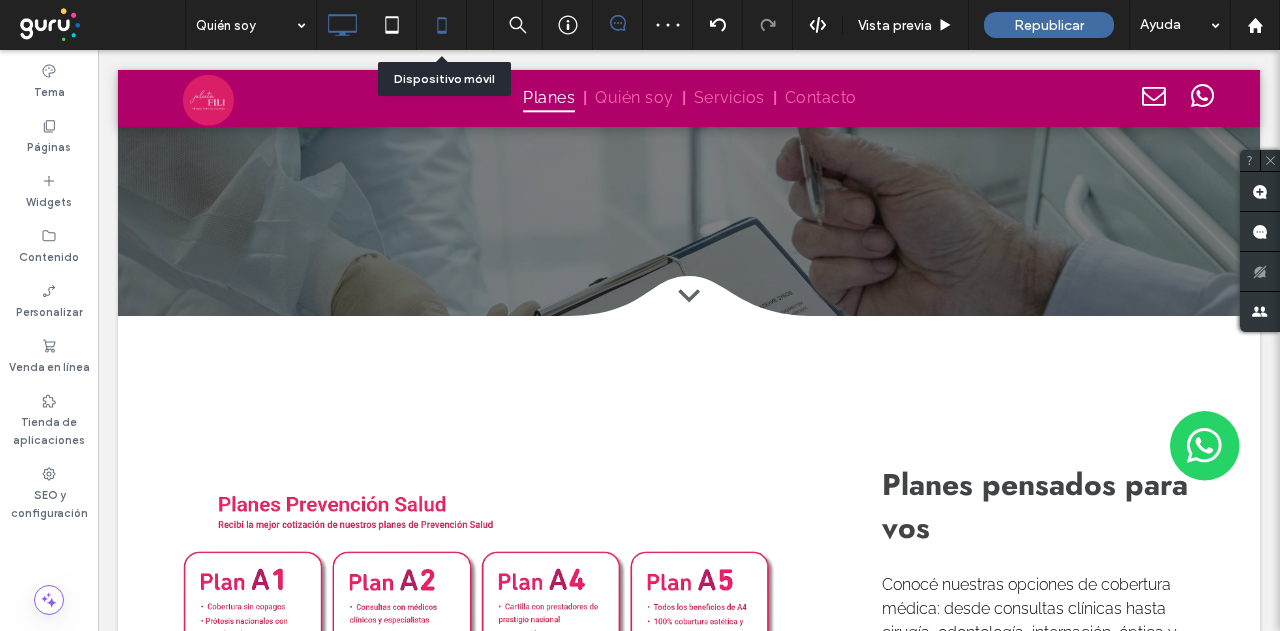 click 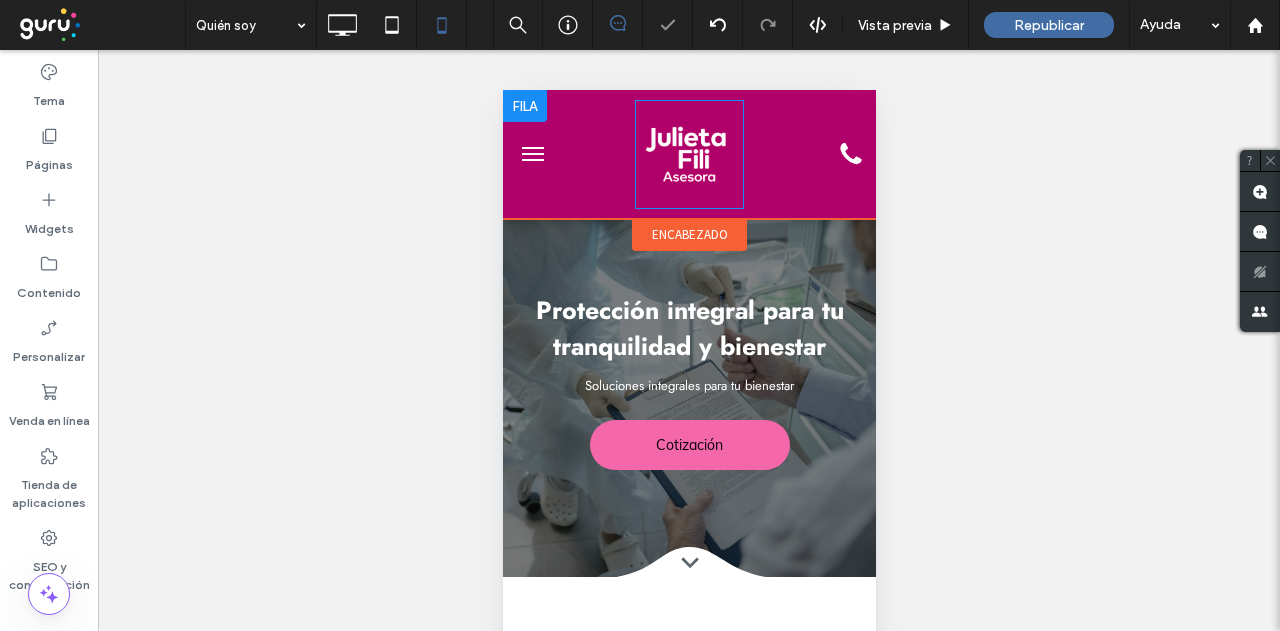 scroll, scrollTop: 0, scrollLeft: 0, axis: both 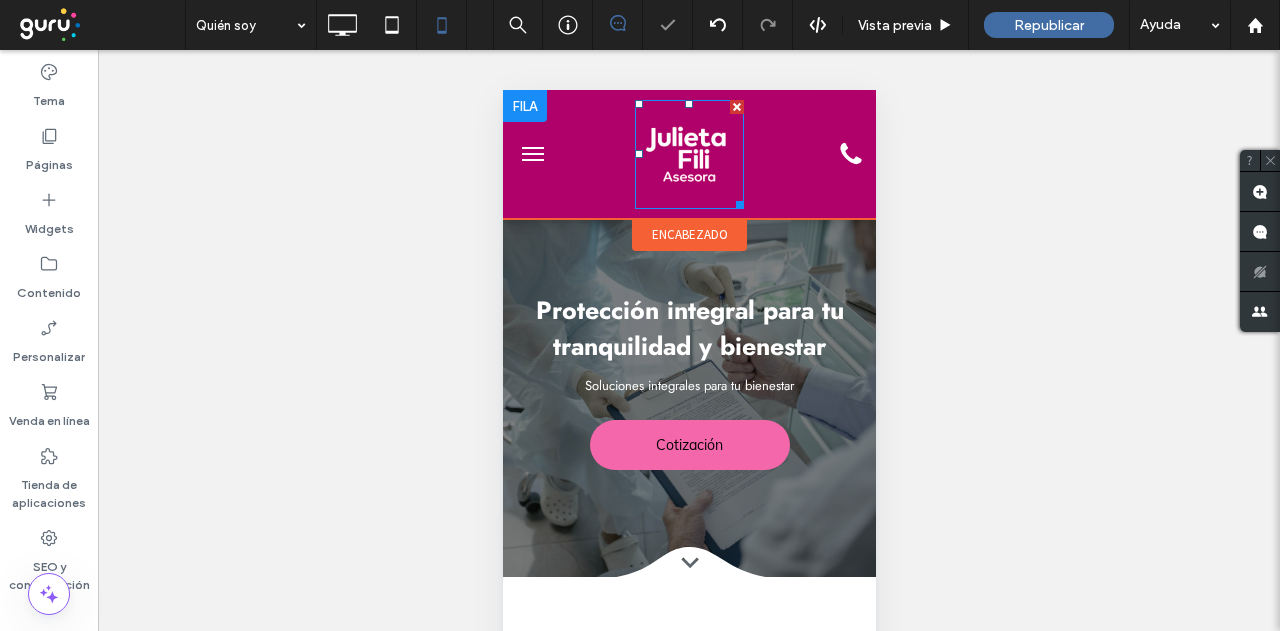 click at bounding box center [688, 154] 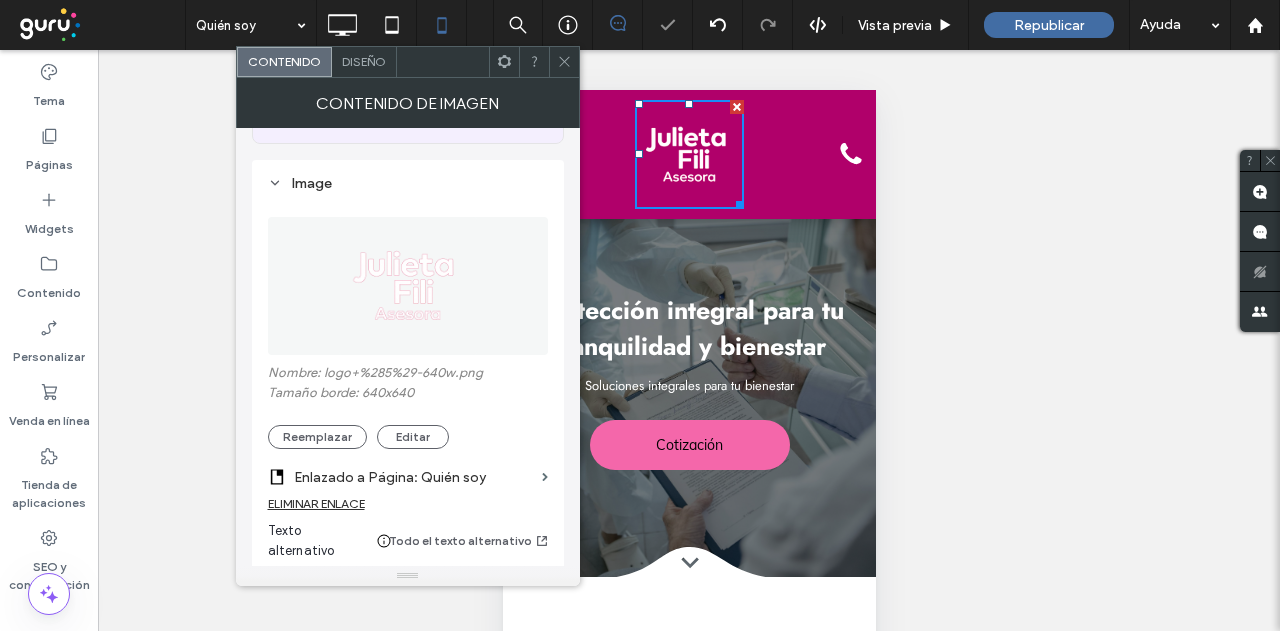 scroll, scrollTop: 200, scrollLeft: 0, axis: vertical 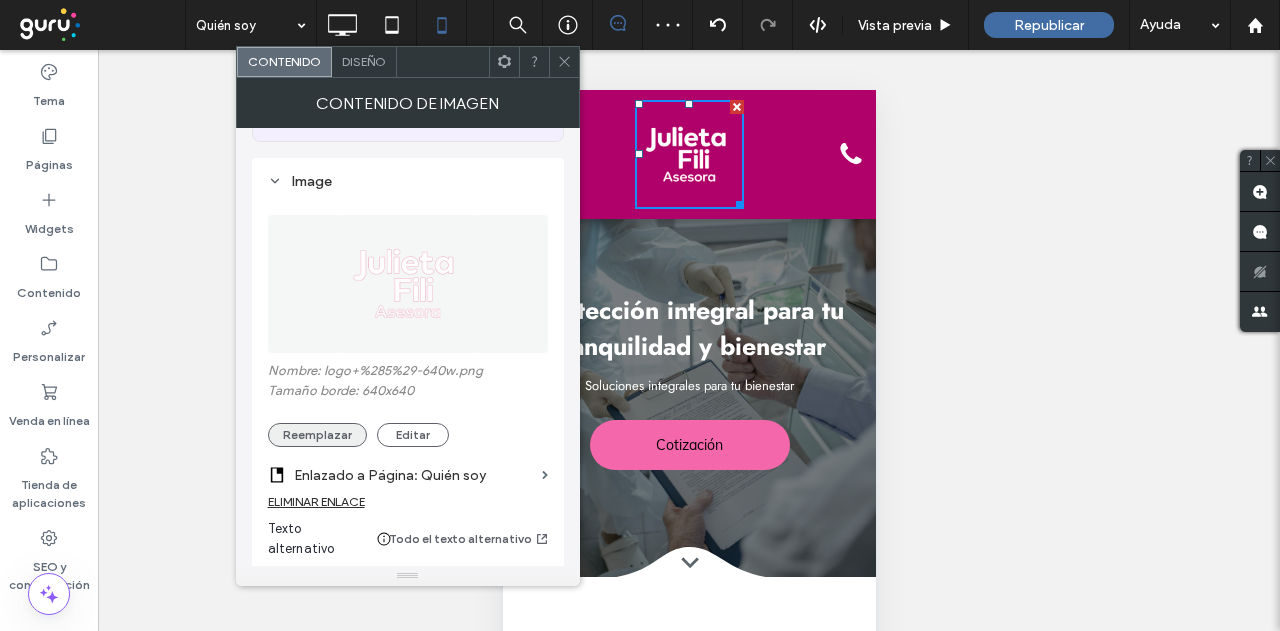 click on "Reemplazar" at bounding box center (317, 435) 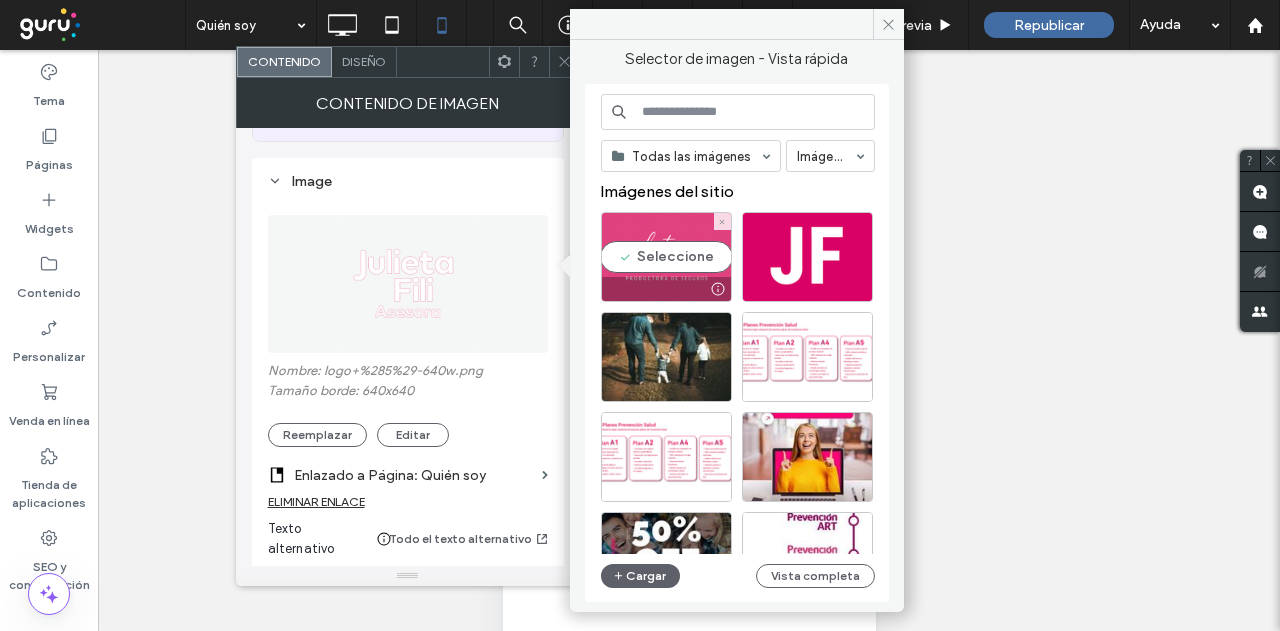 click on "Seleccione" at bounding box center [666, 257] 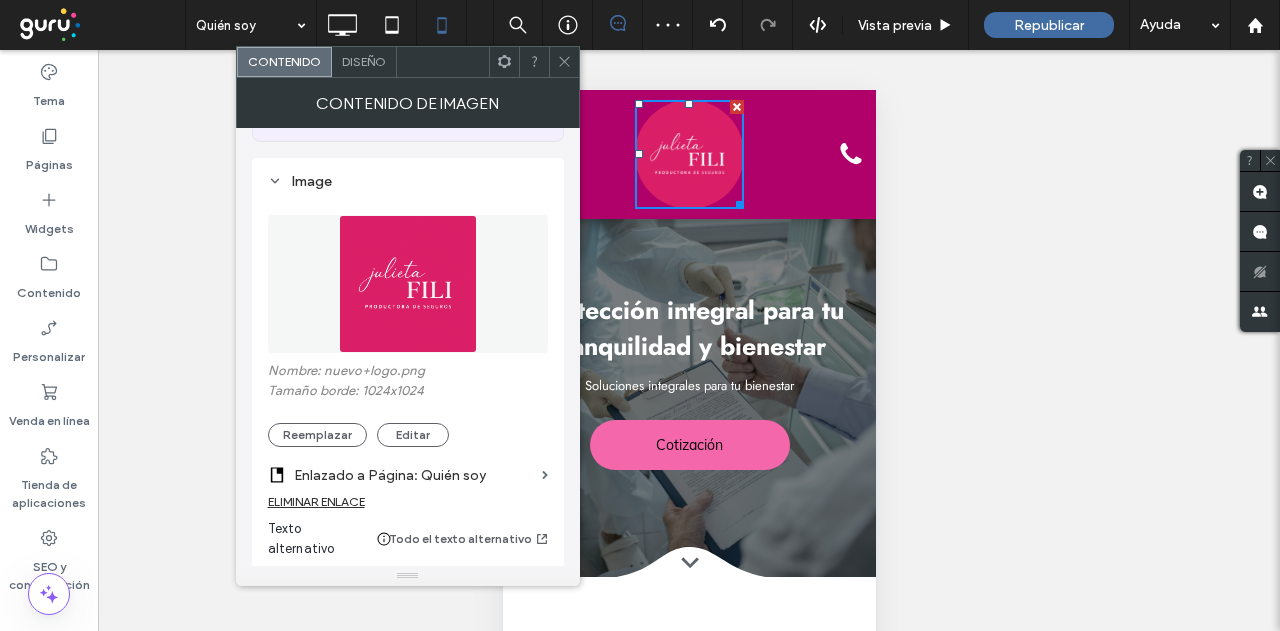 click 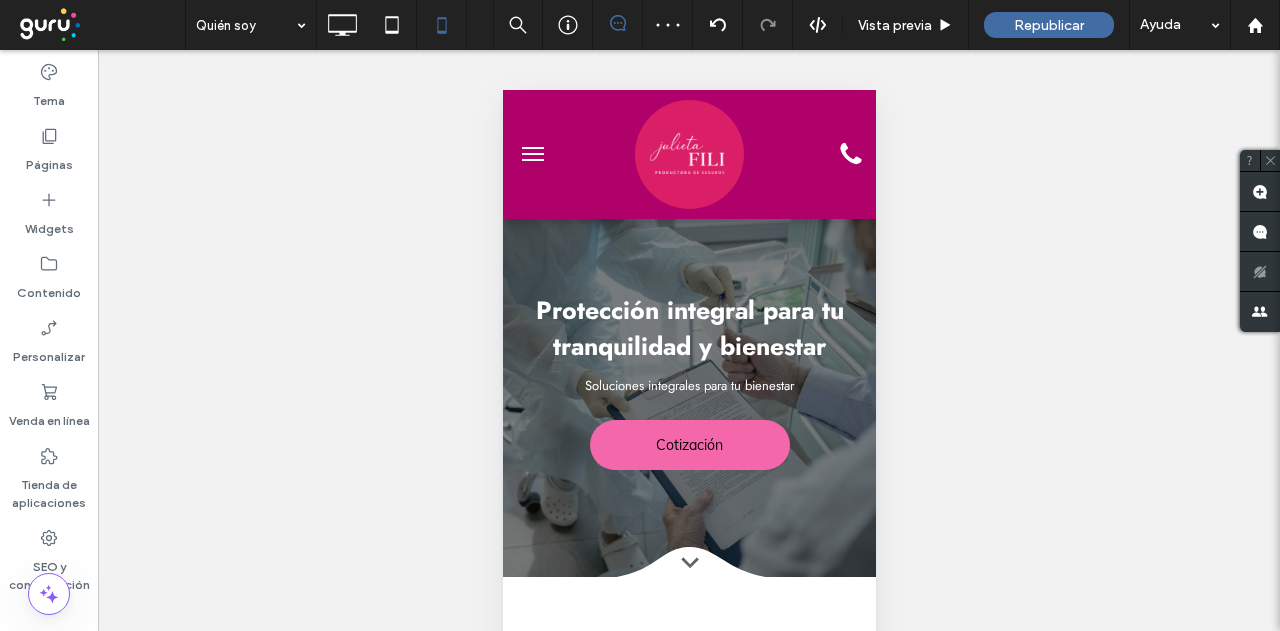 click at bounding box center [532, 154] 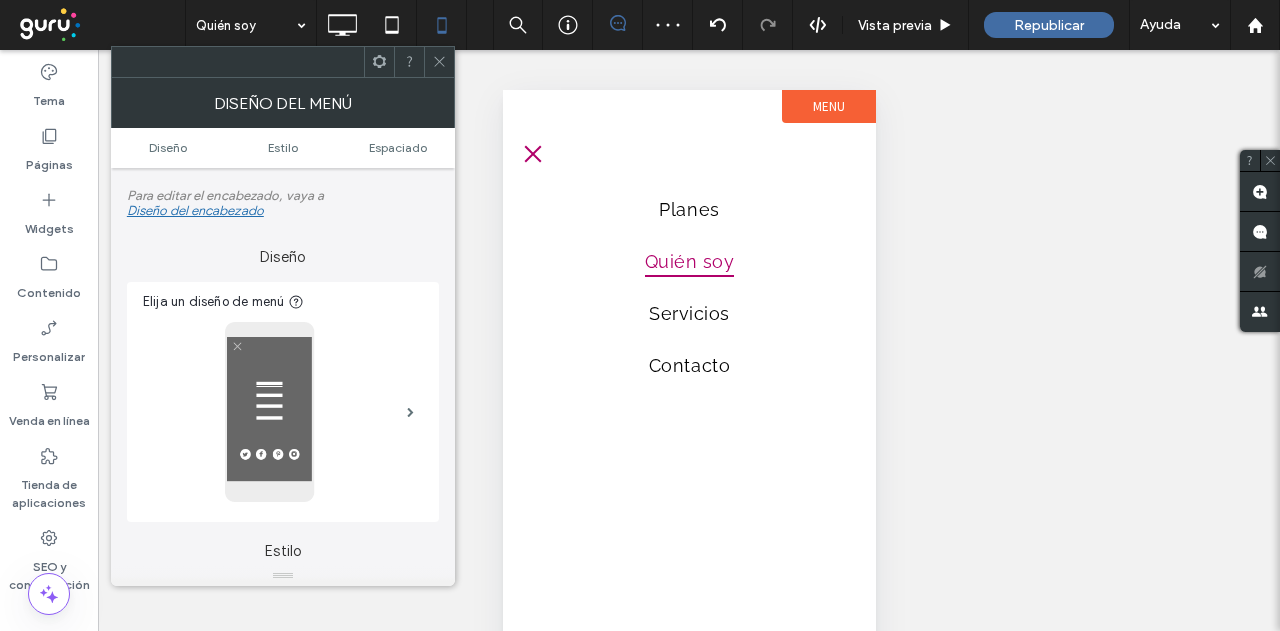 click at bounding box center [532, 154] 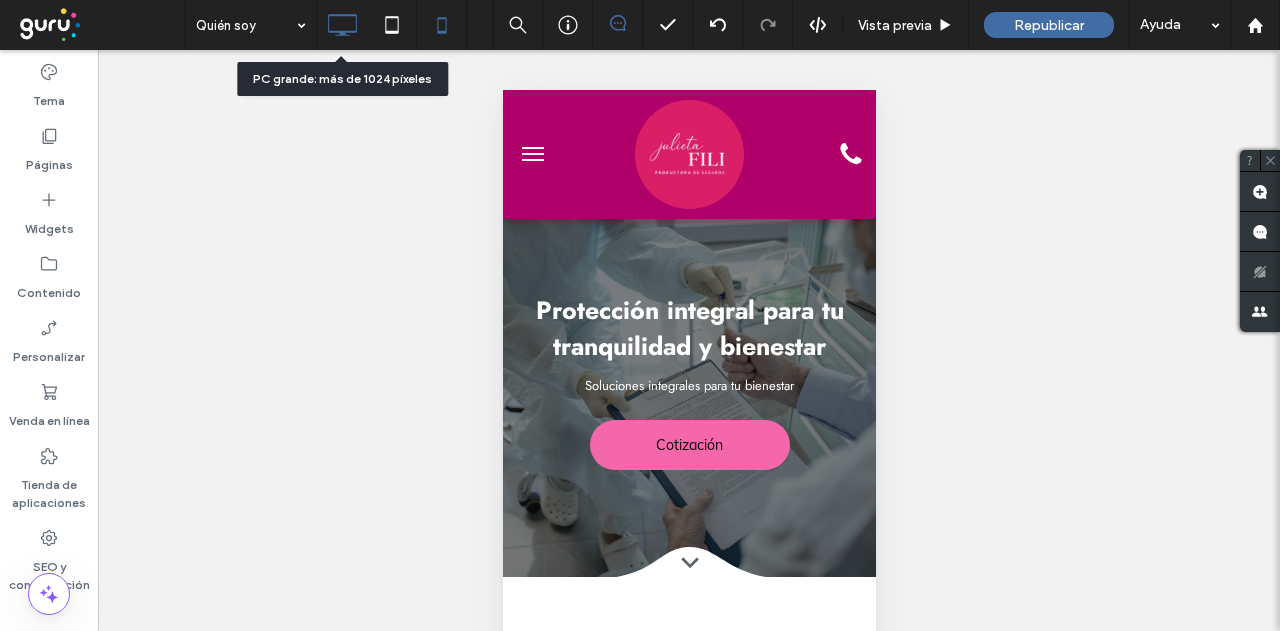 click 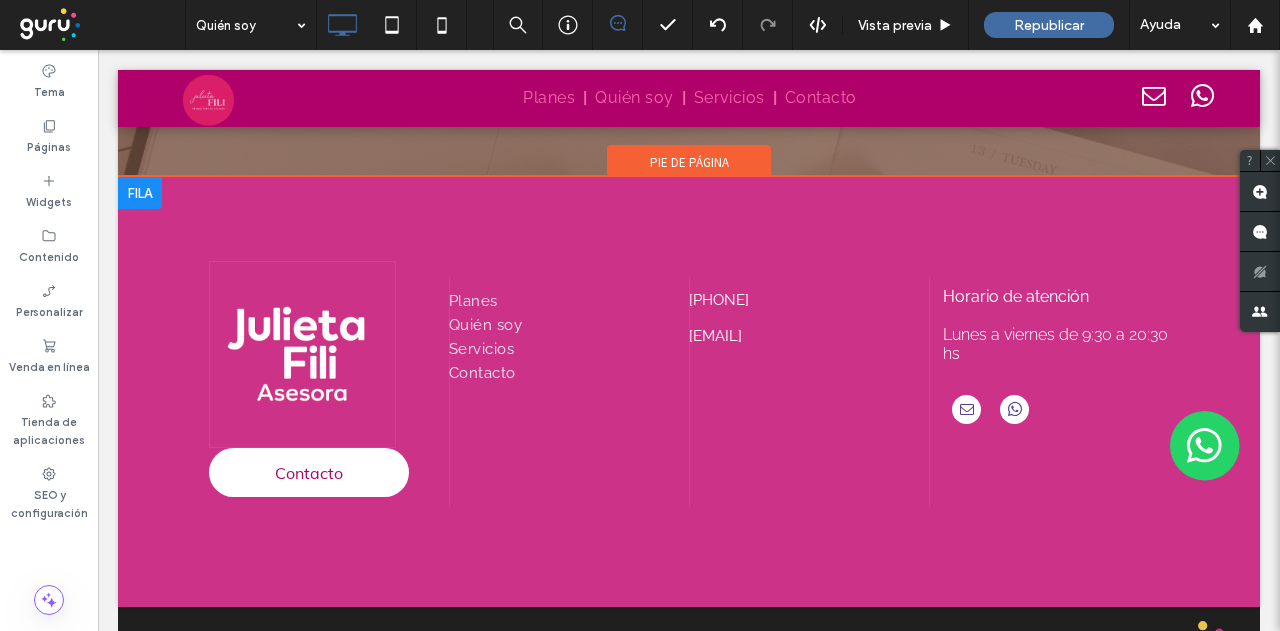 scroll, scrollTop: 4958, scrollLeft: 0, axis: vertical 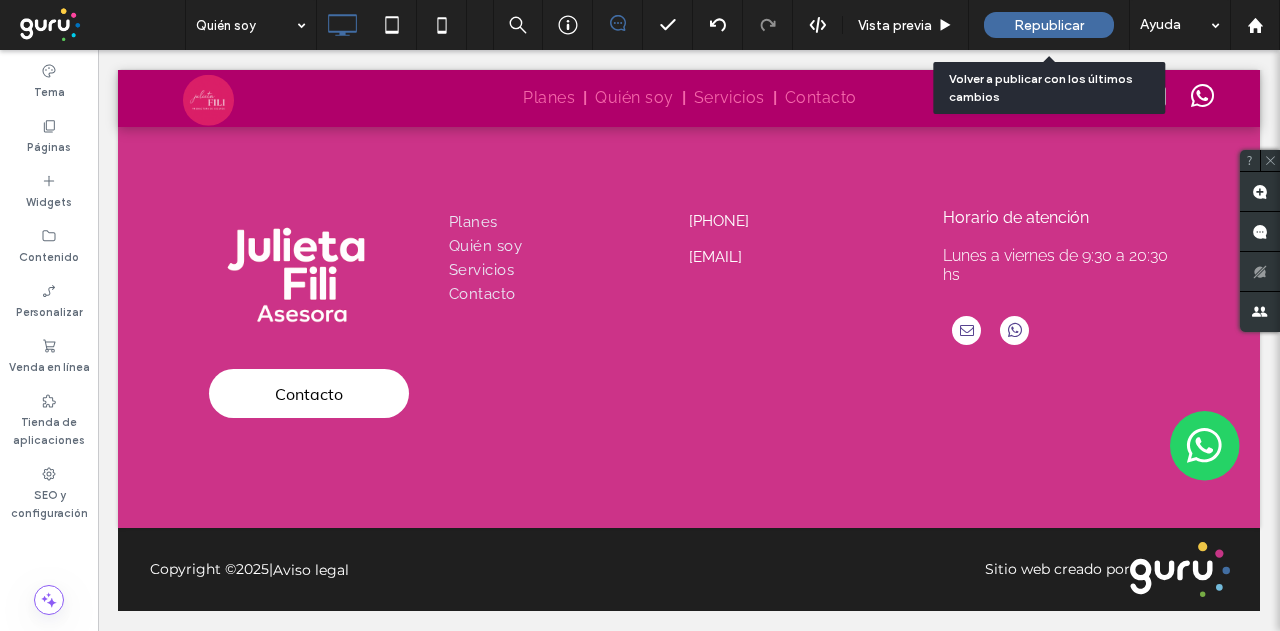 click on "Republicar" at bounding box center [1049, 25] 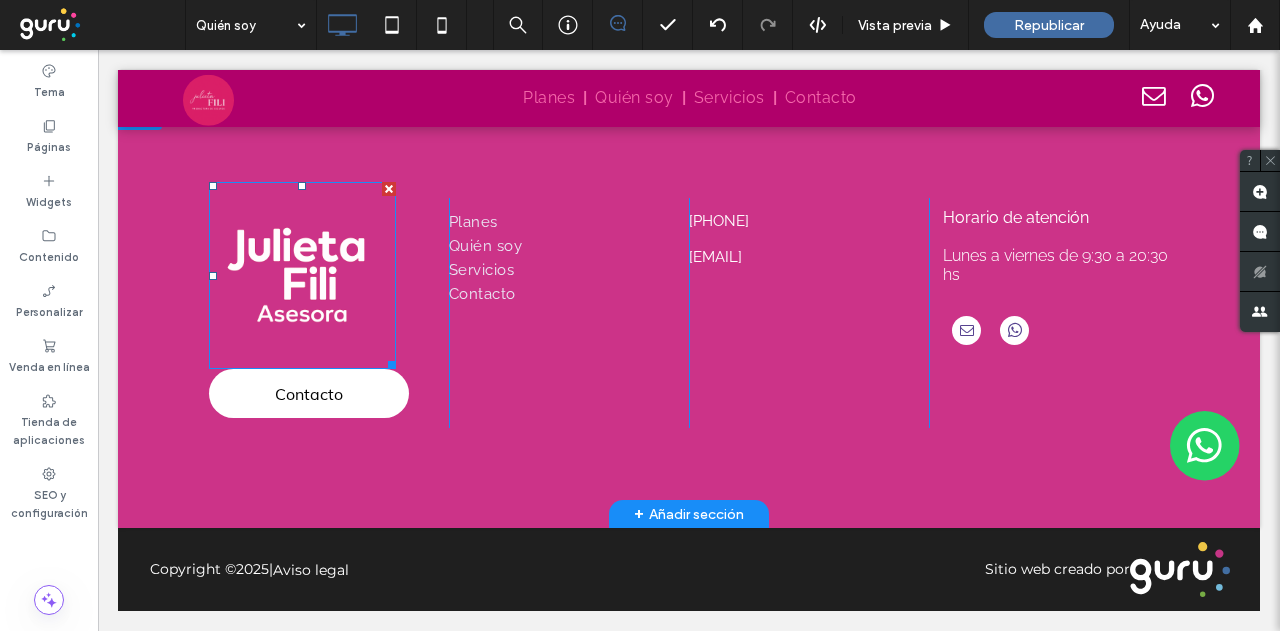 click at bounding box center [302, 275] 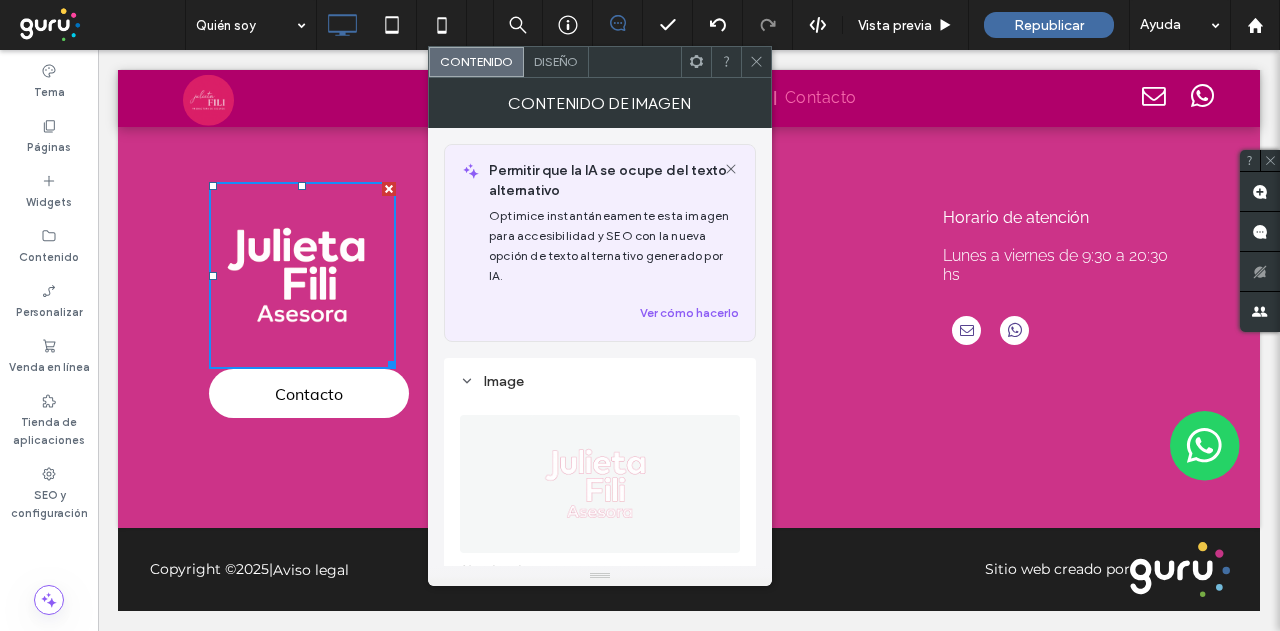 scroll, scrollTop: 200, scrollLeft: 0, axis: vertical 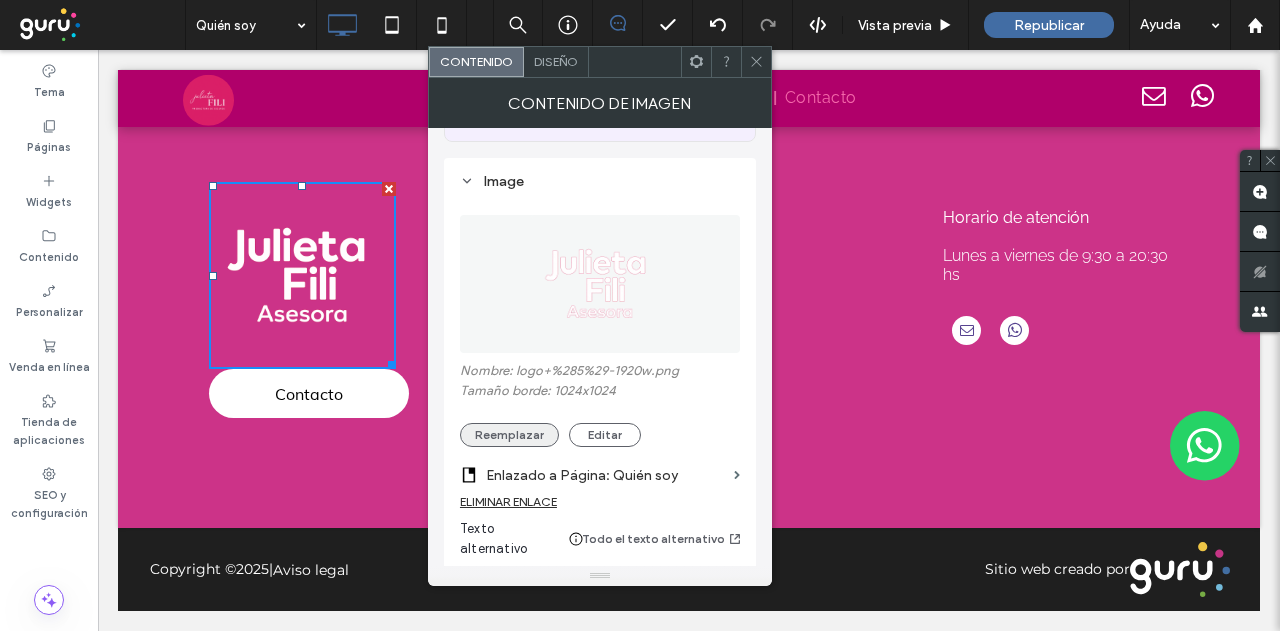 click on "Reemplazar" at bounding box center [509, 435] 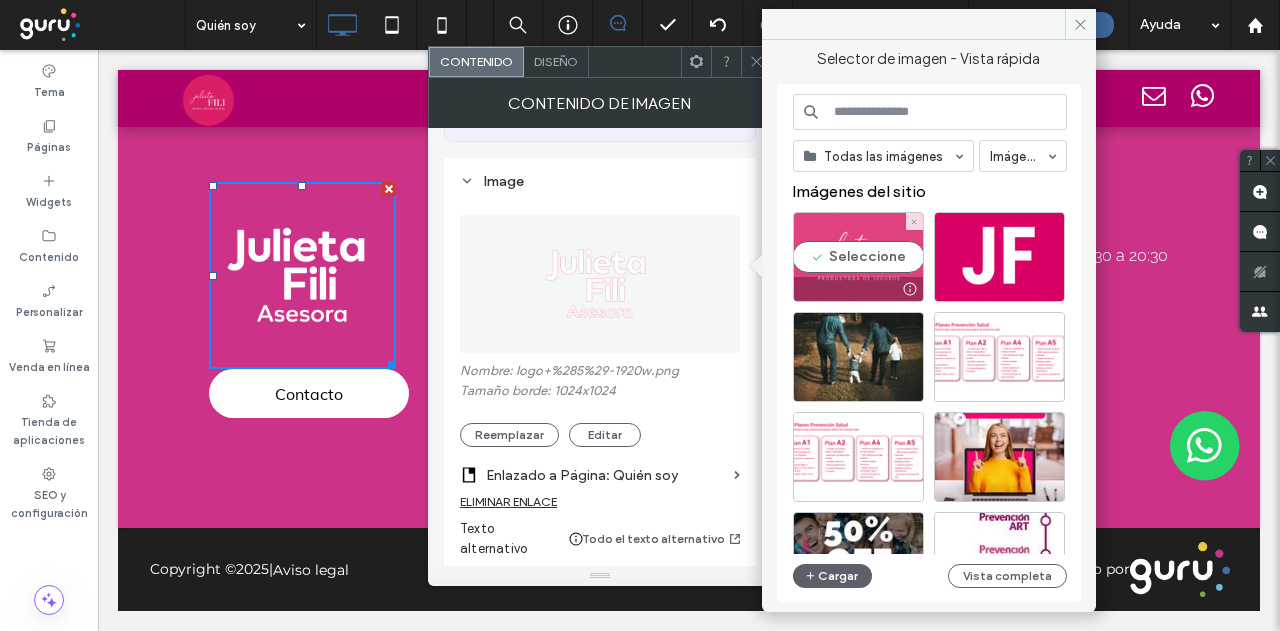 click on "Seleccione" at bounding box center (858, 257) 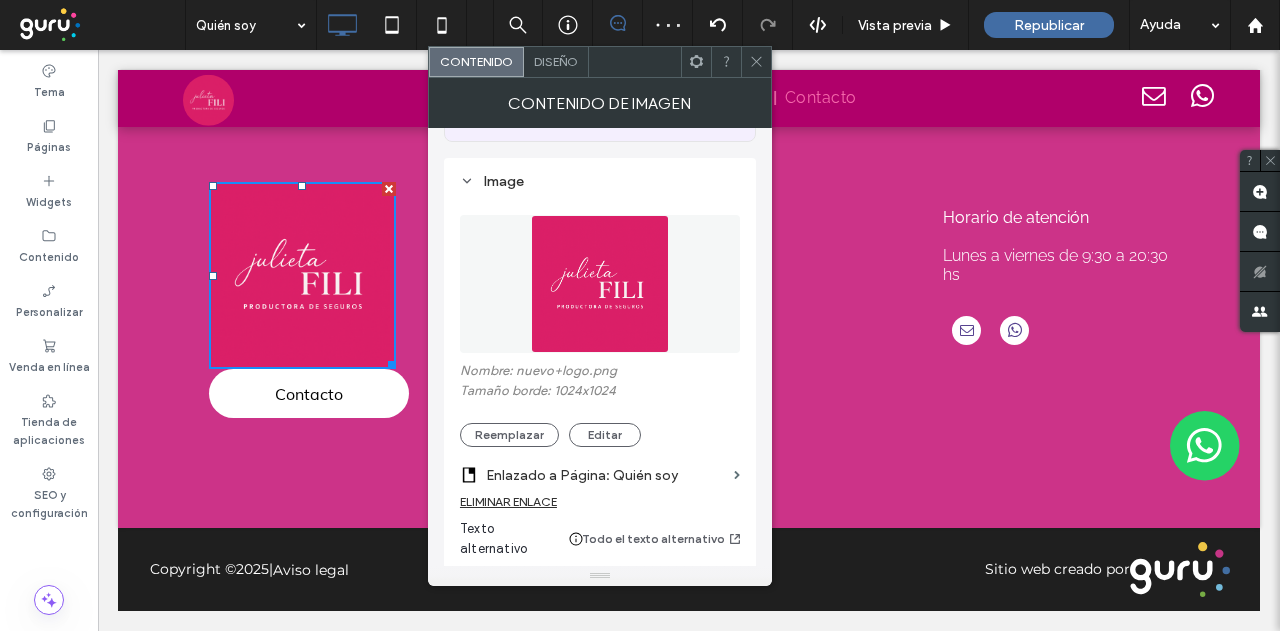 click on "Diseño" at bounding box center (556, 61) 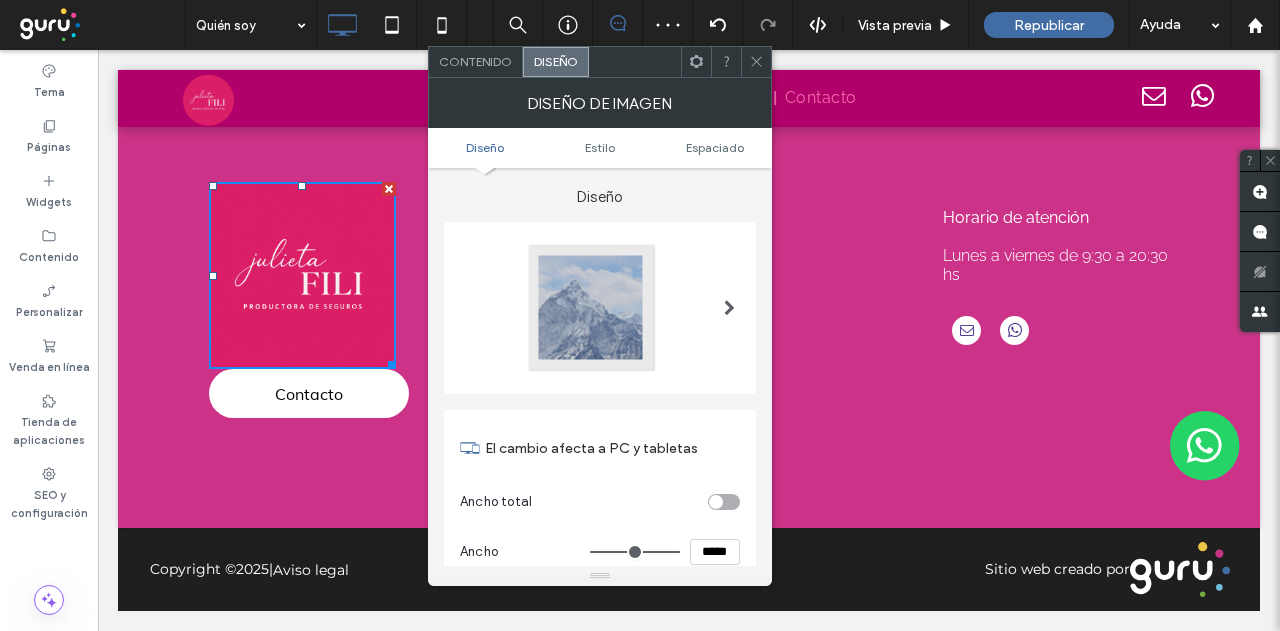click at bounding box center [729, 308] 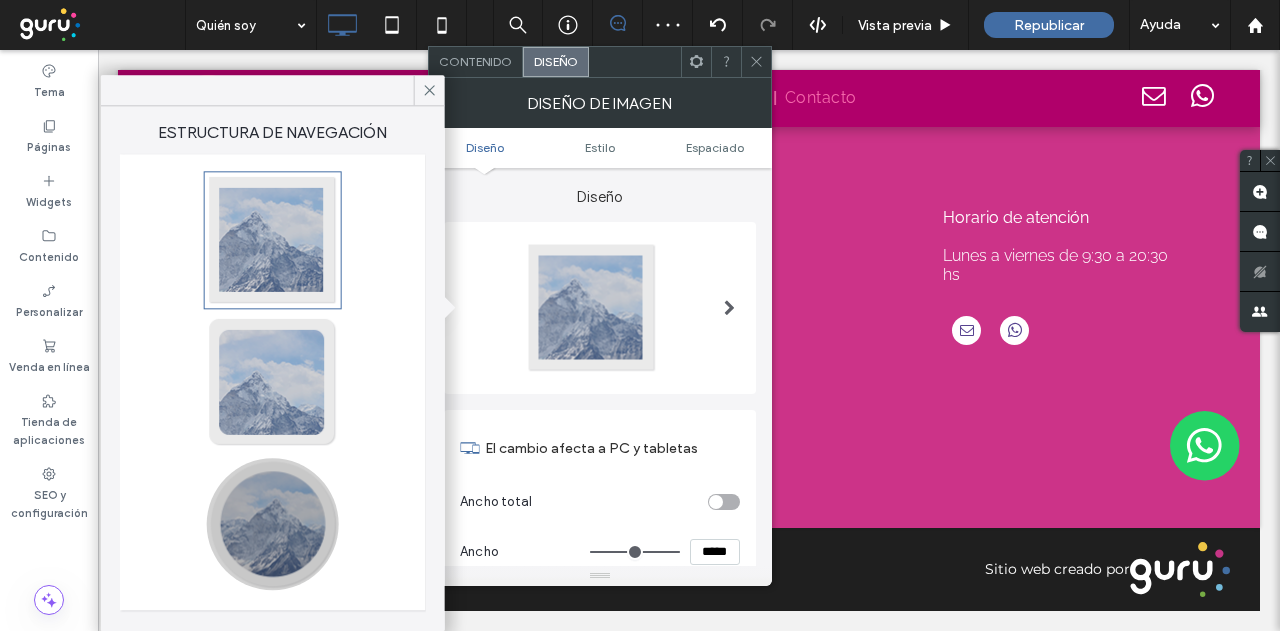 click at bounding box center (273, 524) 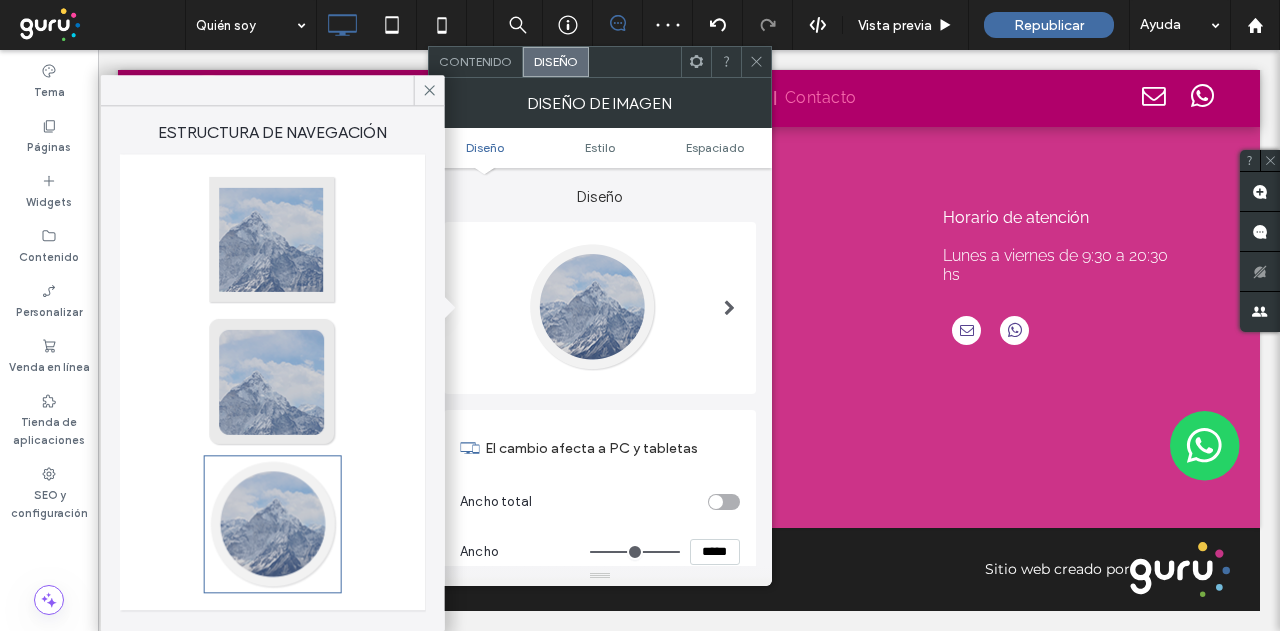 type on "**" 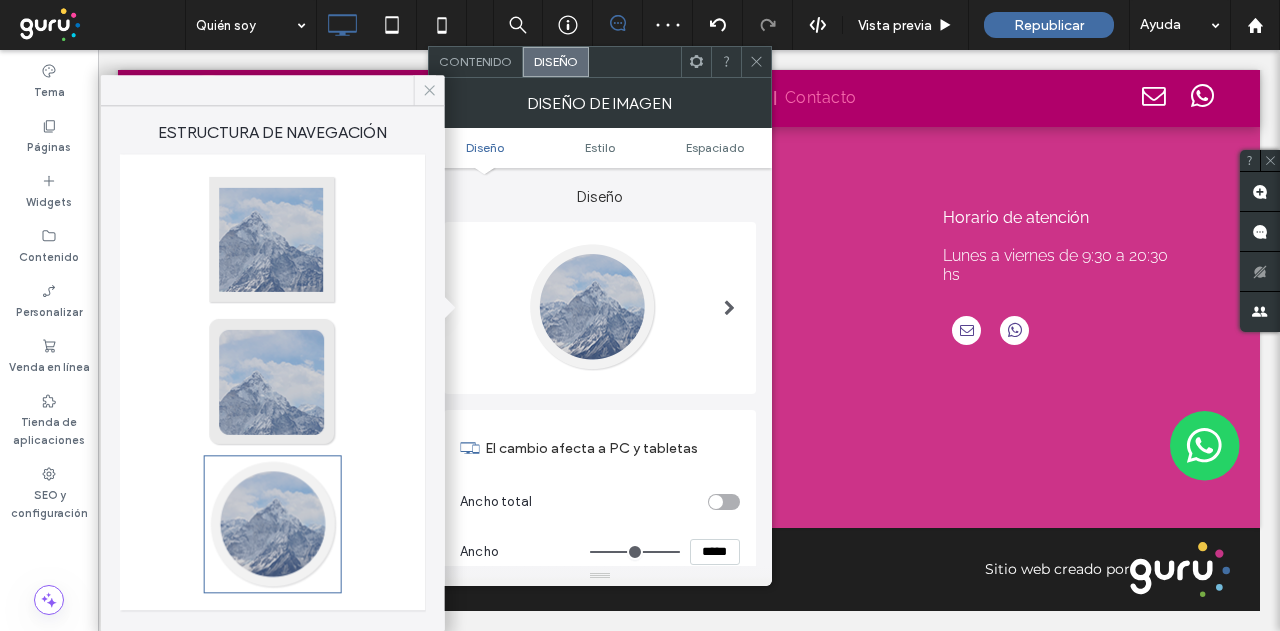 click 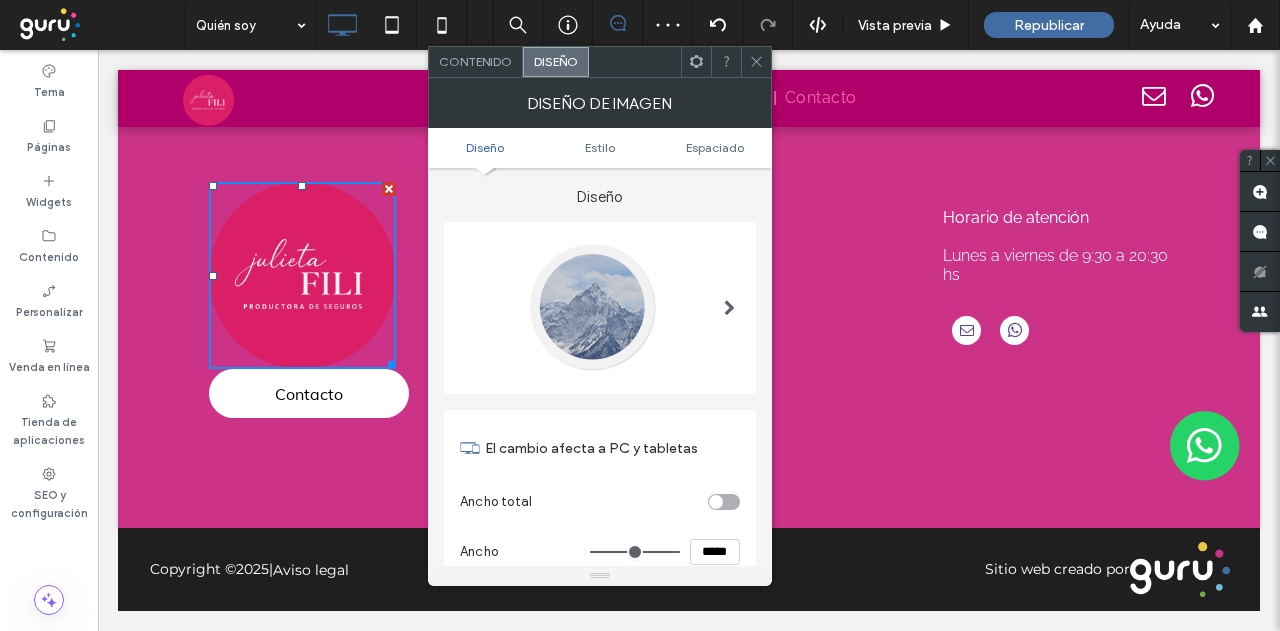 click at bounding box center (756, 62) 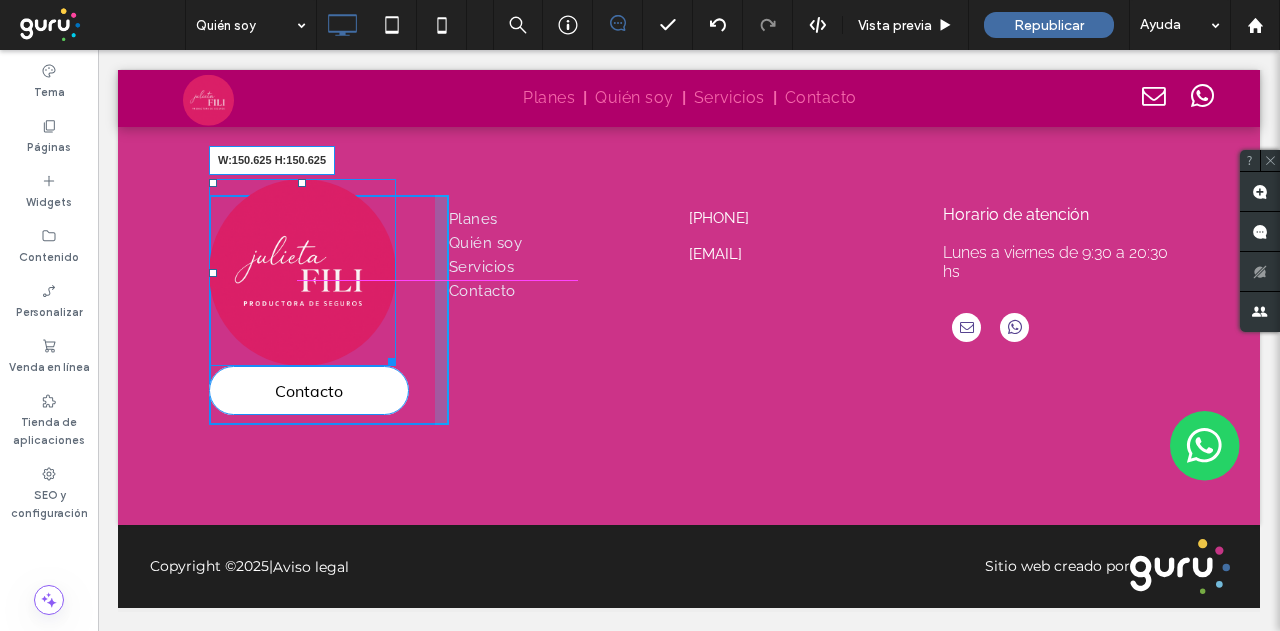 drag, startPoint x: 379, startPoint y: 349, endPoint x: 369, endPoint y: 328, distance: 23.259407 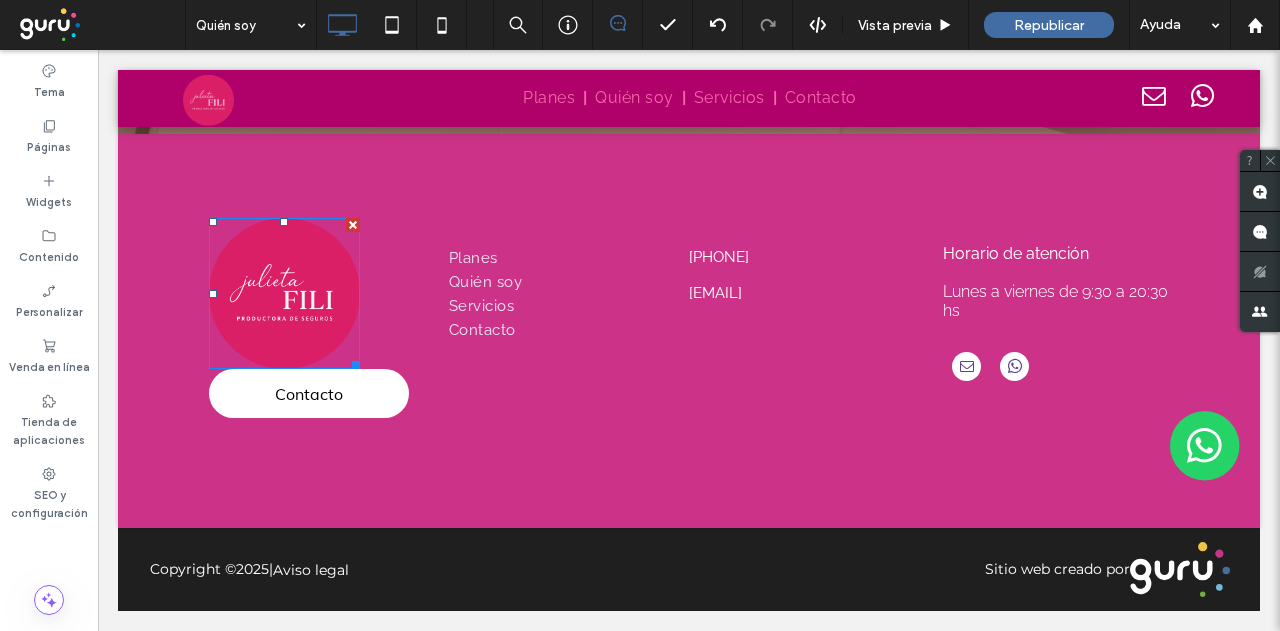 scroll, scrollTop: 4922, scrollLeft: 0, axis: vertical 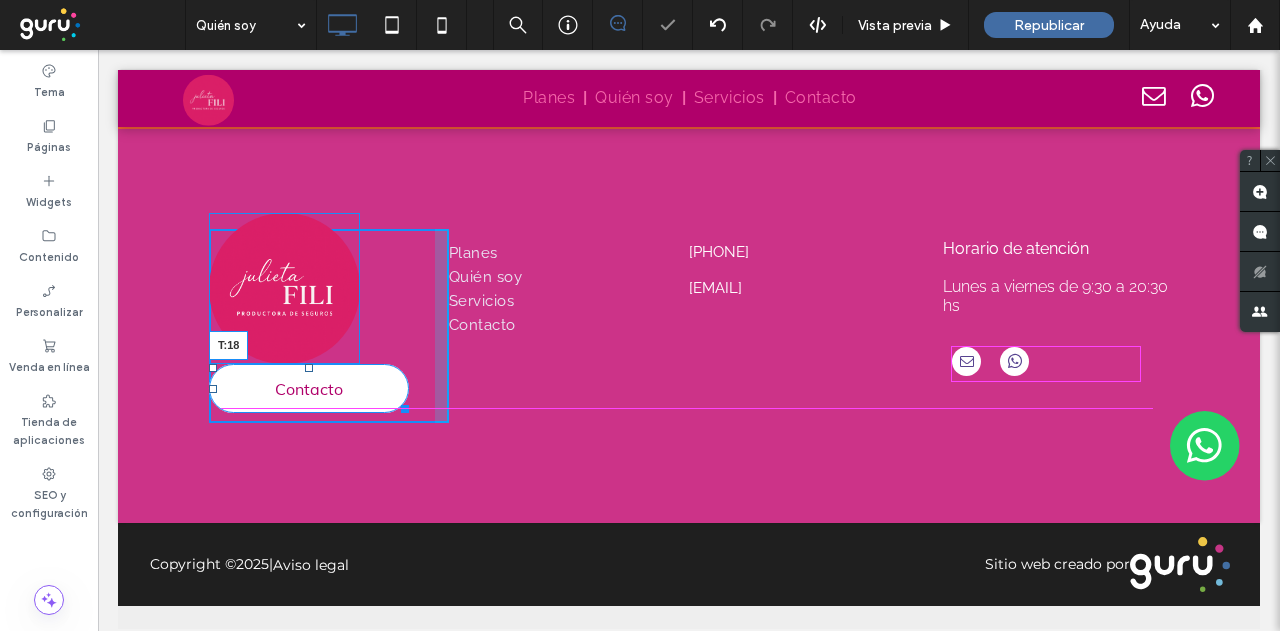 drag, startPoint x: 303, startPoint y: 373, endPoint x: 399, endPoint y: 439, distance: 116.498924 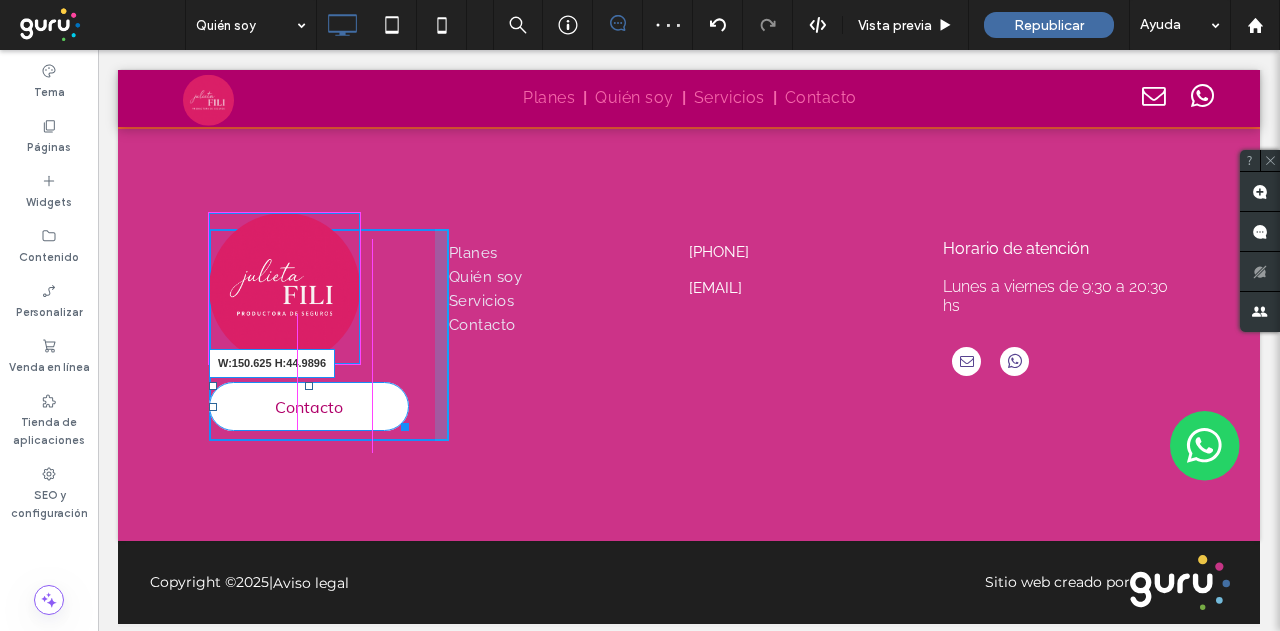 drag, startPoint x: 390, startPoint y: 431, endPoint x: 443, endPoint y: 477, distance: 70.178345 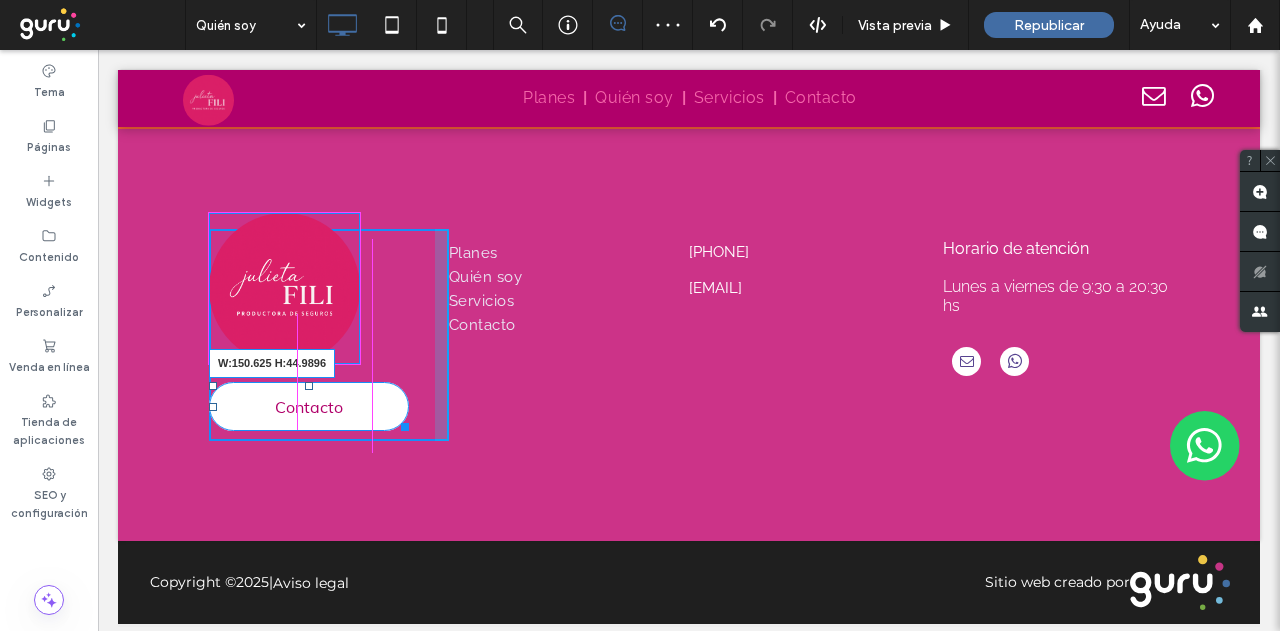 click at bounding box center (401, 423) 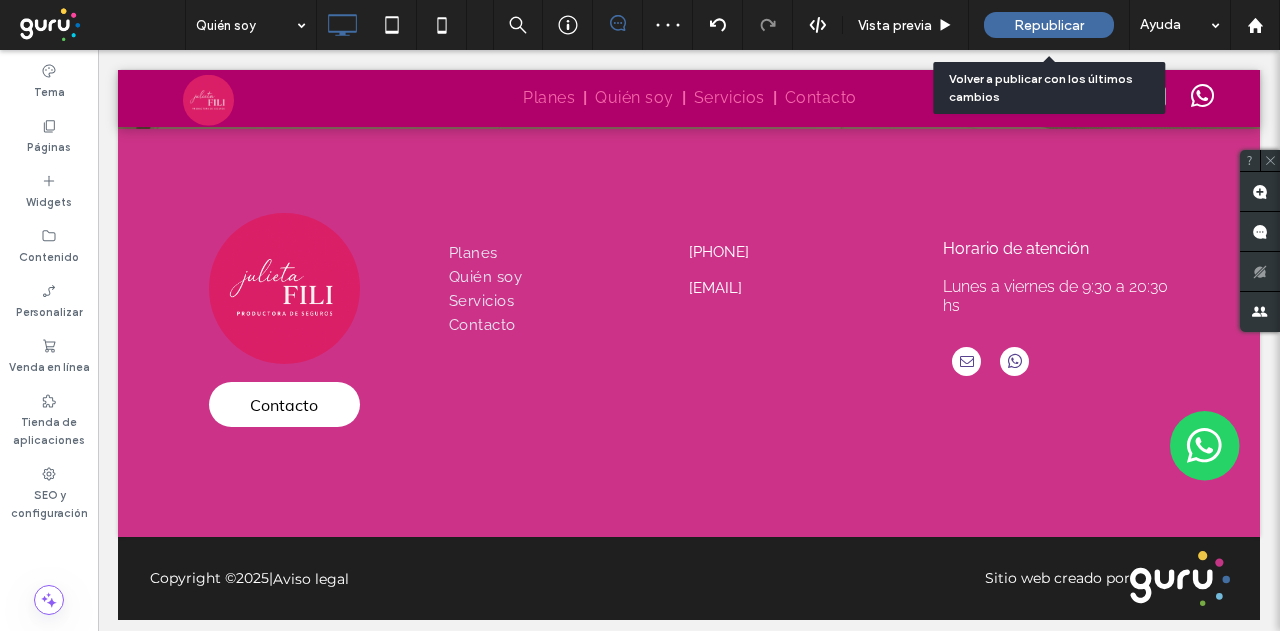 click on "Republicar" at bounding box center [1049, 25] 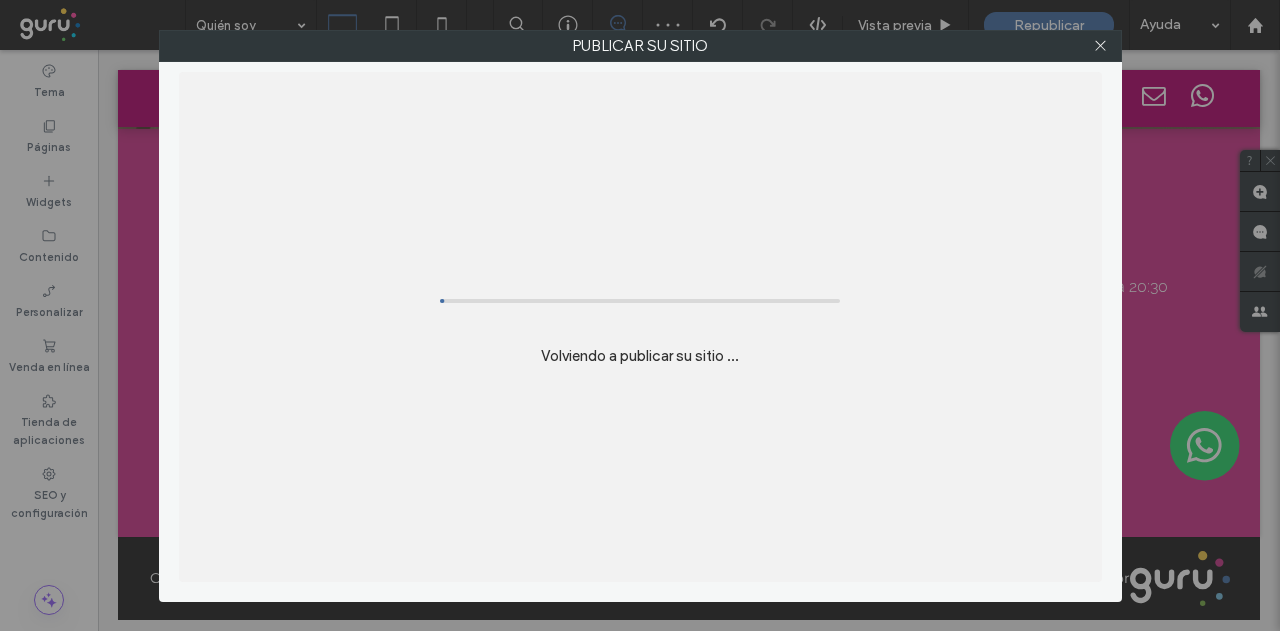 scroll, scrollTop: 4722, scrollLeft: 0, axis: vertical 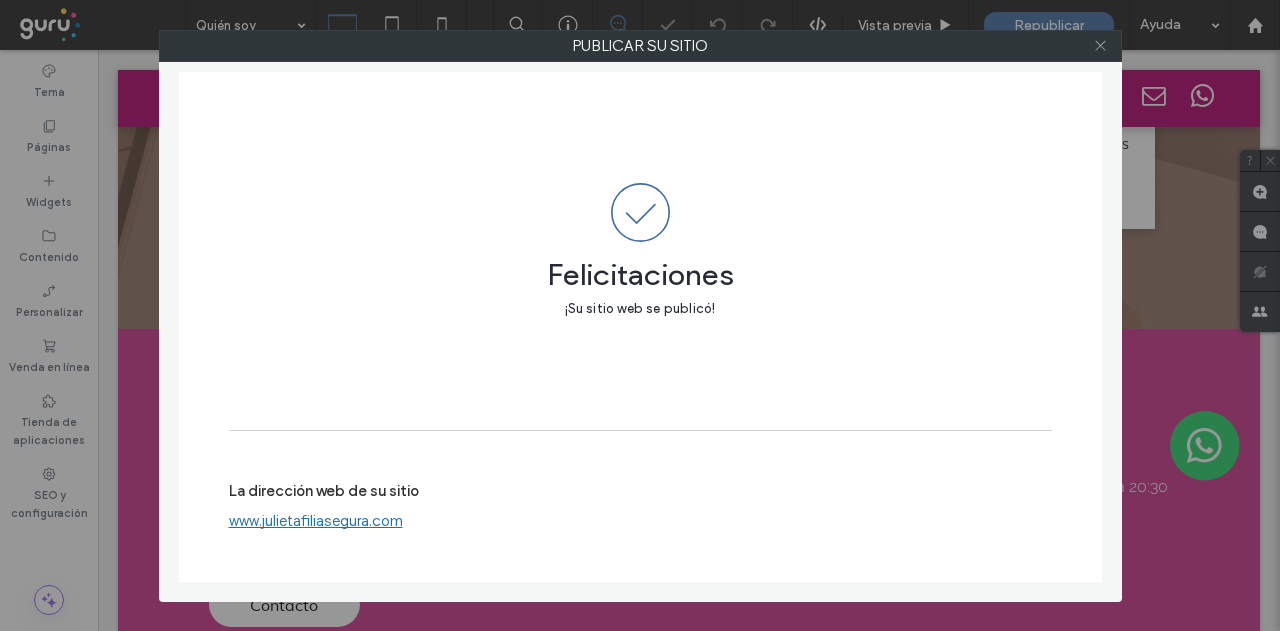 click 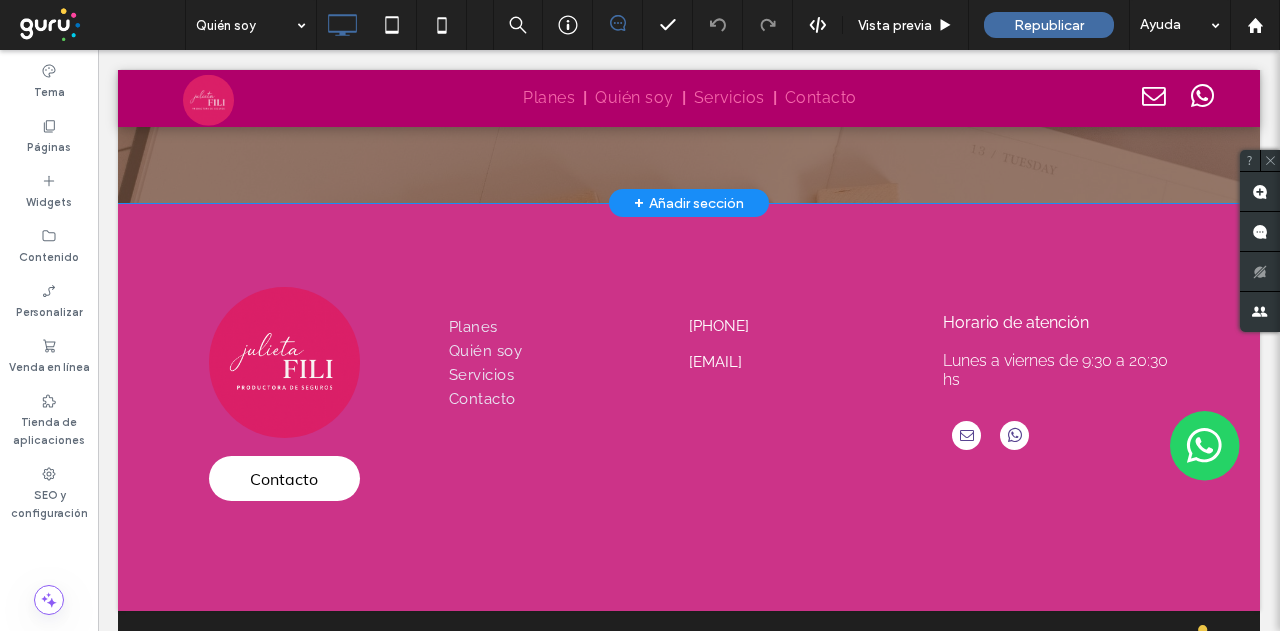scroll, scrollTop: 4936, scrollLeft: 0, axis: vertical 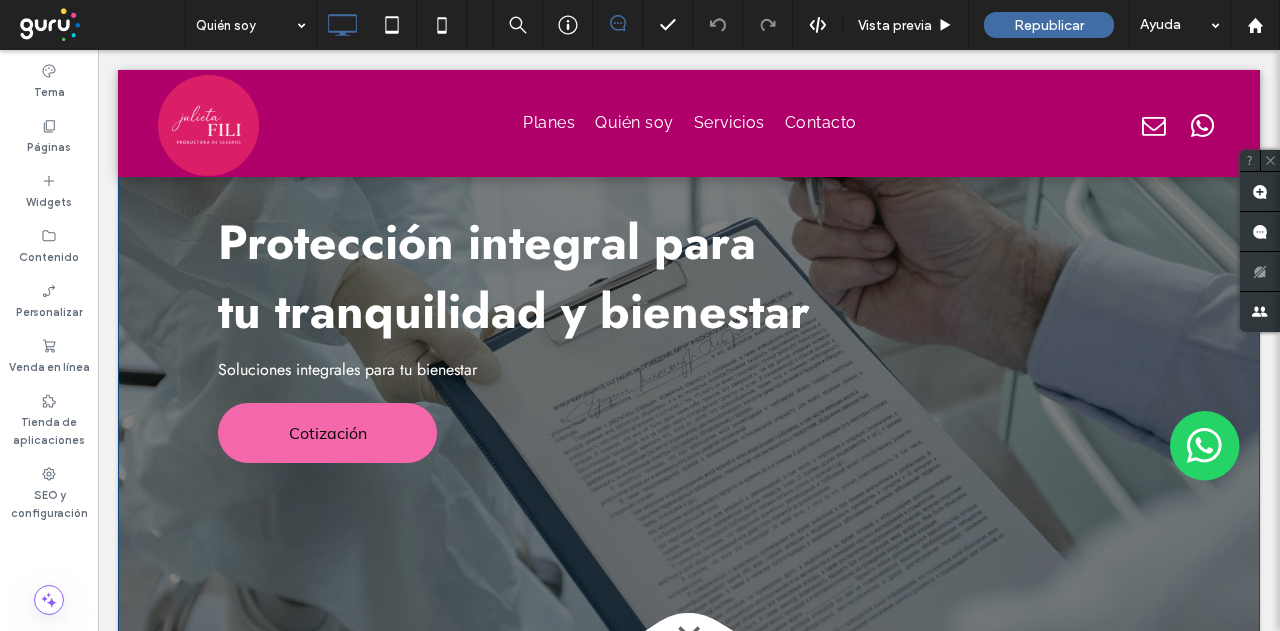 drag, startPoint x: 638, startPoint y: 459, endPoint x: 644, endPoint y: 537, distance: 78.23043 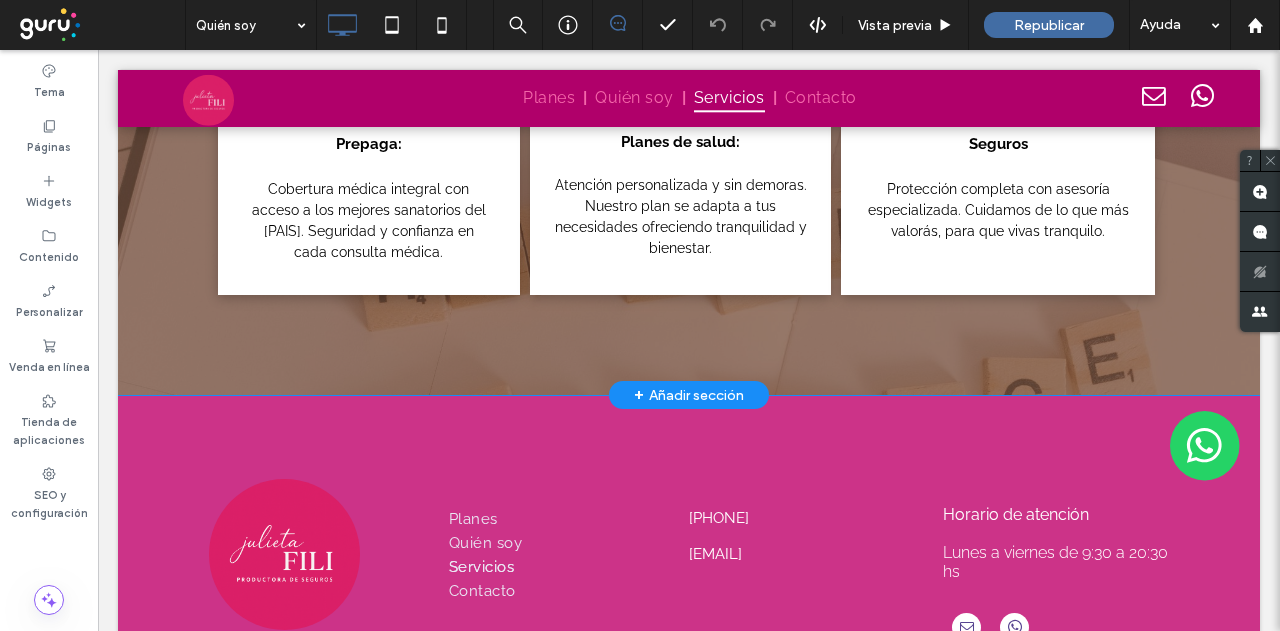 scroll, scrollTop: 4636, scrollLeft: 0, axis: vertical 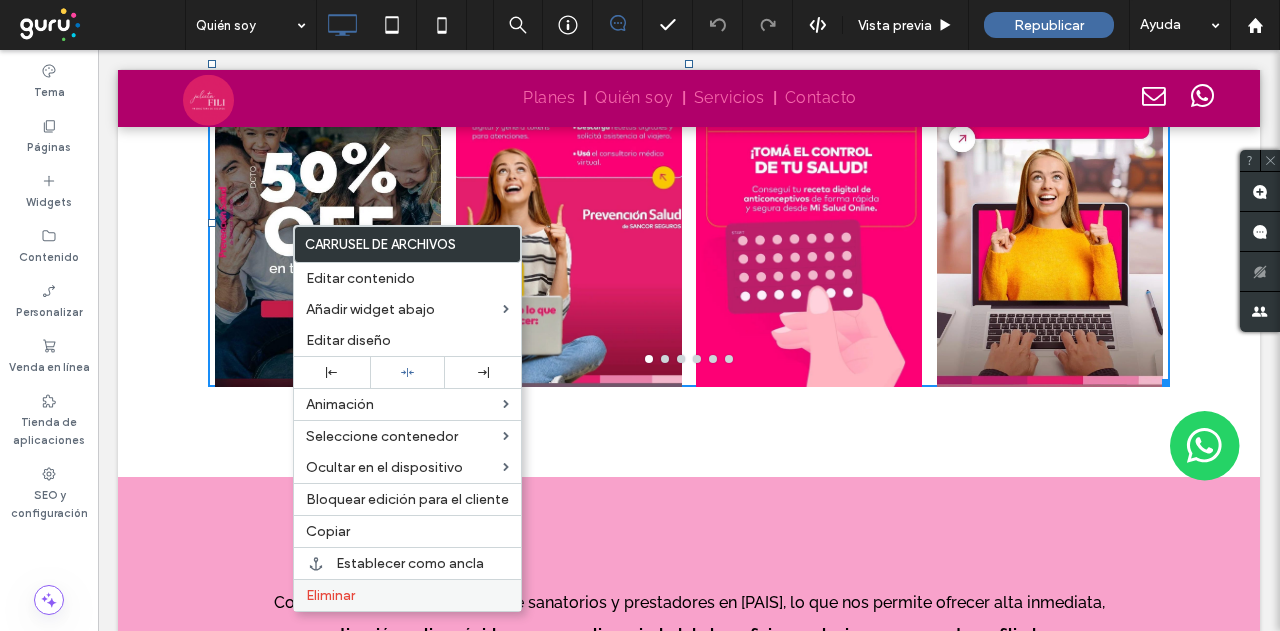 click on "Eliminar" at bounding box center (330, 595) 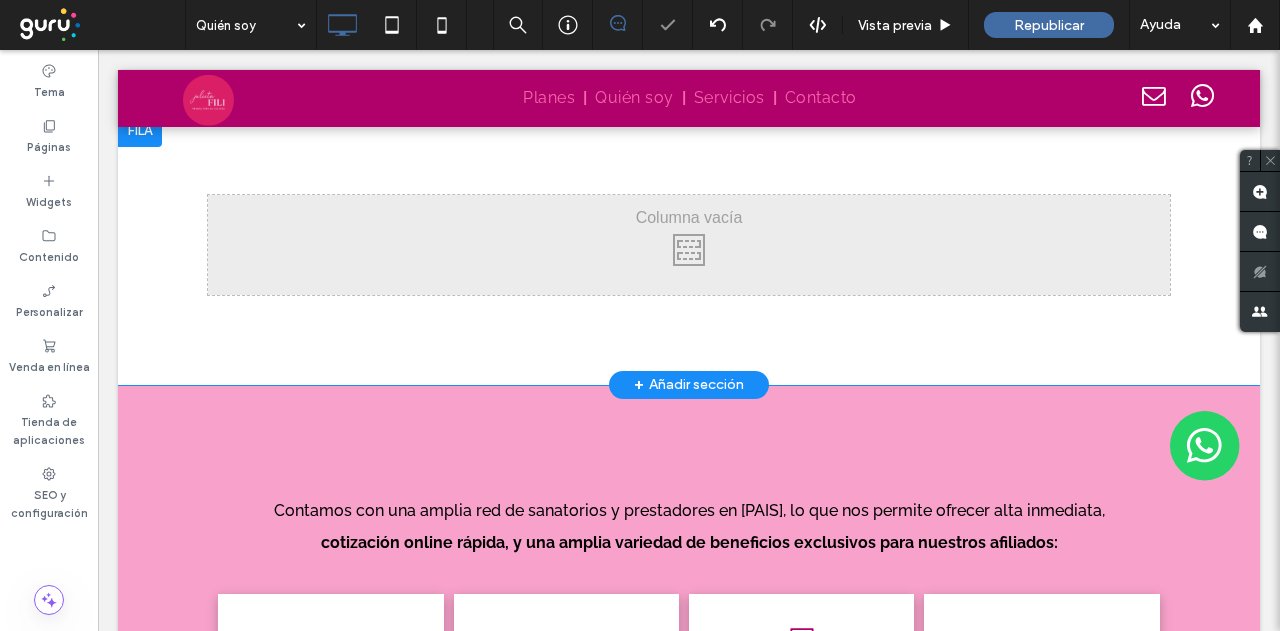 scroll, scrollTop: 2900, scrollLeft: 0, axis: vertical 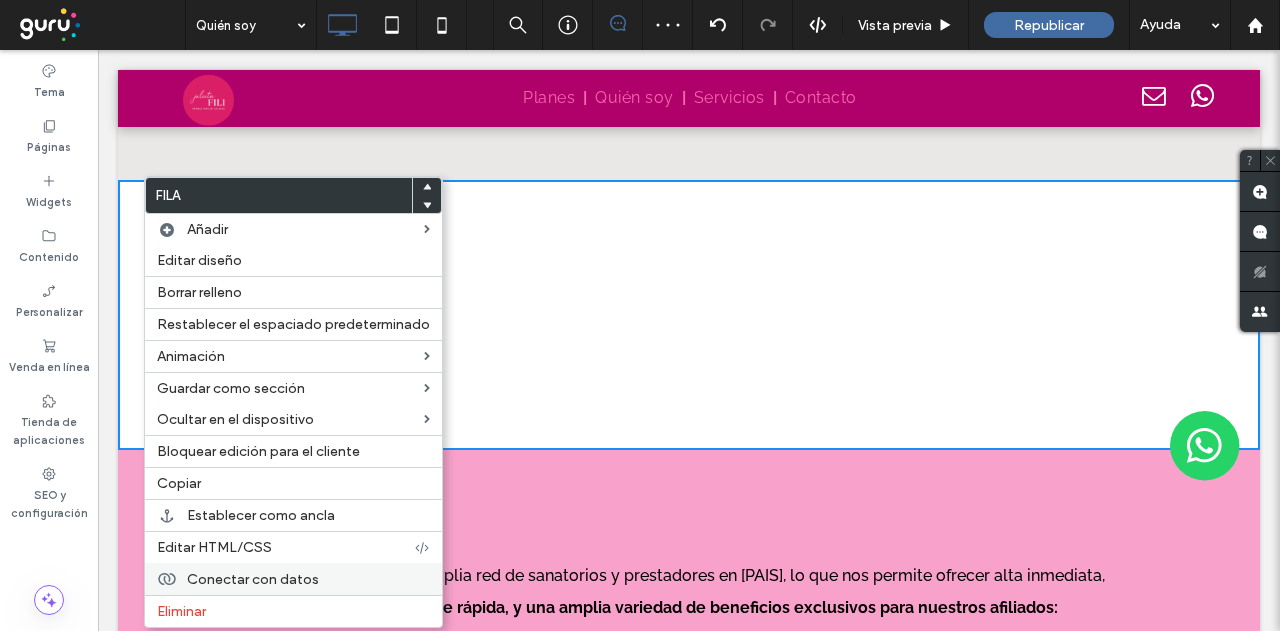 drag, startPoint x: 219, startPoint y: 603, endPoint x: 230, endPoint y: 585, distance: 21.095022 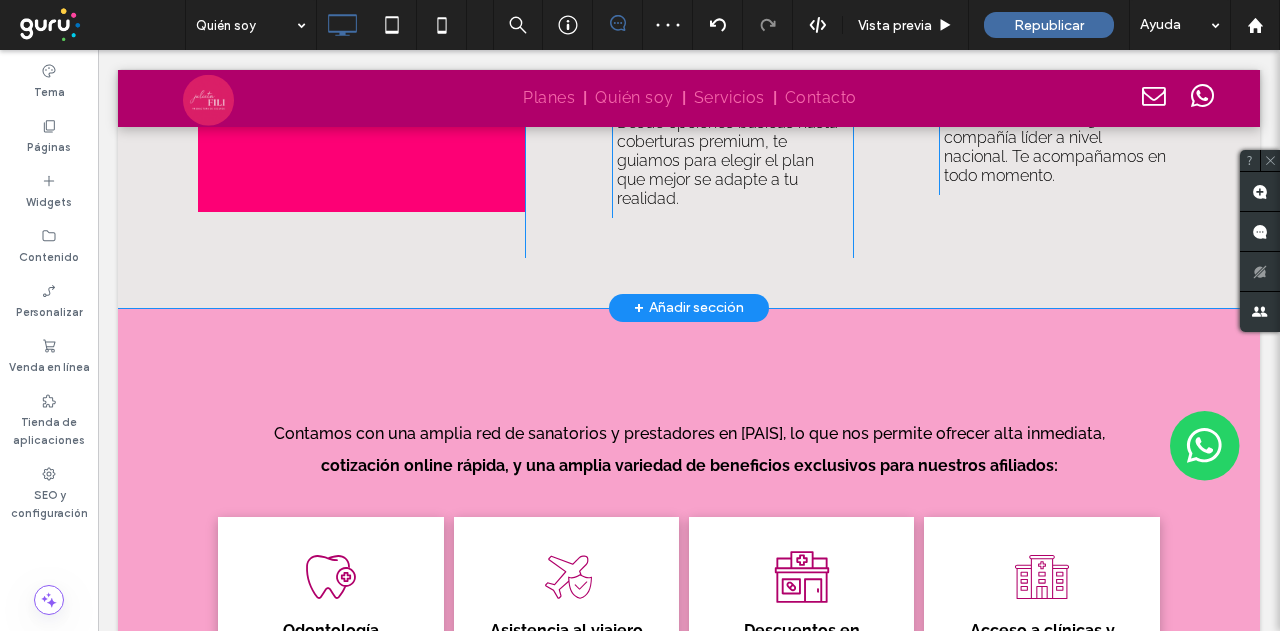 scroll, scrollTop: 2700, scrollLeft: 0, axis: vertical 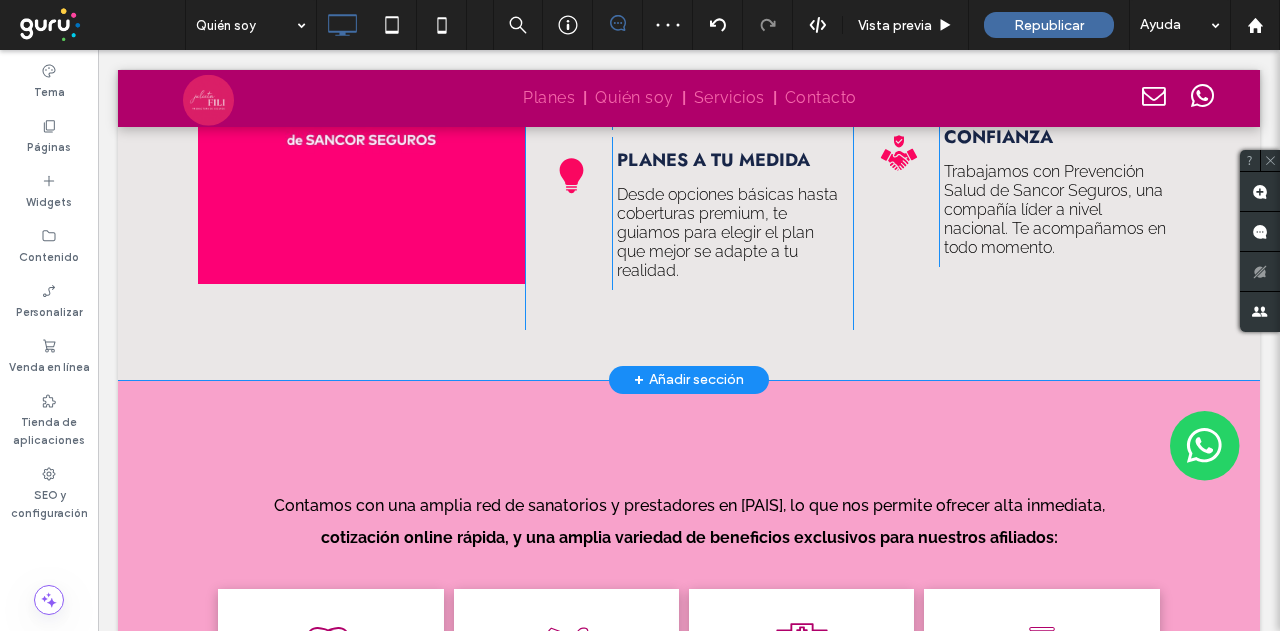 click on "+ Añadir sección" at bounding box center [689, 380] 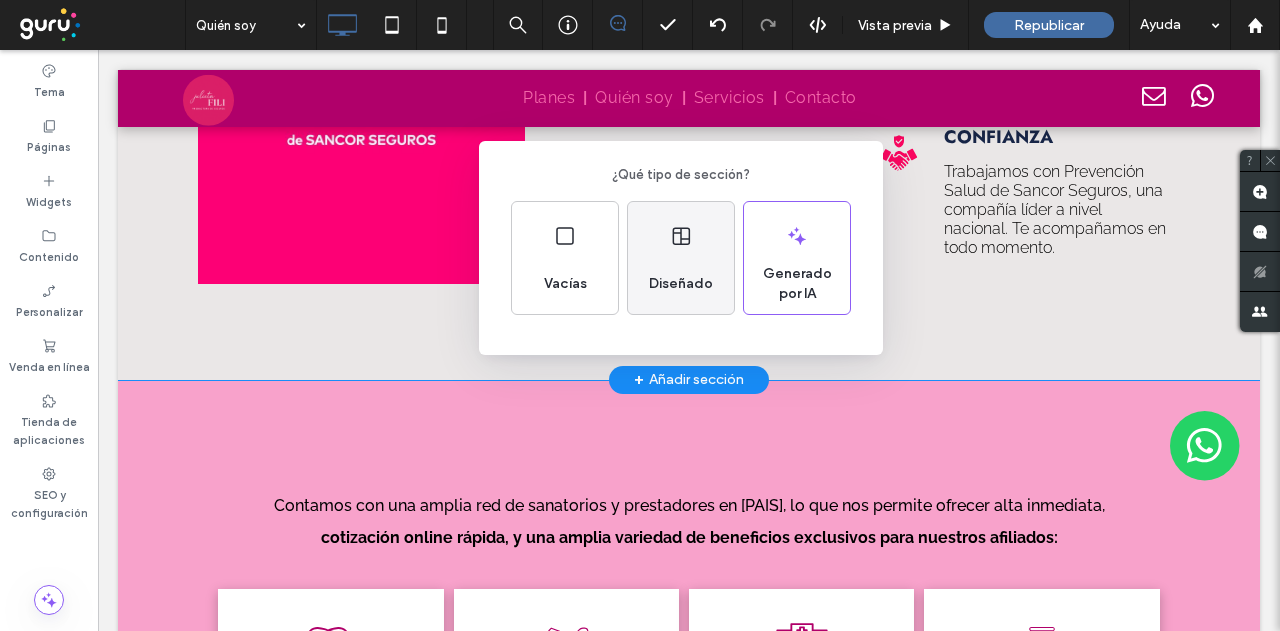 click on "Diseñado" at bounding box center (681, 284) 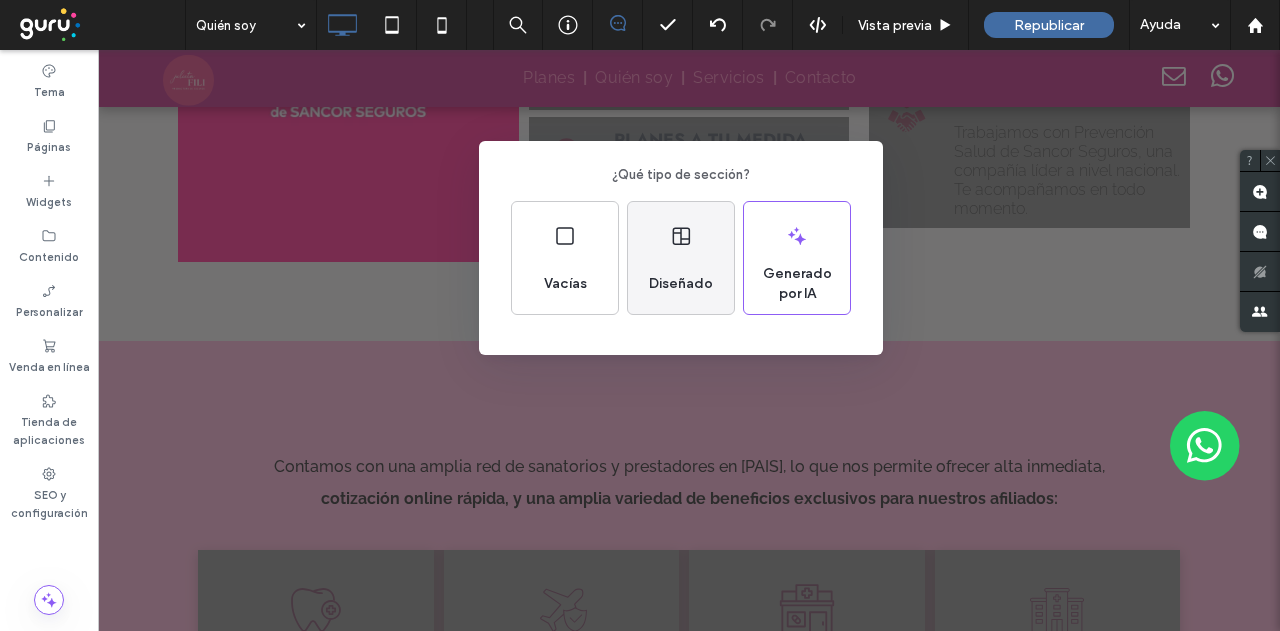 scroll, scrollTop: 2384, scrollLeft: 0, axis: vertical 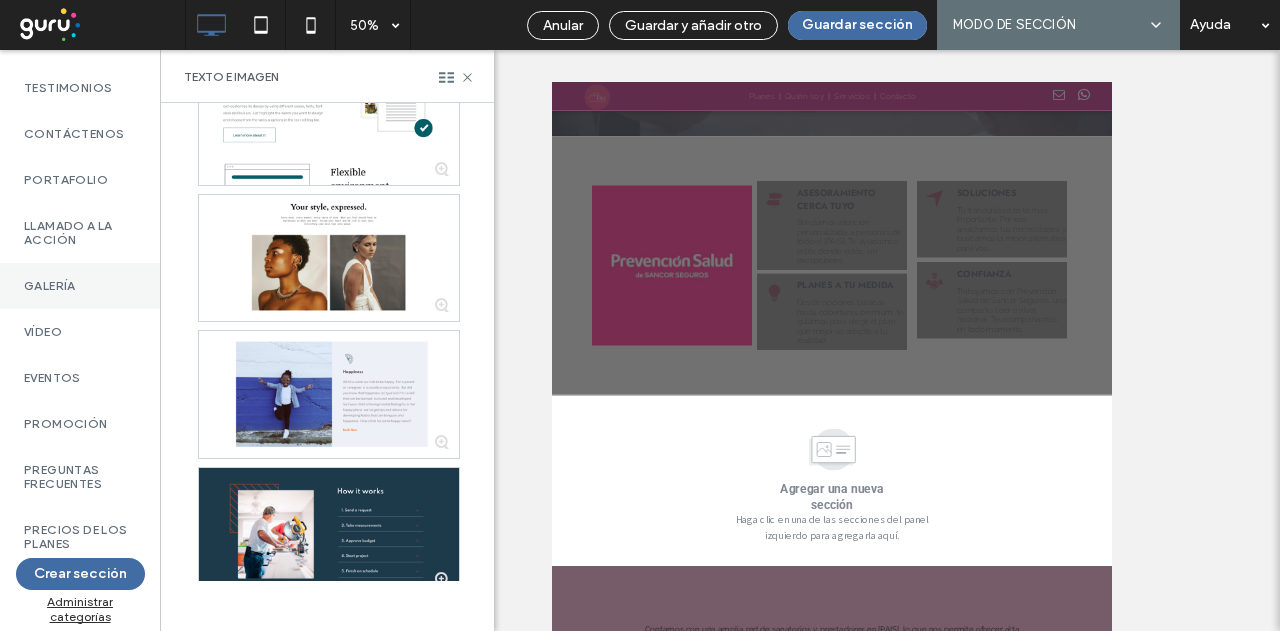 click on "Galería" at bounding box center (80, 286) 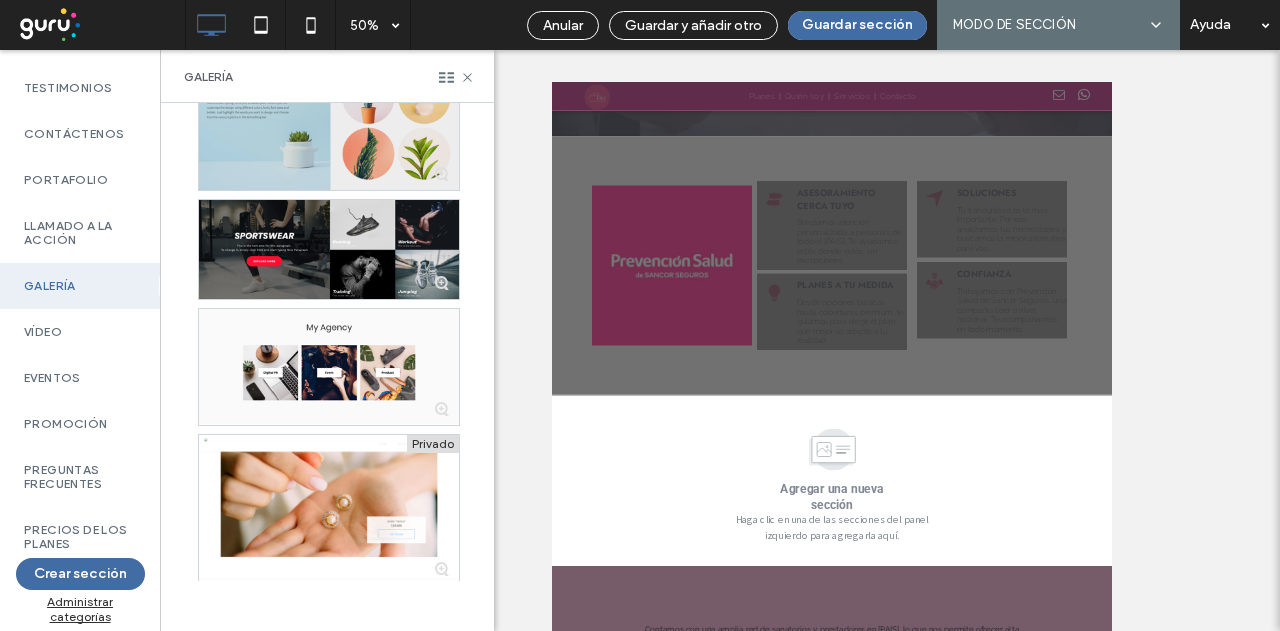 scroll, scrollTop: 600, scrollLeft: 0, axis: vertical 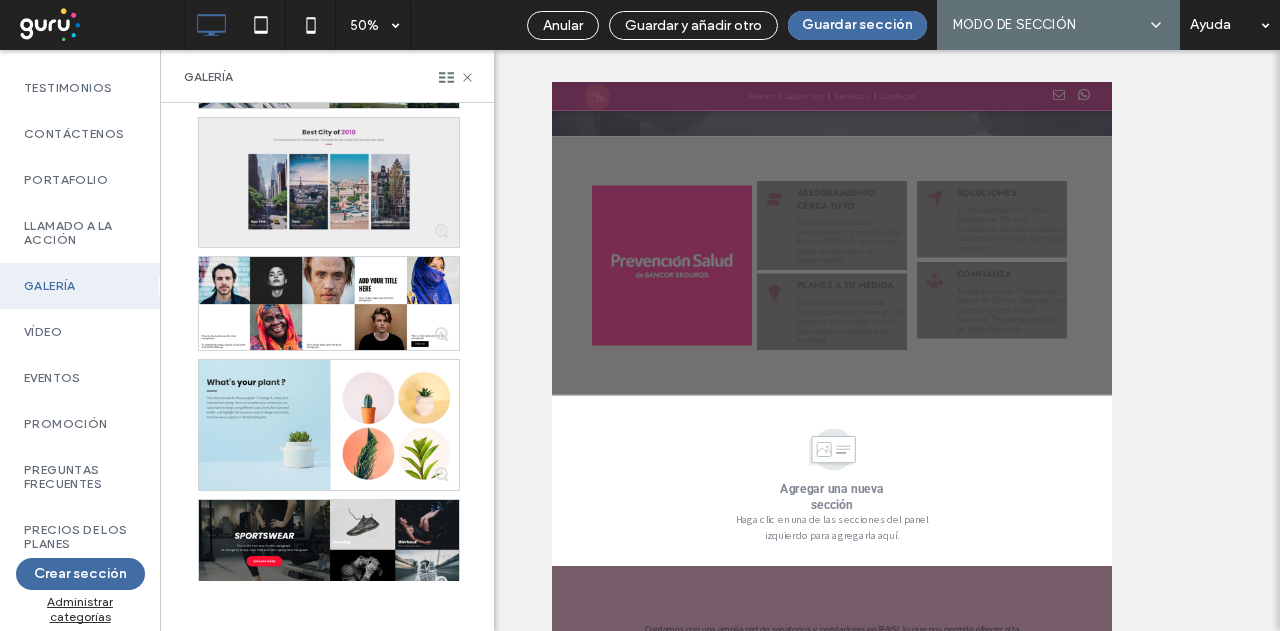 click at bounding box center (329, 182) 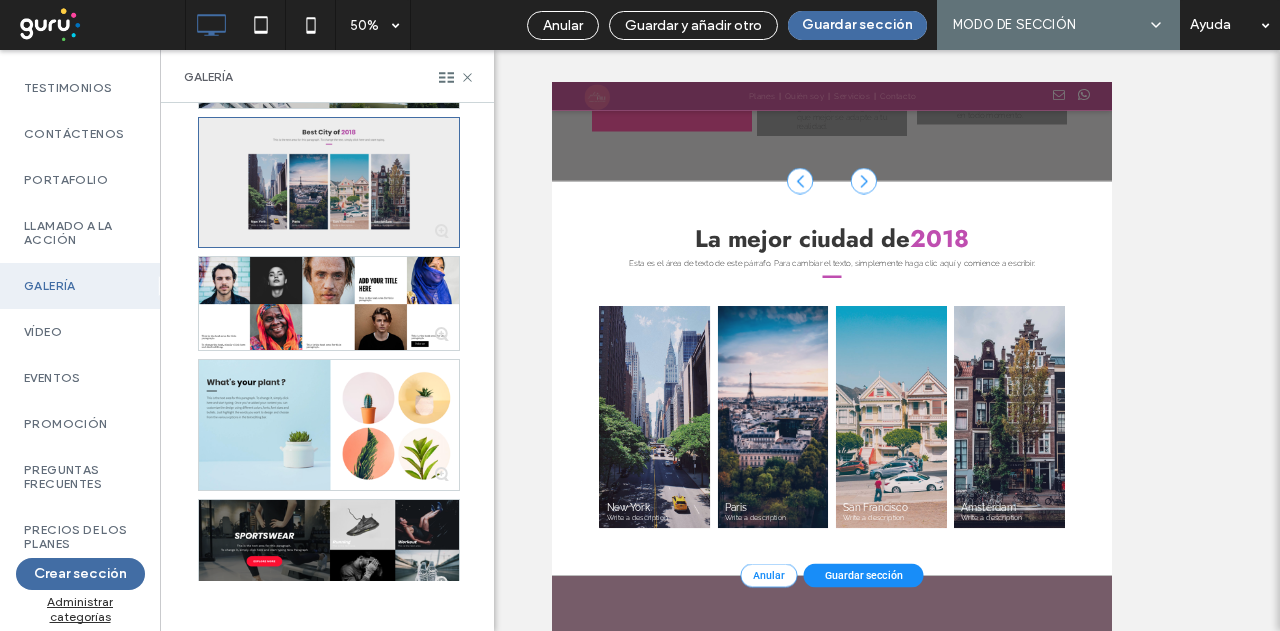 scroll, scrollTop: 2855, scrollLeft: 0, axis: vertical 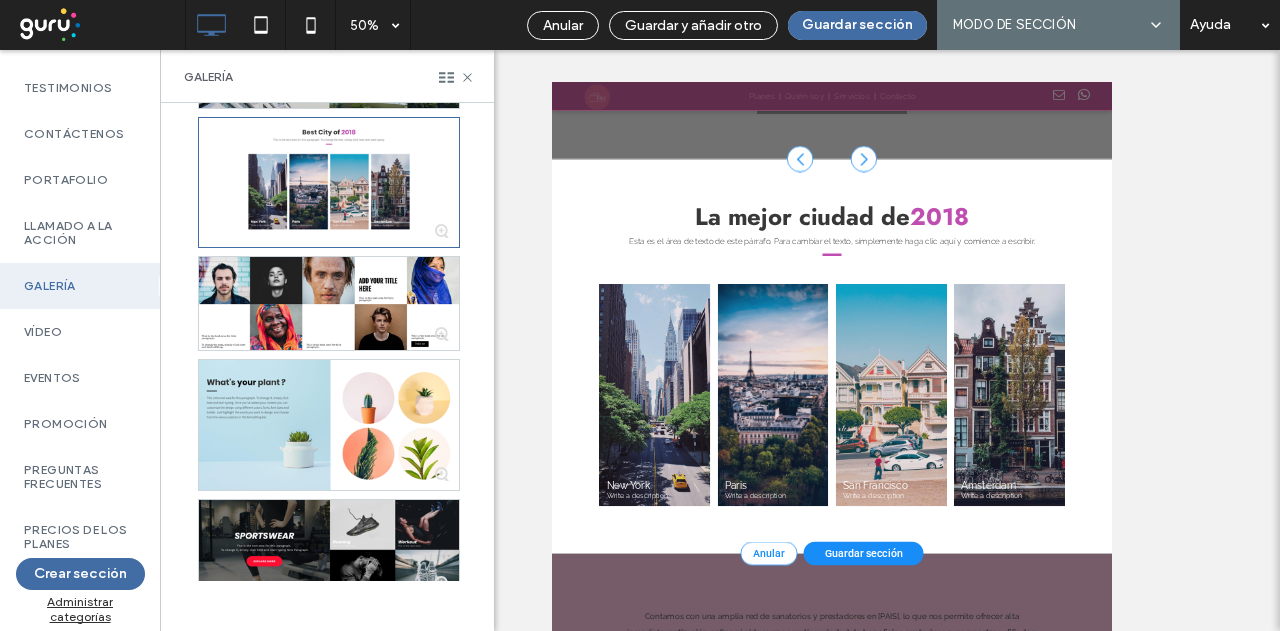 click on "Guardar sección" at bounding box center [1175, 1026] 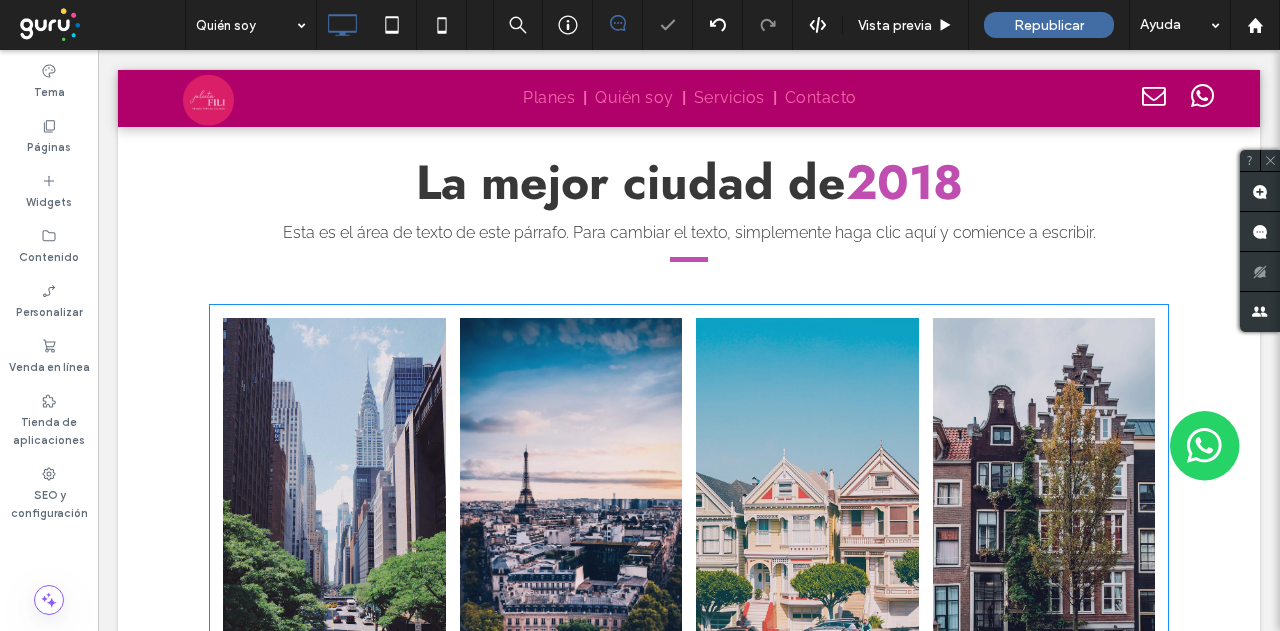 scroll, scrollTop: 3155, scrollLeft: 0, axis: vertical 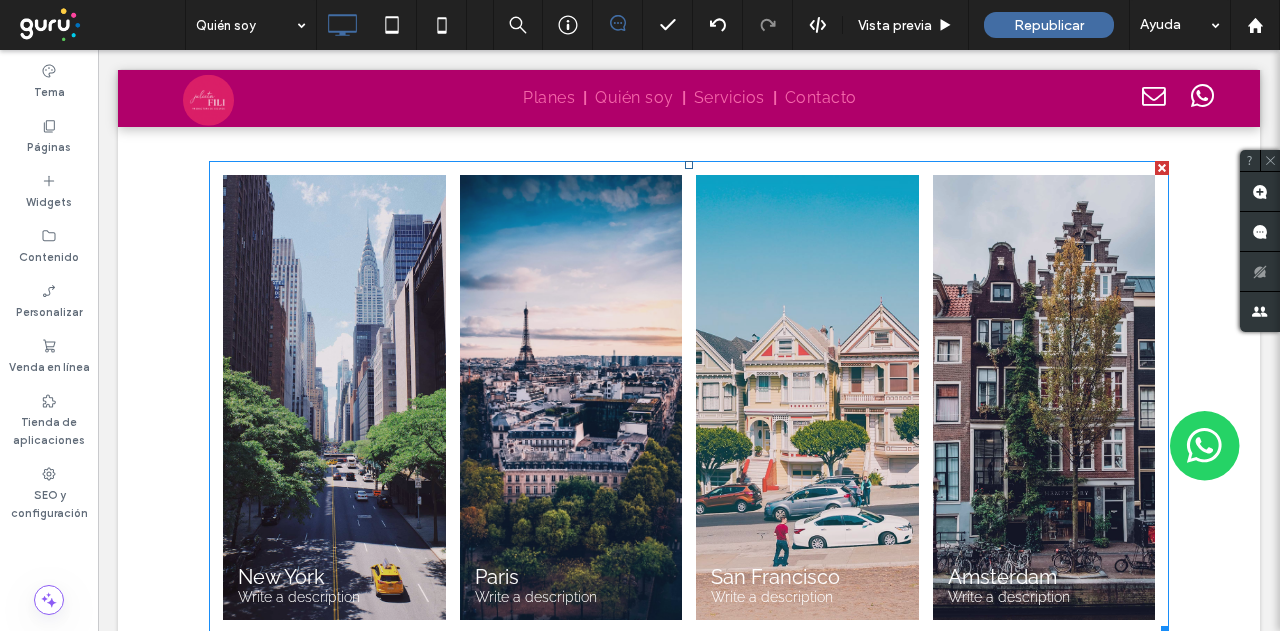 click at bounding box center [334, 398] 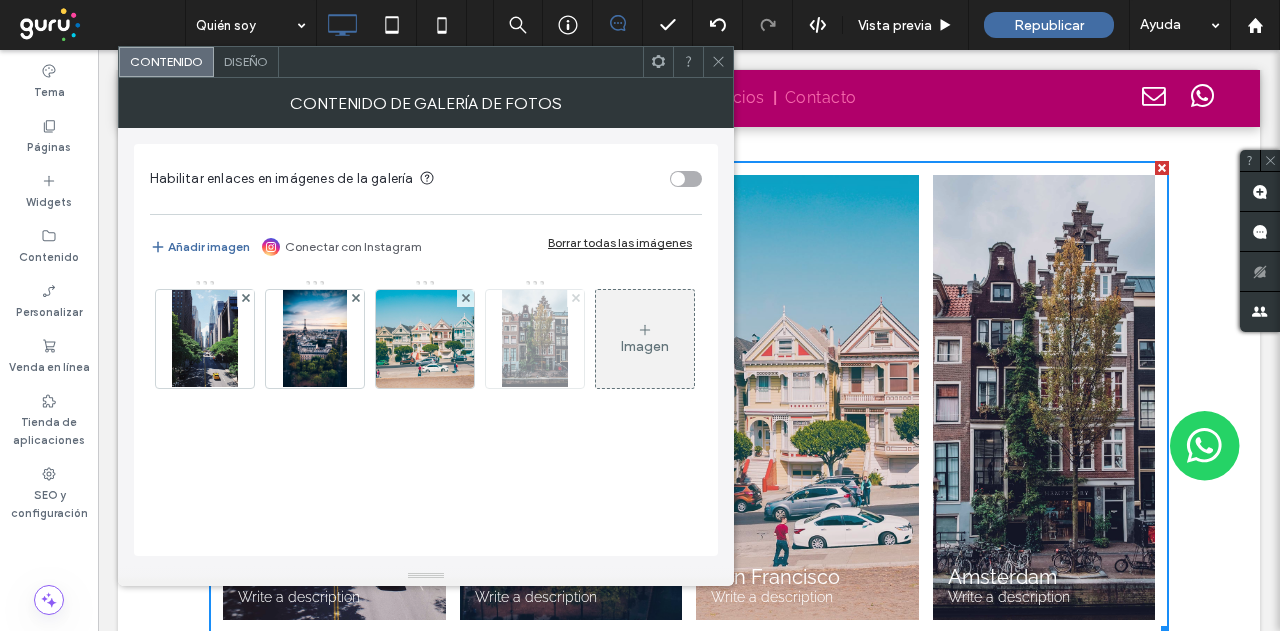 click 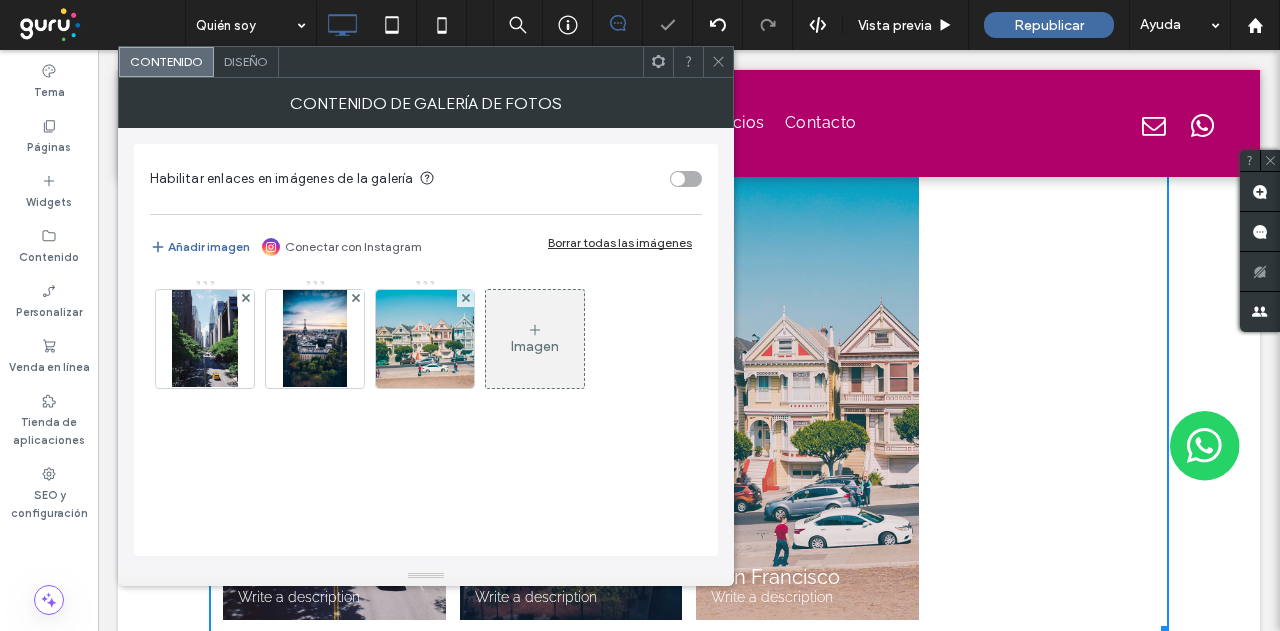 click on "Diseño" at bounding box center (246, 61) 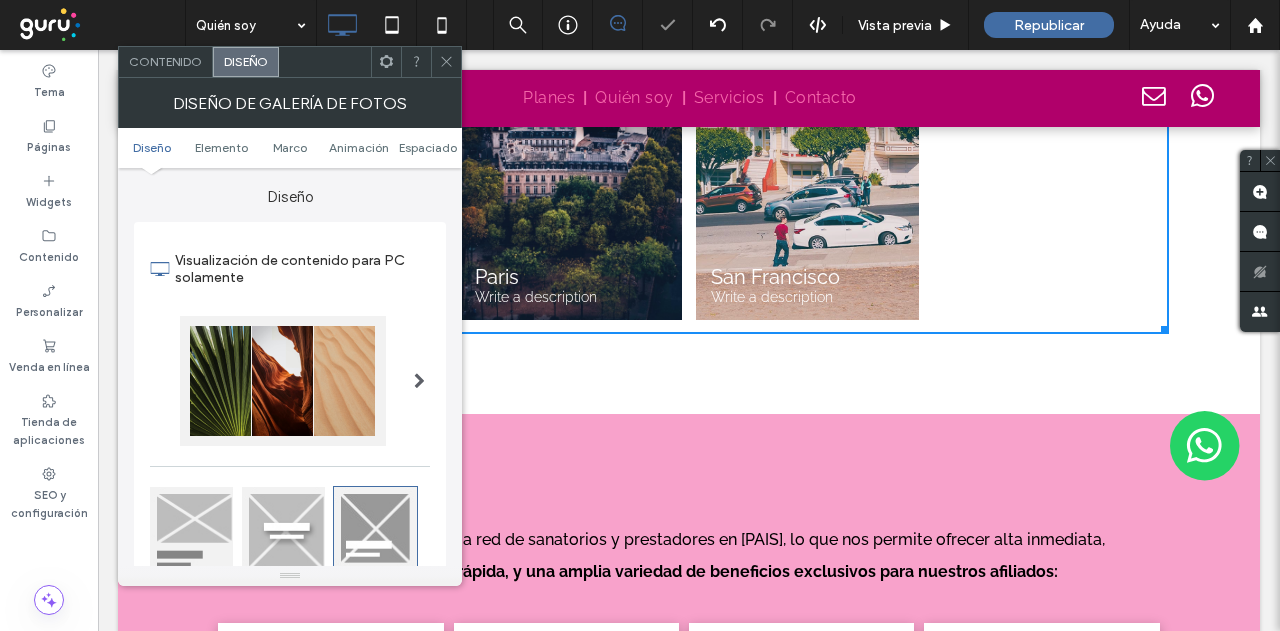 scroll, scrollTop: 300, scrollLeft: 0, axis: vertical 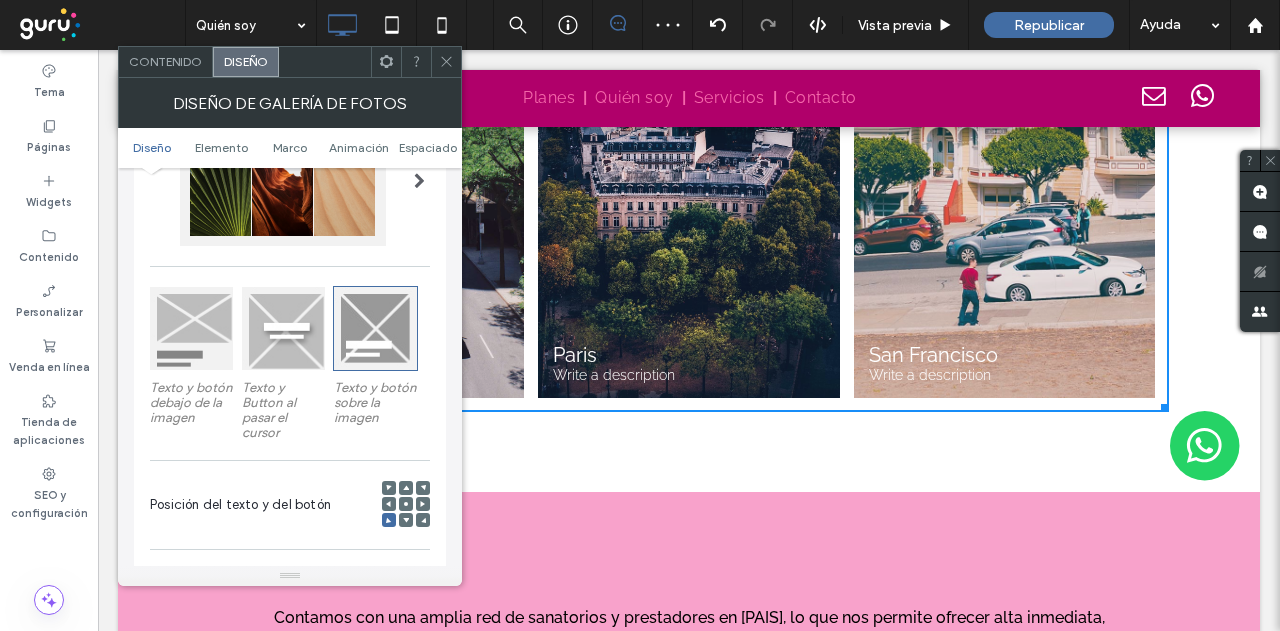 click at bounding box center (446, 62) 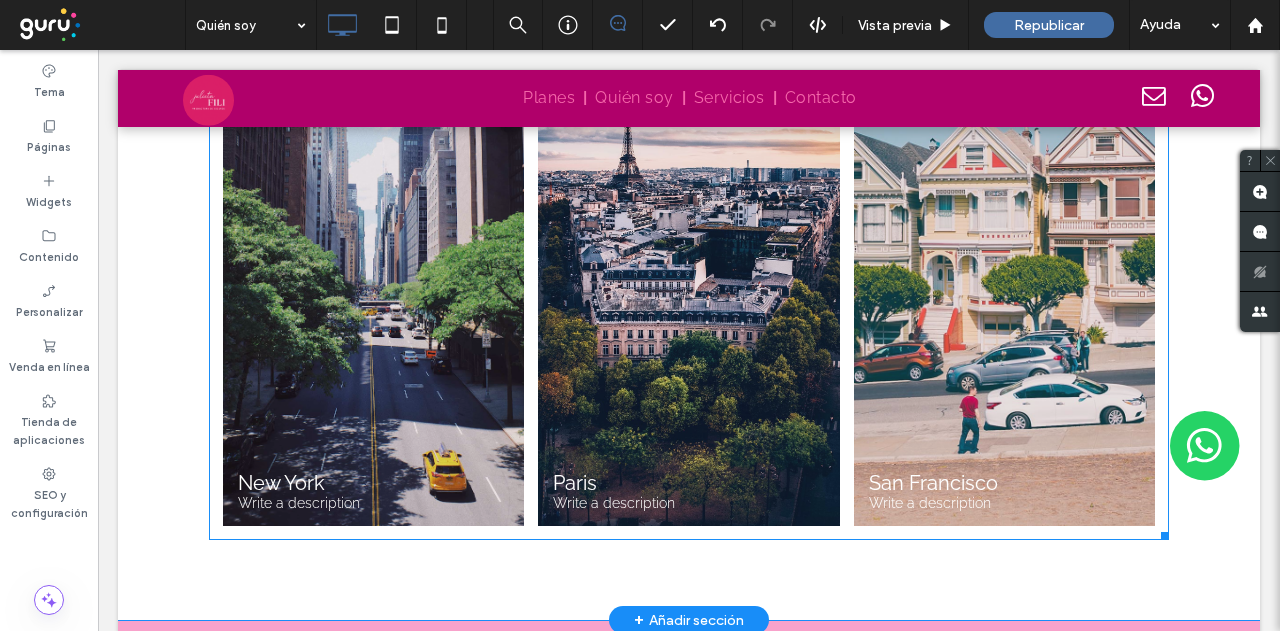scroll, scrollTop: 3385, scrollLeft: 0, axis: vertical 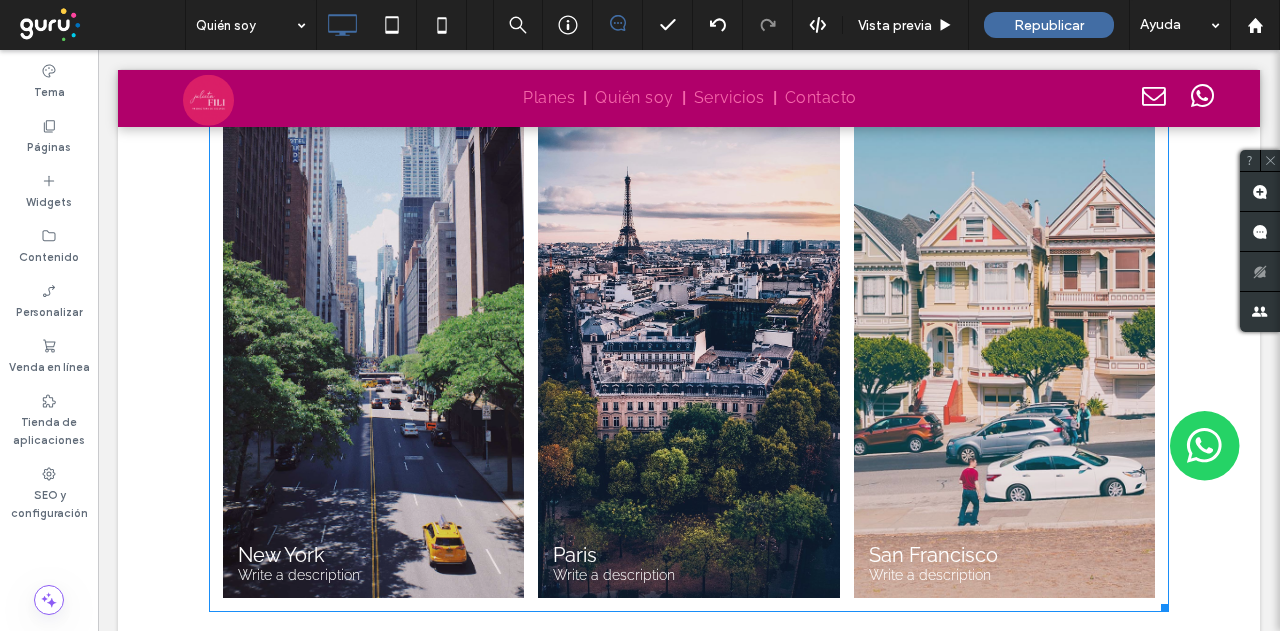 click at bounding box center (373, 296) 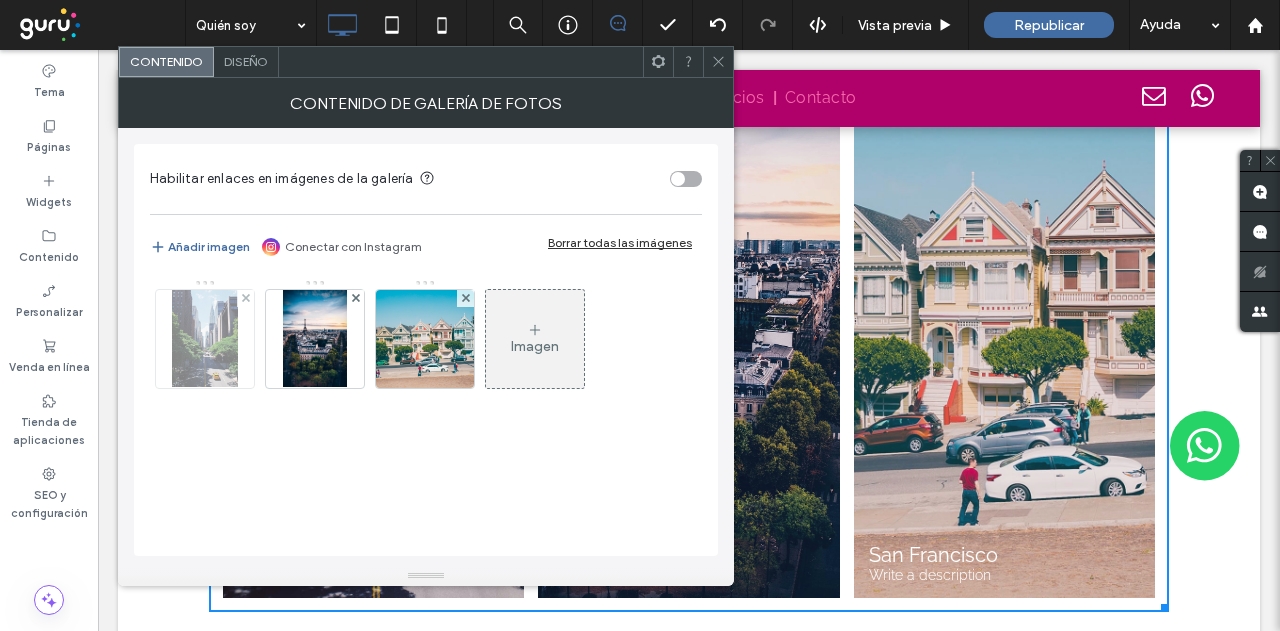 click at bounding box center [204, 339] 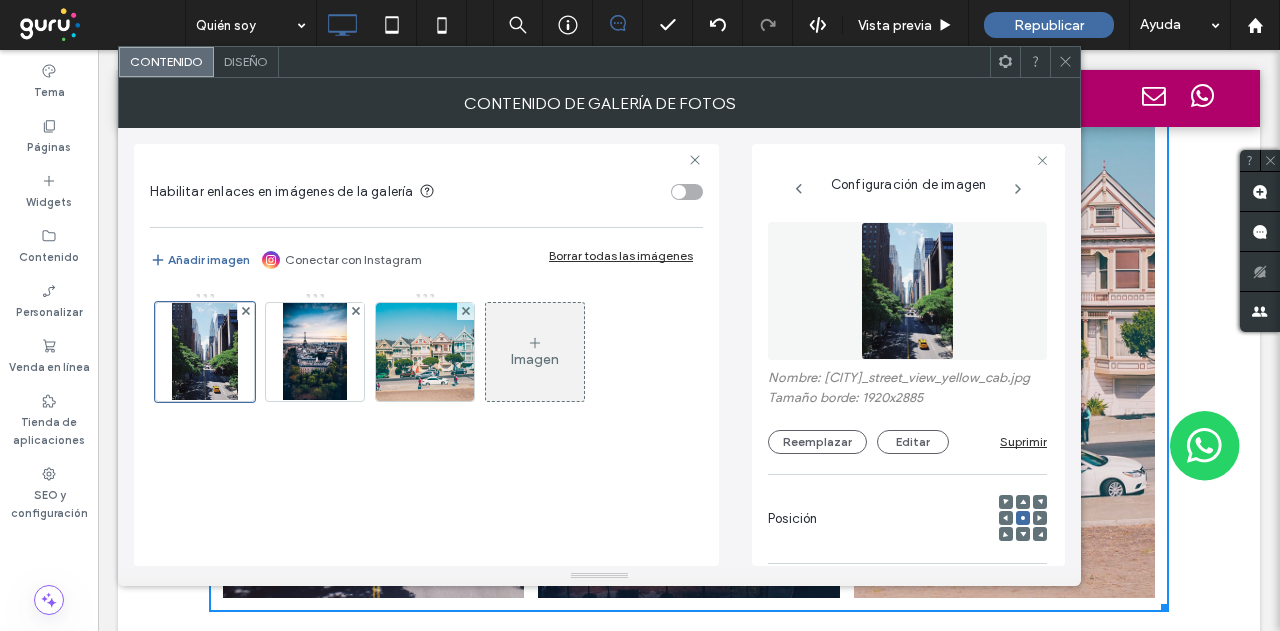 scroll, scrollTop: 0, scrollLeft: 2, axis: horizontal 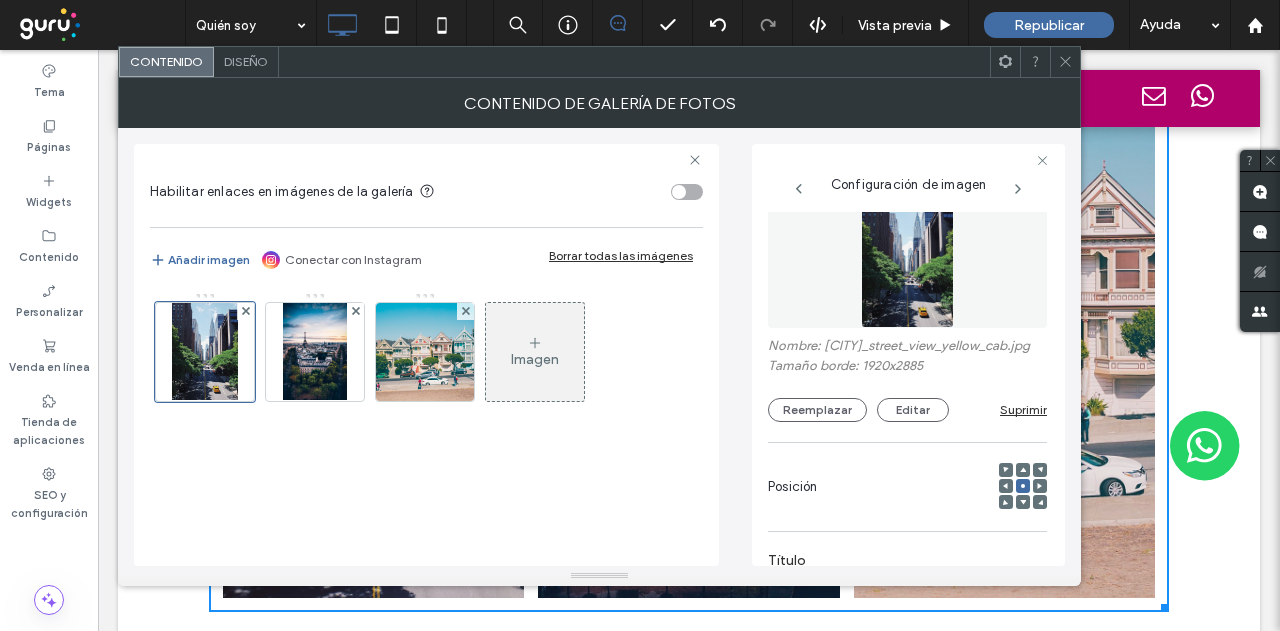 click on "**********" at bounding box center [908, 355] 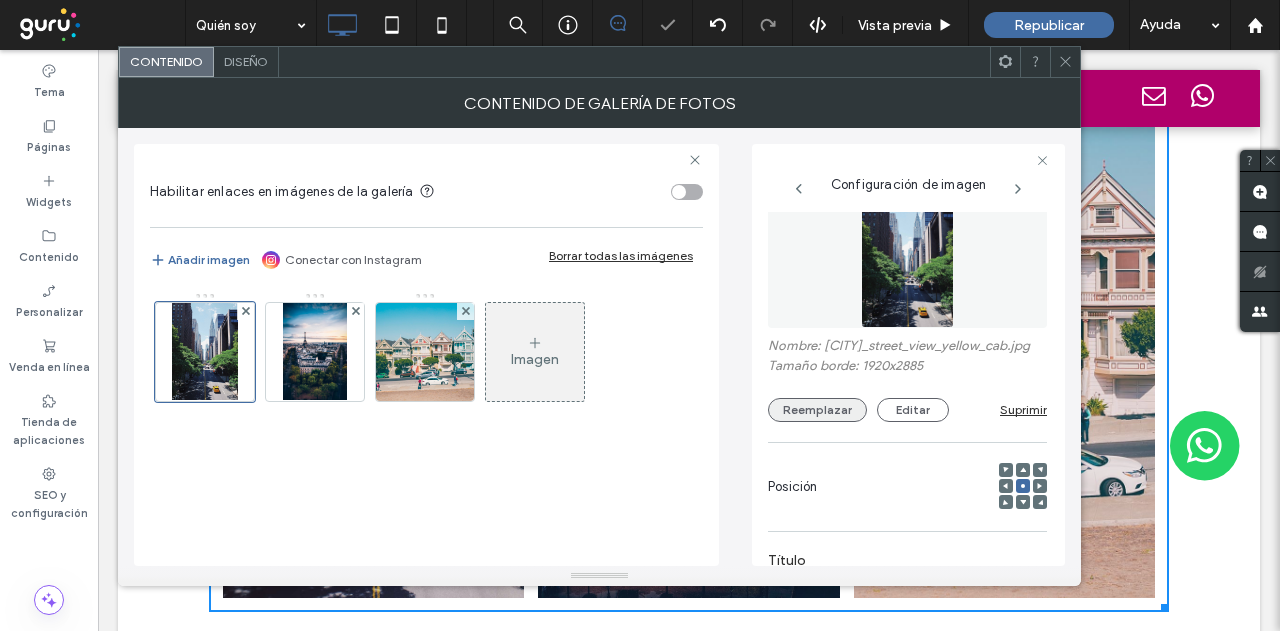 drag, startPoint x: 780, startPoint y: 408, endPoint x: 741, endPoint y: 408, distance: 39 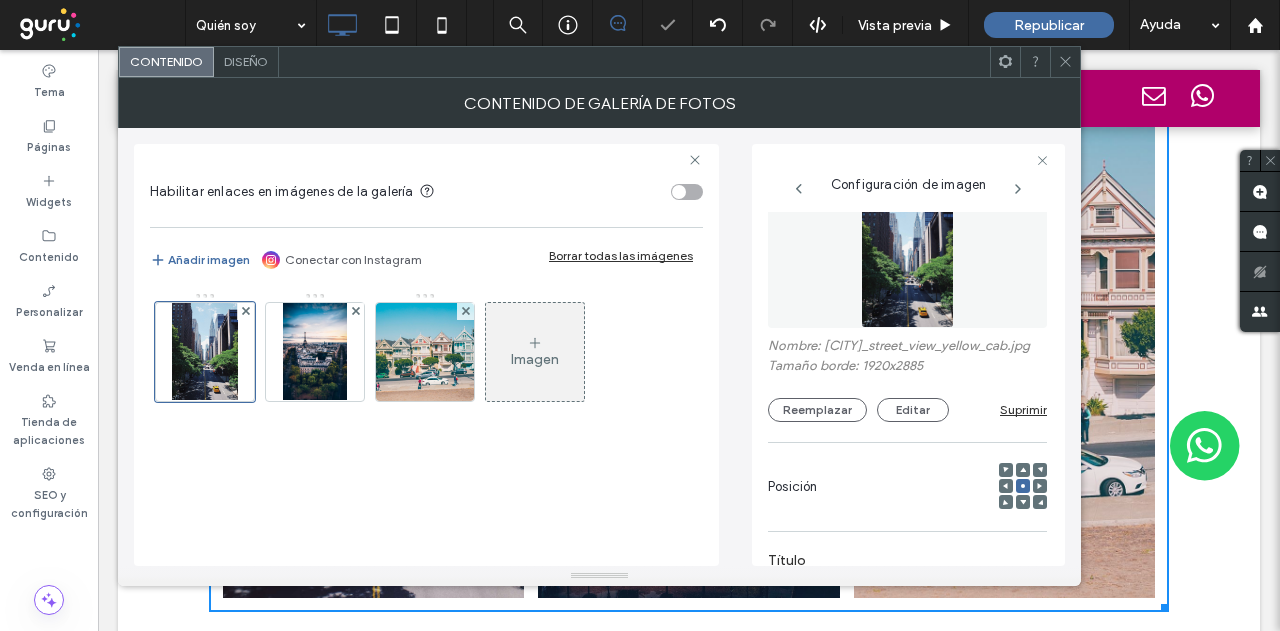click on "Reemplazar" at bounding box center (817, 410) 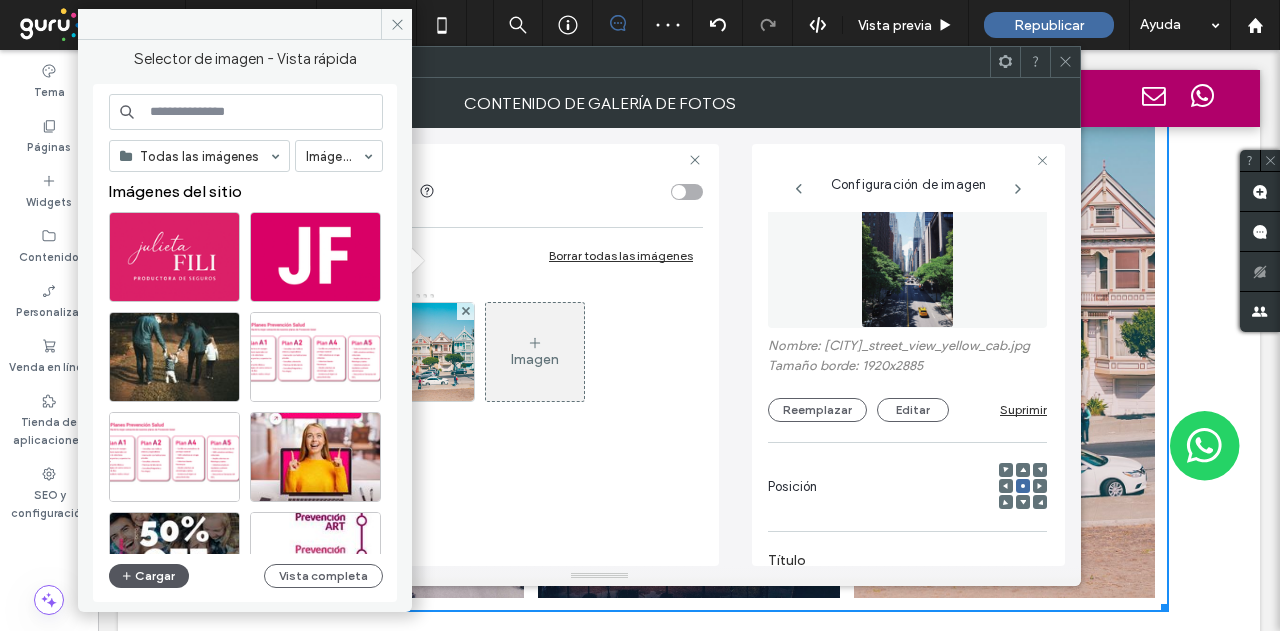 click on "Cargar" at bounding box center (149, 576) 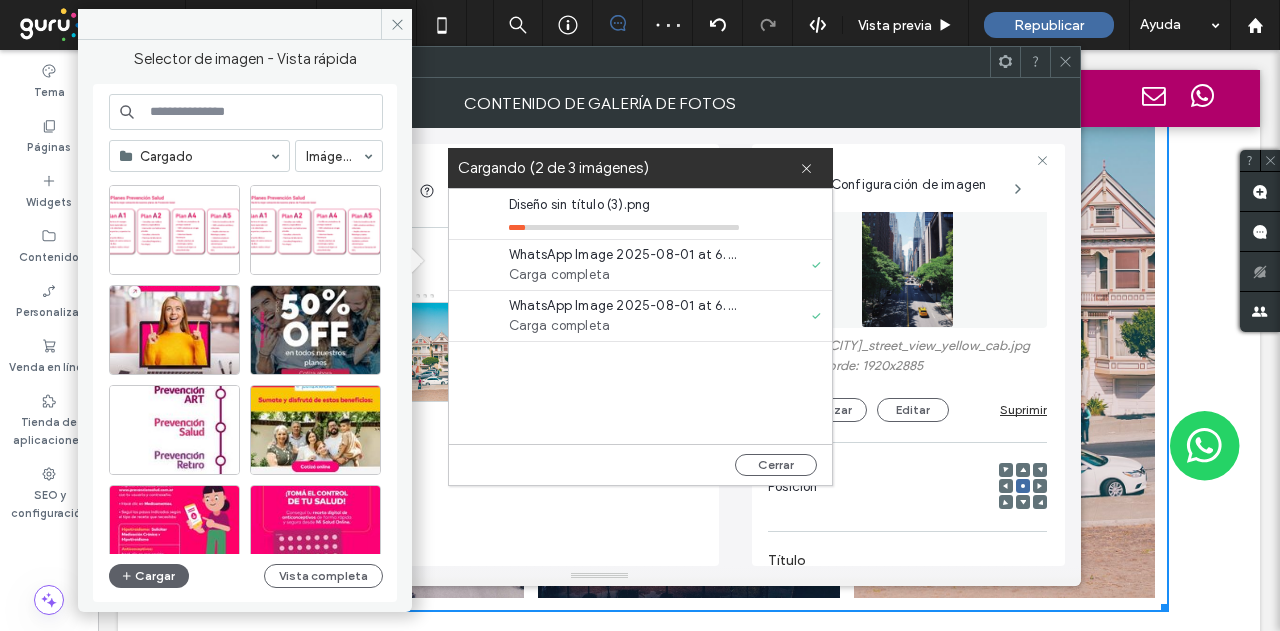scroll, scrollTop: 0, scrollLeft: 0, axis: both 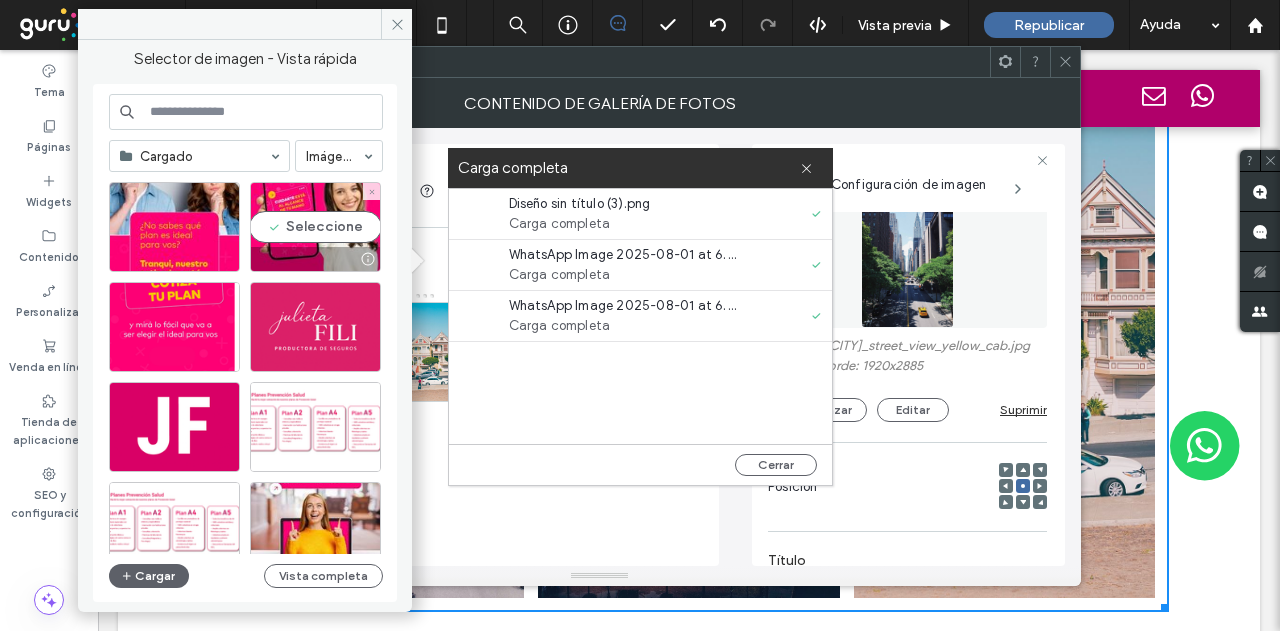 click on "Seleccione" at bounding box center (315, 227) 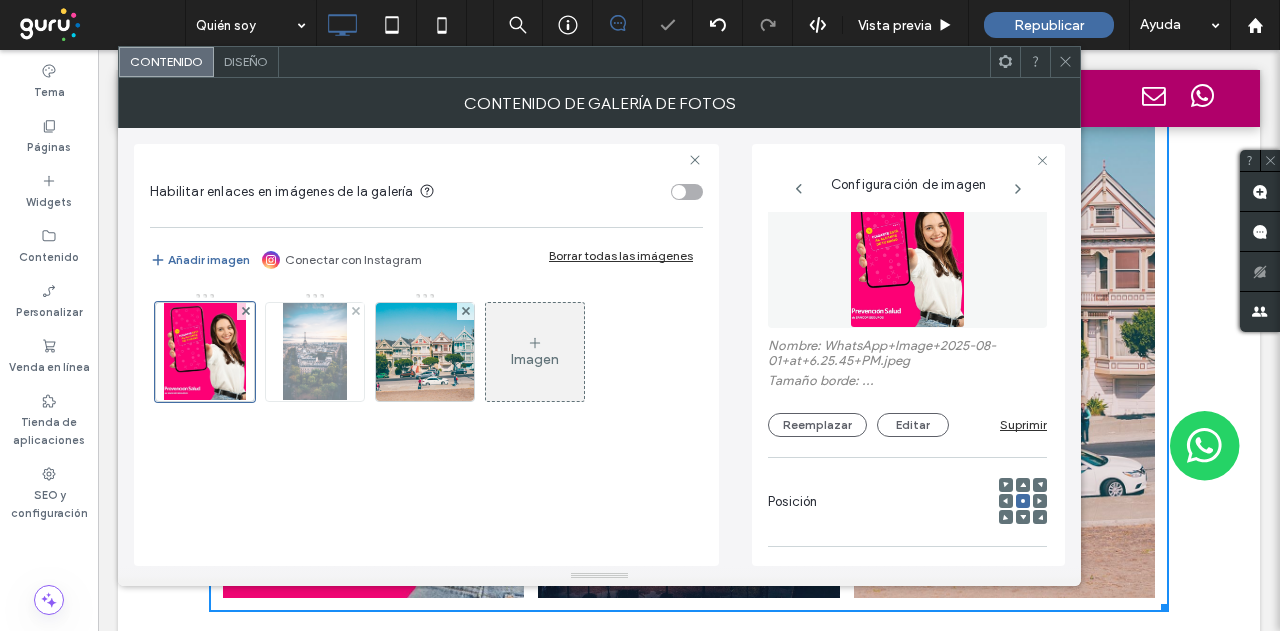 click at bounding box center (315, 352) 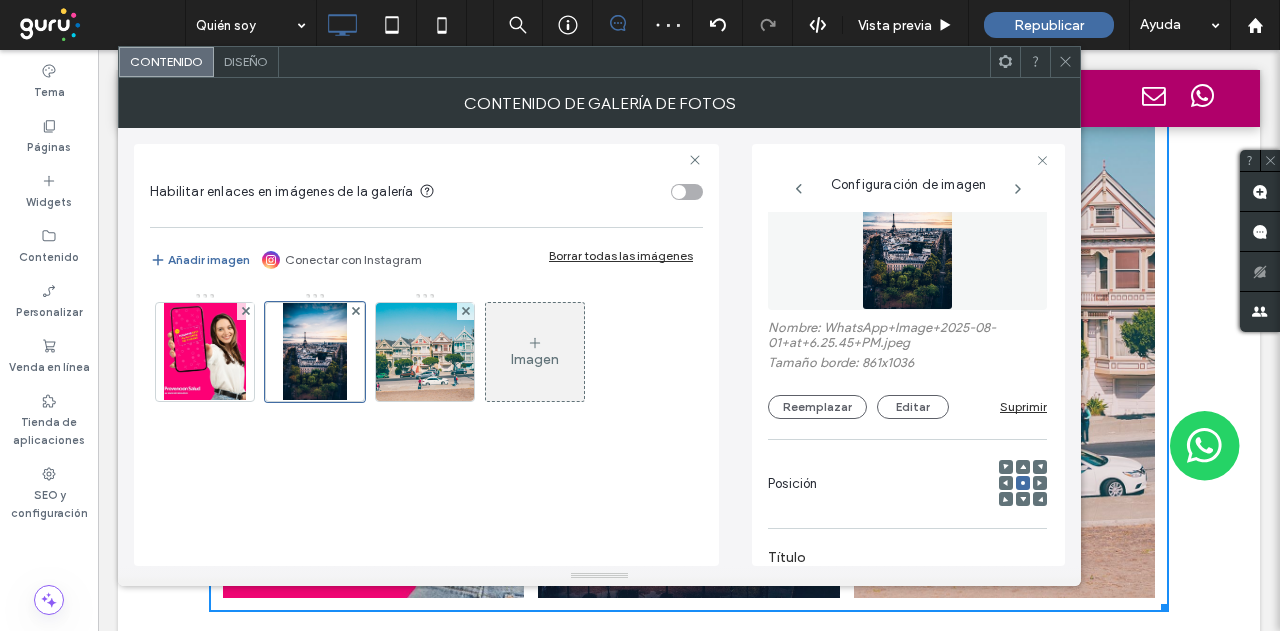 scroll, scrollTop: 48, scrollLeft: 0, axis: vertical 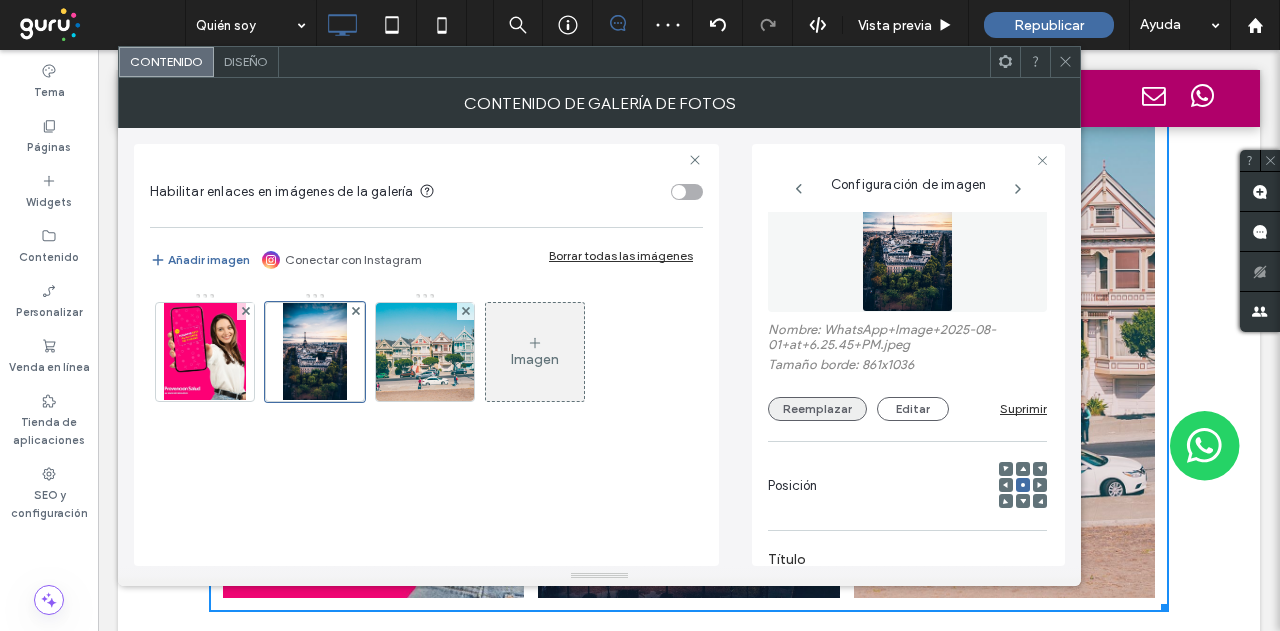 click on "Reemplazar" at bounding box center [817, 409] 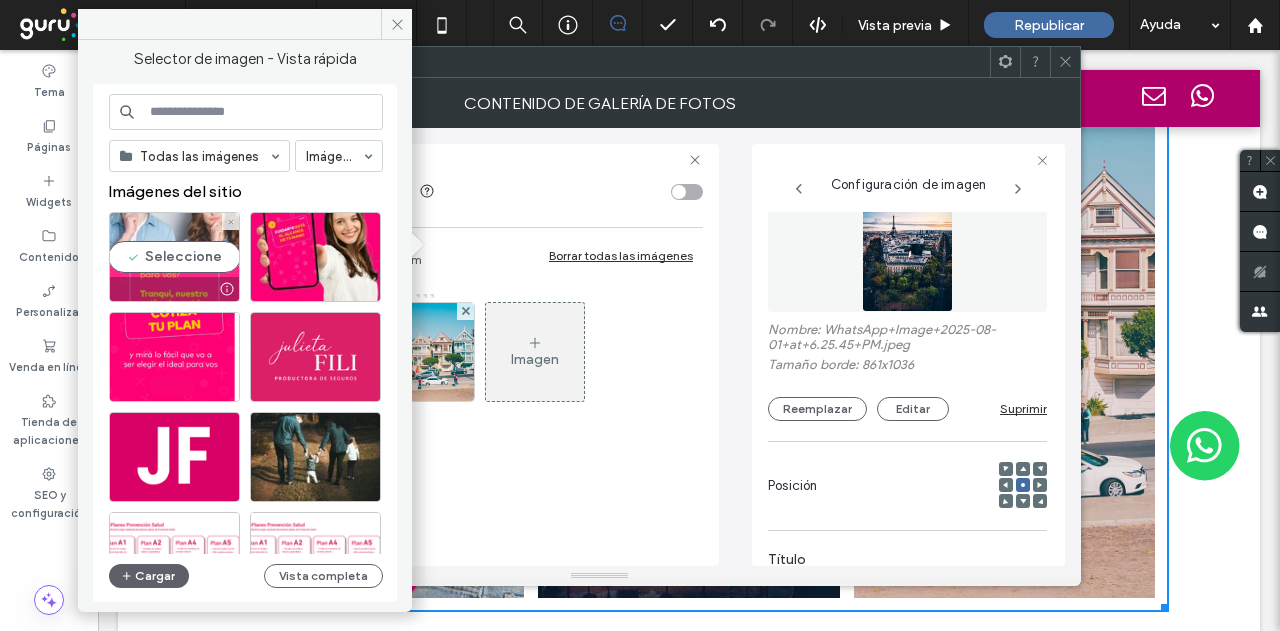 click on "Seleccione" at bounding box center (174, 257) 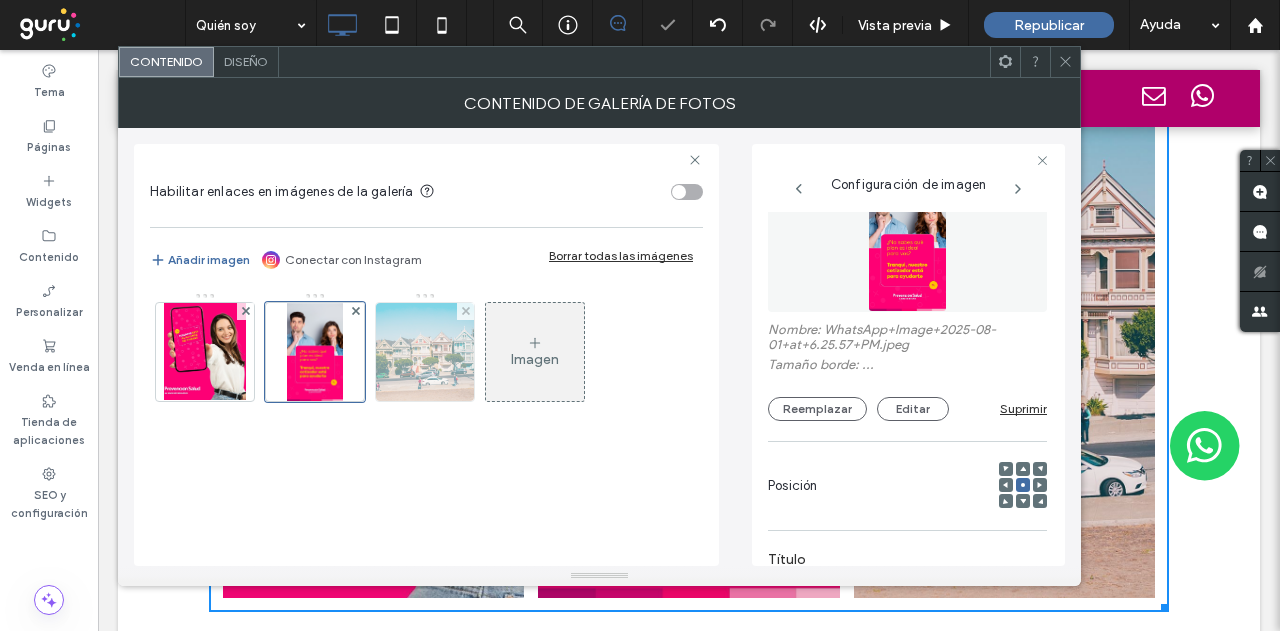 click at bounding box center [425, 352] 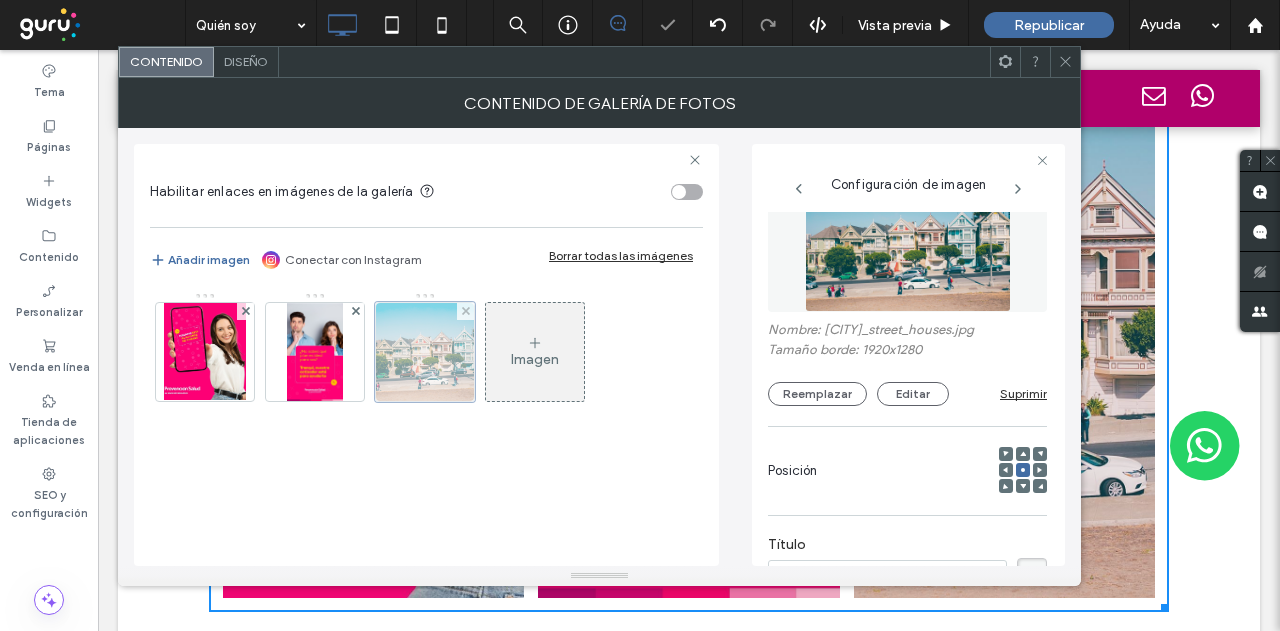 scroll, scrollTop: 68, scrollLeft: 0, axis: vertical 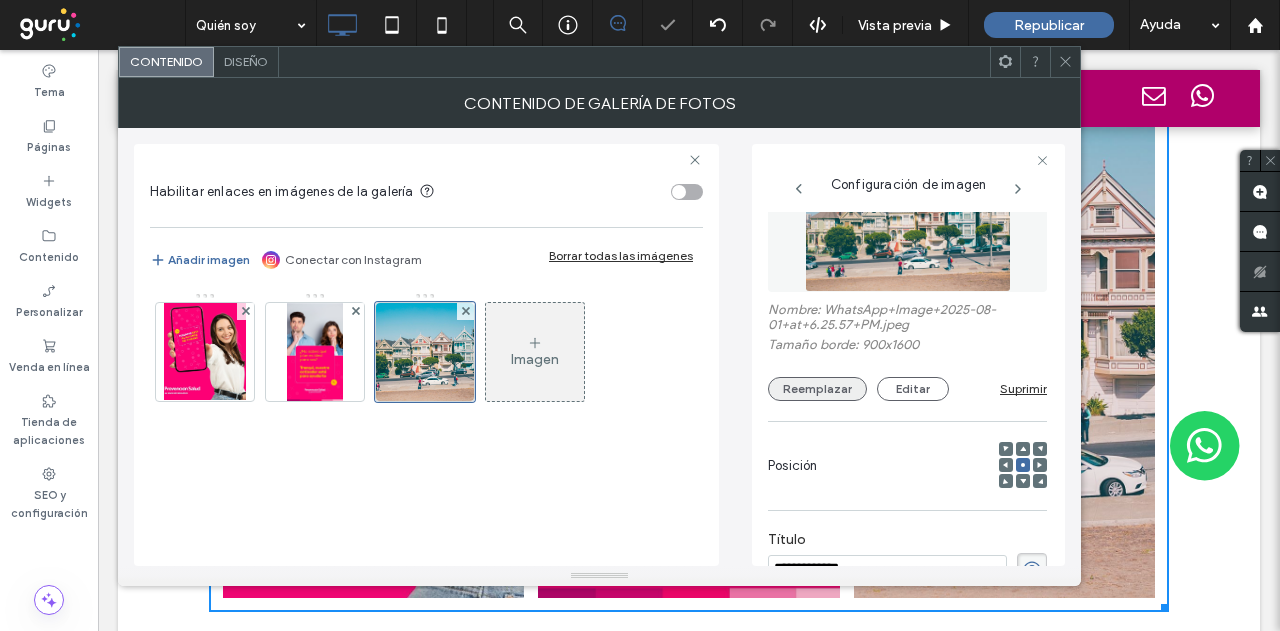 click on "Reemplazar" at bounding box center (817, 389) 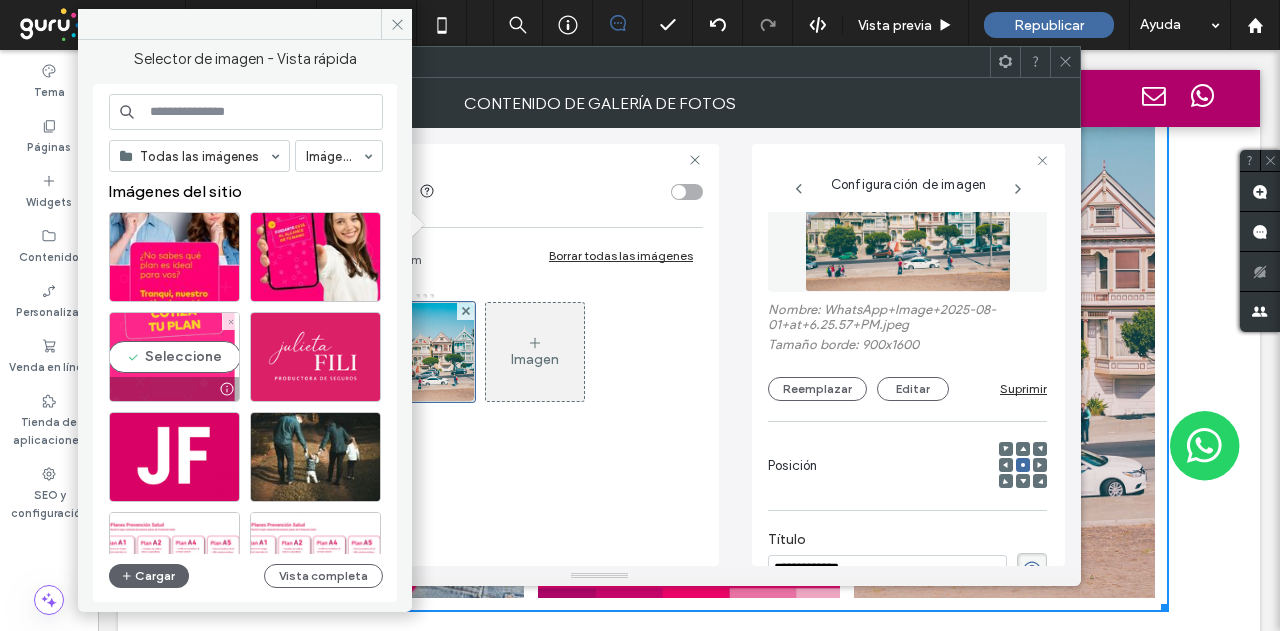 click on "Seleccione" at bounding box center (174, 357) 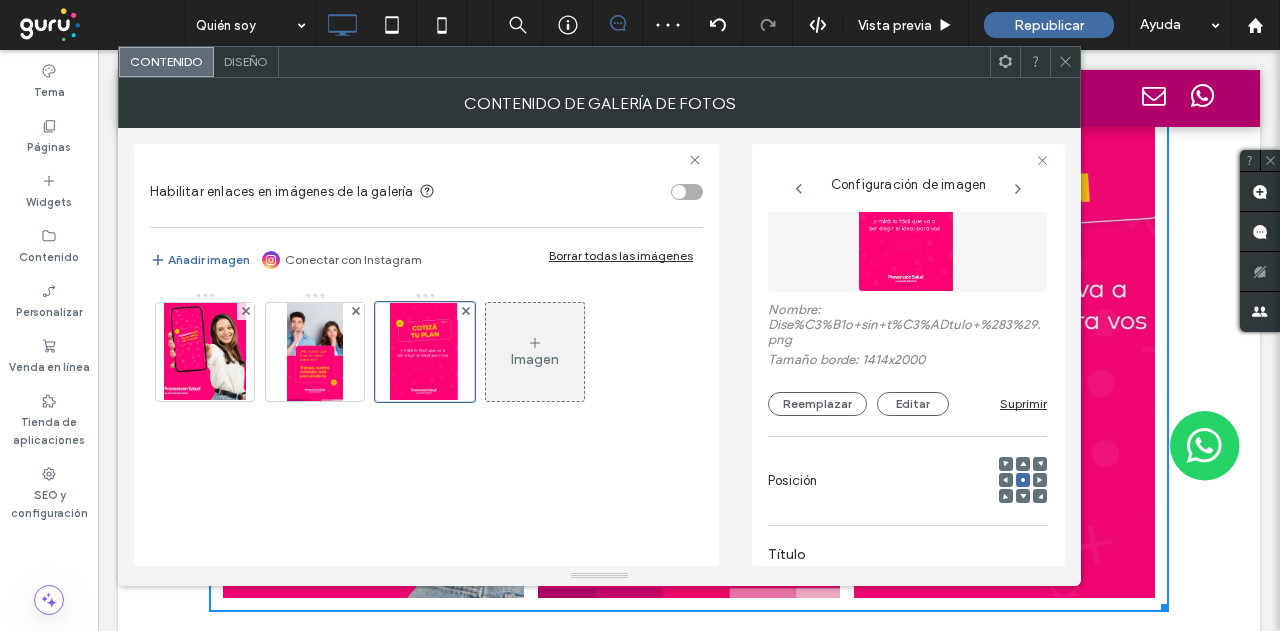 click 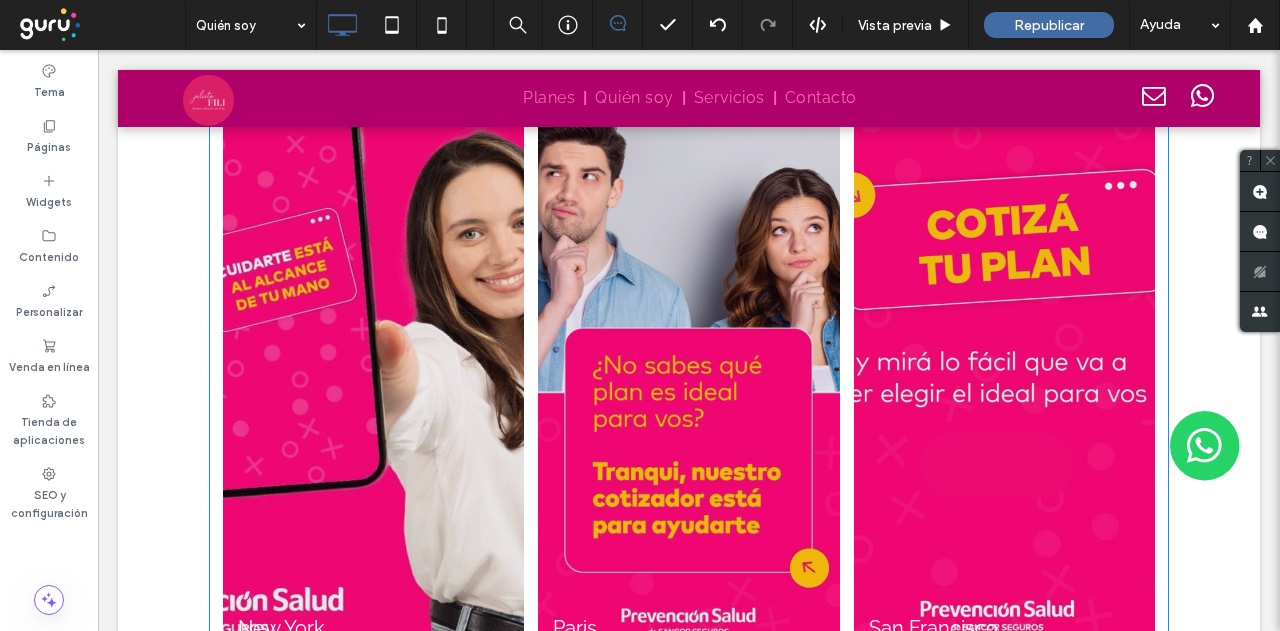 scroll, scrollTop: 3285, scrollLeft: 0, axis: vertical 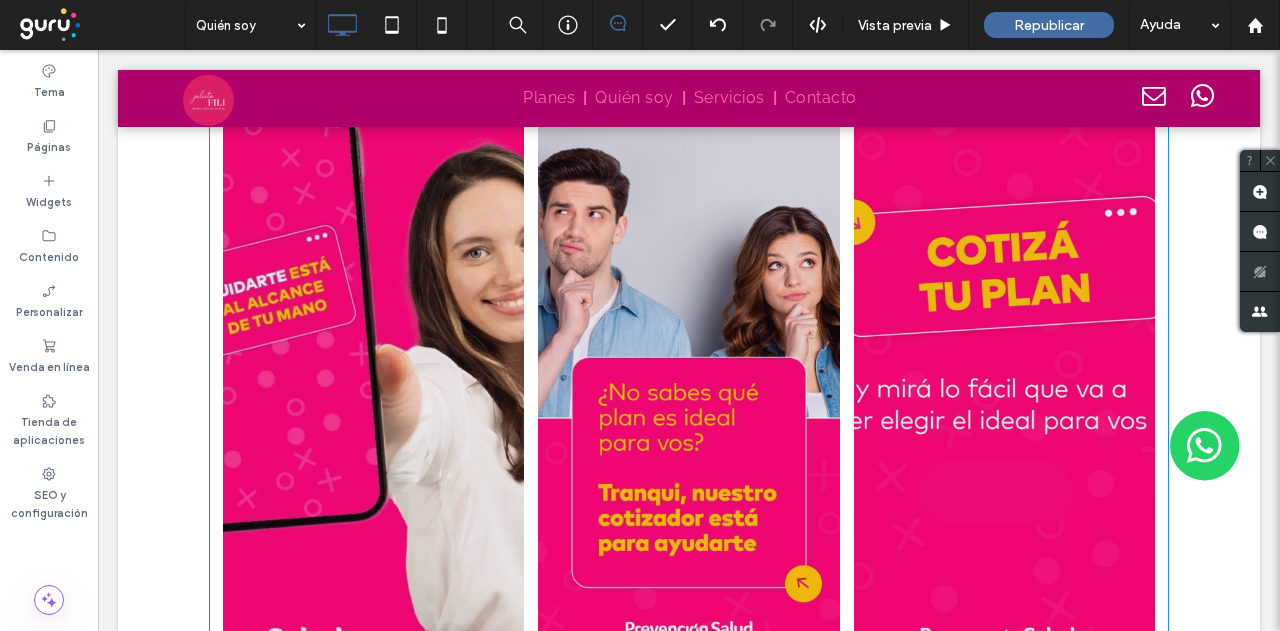 click at bounding box center (373, 396) 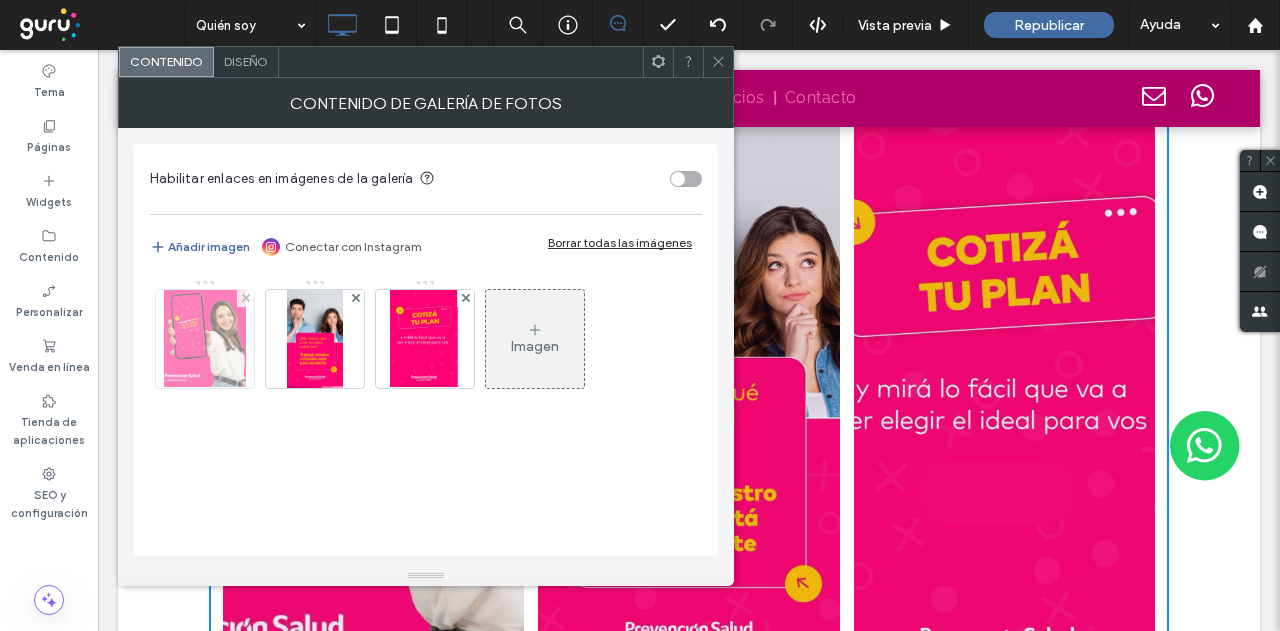 click at bounding box center (204, 339) 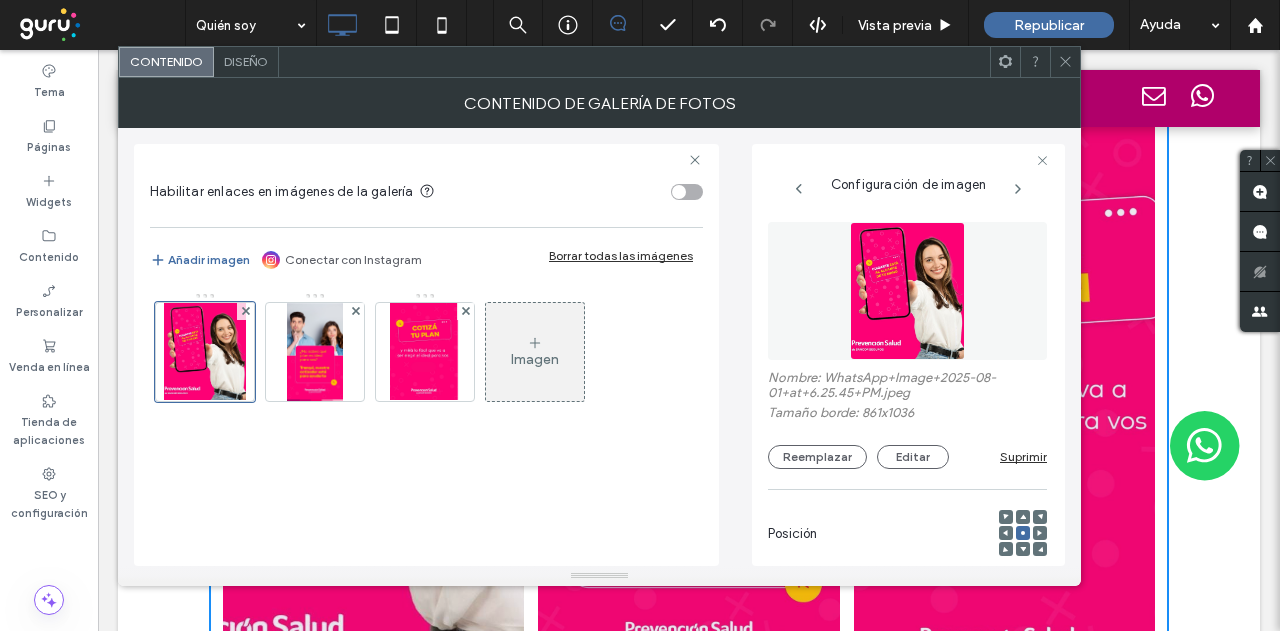 scroll, scrollTop: 0, scrollLeft: 90, axis: horizontal 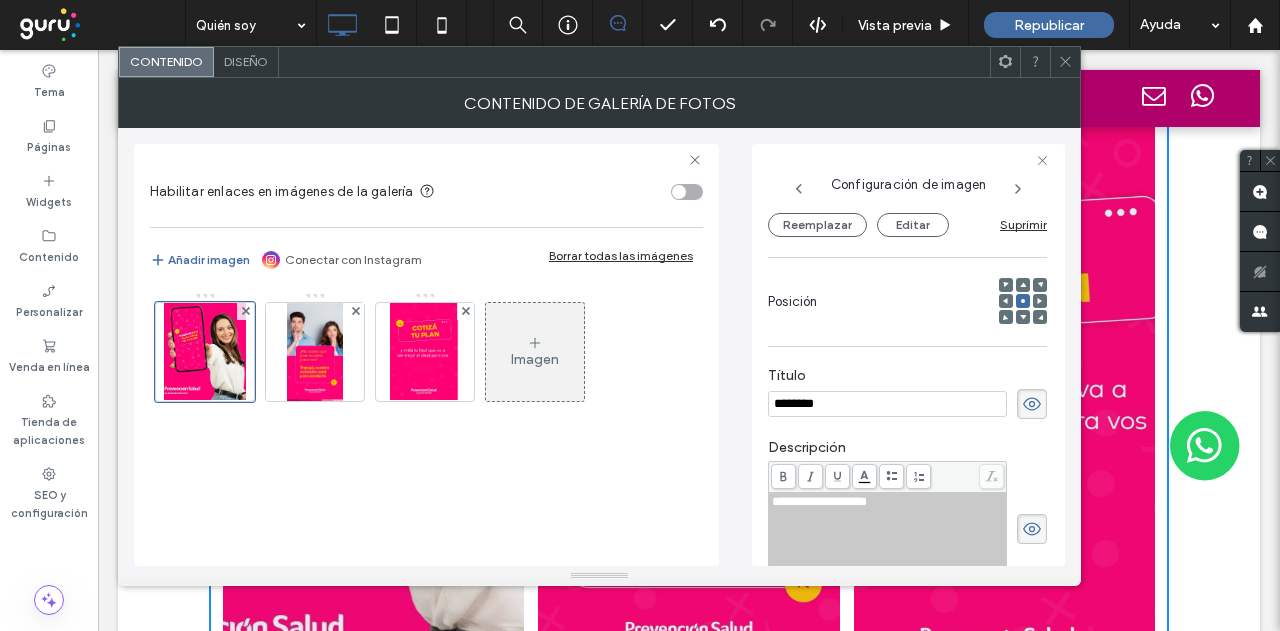click 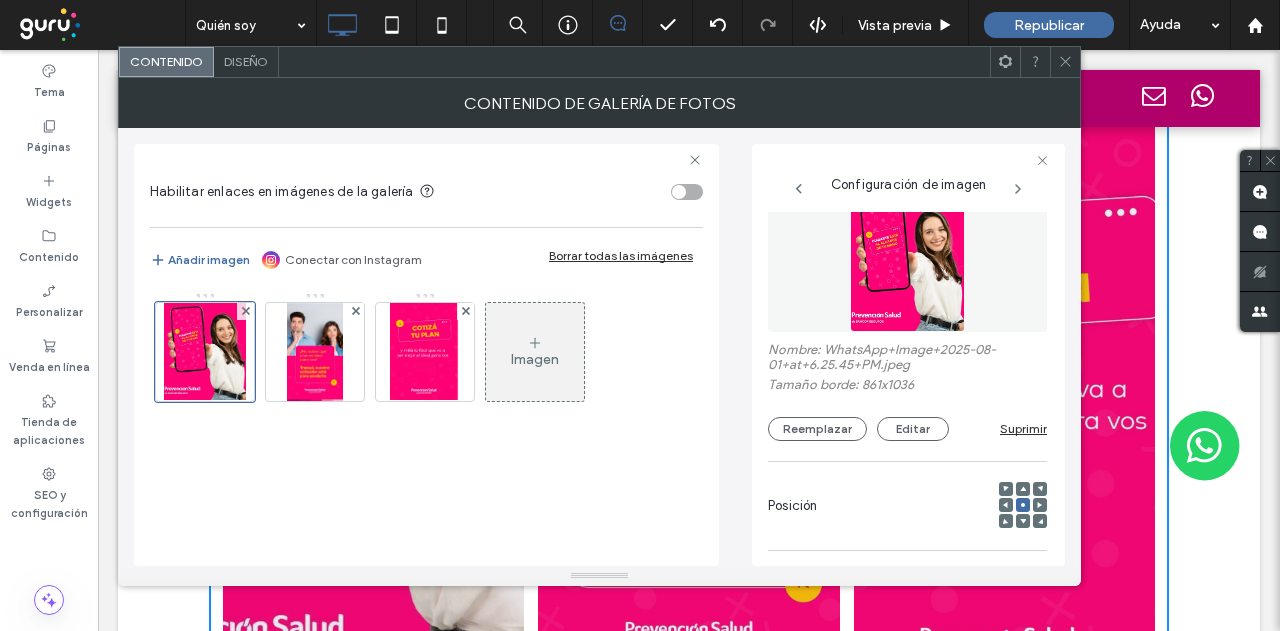 scroll, scrollTop: 0, scrollLeft: 0, axis: both 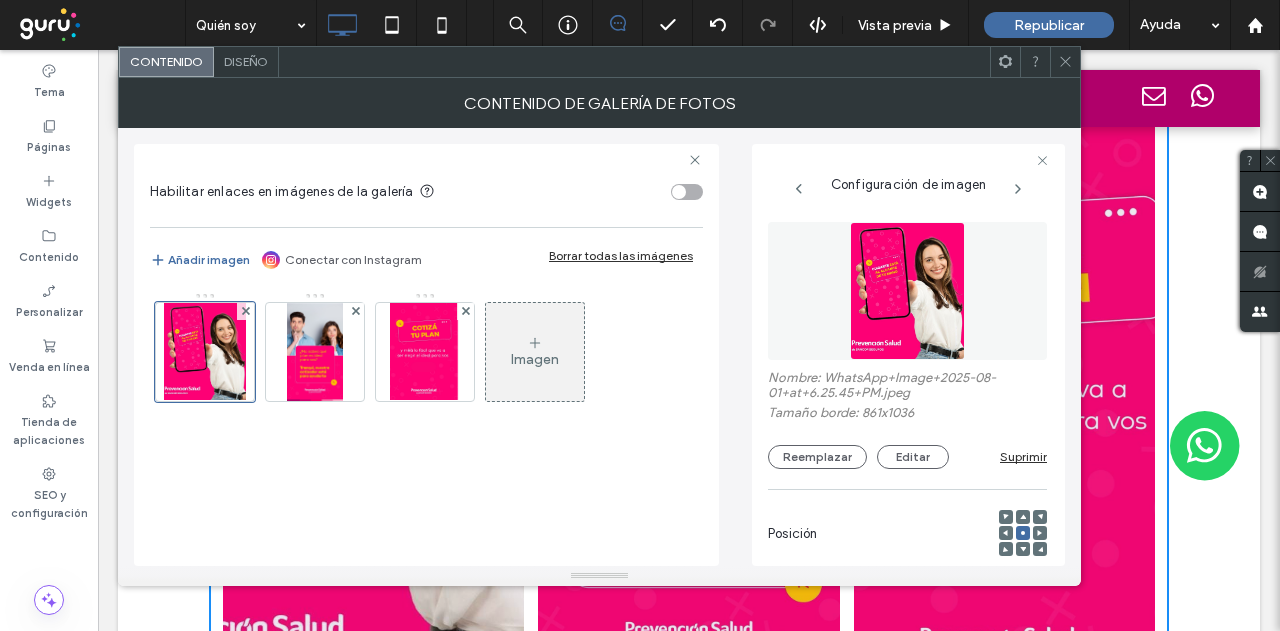 click on "Diseño" at bounding box center [246, 61] 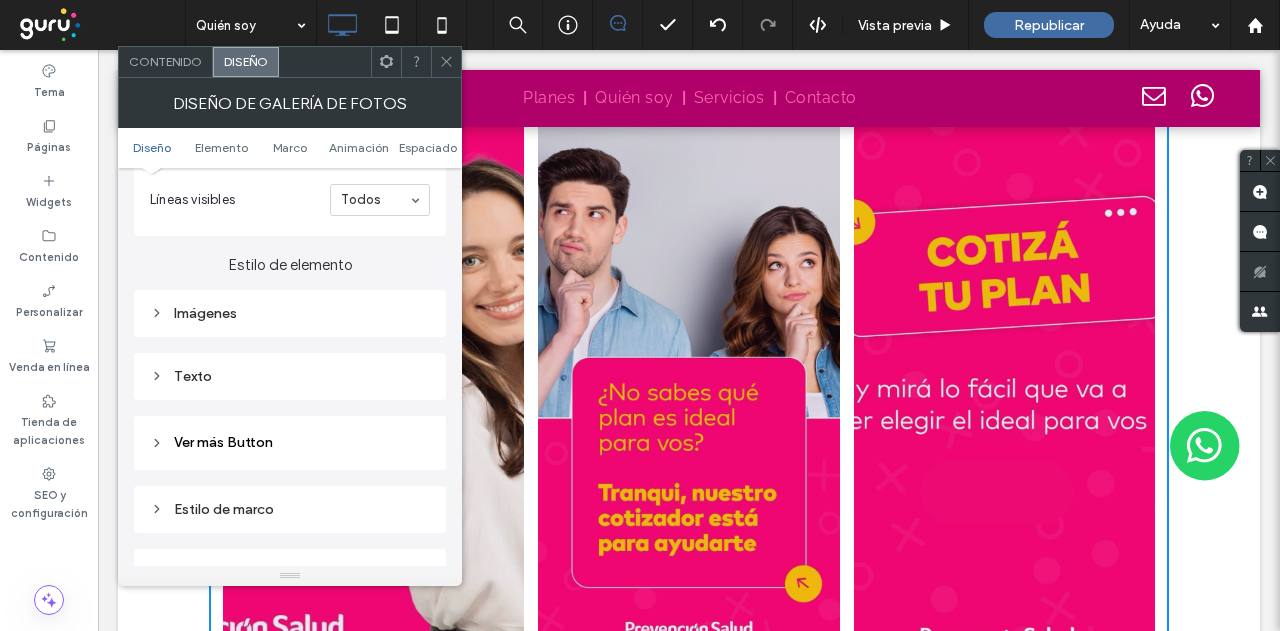 click on "Imágenes" at bounding box center [290, 313] 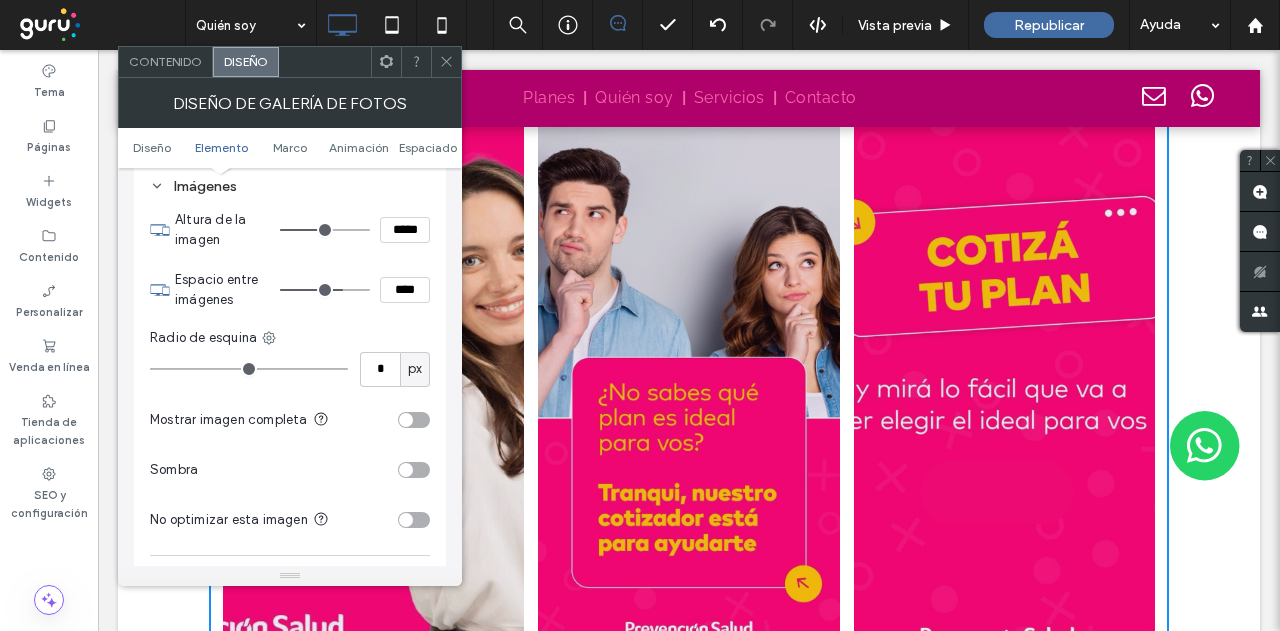 scroll, scrollTop: 800, scrollLeft: 0, axis: vertical 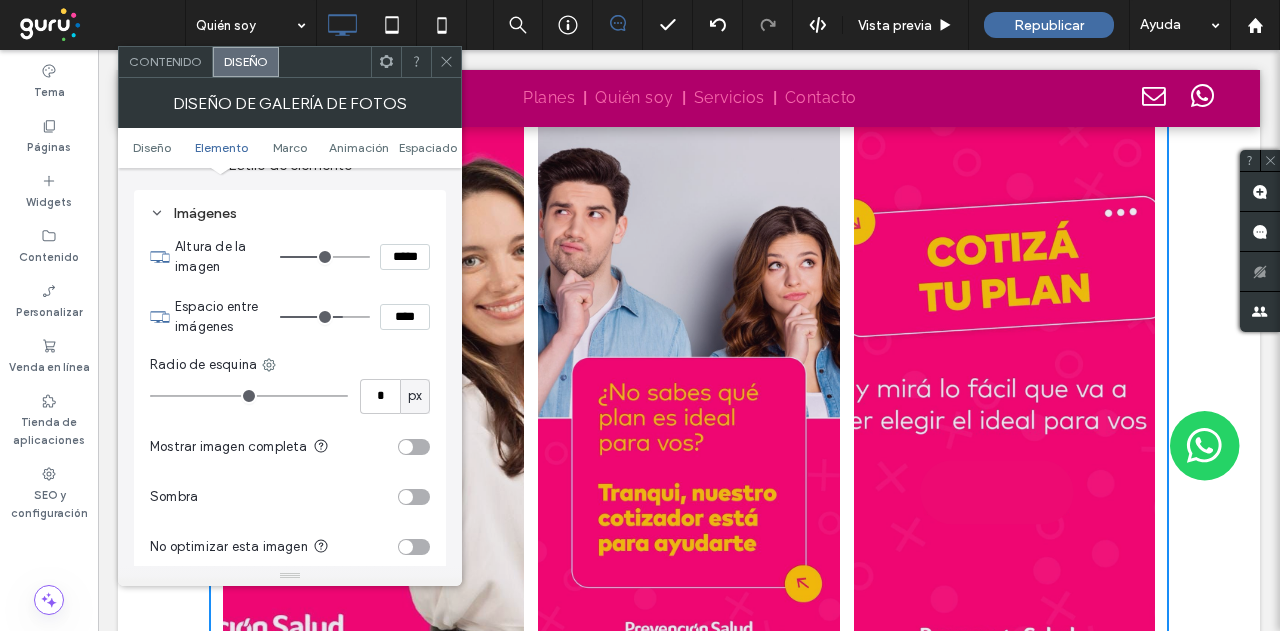type on "***" 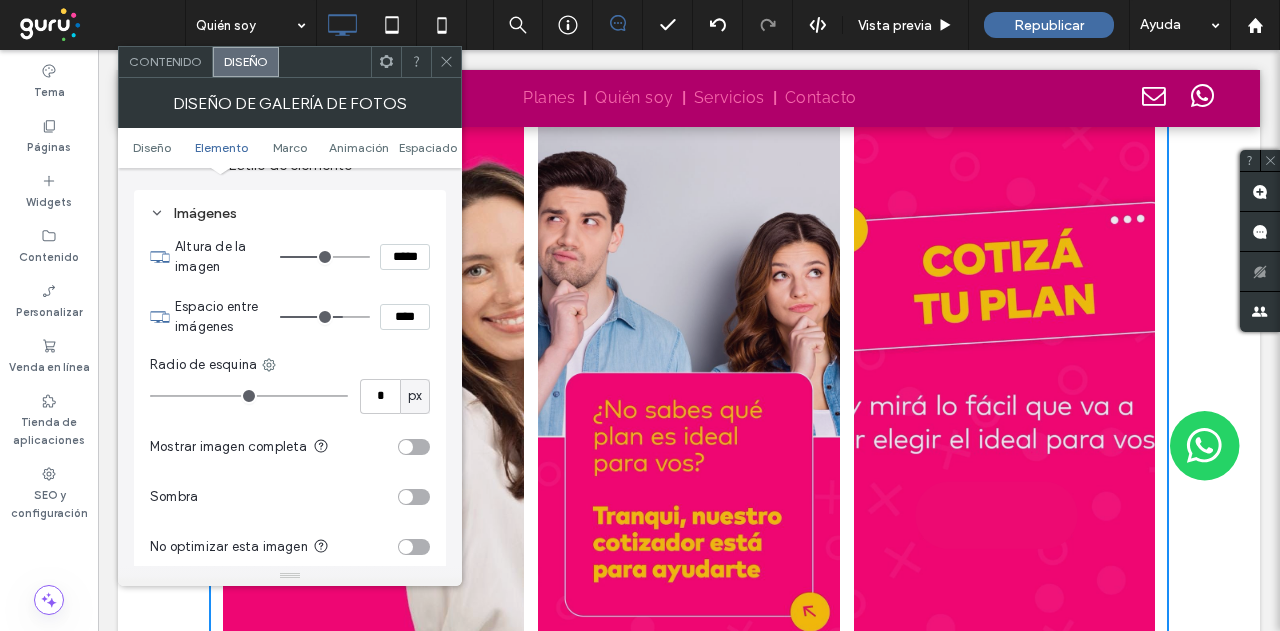 type on "***" 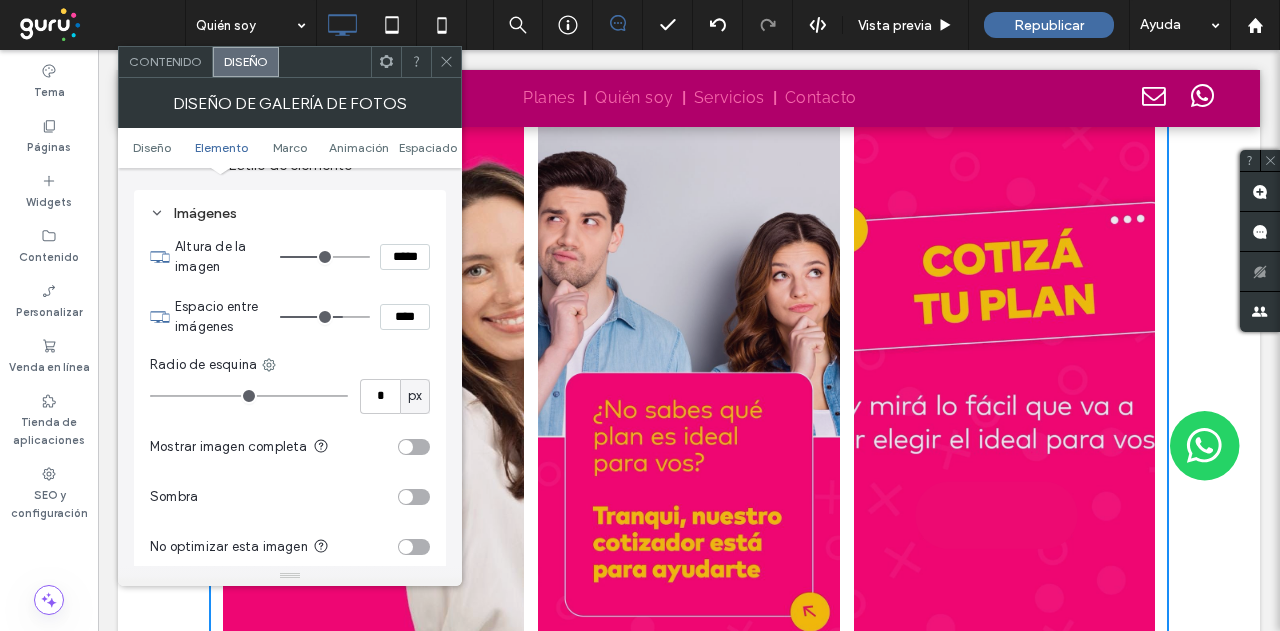 type on "*****" 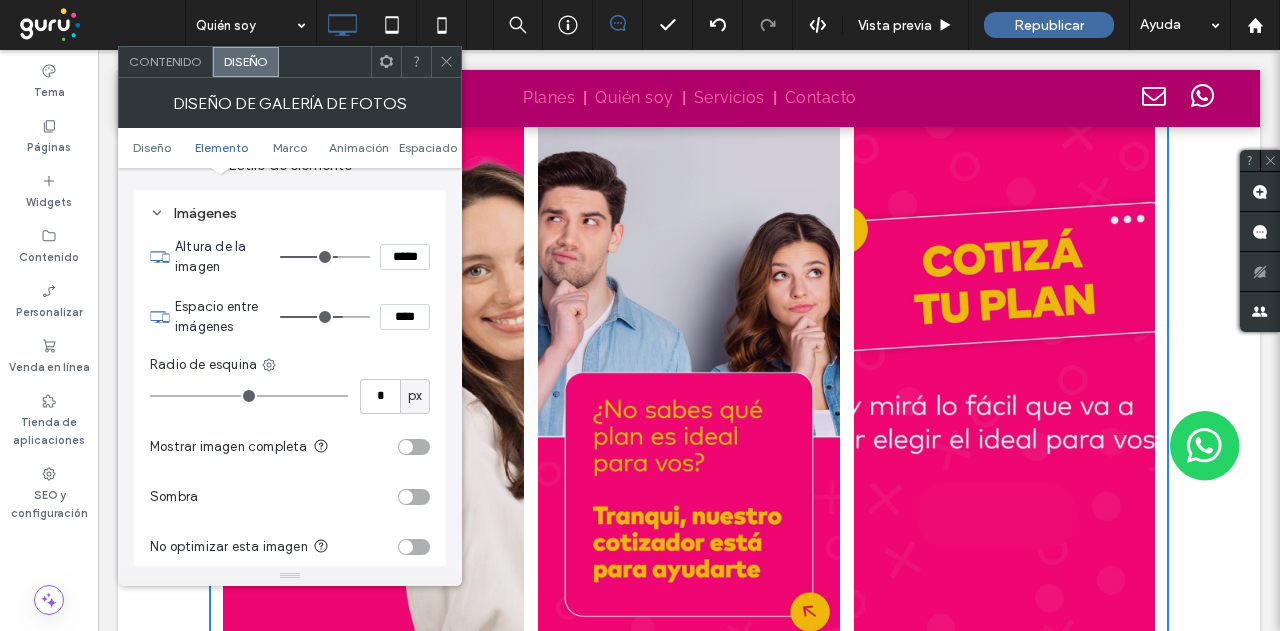 type on "***" 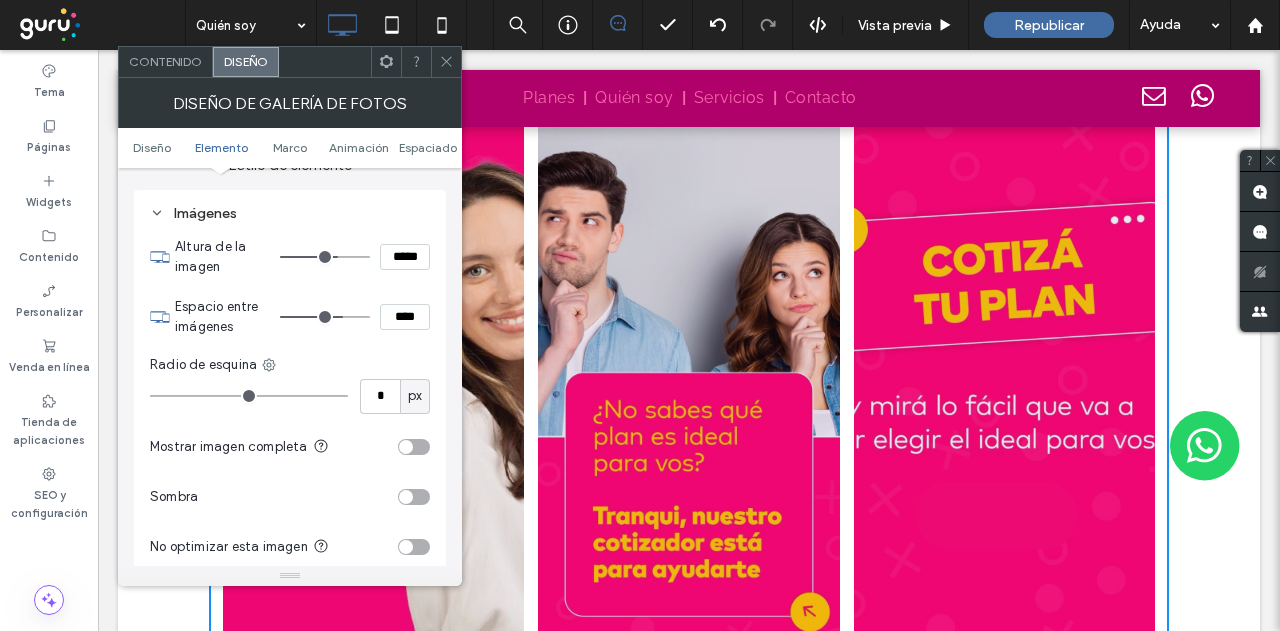 type on "*****" 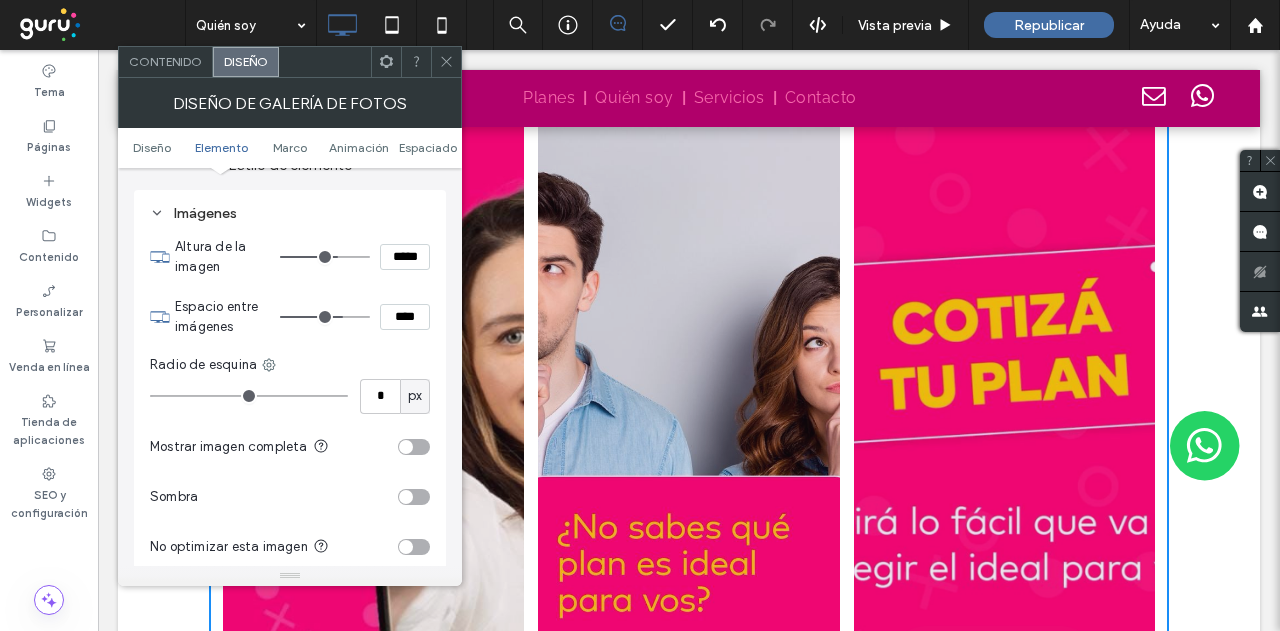 type on "***" 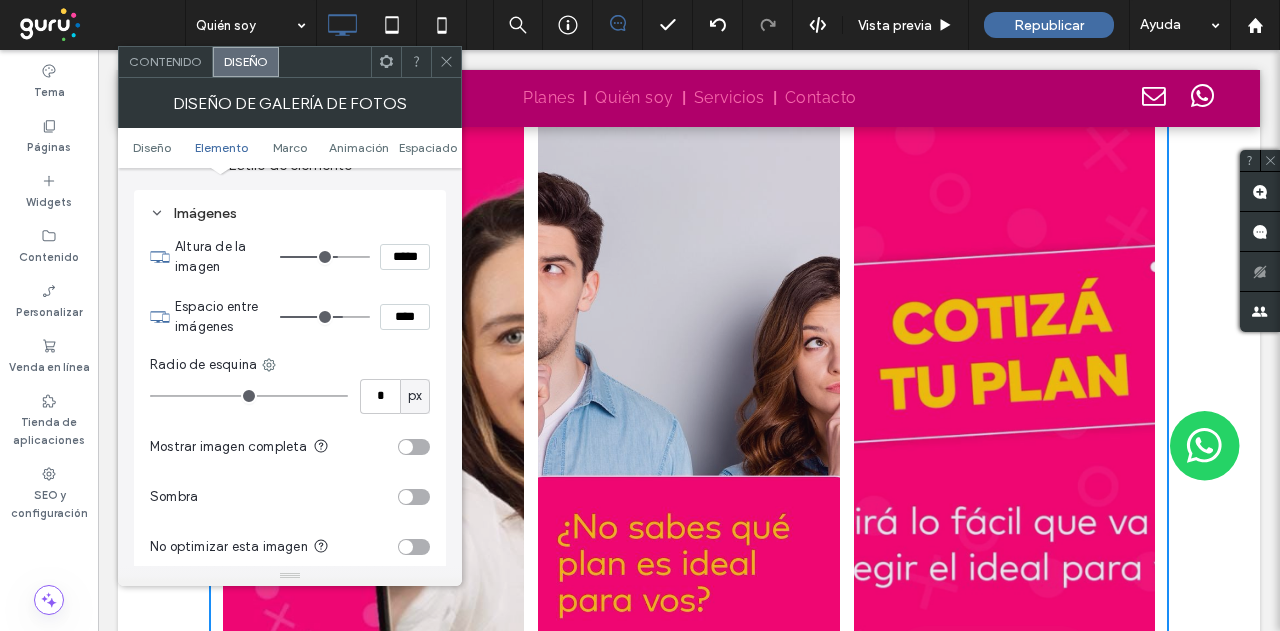 type on "*****" 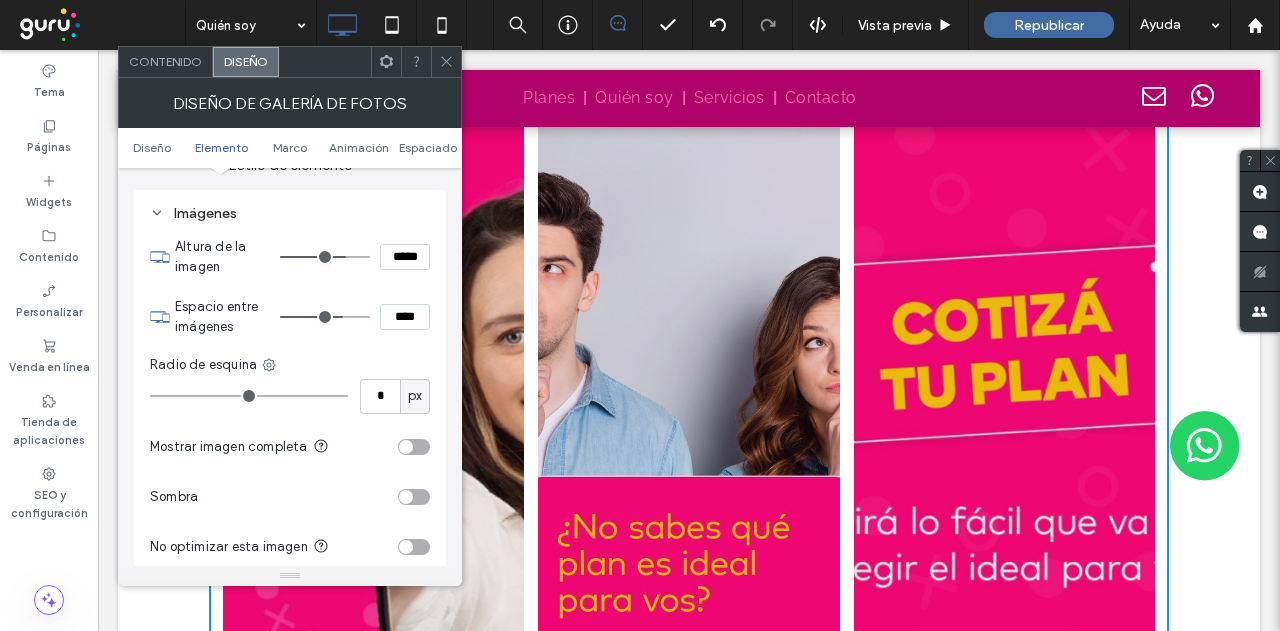 type on "***" 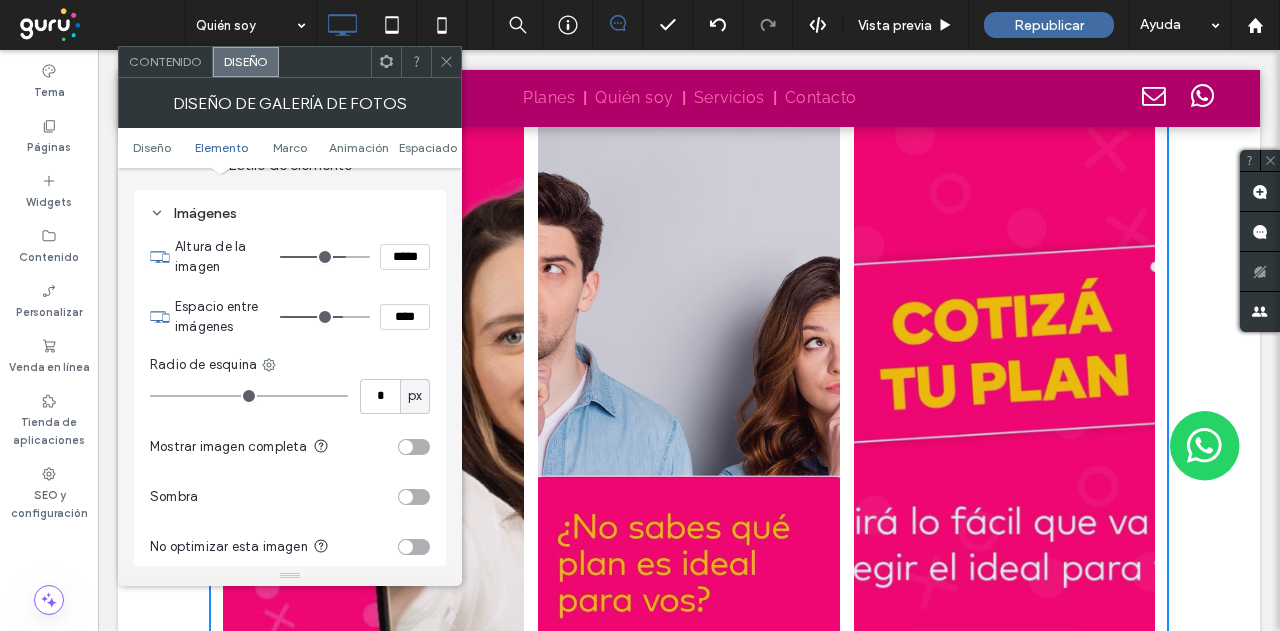 type on "*****" 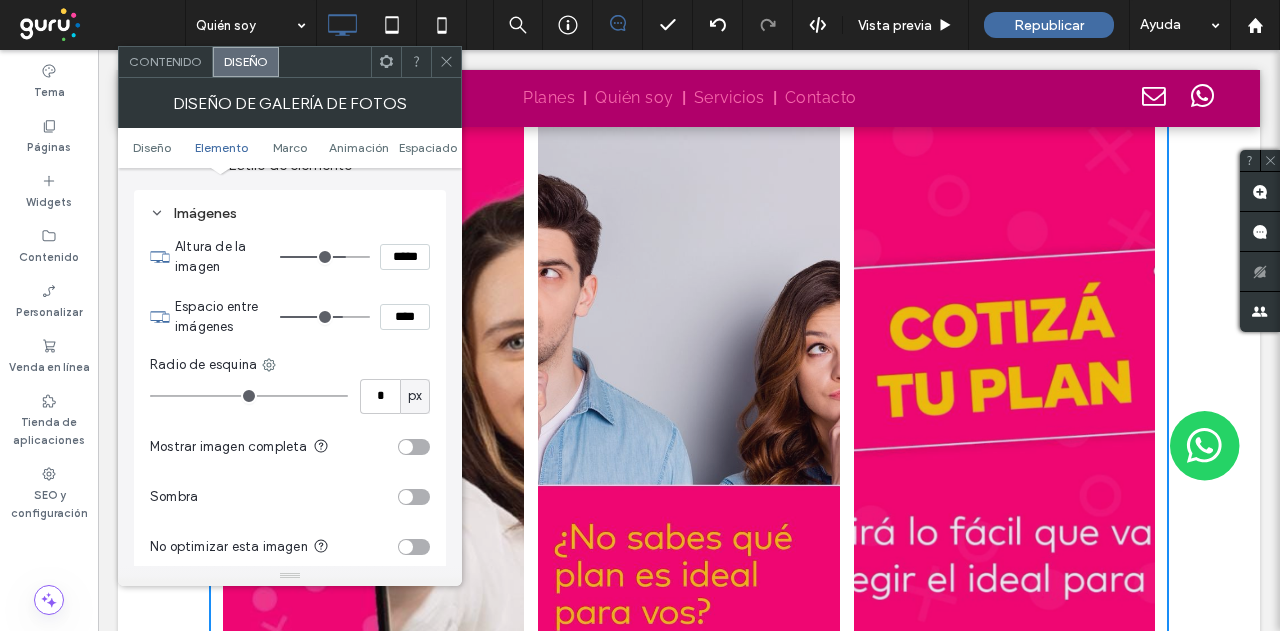 type on "***" 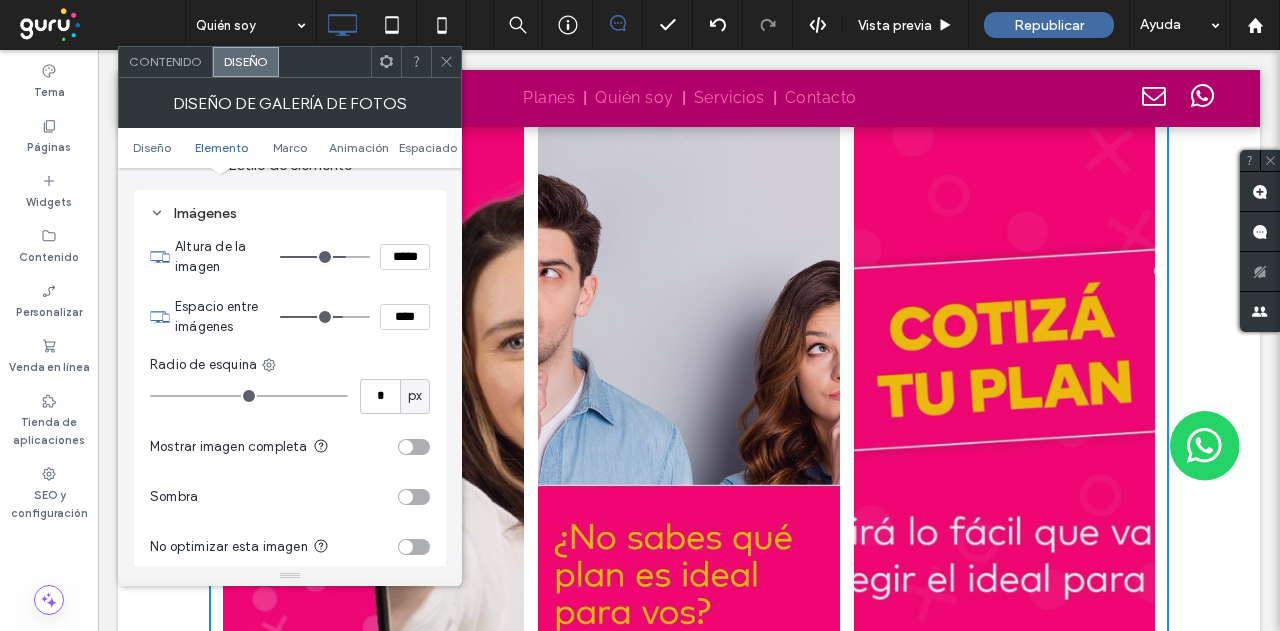 type on "*****" 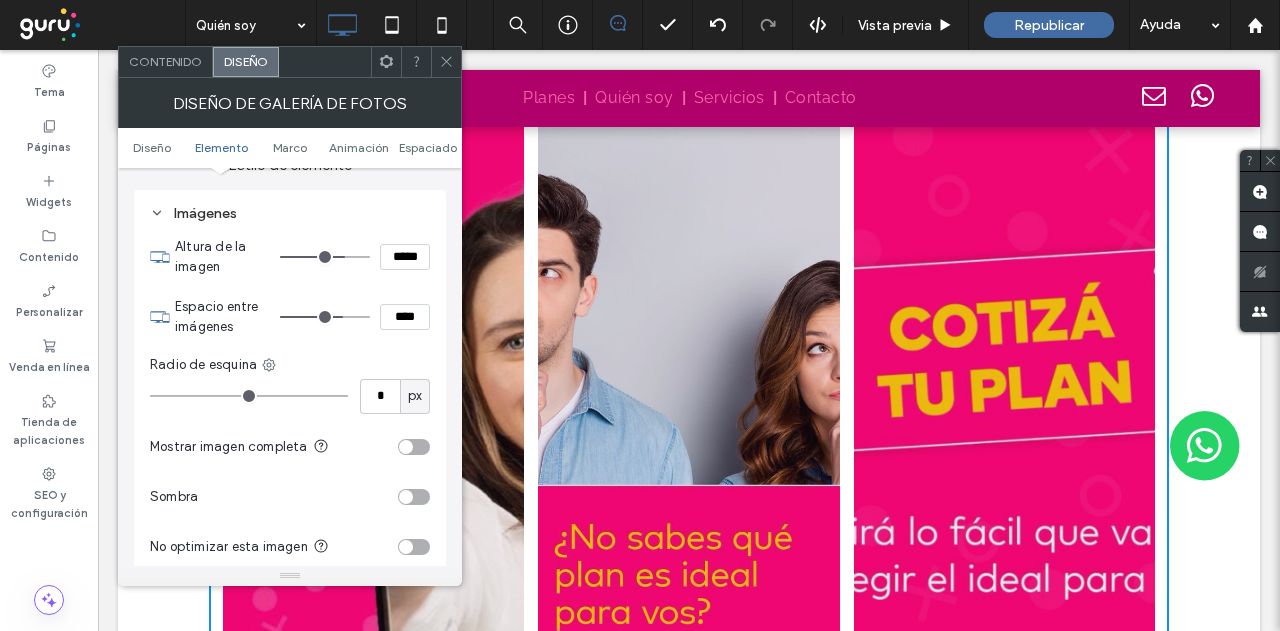 type on "***" 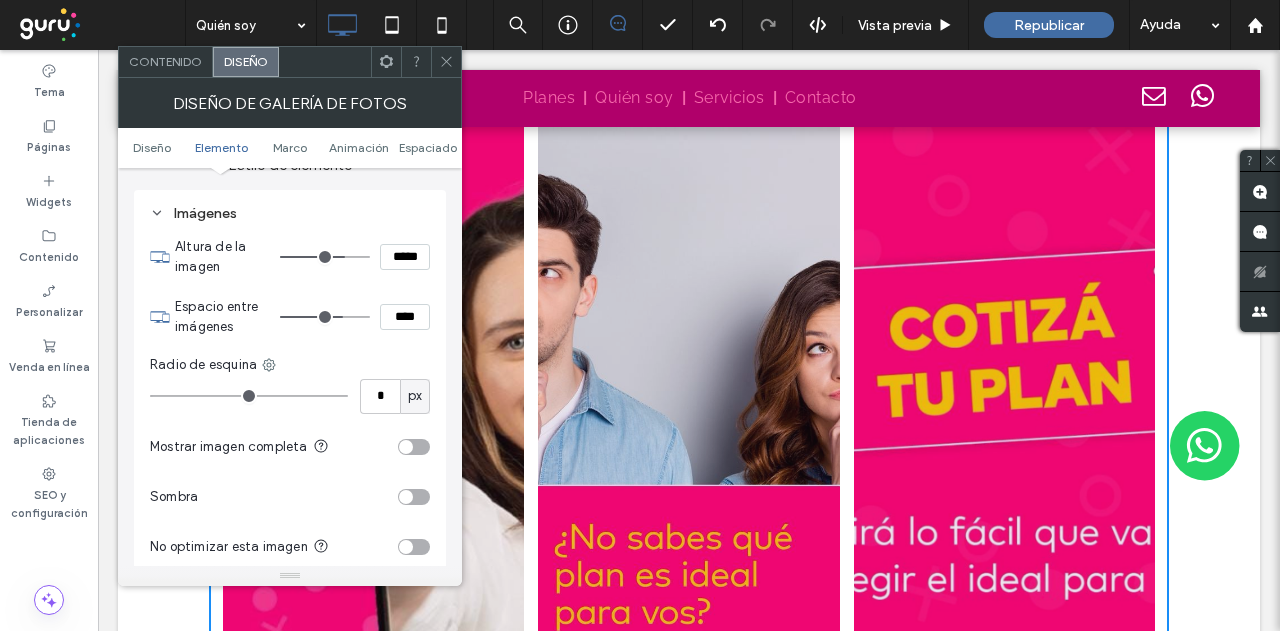 type on "*****" 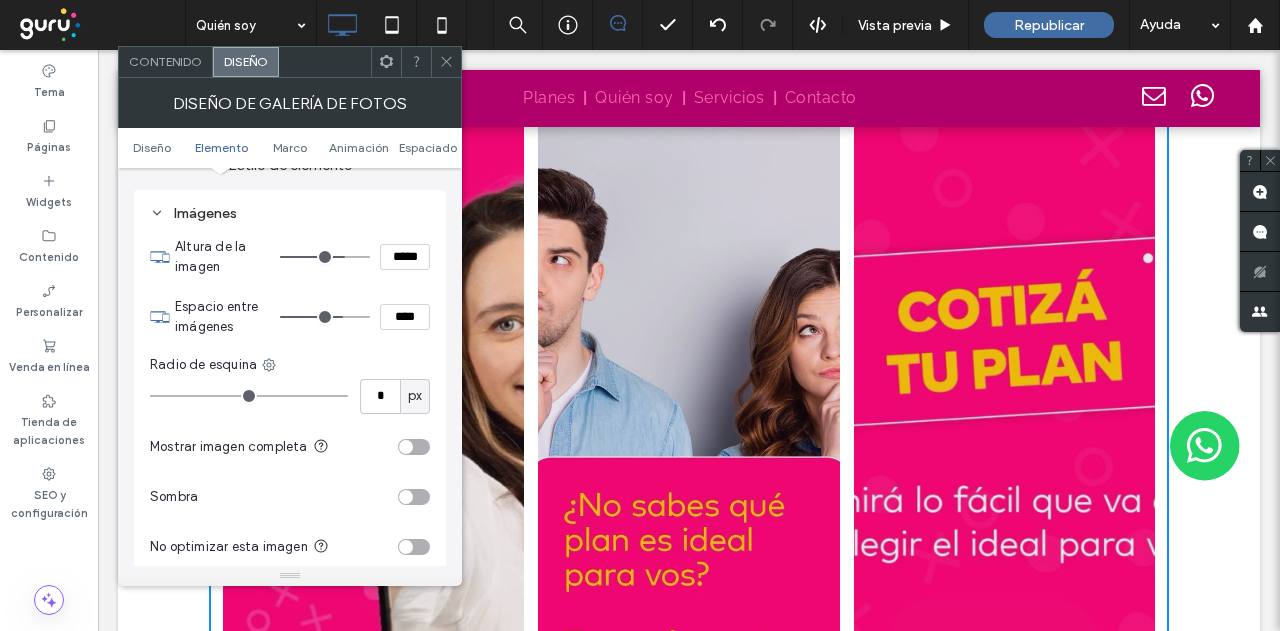 type on "***" 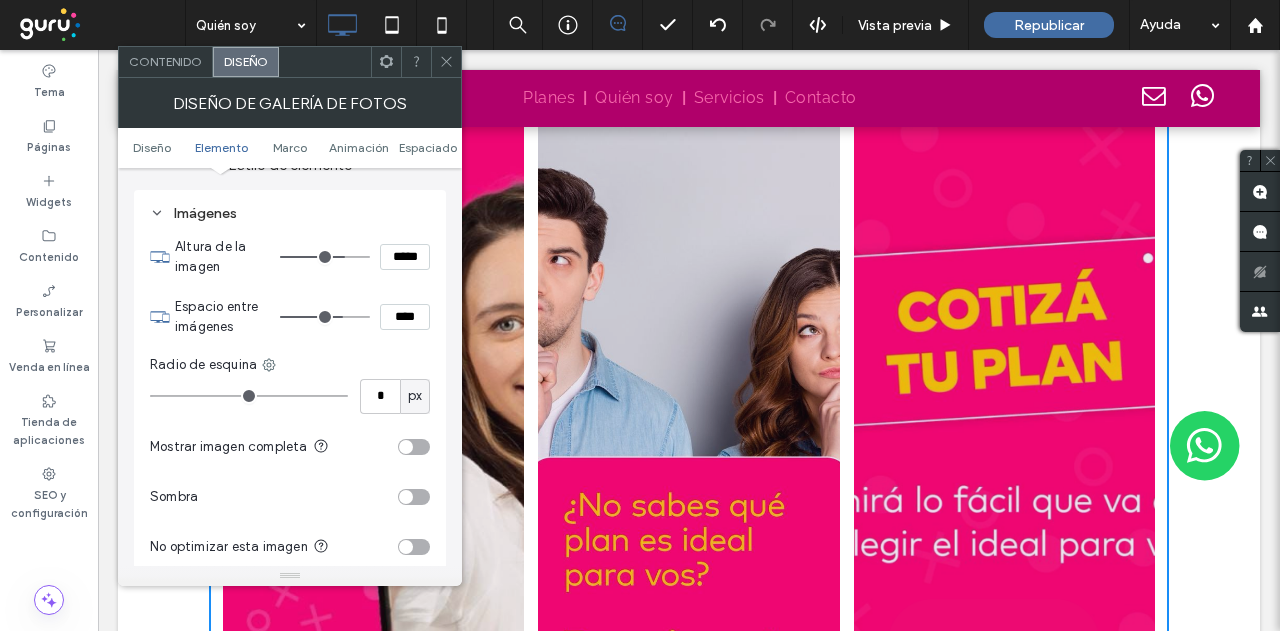 type on "*****" 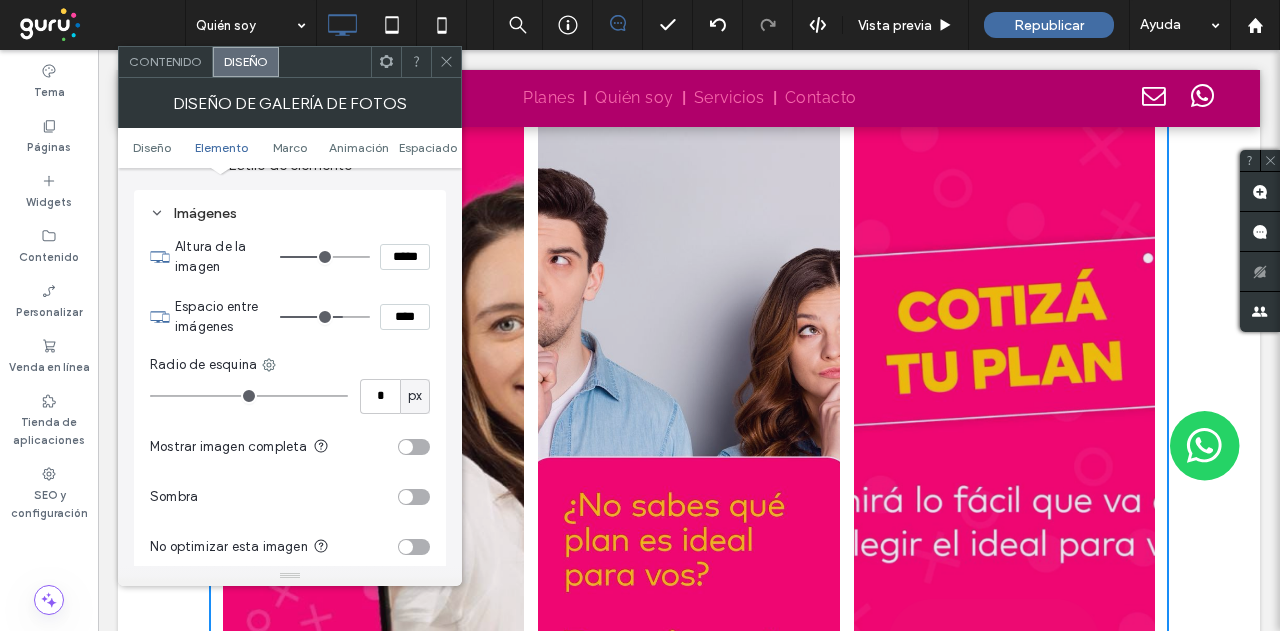 type on "***" 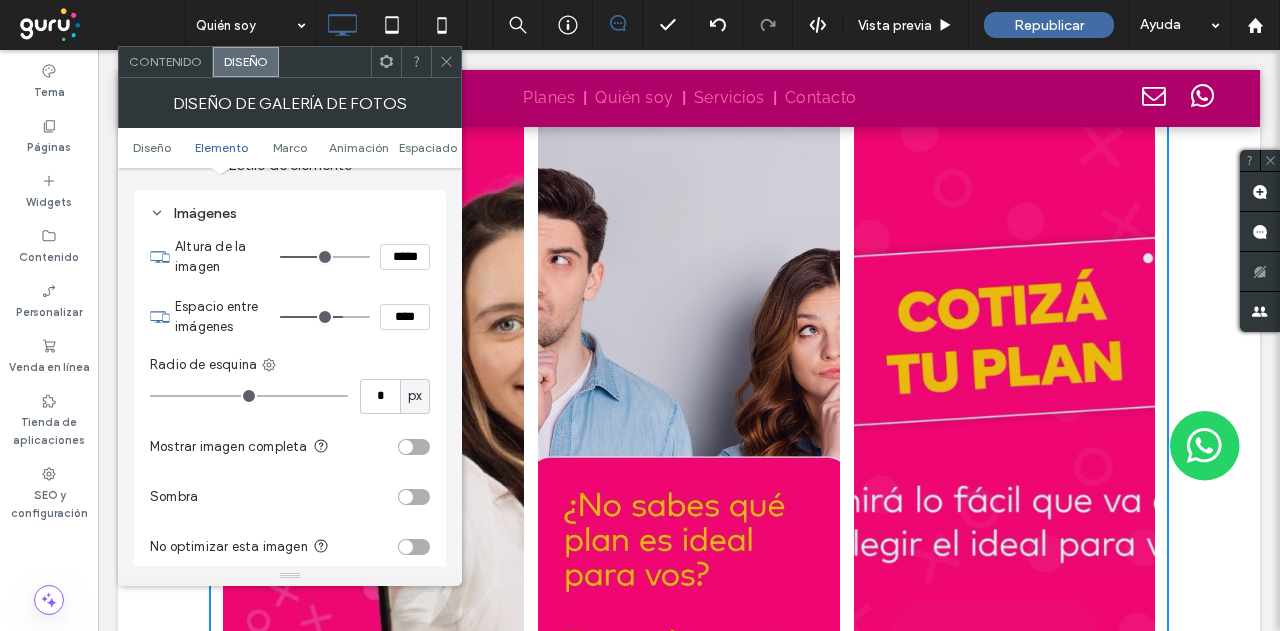 type on "*****" 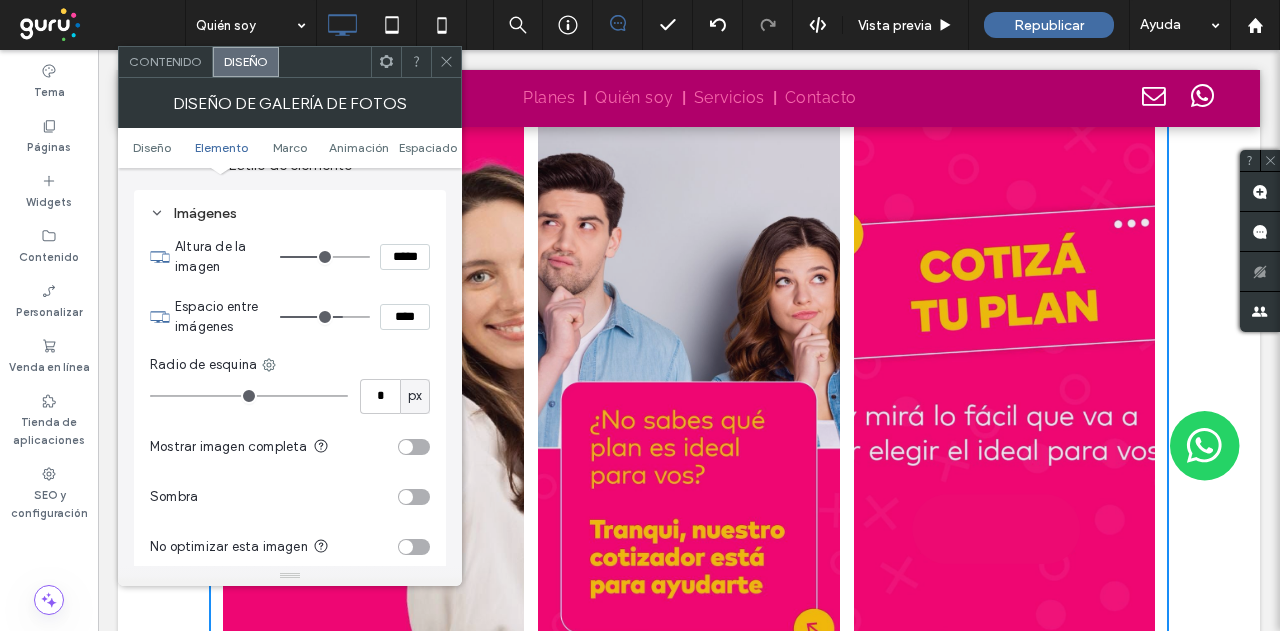 type on "***" 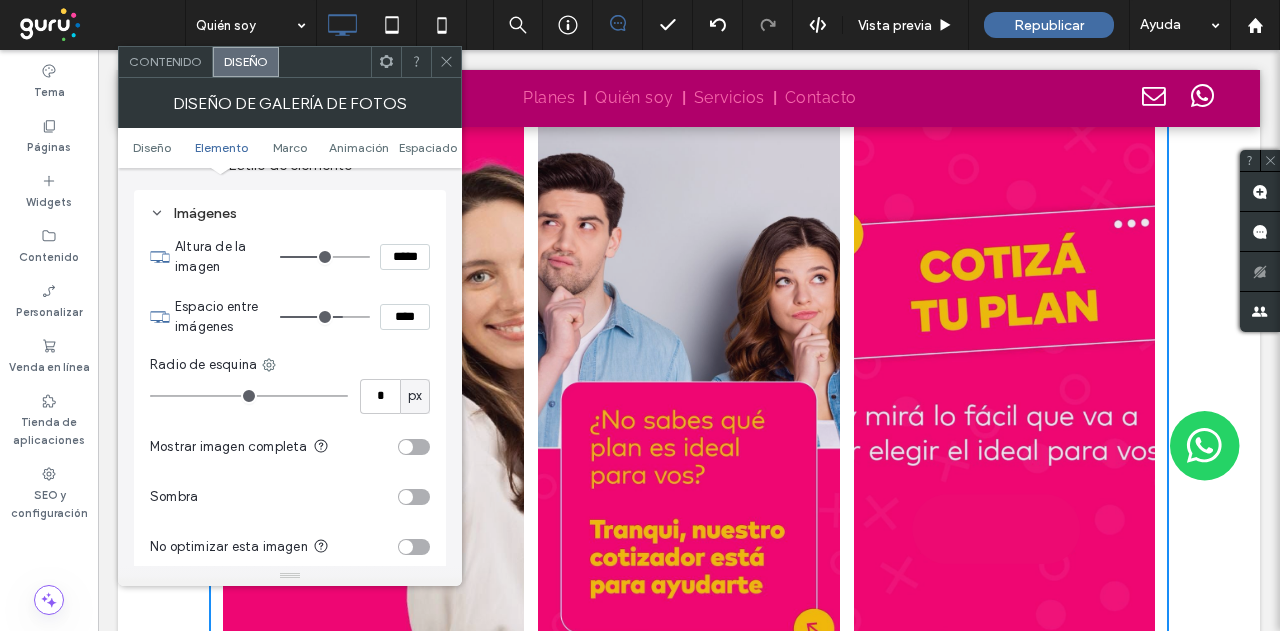 type on "*****" 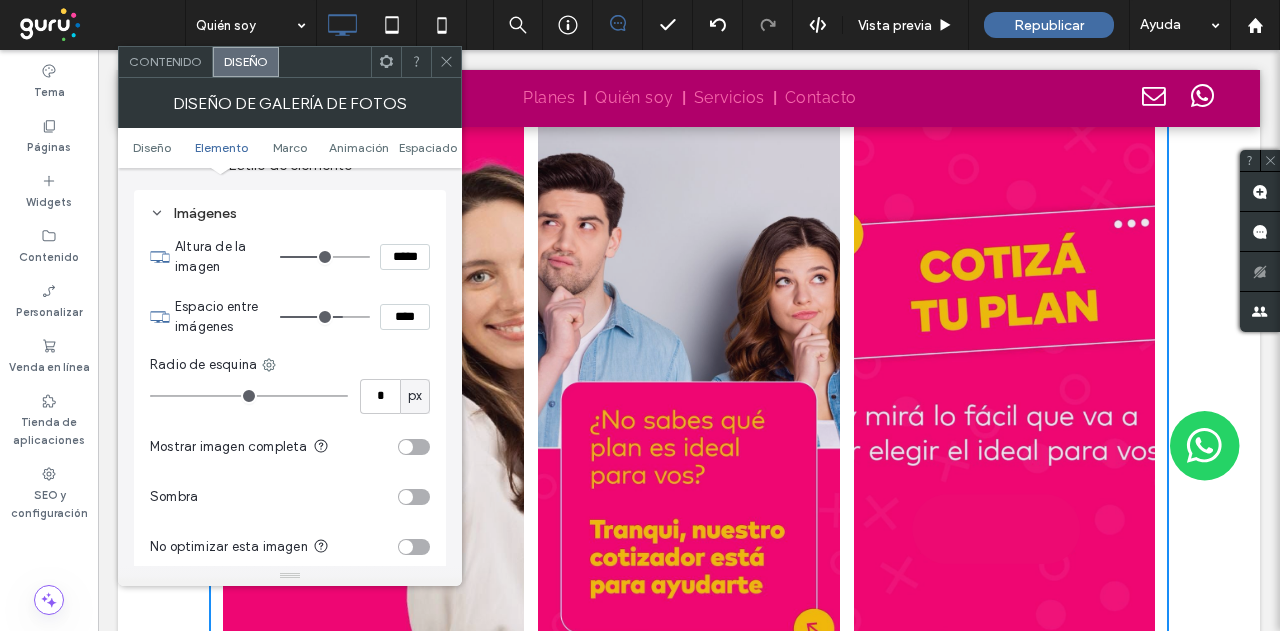 type on "***" 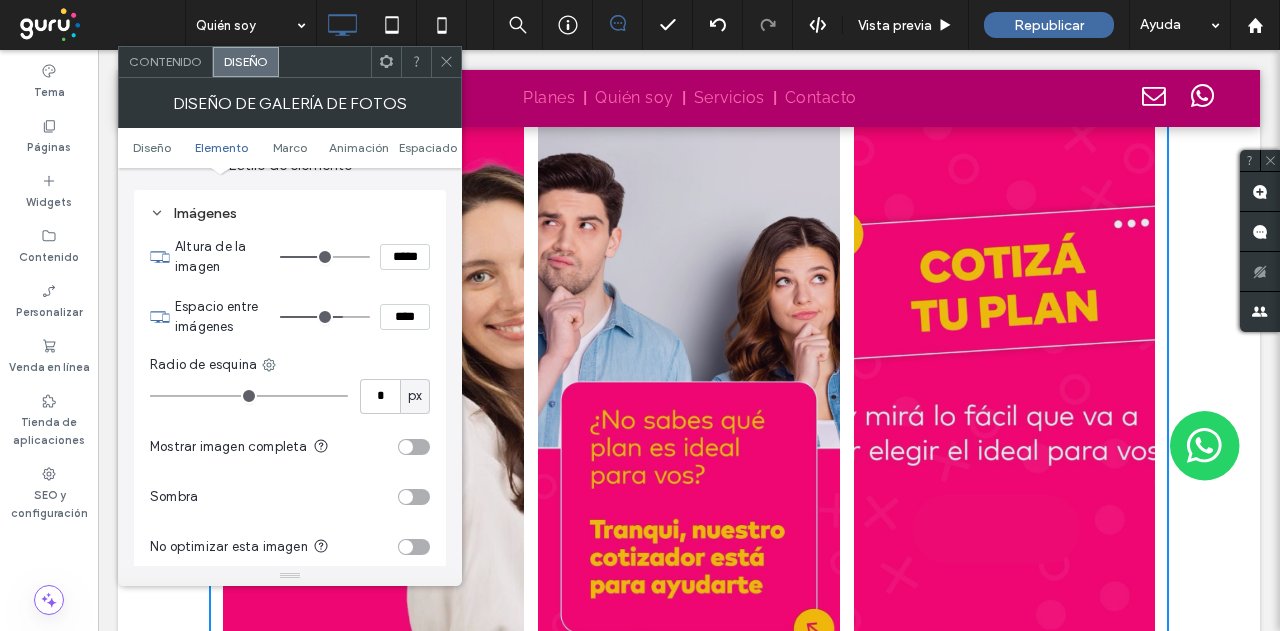 type on "*****" 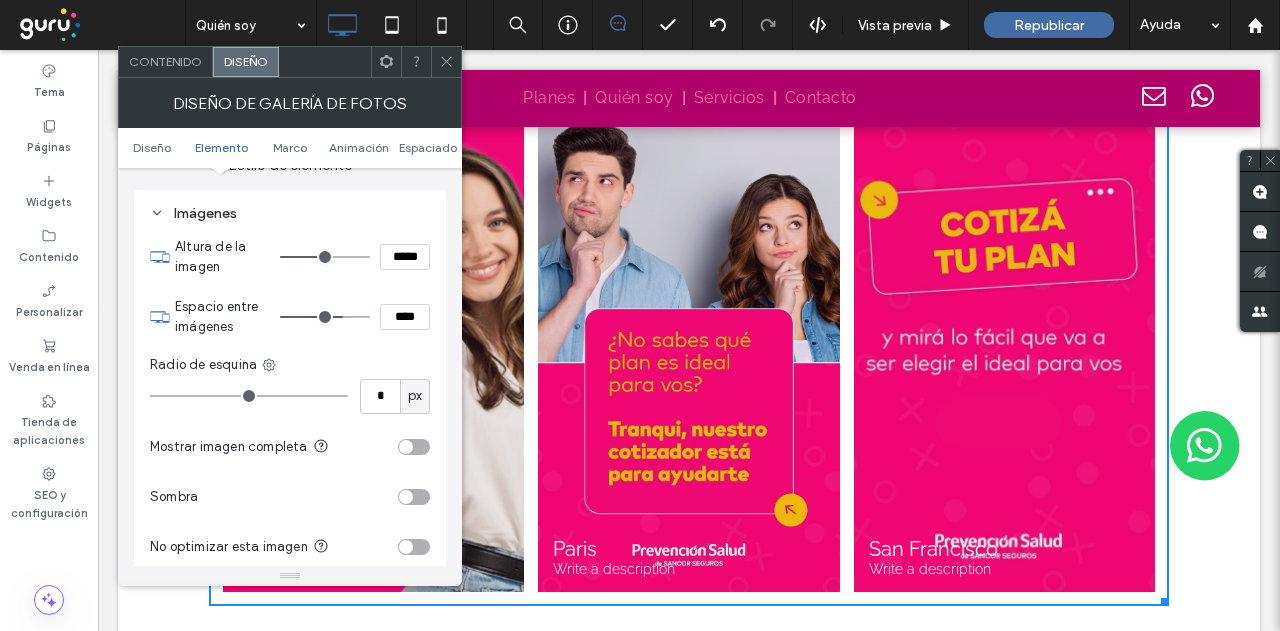 type on "***" 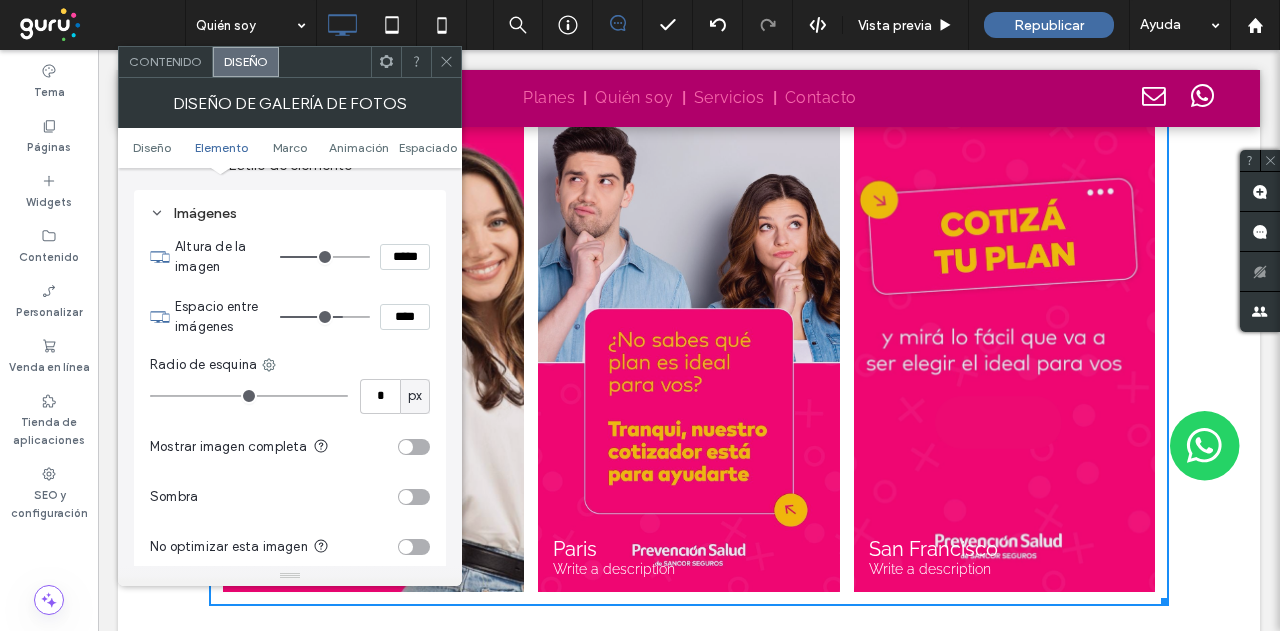 type on "*****" 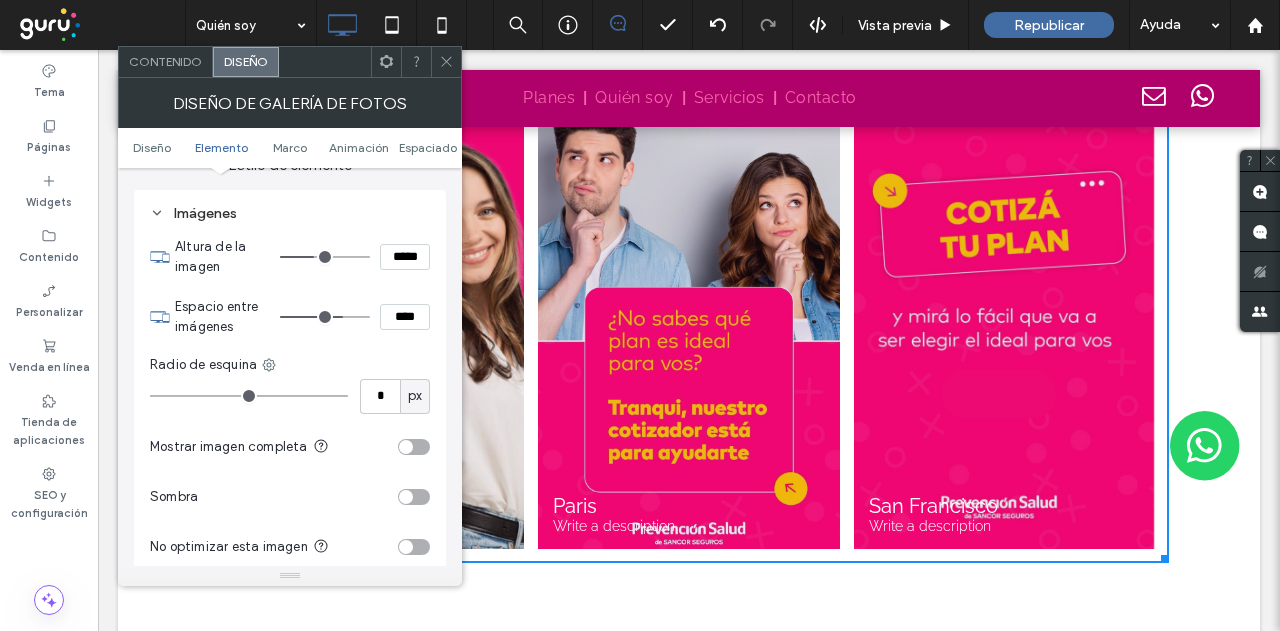 type on "***" 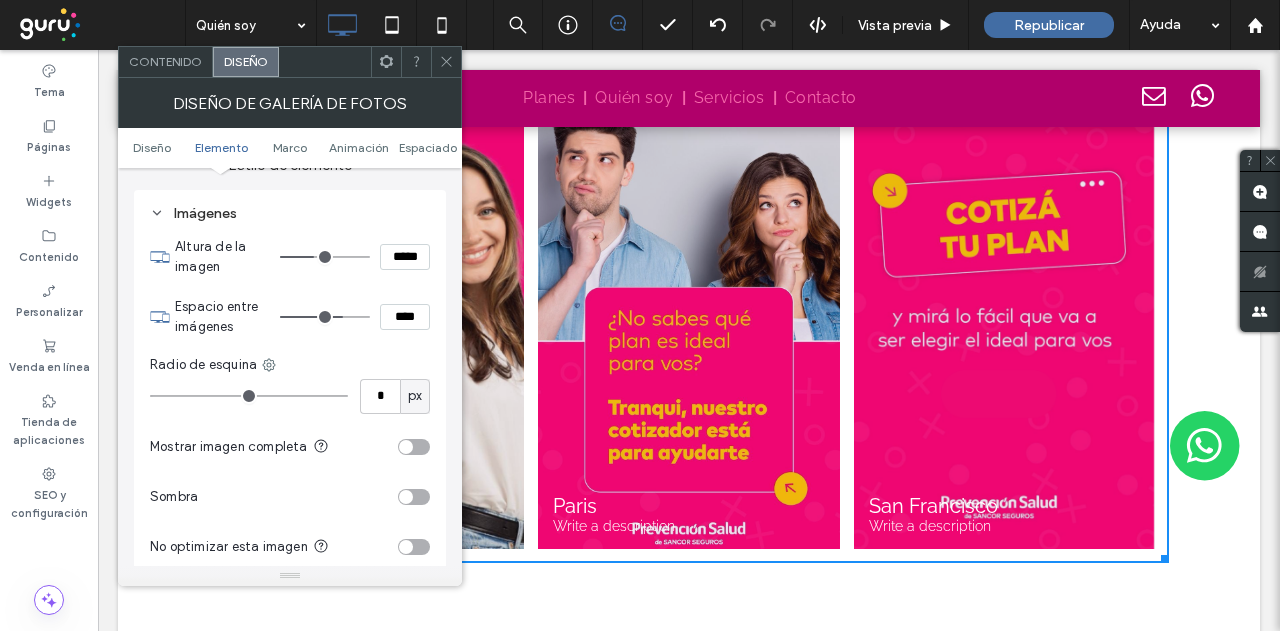 type on "*****" 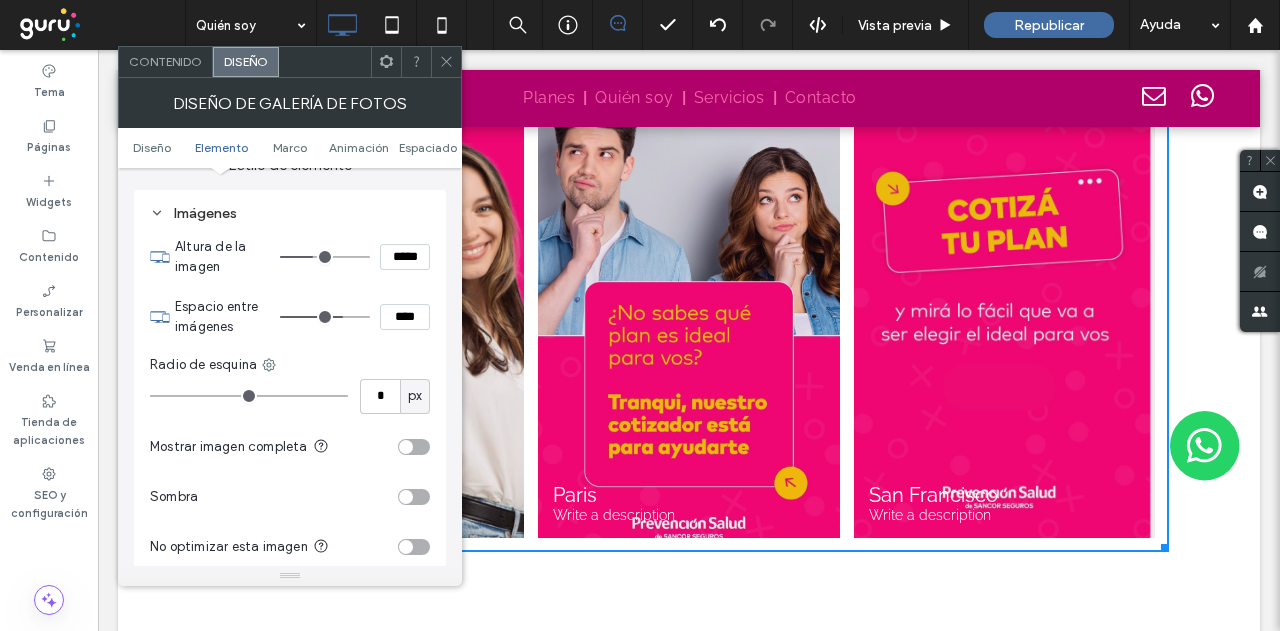 type on "***" 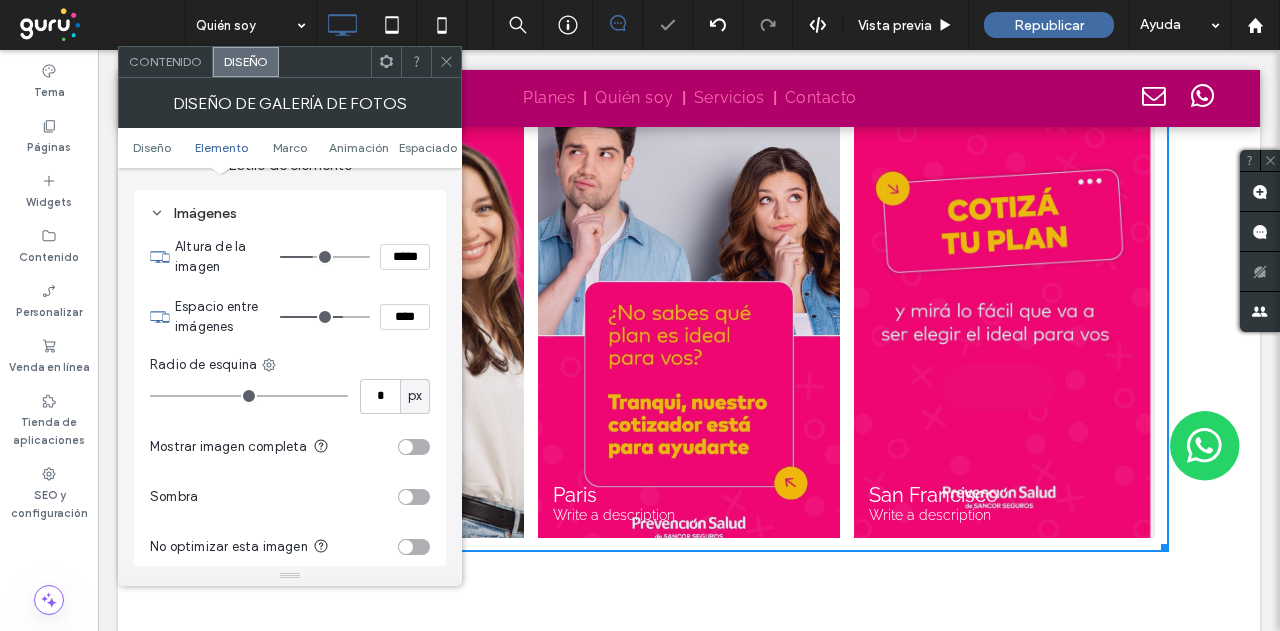 click 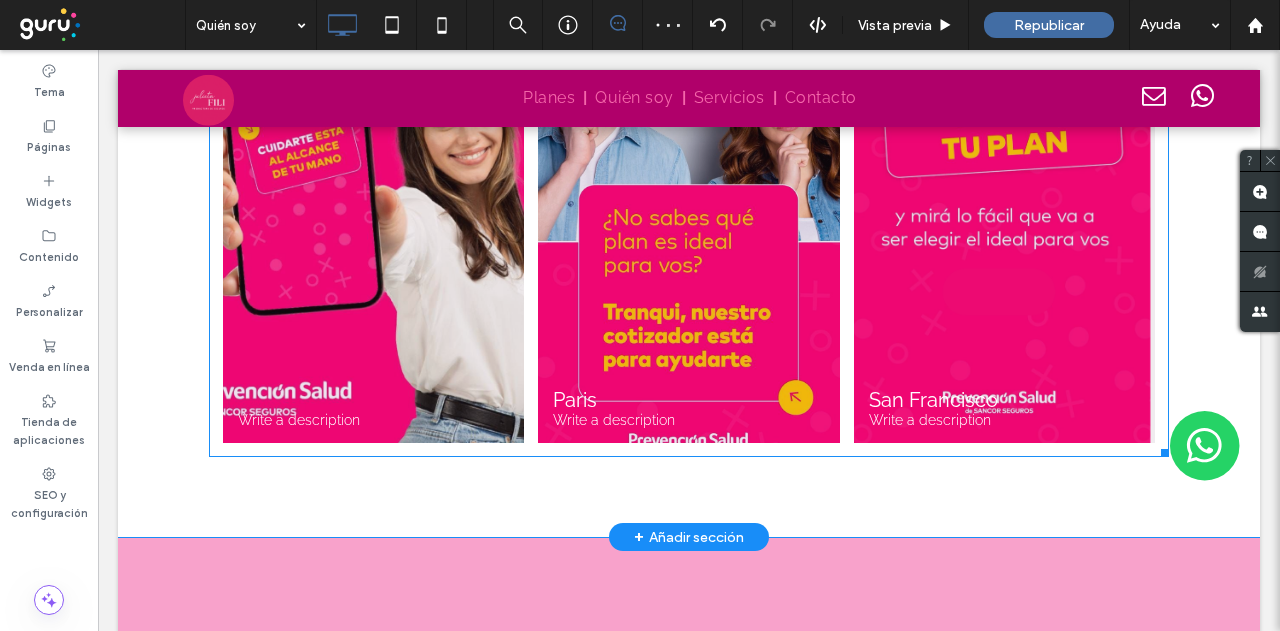 scroll, scrollTop: 3385, scrollLeft: 0, axis: vertical 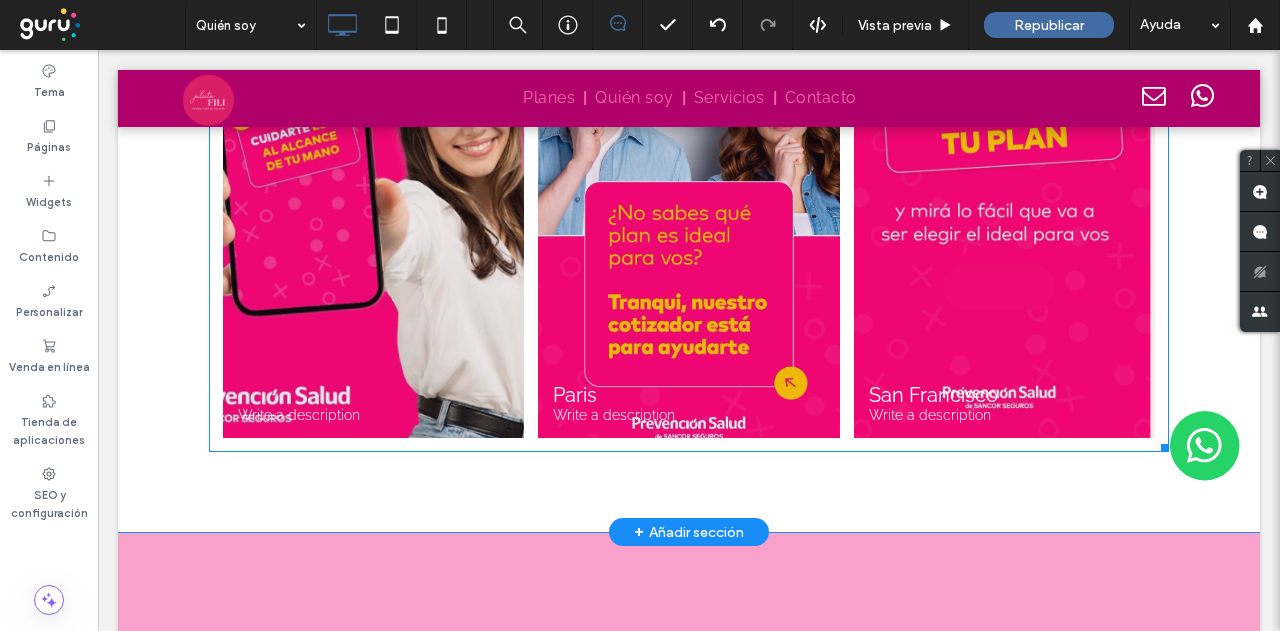 click at bounding box center [373, 217] 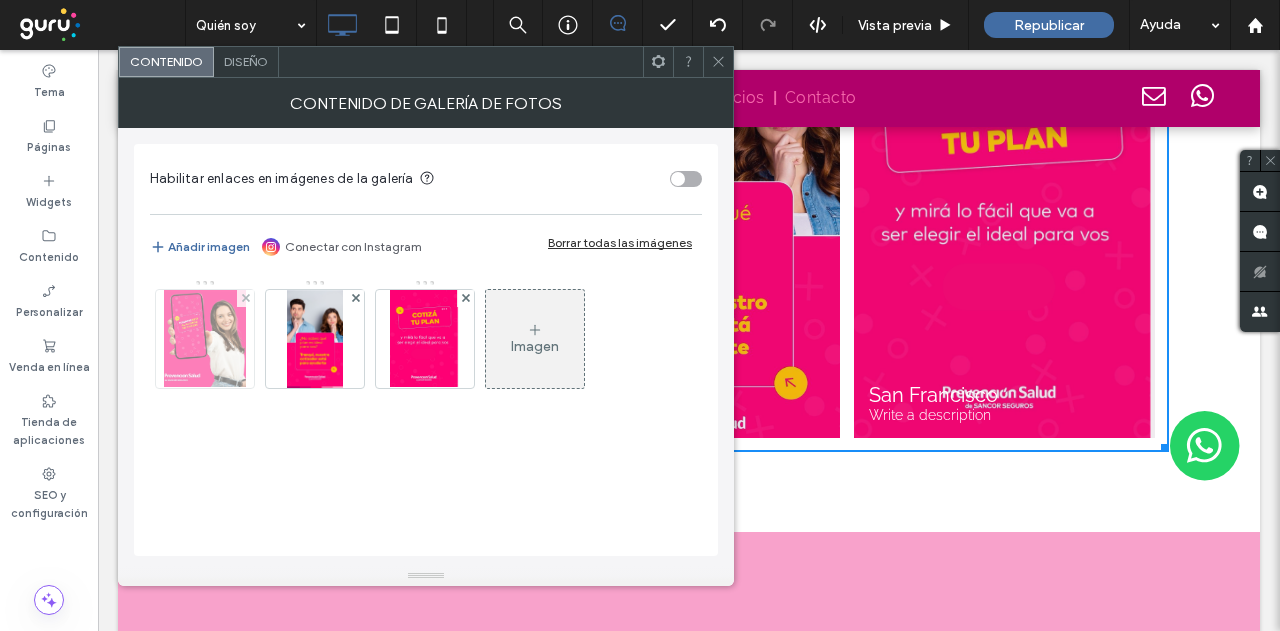 click at bounding box center (204, 339) 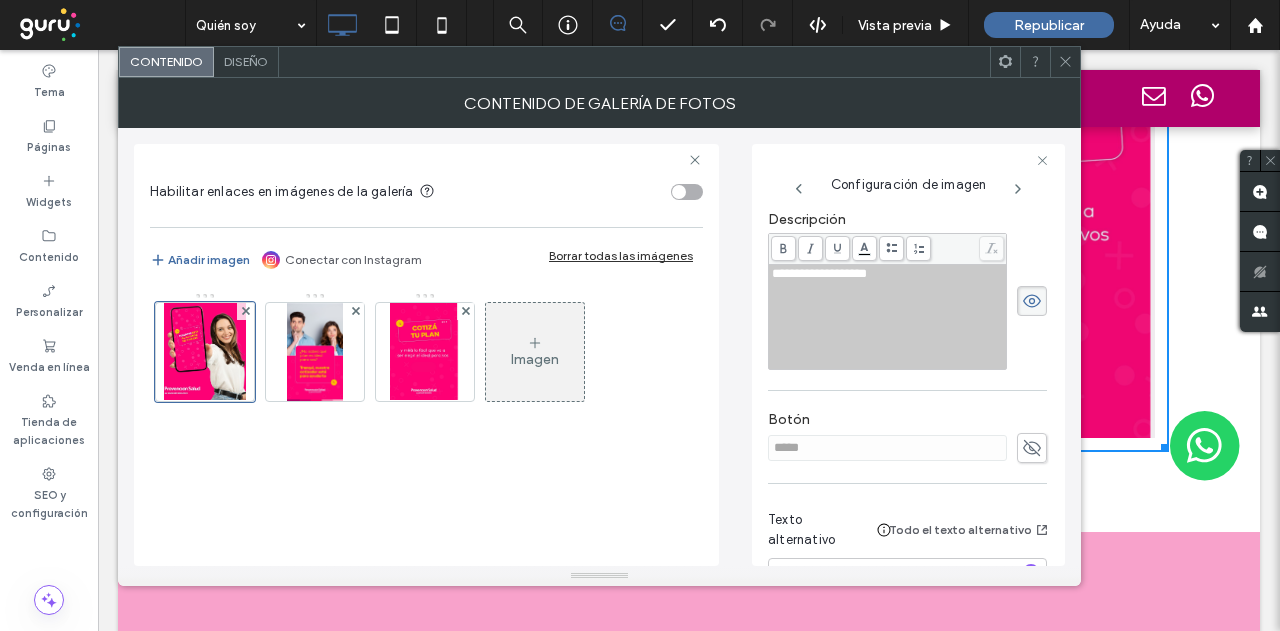 scroll, scrollTop: 432, scrollLeft: 0, axis: vertical 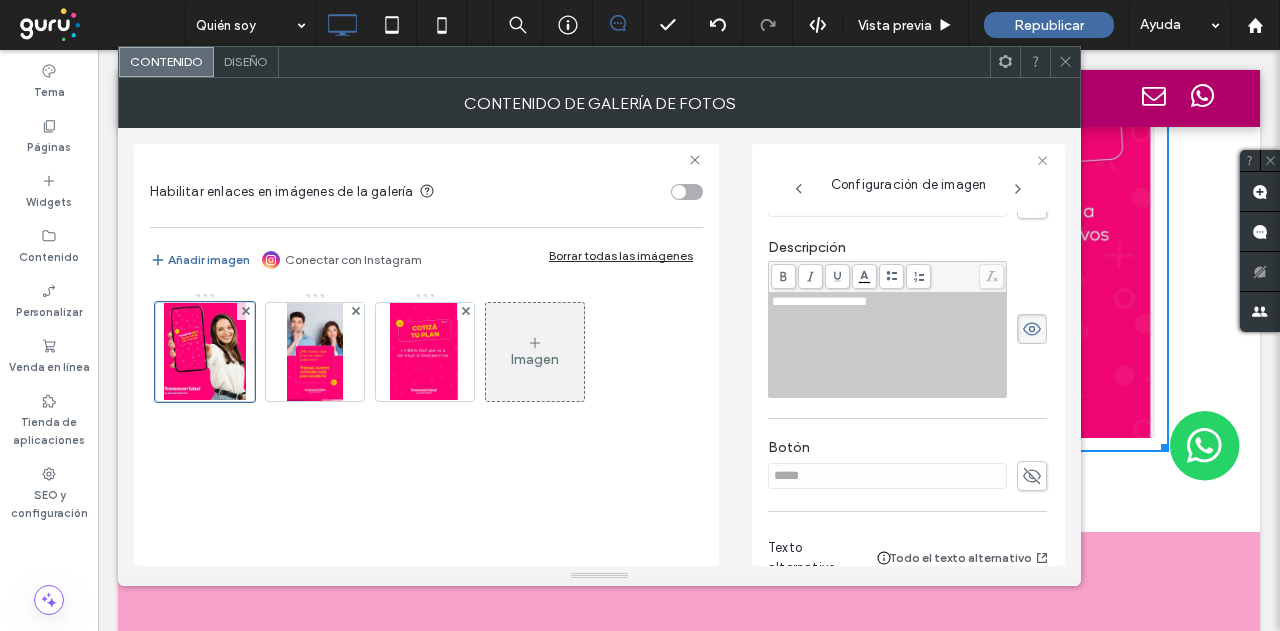click 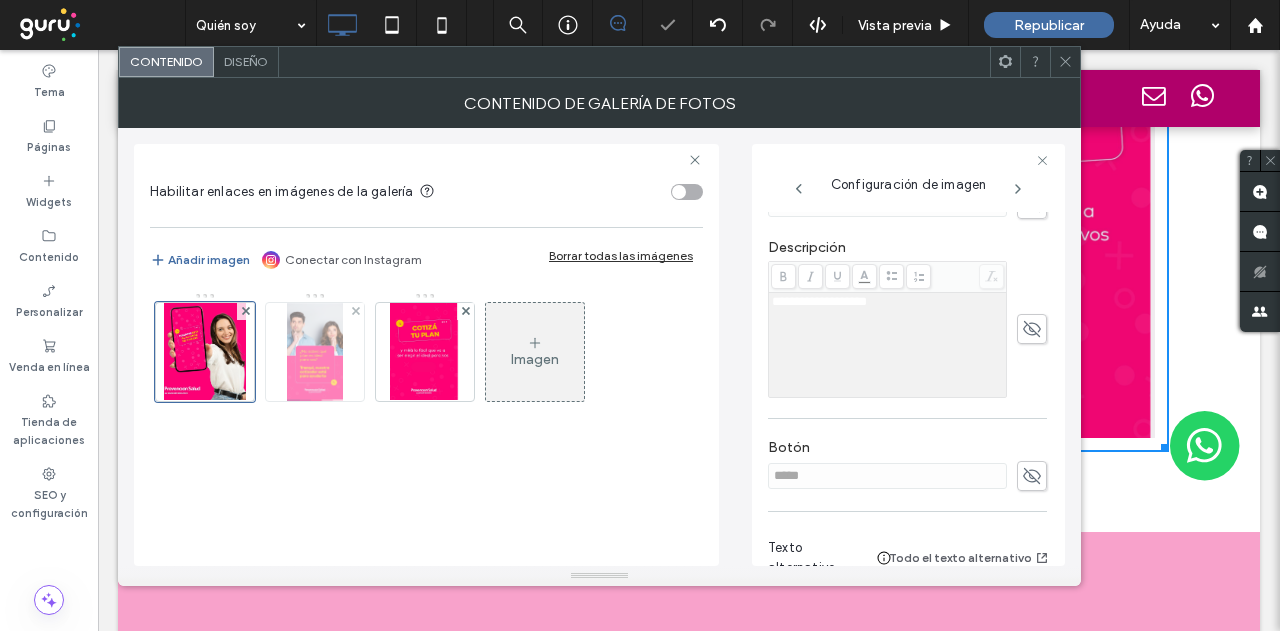 click at bounding box center [314, 352] 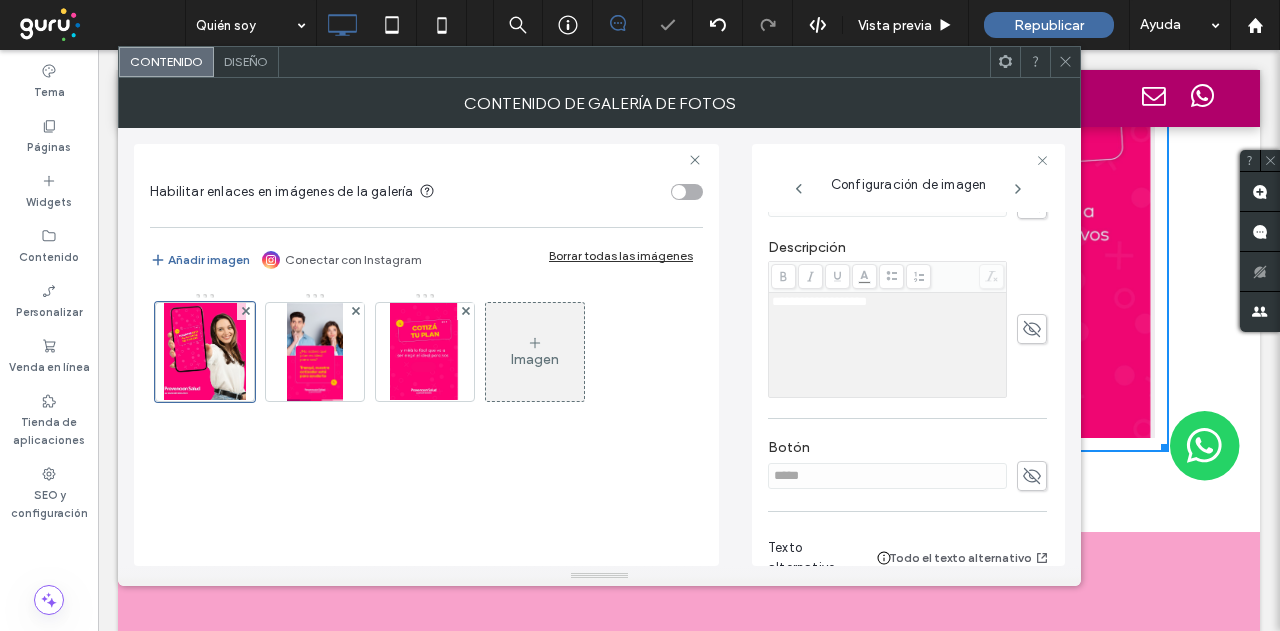 scroll, scrollTop: 412, scrollLeft: 0, axis: vertical 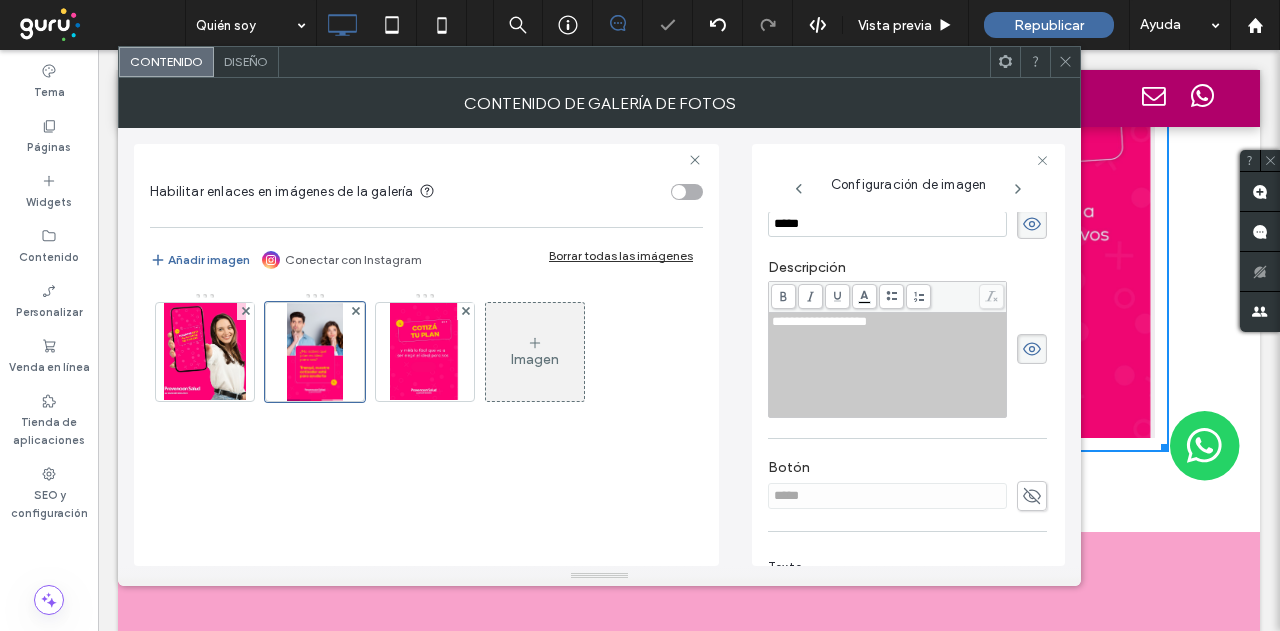 drag, startPoint x: 1021, startPoint y: 335, endPoint x: 1039, endPoint y: 251, distance: 85.90693 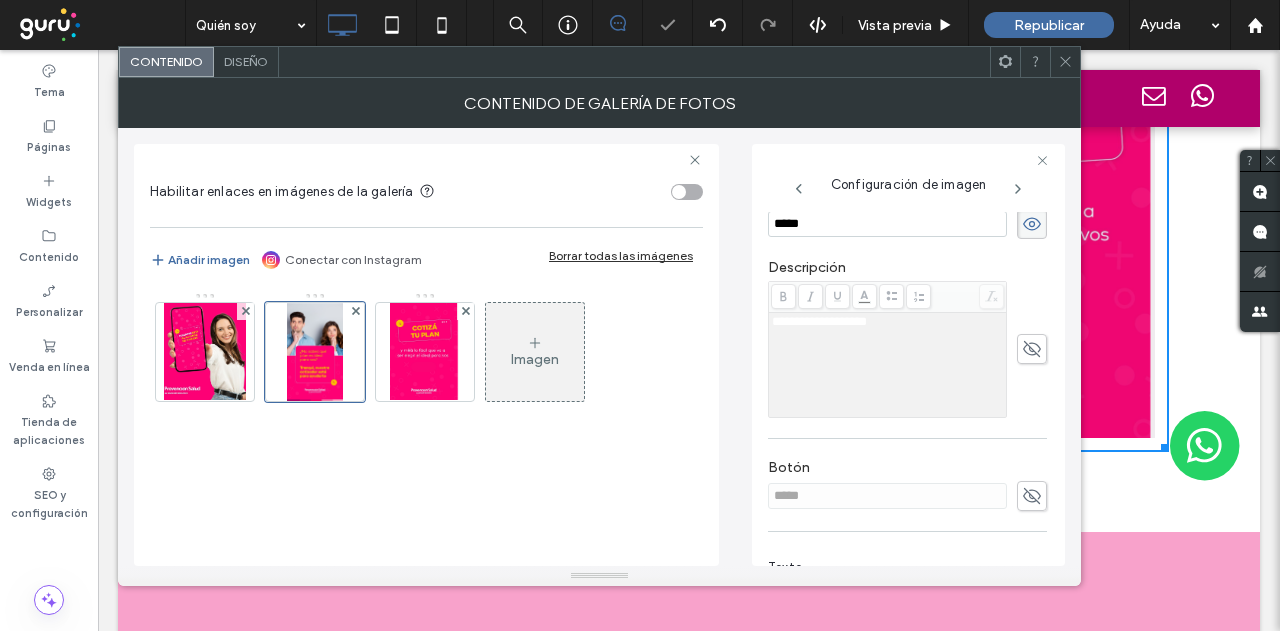 click 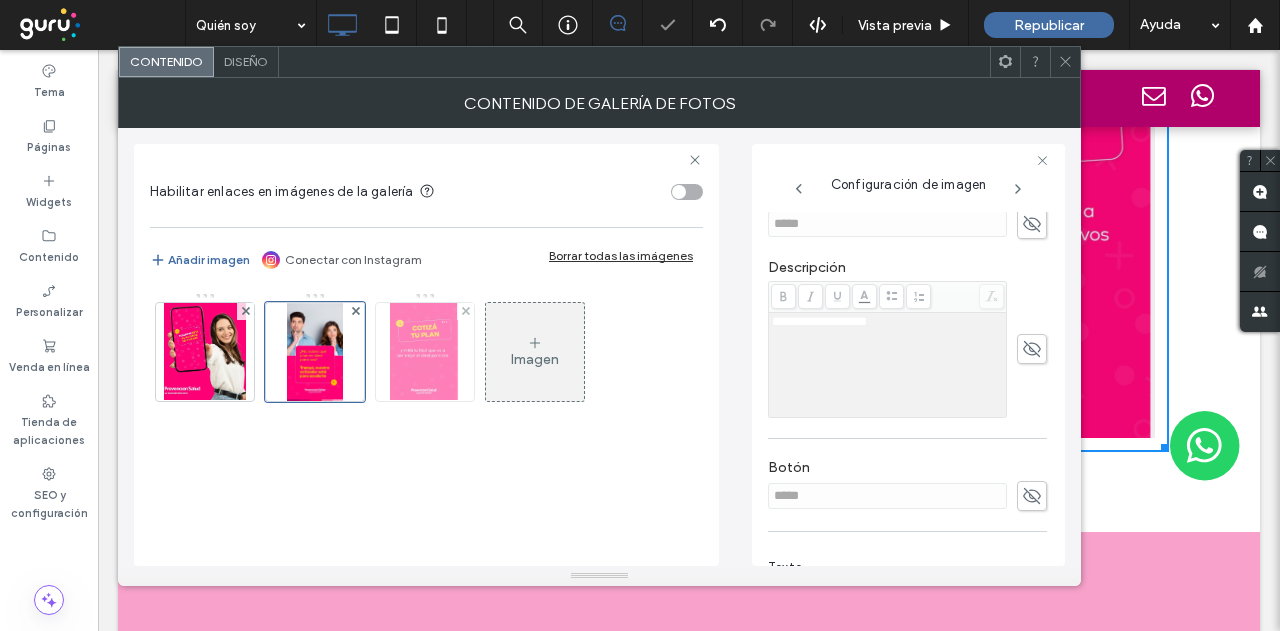 drag, startPoint x: 424, startPoint y: 381, endPoint x: 453, endPoint y: 377, distance: 29.274563 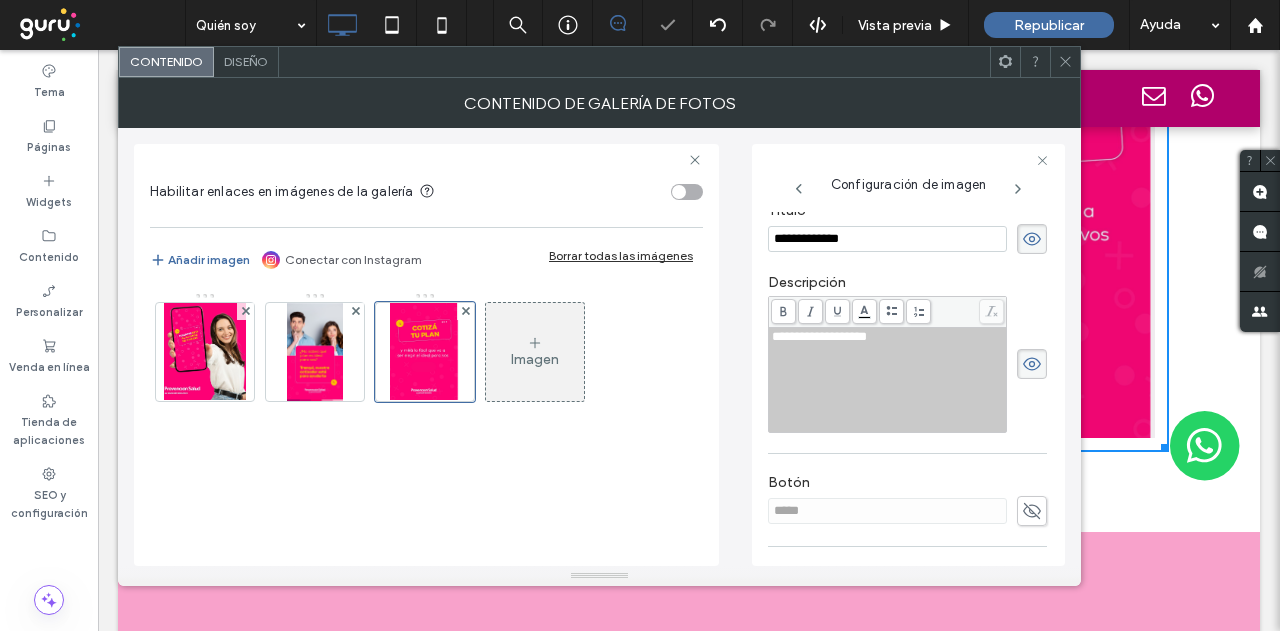 scroll, scrollTop: 428, scrollLeft: 0, axis: vertical 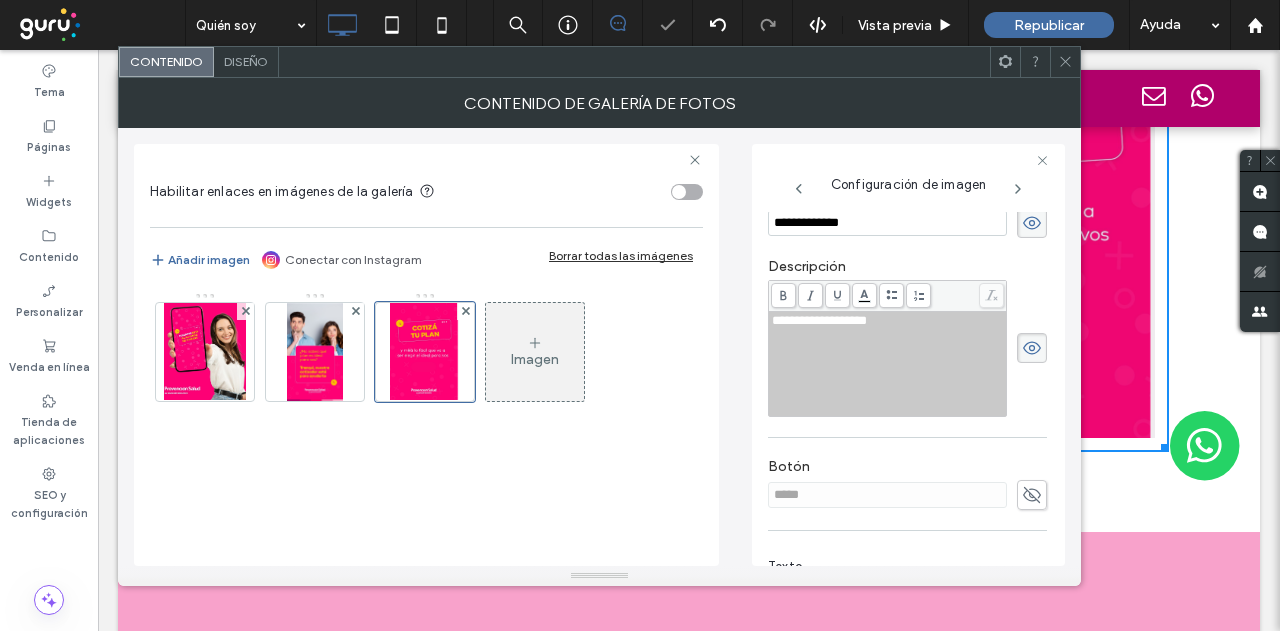 drag, startPoint x: 1014, startPoint y: 233, endPoint x: 1015, endPoint y: 283, distance: 50.01 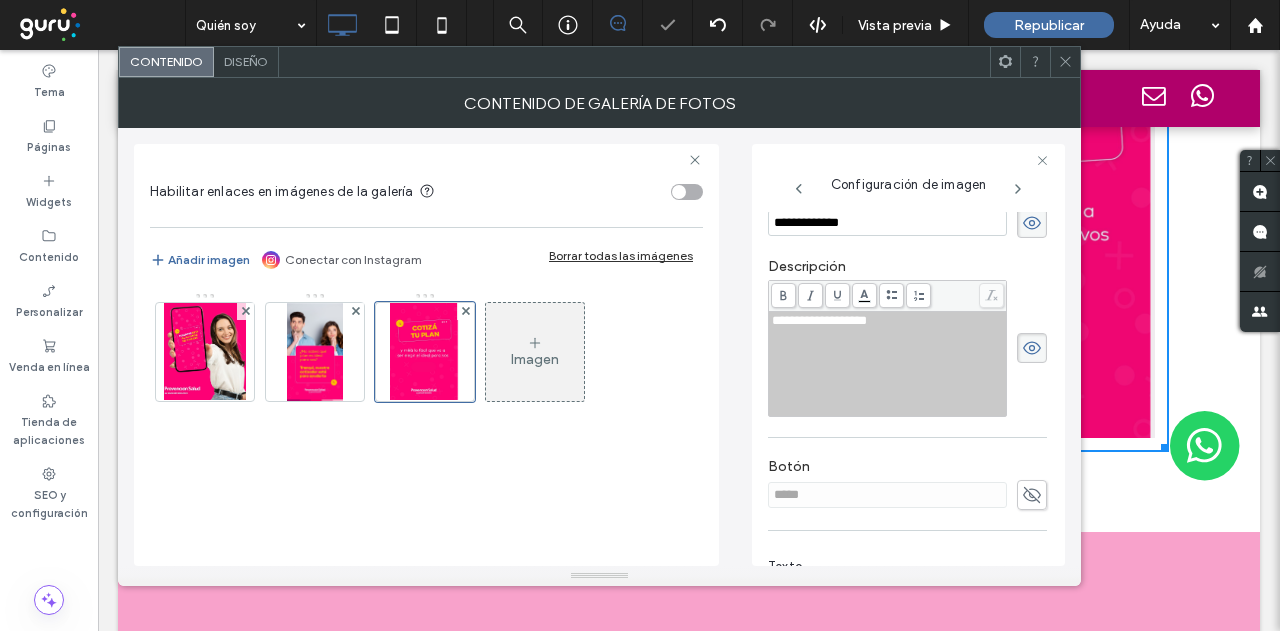 click 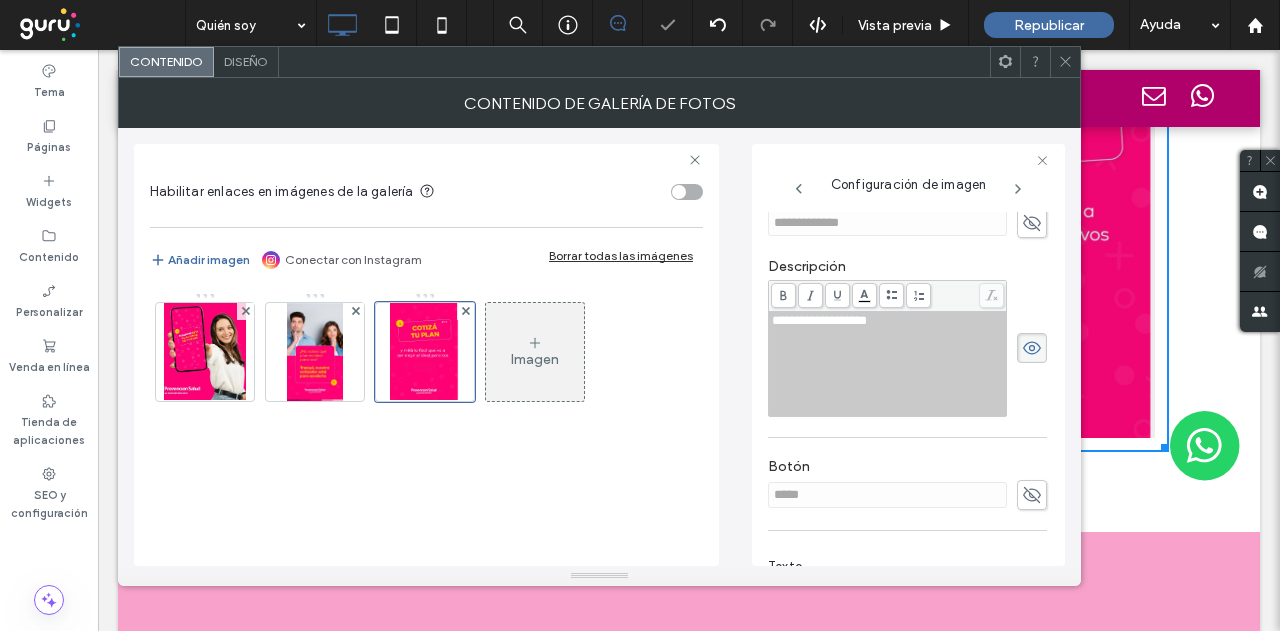 click 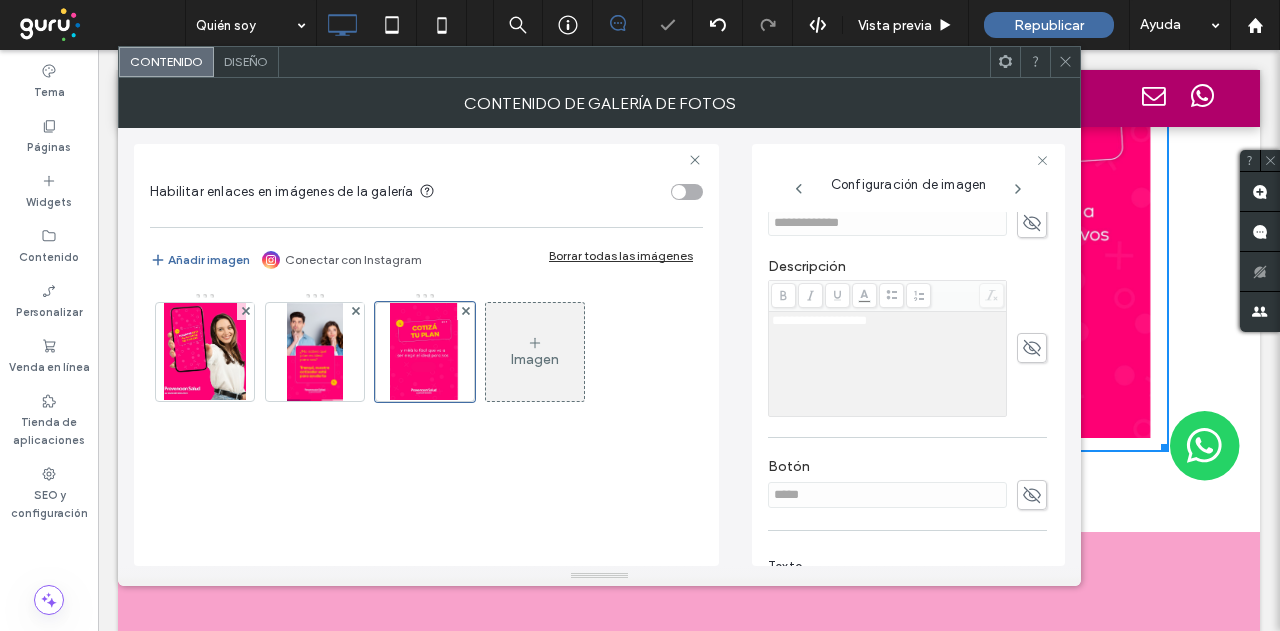 click 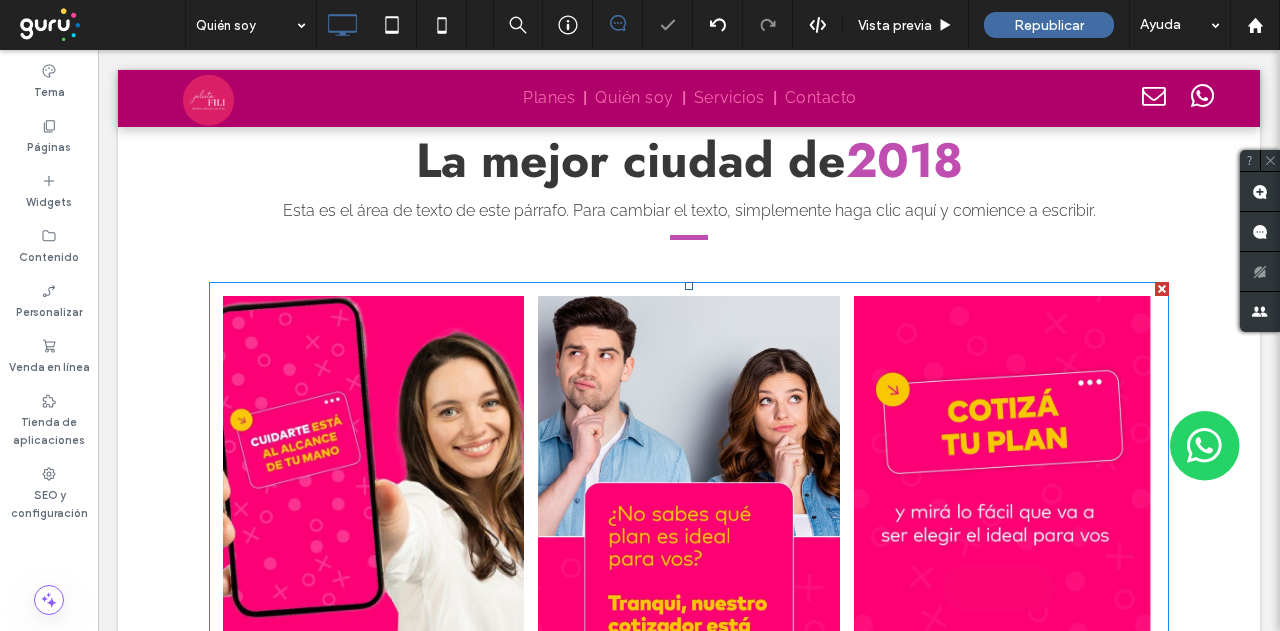 scroll, scrollTop: 2885, scrollLeft: 0, axis: vertical 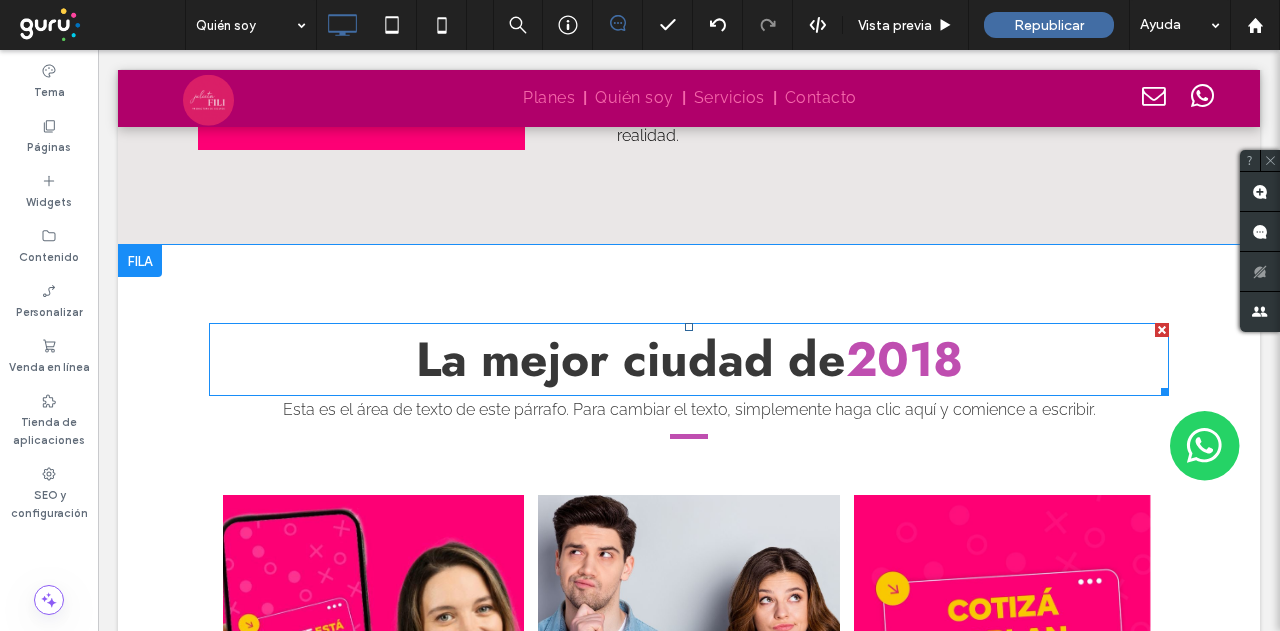 click at bounding box center [1162, 330] 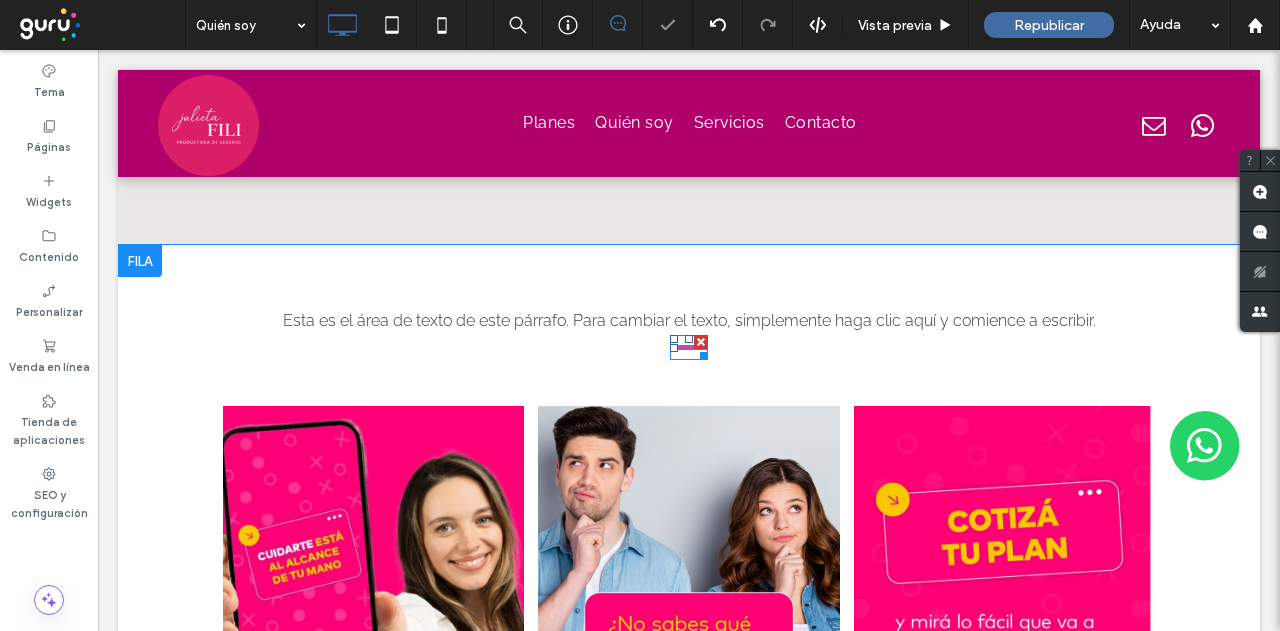 click at bounding box center (689, 347) 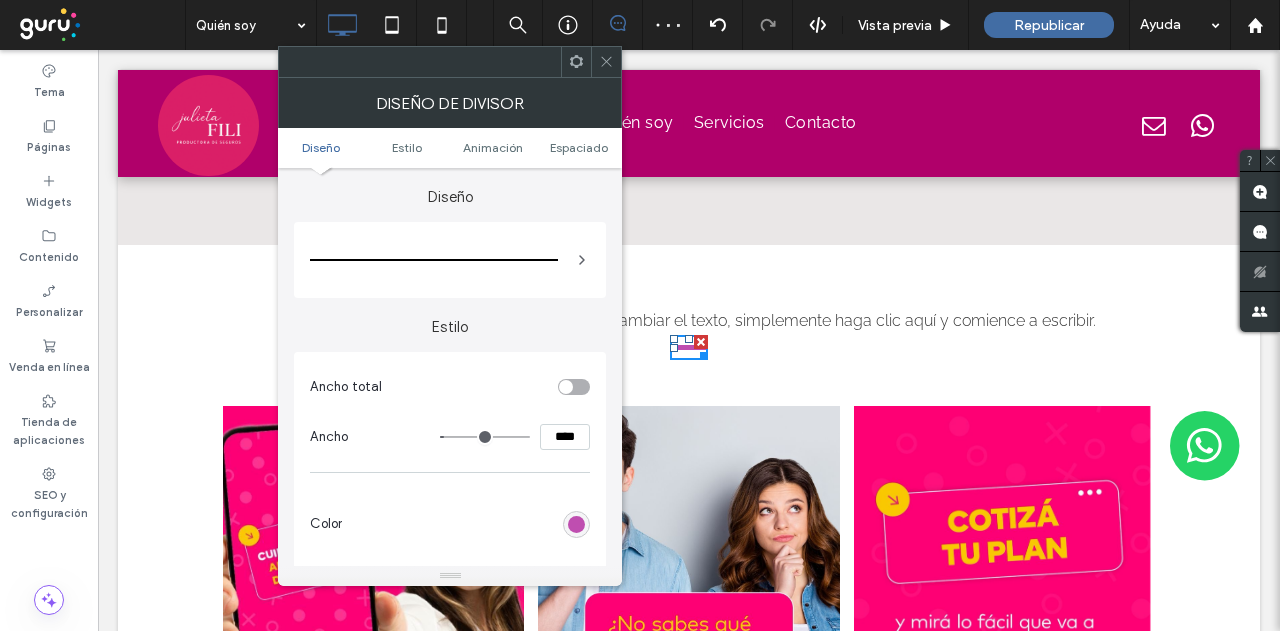 click at bounding box center (576, 524) 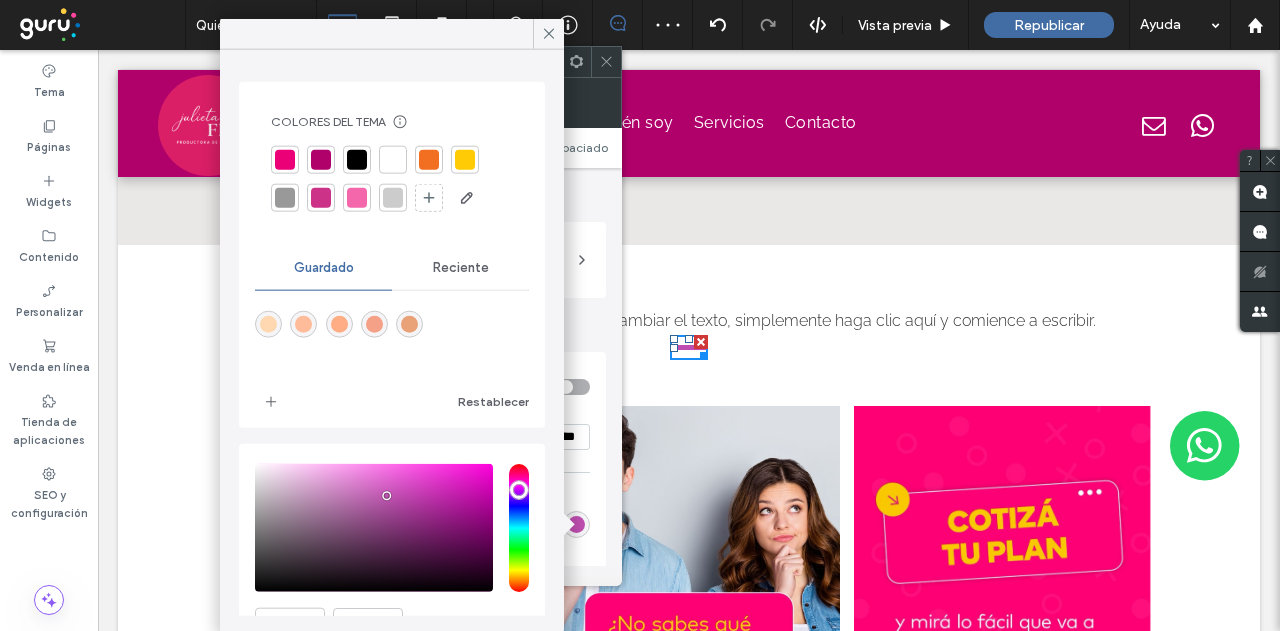 click at bounding box center (285, 160) 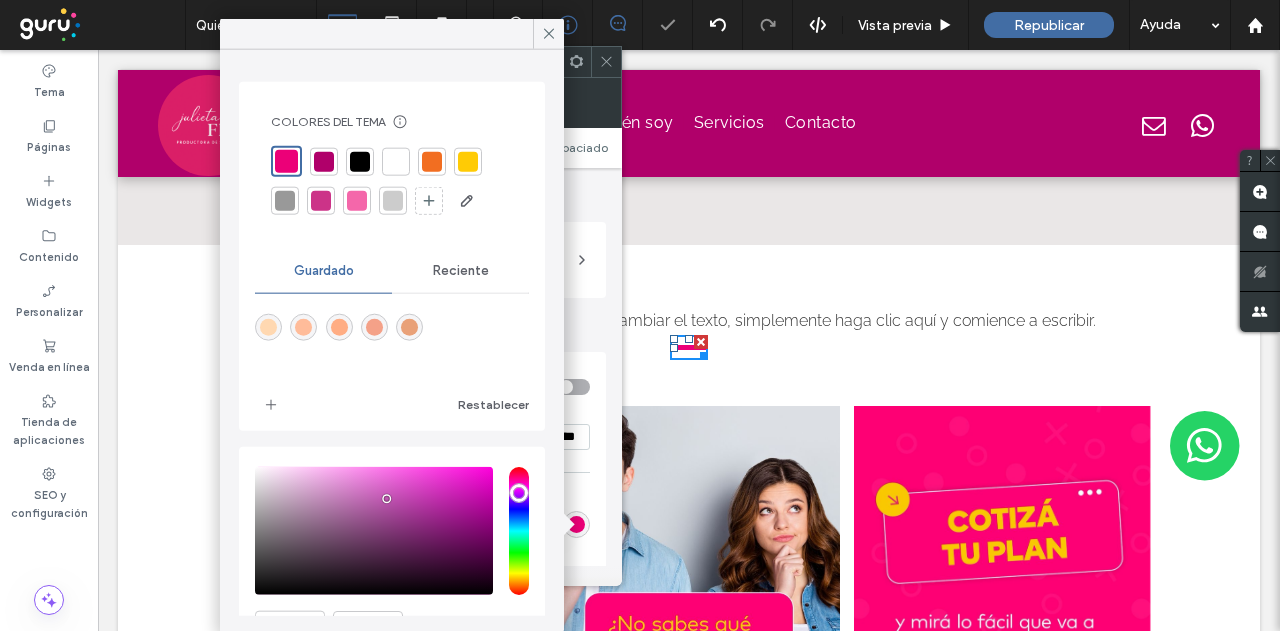 click 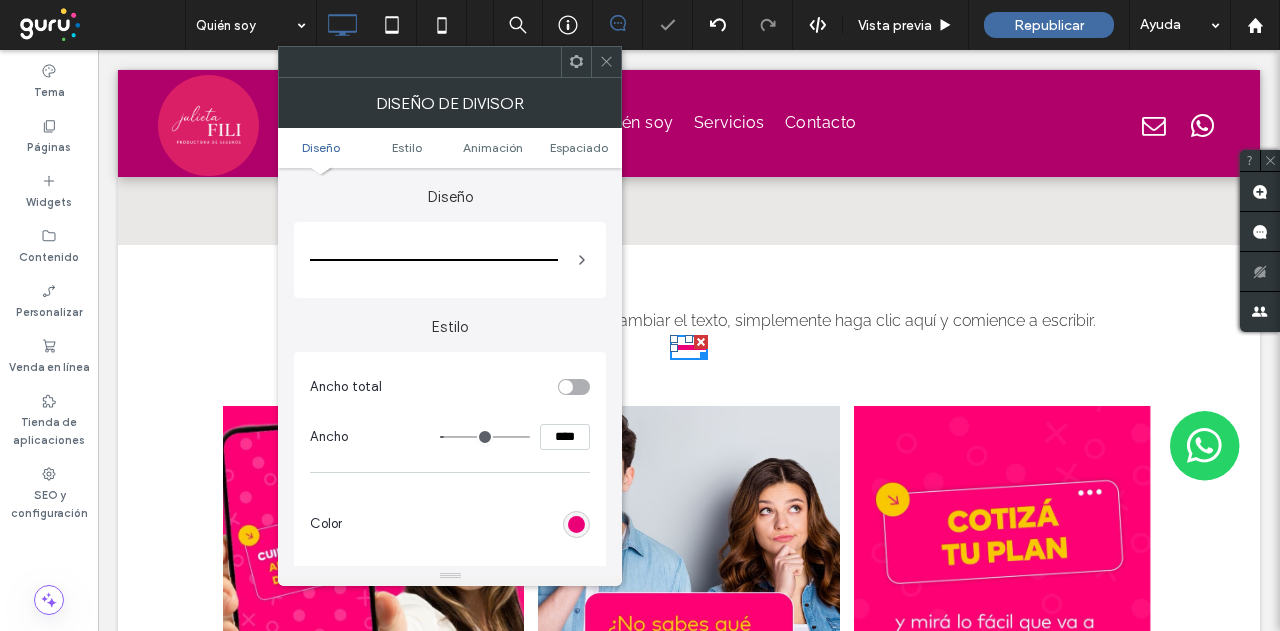click 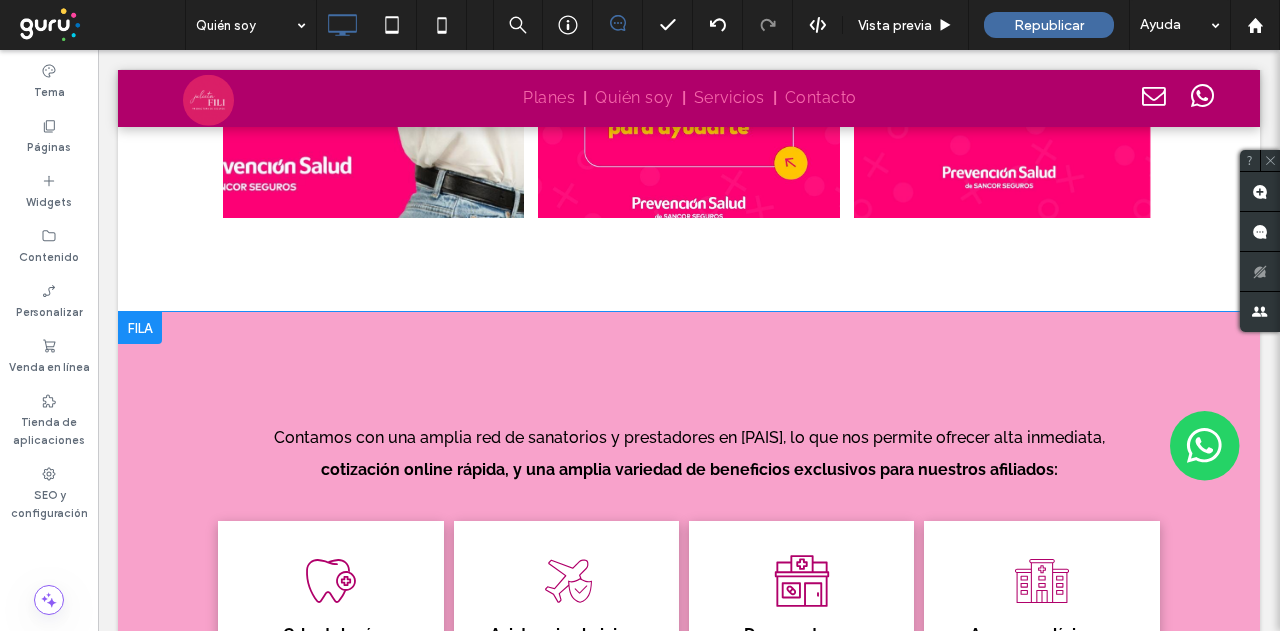 scroll, scrollTop: 3585, scrollLeft: 0, axis: vertical 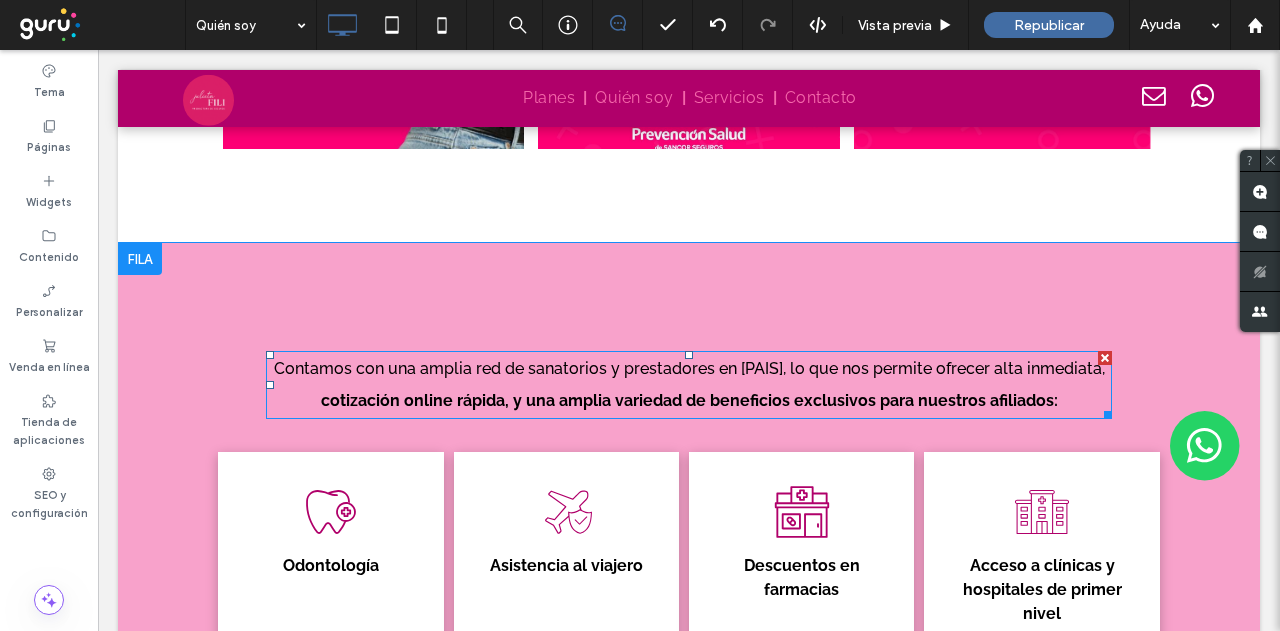 click on "cotización online rápida, y una amplia variedad de beneficios exclusivos para nuestros afiliados:" at bounding box center (689, 400) 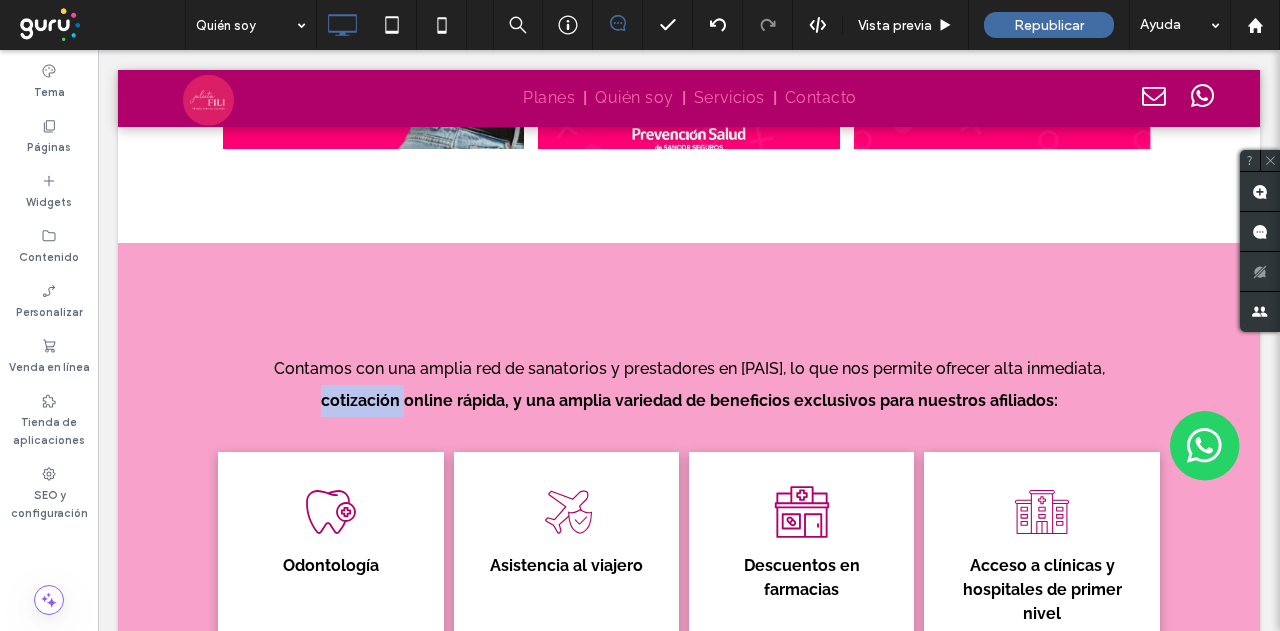 click on "cotización online rápida, y una amplia variedad de beneficios exclusivos para nuestros afiliados:" at bounding box center (689, 400) 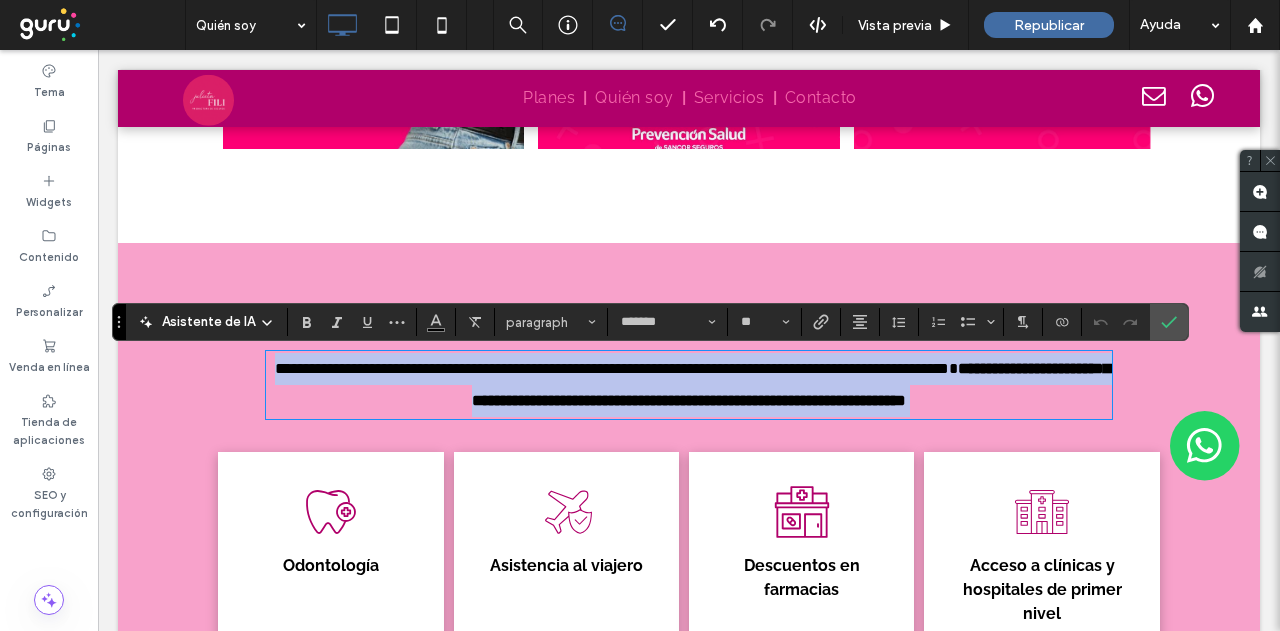 type on "*******" 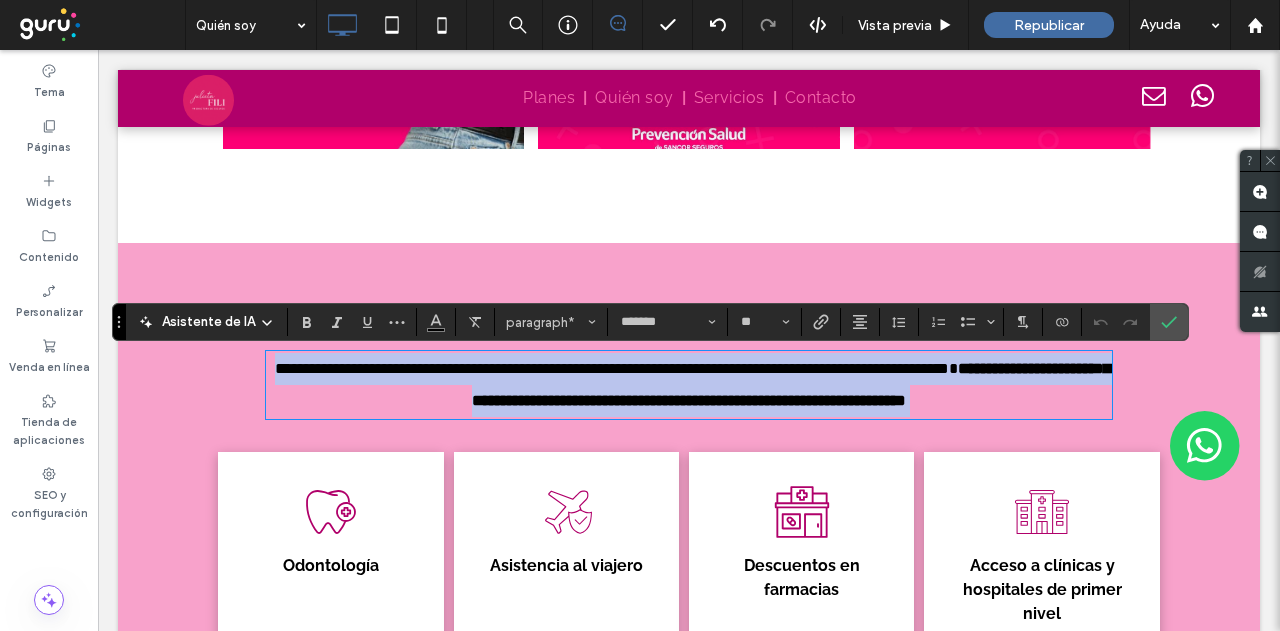 click on "**********" at bounding box center (791, 384) 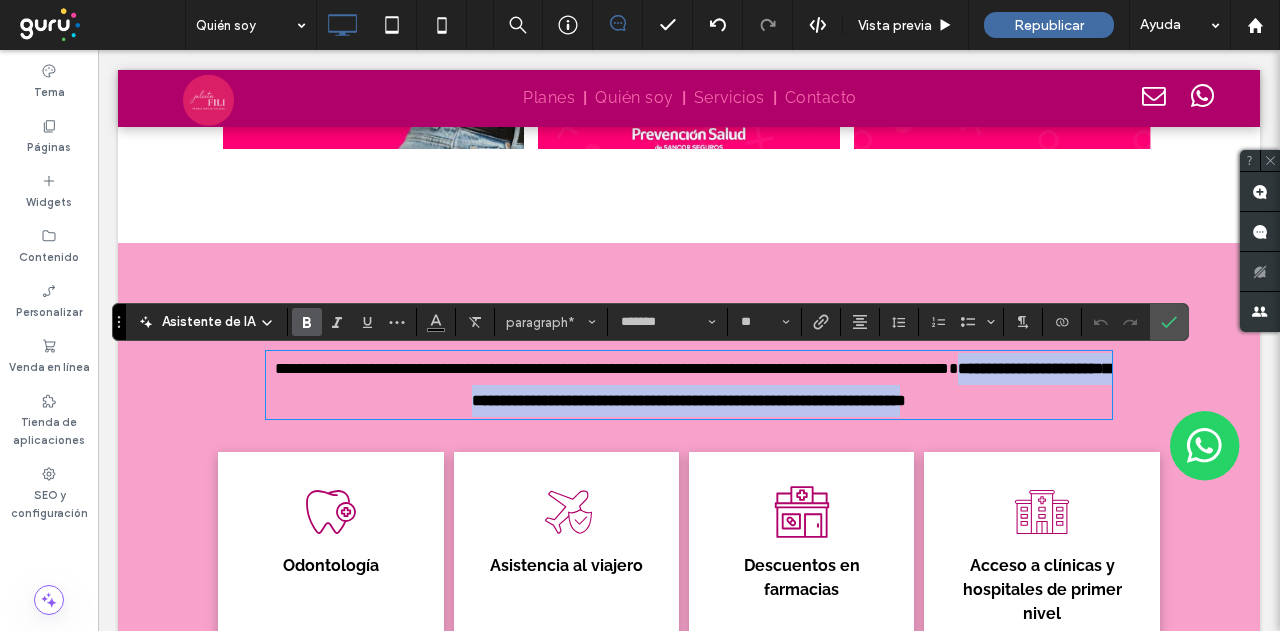 drag, startPoint x: 361, startPoint y: 409, endPoint x: 1068, endPoint y: 398, distance: 707.0856 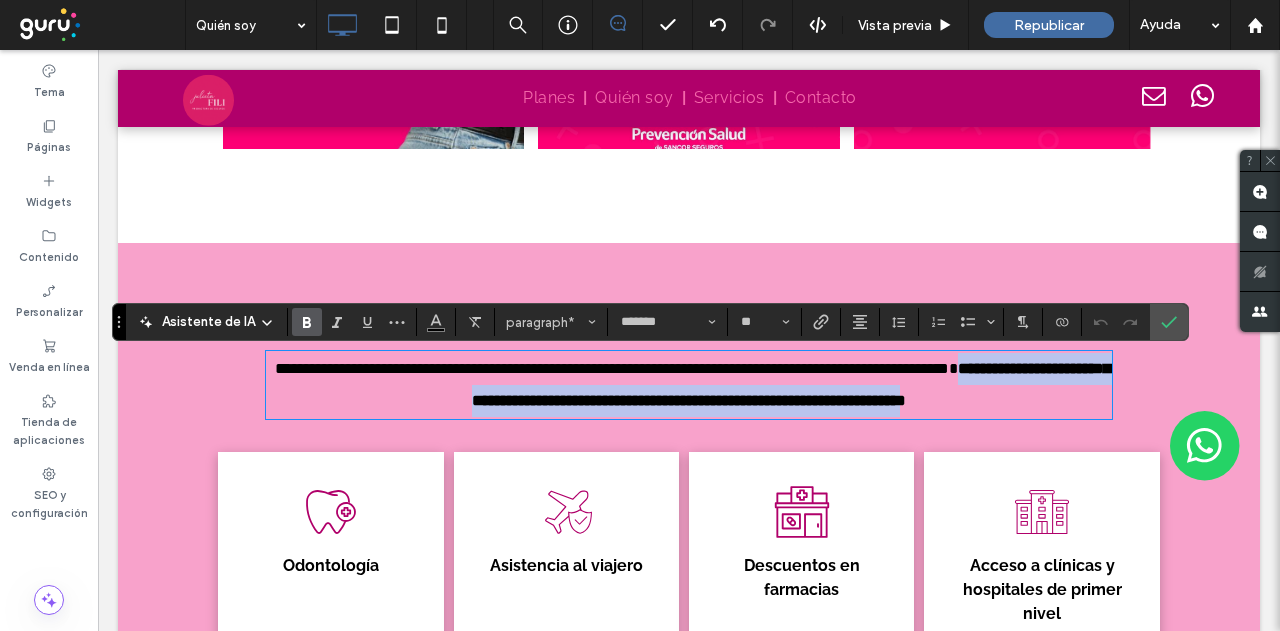 type 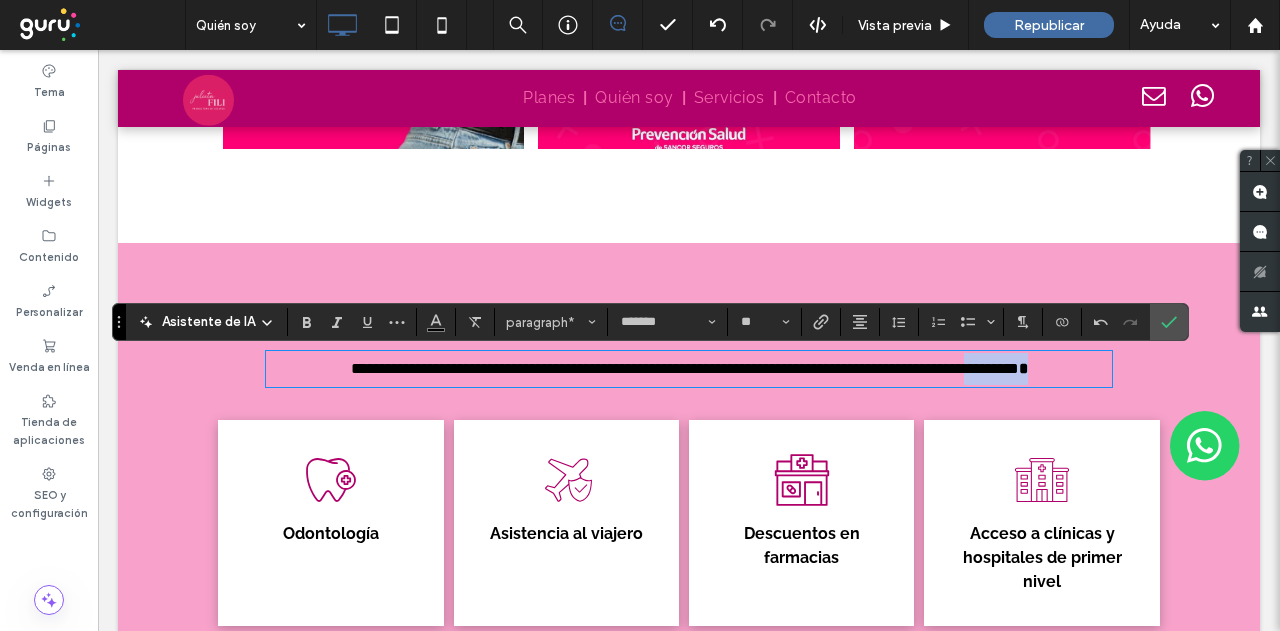 drag, startPoint x: 778, startPoint y: 396, endPoint x: 602, endPoint y: 396, distance: 176 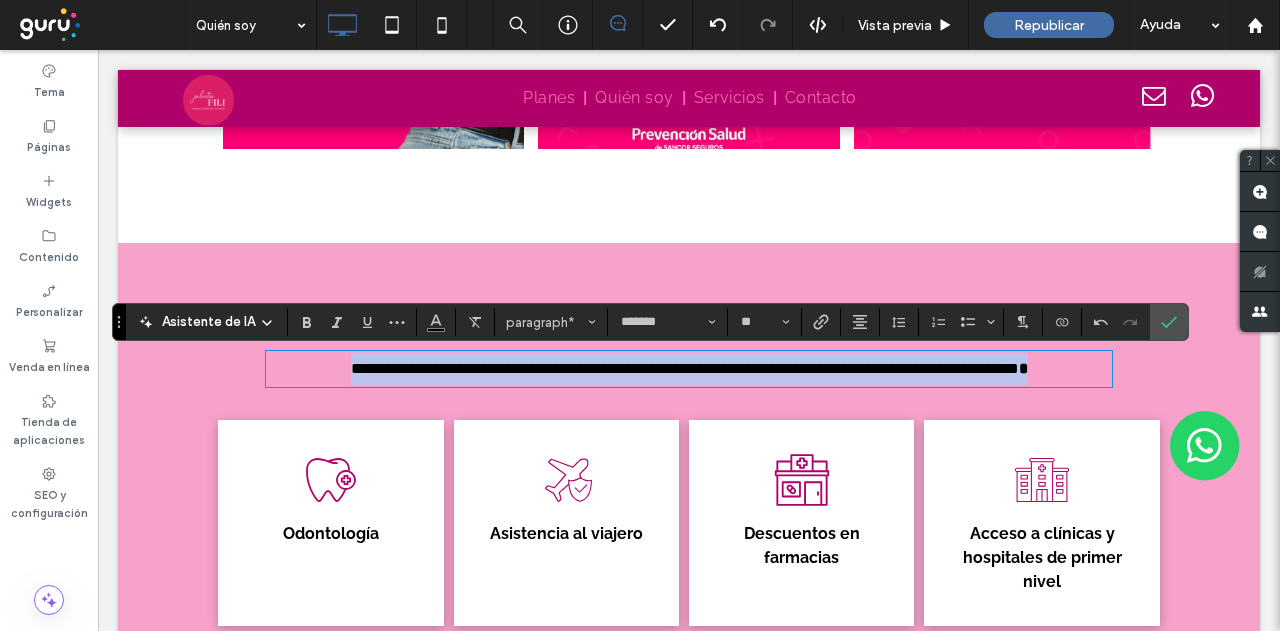 drag, startPoint x: 765, startPoint y: 411, endPoint x: 242, endPoint y: 384, distance: 523.6965 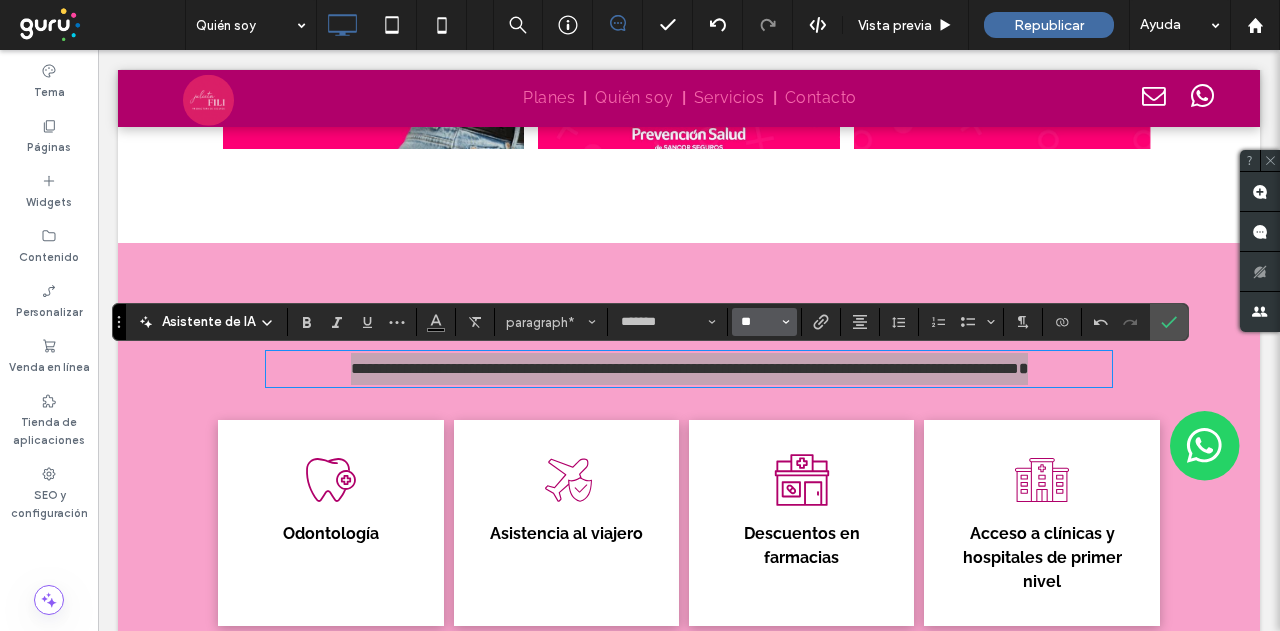 click on "**" at bounding box center [758, 322] 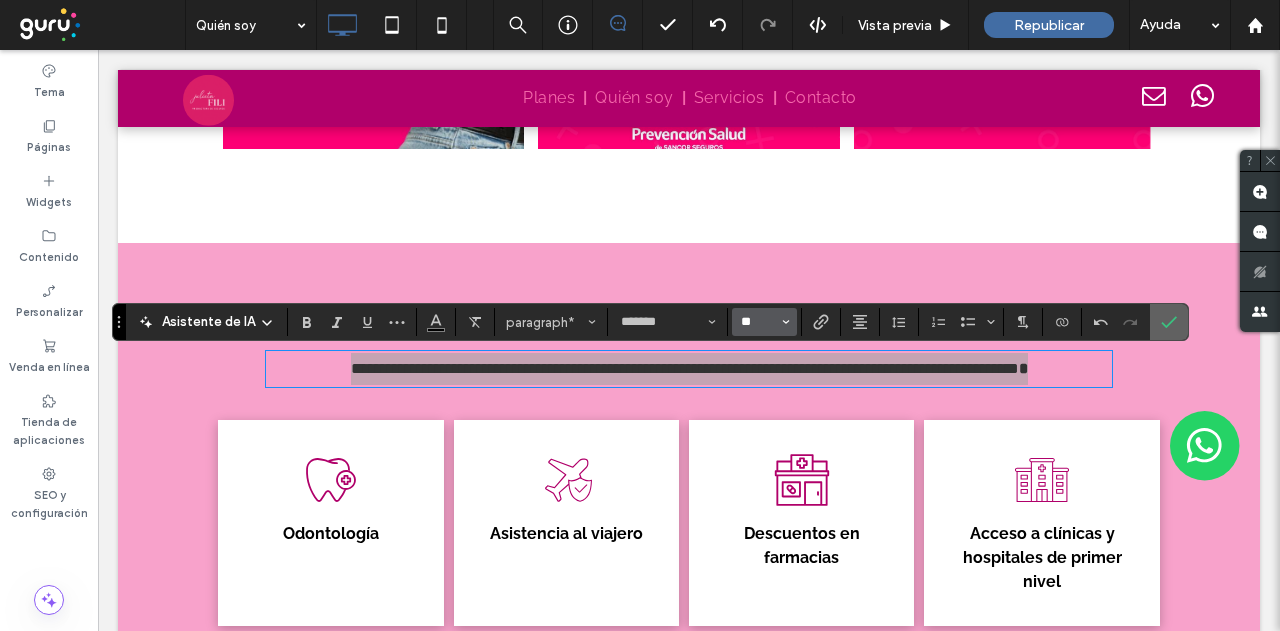 type on "**" 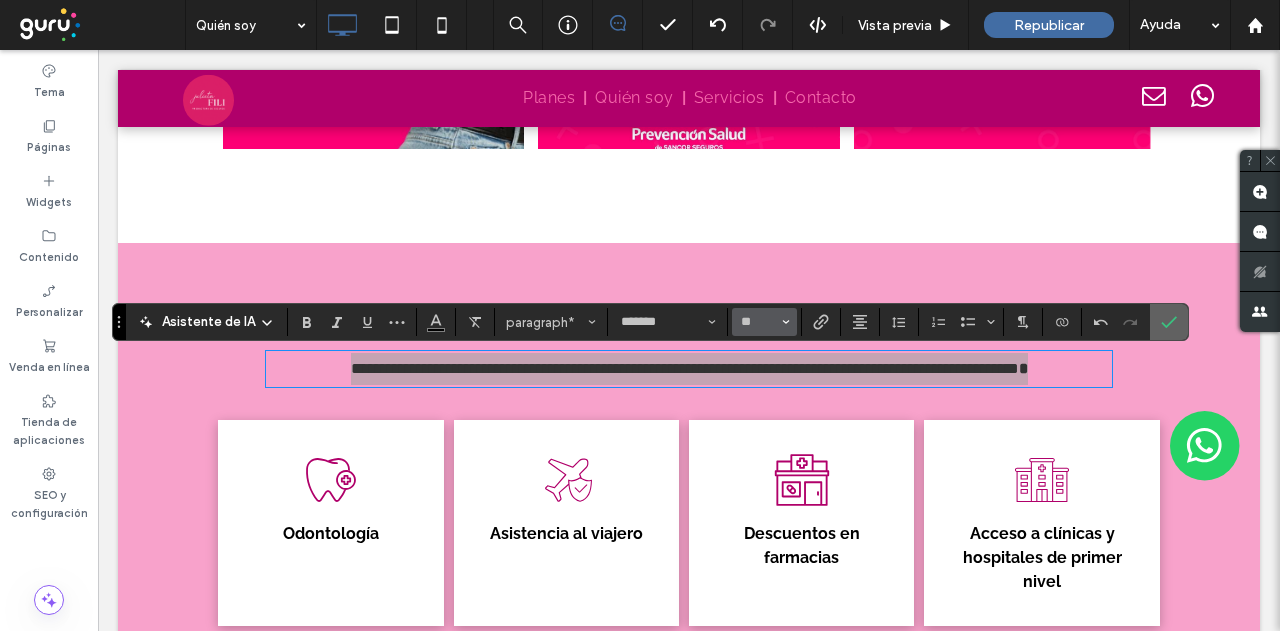 click 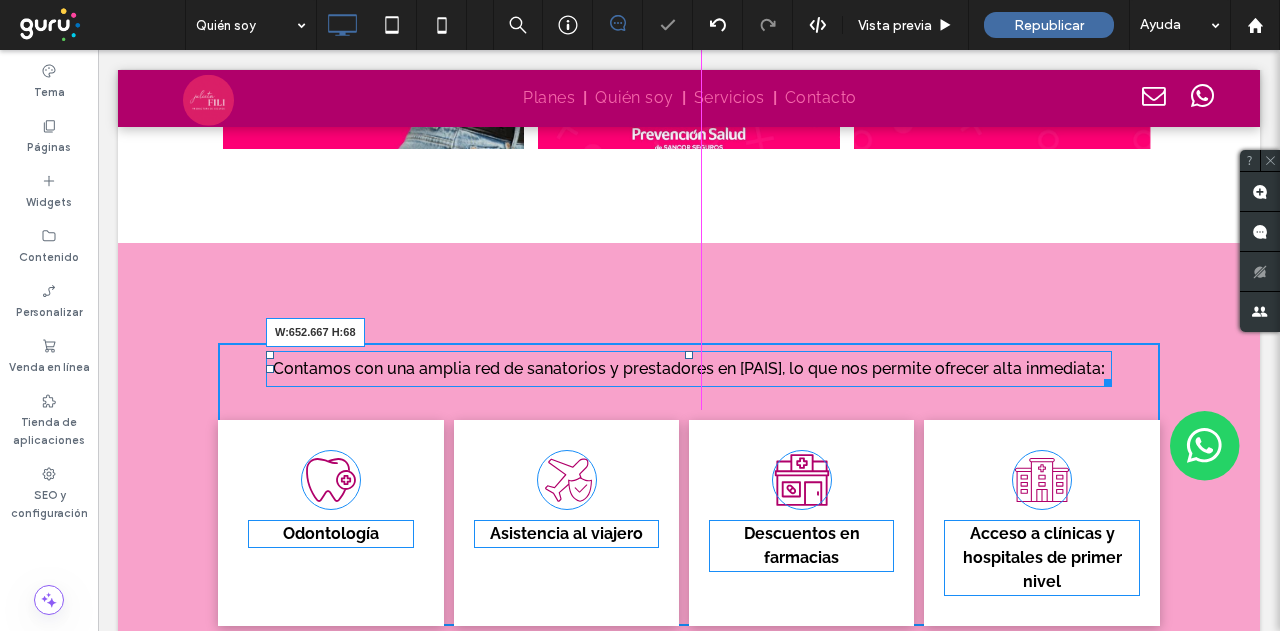 drag, startPoint x: 1085, startPoint y: 417, endPoint x: 1094, endPoint y: 470, distance: 53.75872 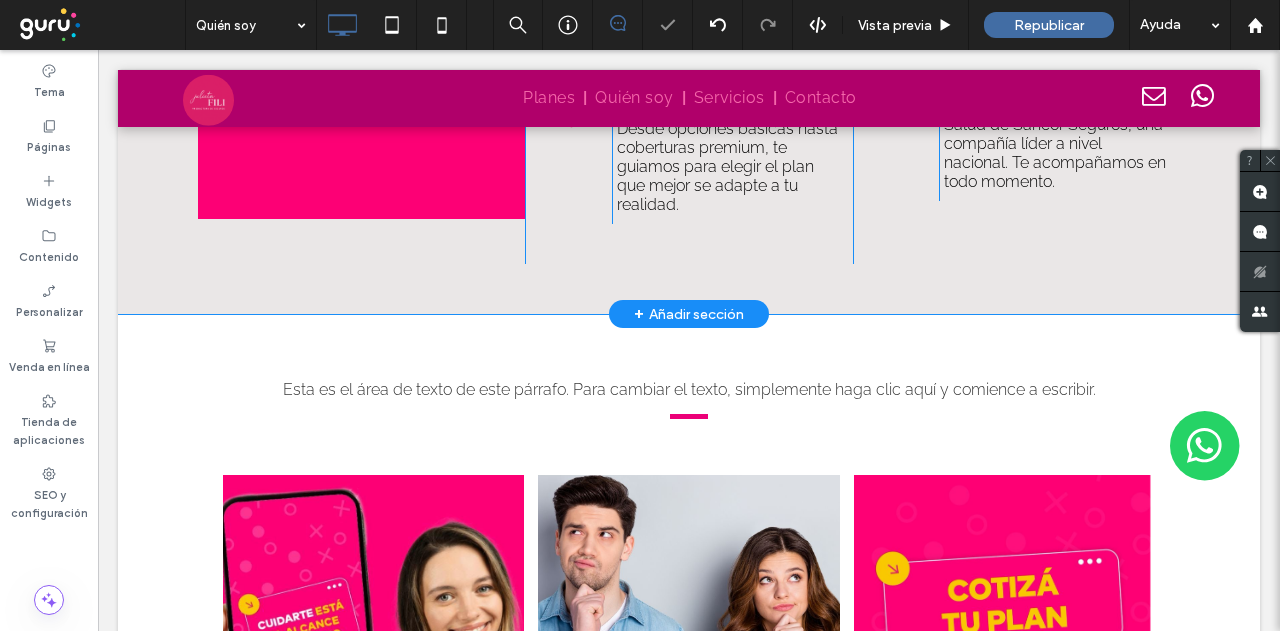 scroll, scrollTop: 2785, scrollLeft: 0, axis: vertical 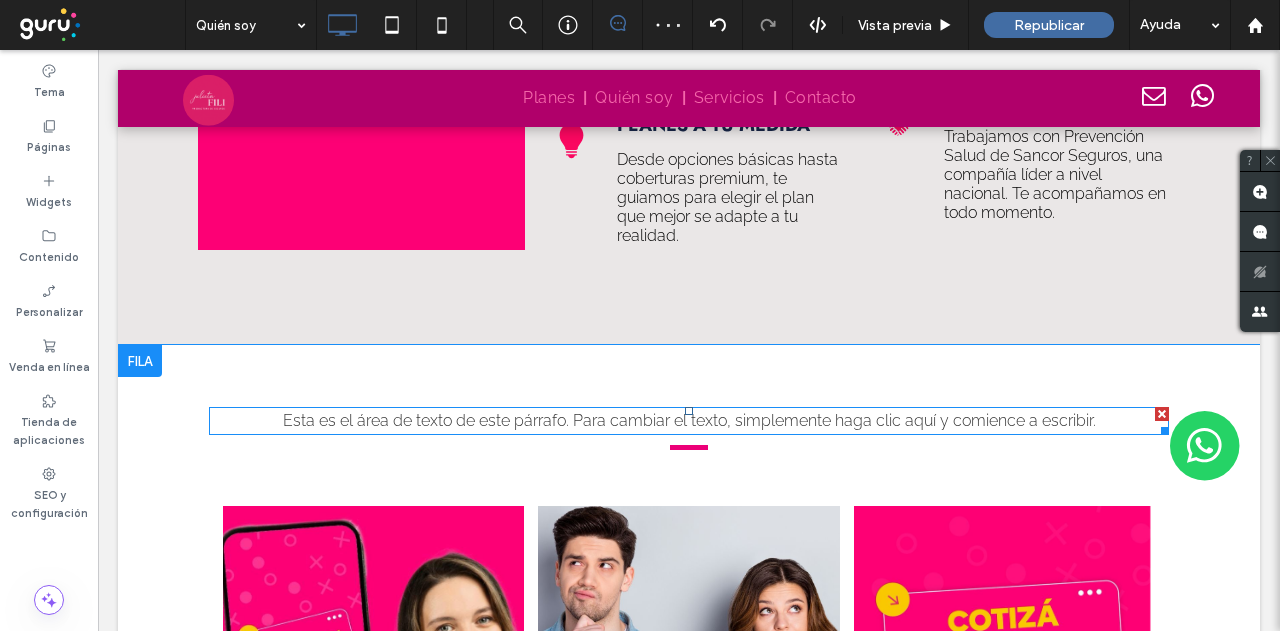 click on "Esta es el área de texto de este párrafo. Para cambiar el texto, simplemente haga clic aquí y comience a escribir." at bounding box center (689, 420) 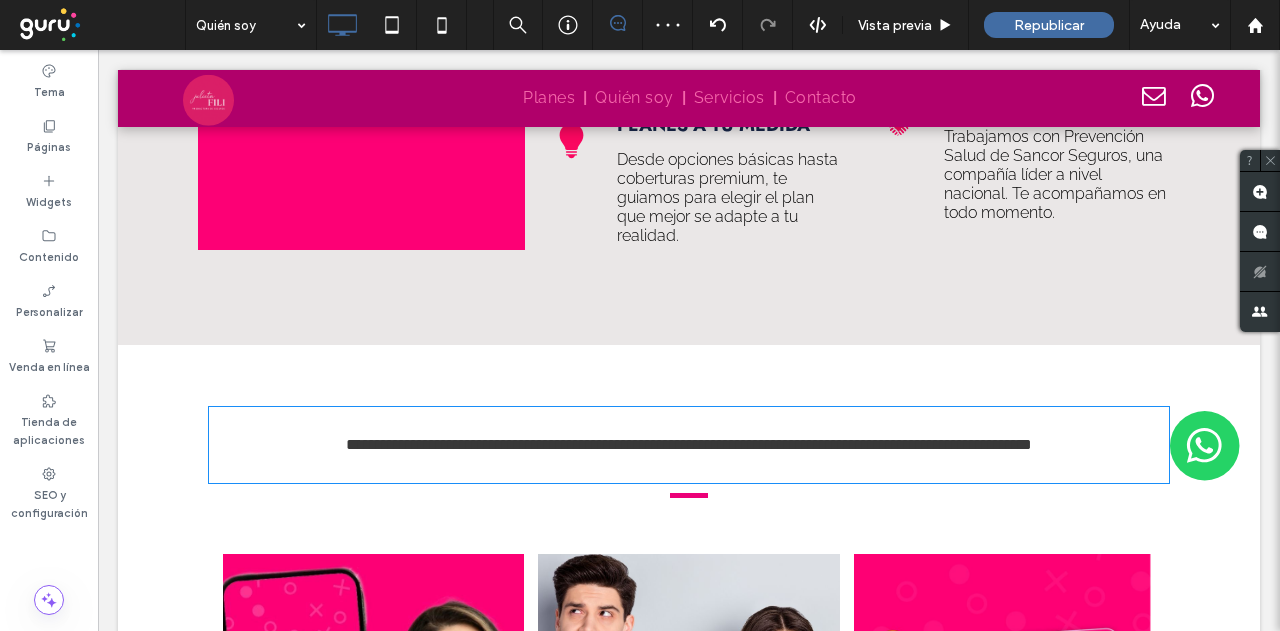 click on "﻿" at bounding box center [689, 421] 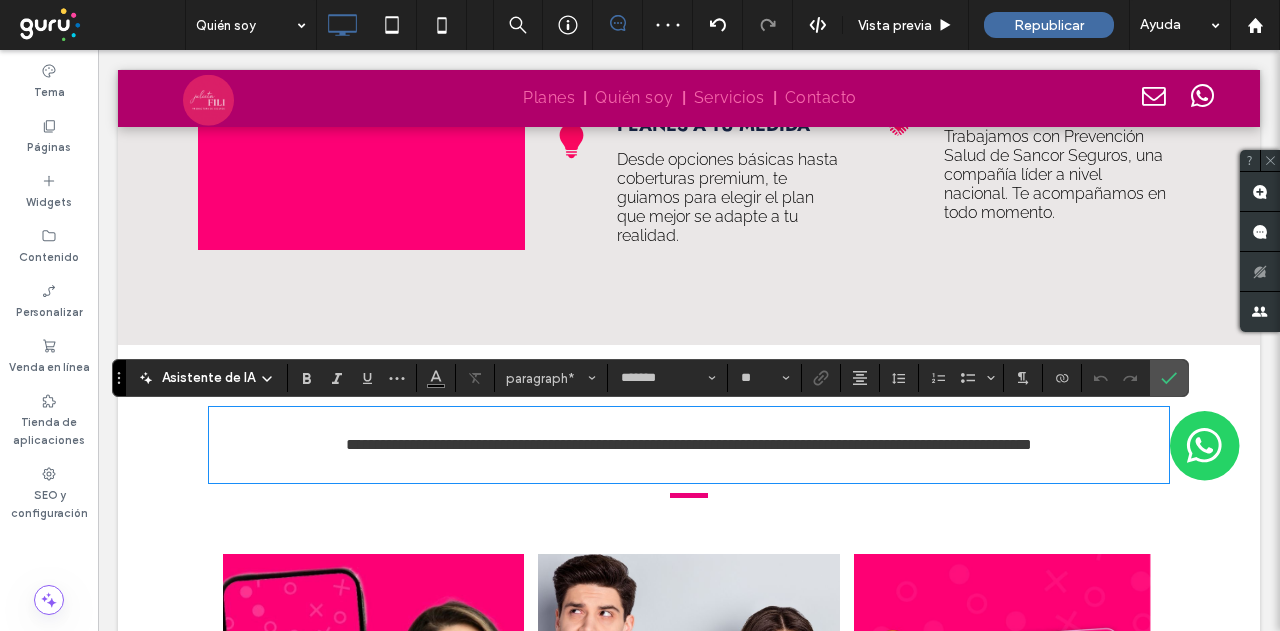 click on "**********" at bounding box center (689, 444) 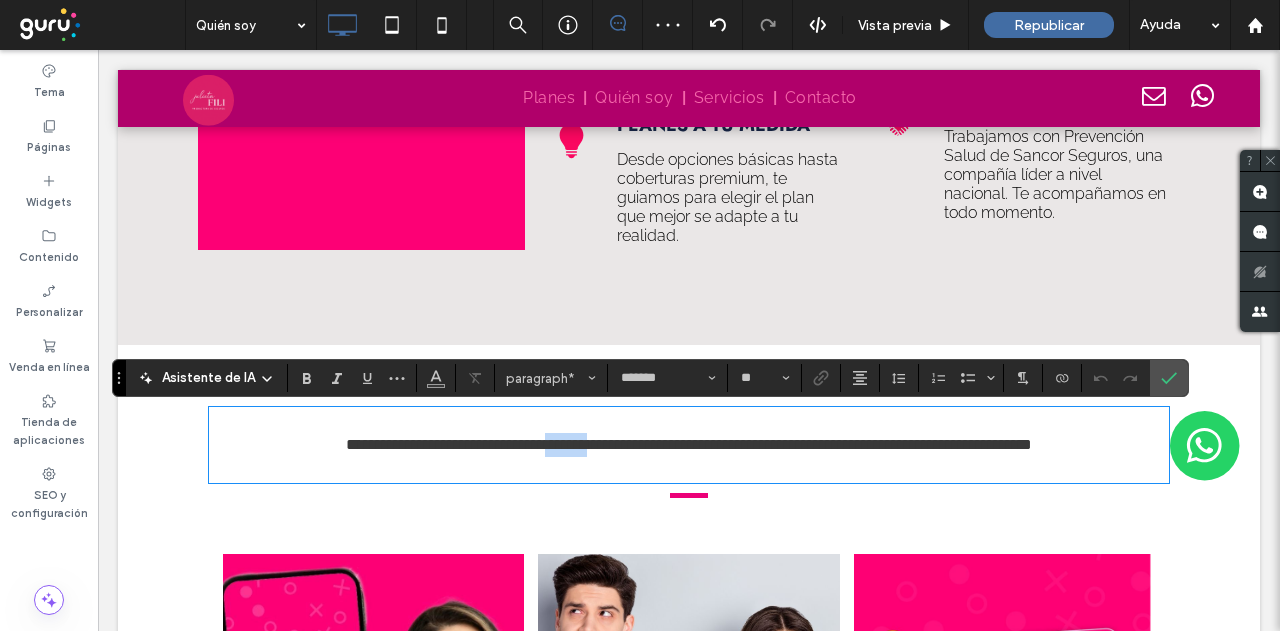 click on "**********" at bounding box center [689, 444] 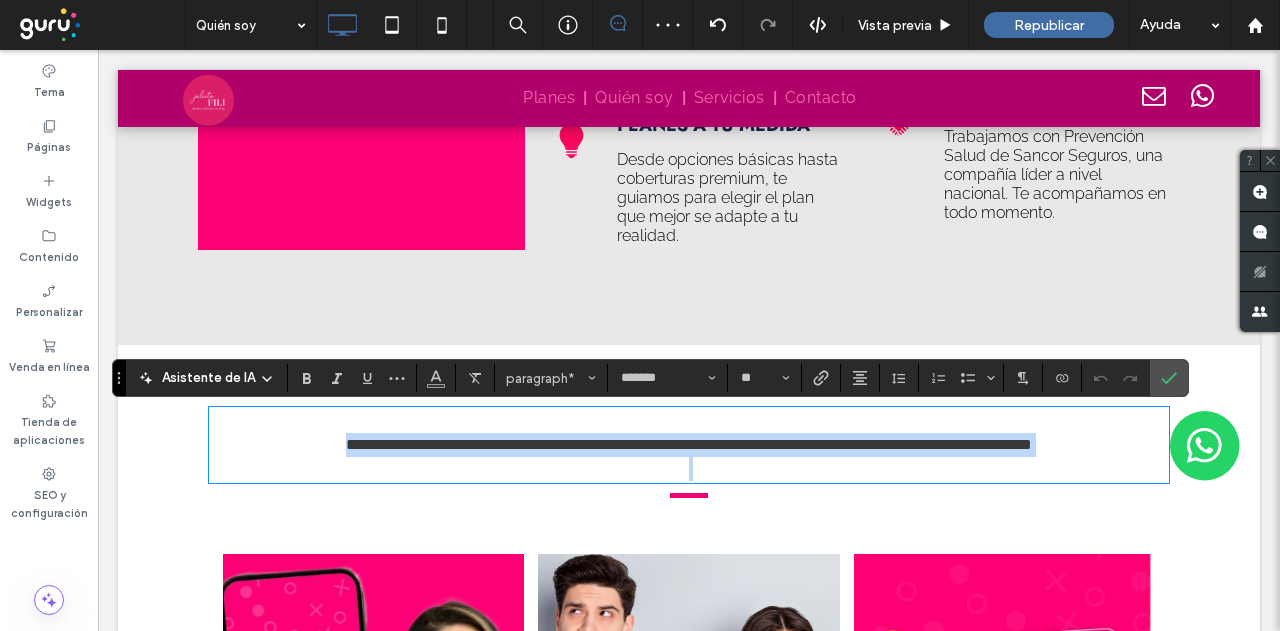 click on "**********" at bounding box center (689, 444) 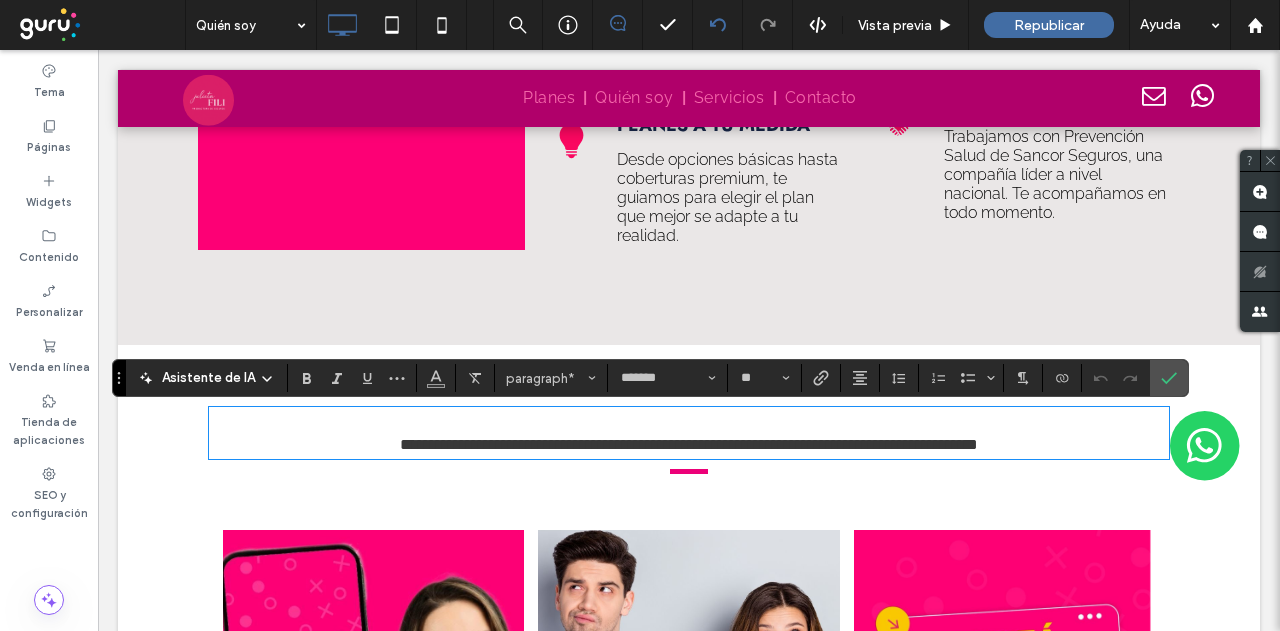 scroll, scrollTop: 0, scrollLeft: 0, axis: both 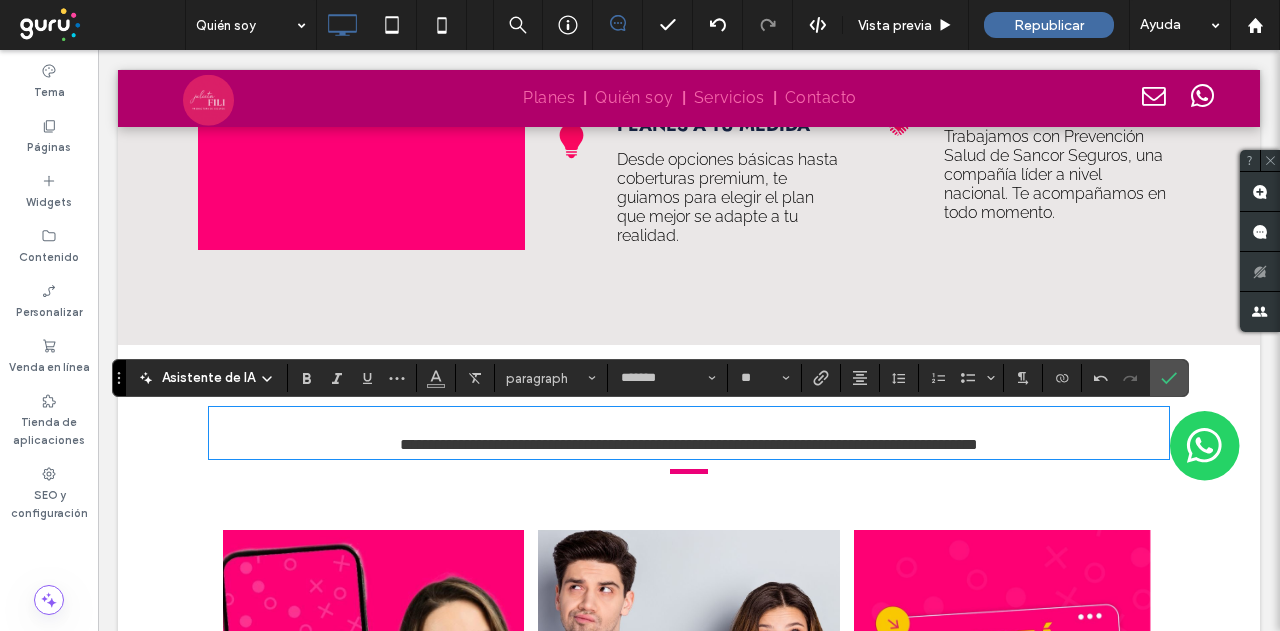 click on "**********" at bounding box center (689, 444) 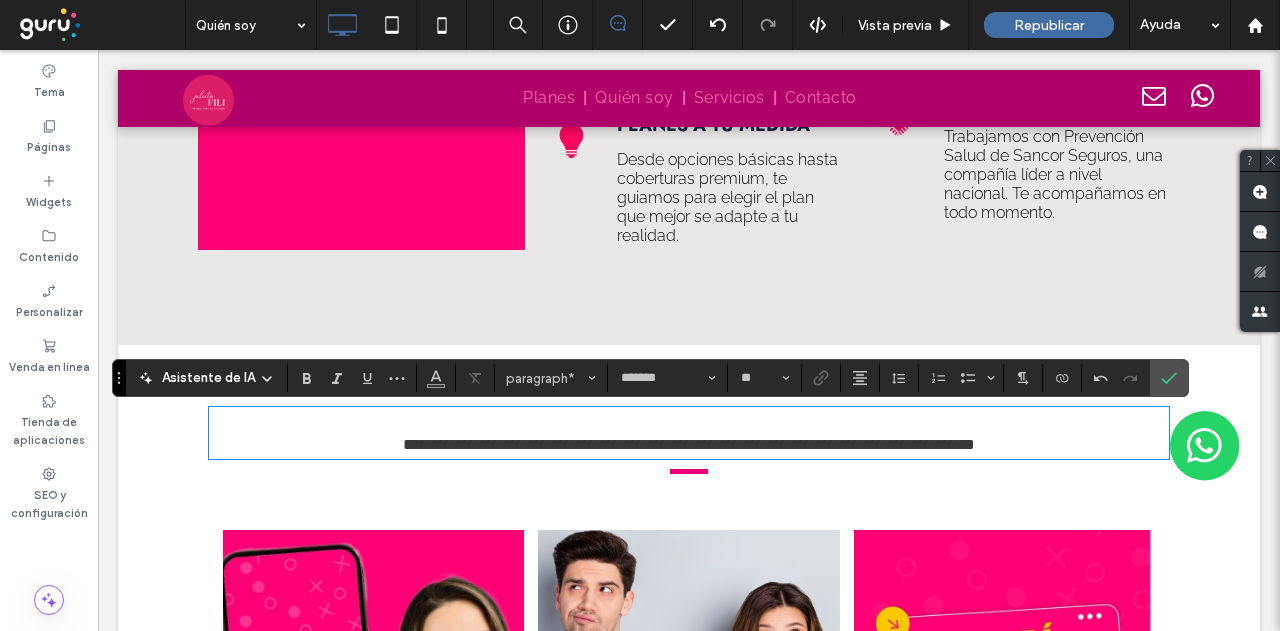 type 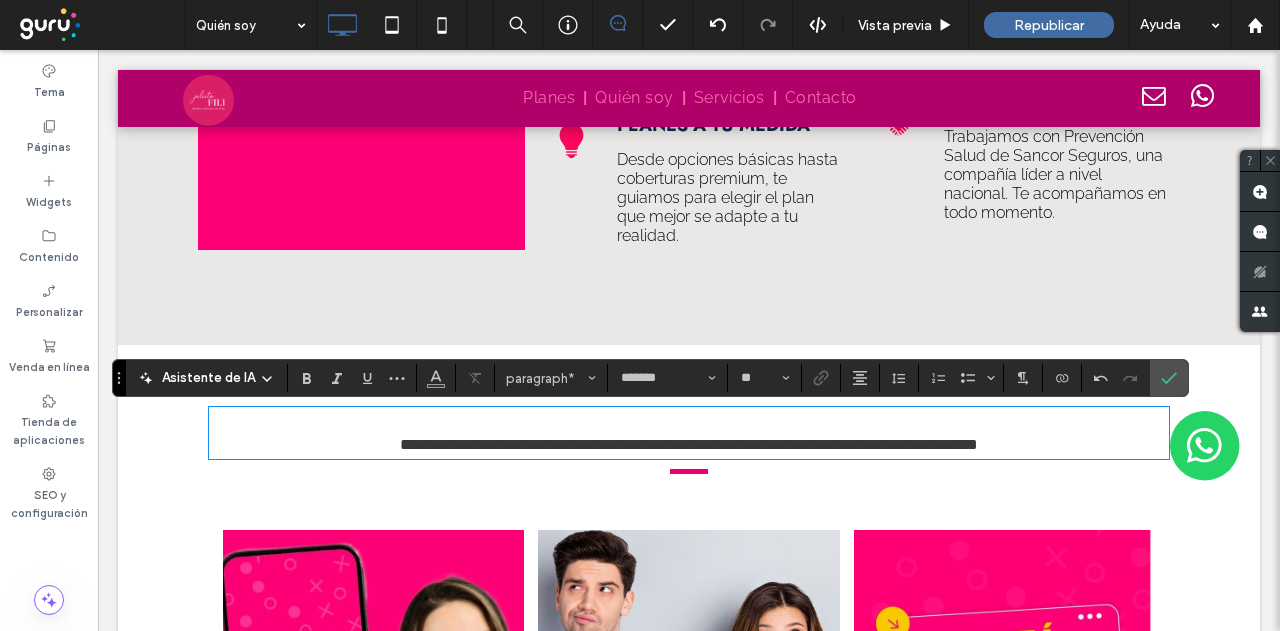 click on "**********" at bounding box center (689, 444) 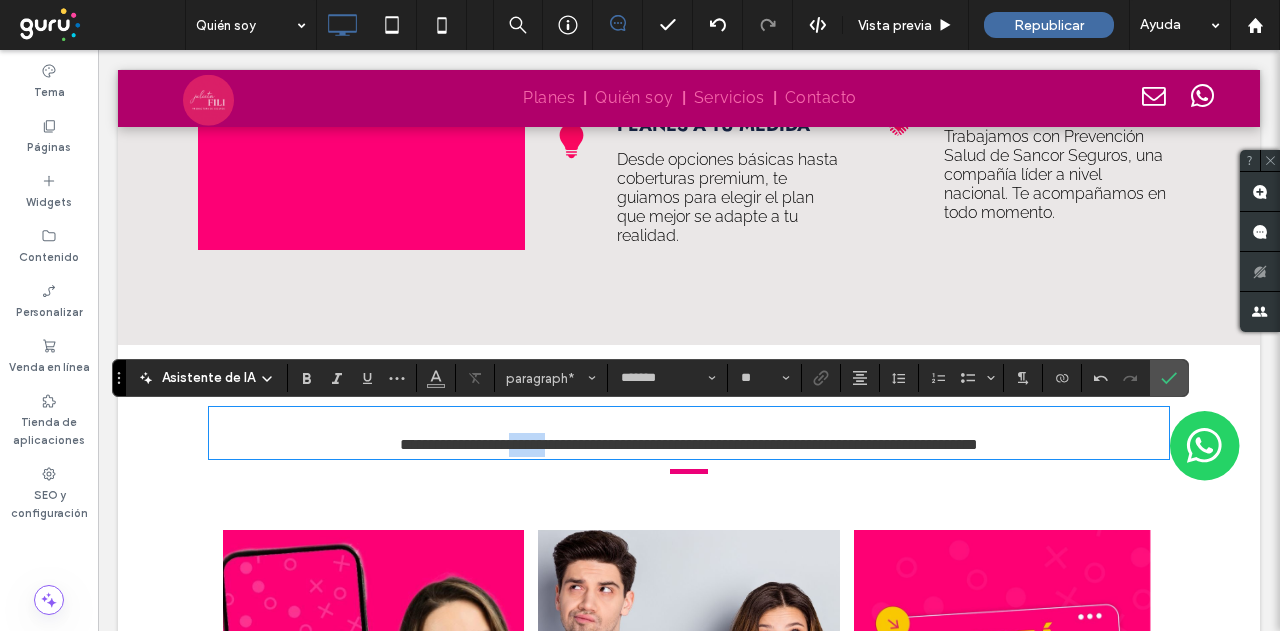 click on "**********" at bounding box center [689, 444] 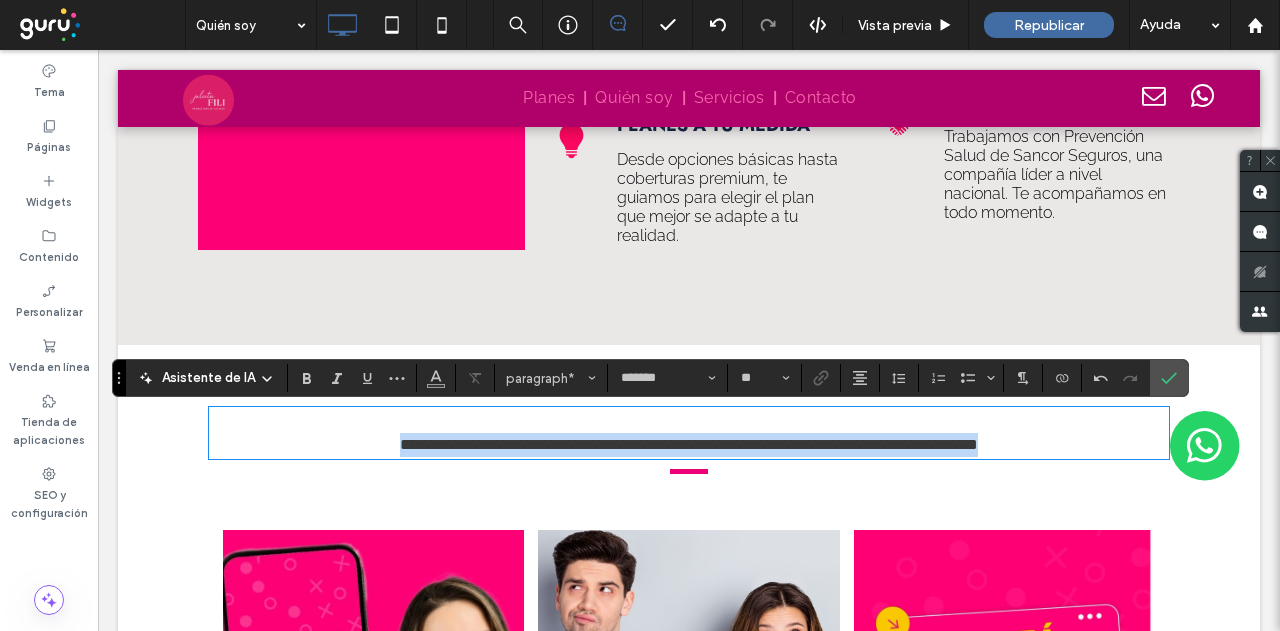 click on "**********" at bounding box center [689, 444] 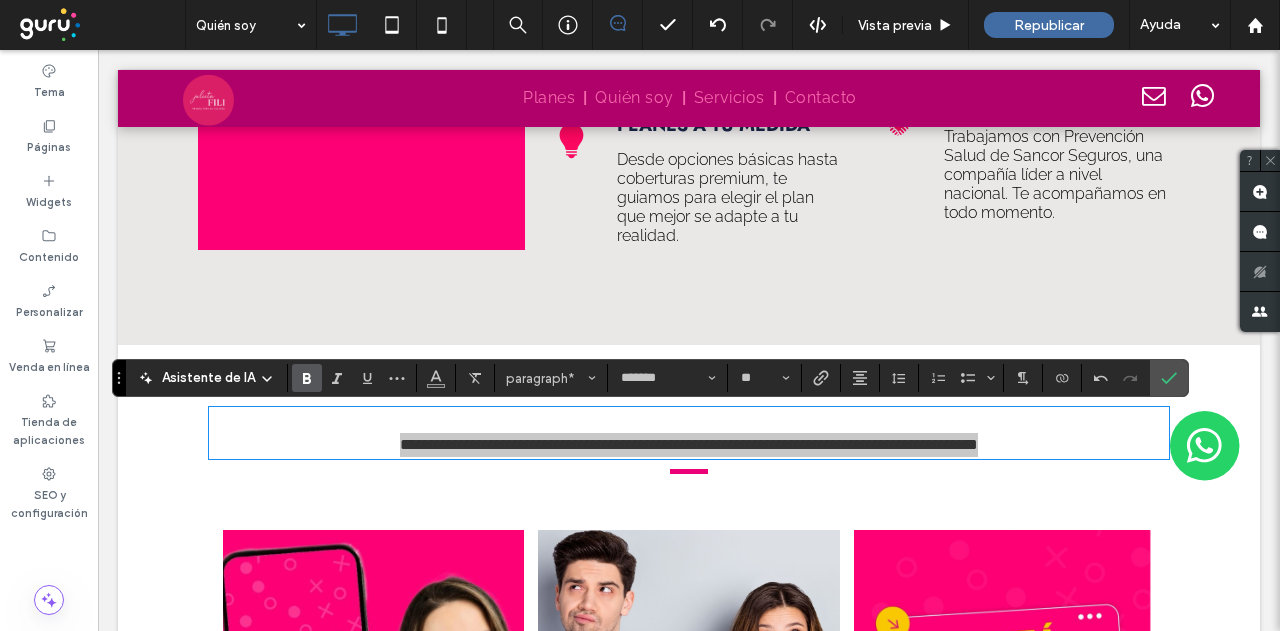drag, startPoint x: 298, startPoint y: 365, endPoint x: 294, endPoint y: 377, distance: 12.649111 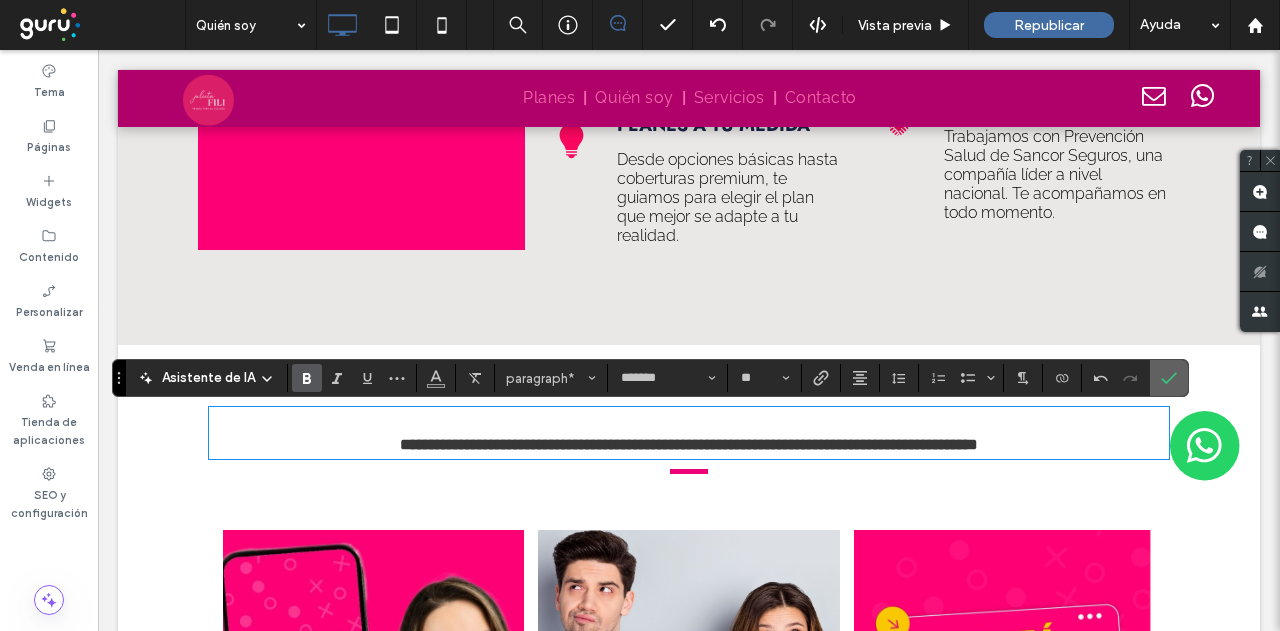 click at bounding box center [1169, 378] 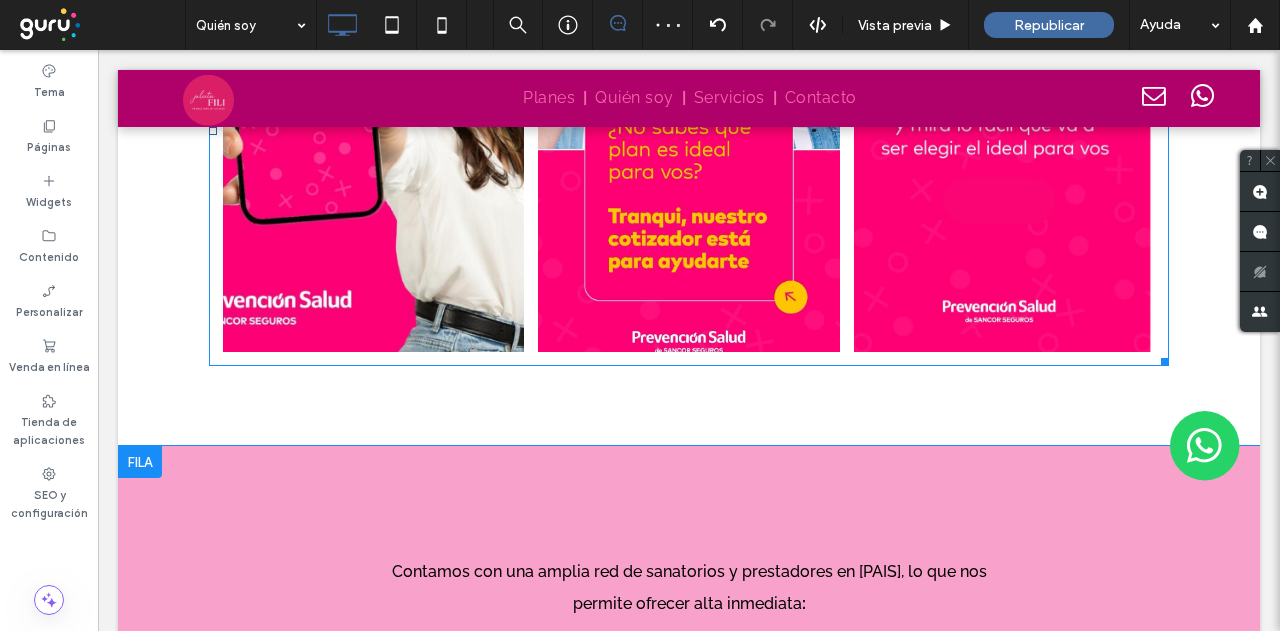 scroll, scrollTop: 3585, scrollLeft: 0, axis: vertical 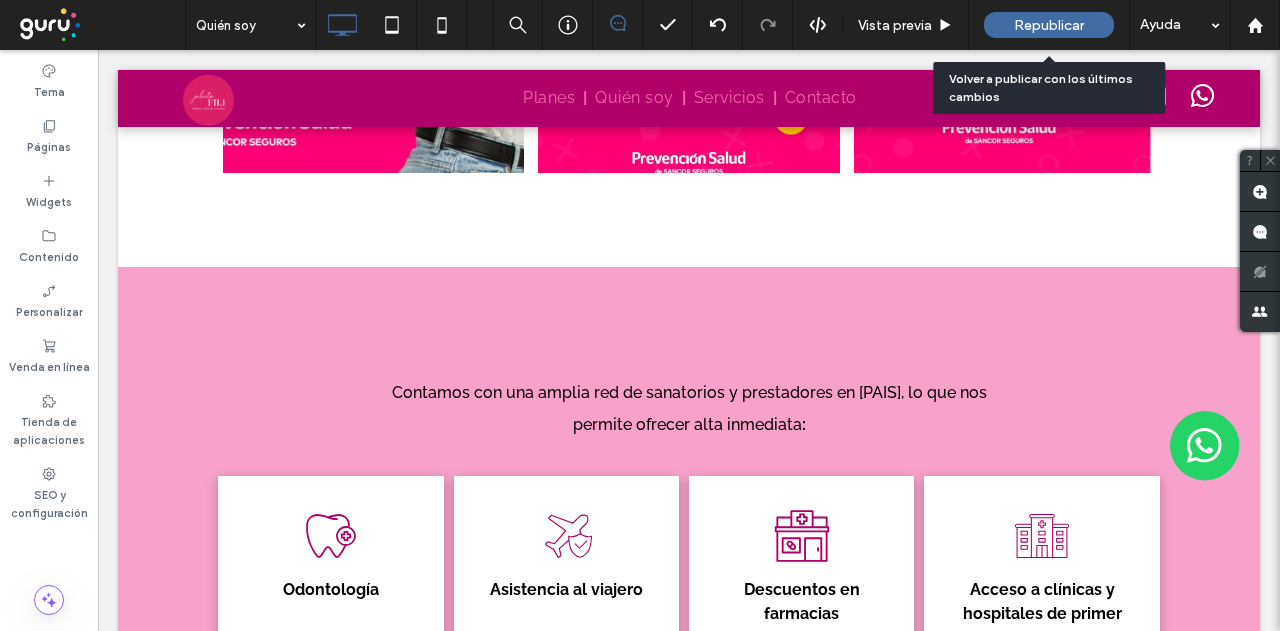 click on "Republicar" at bounding box center (1049, 25) 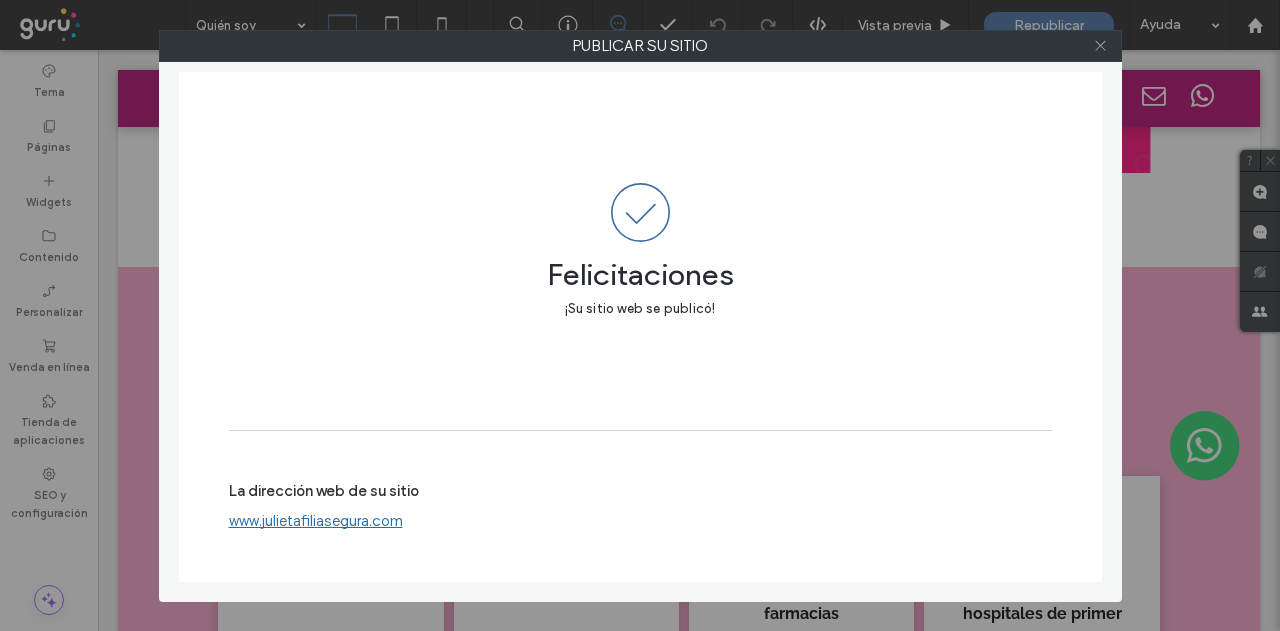 click 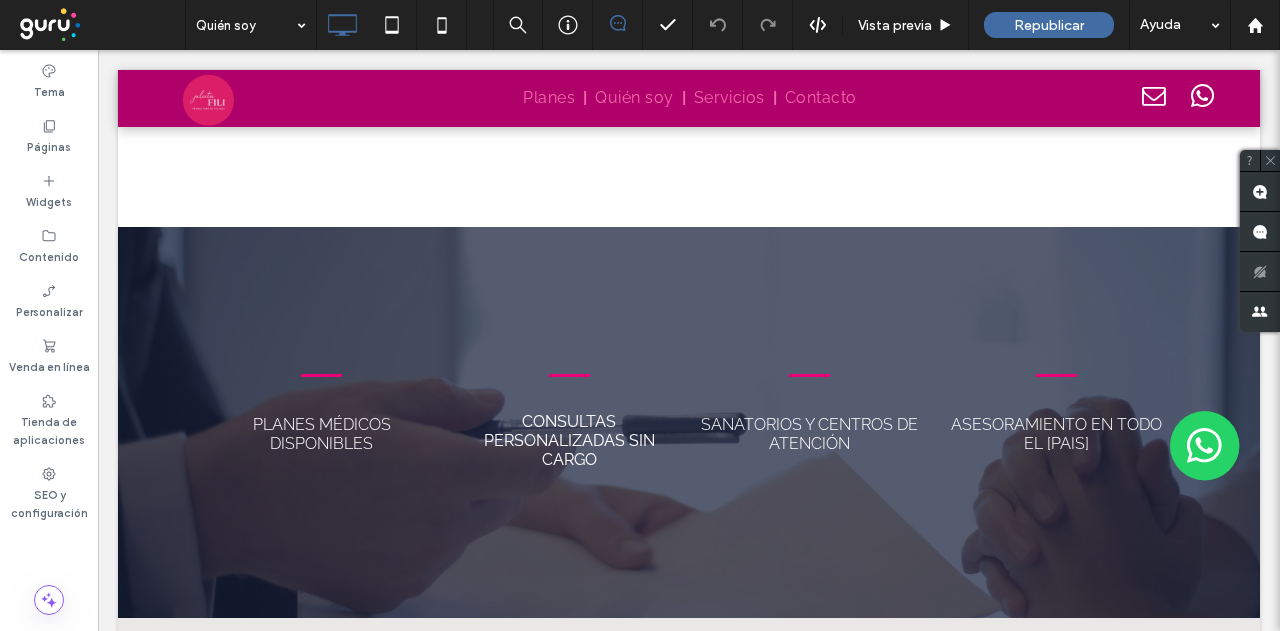 scroll, scrollTop: 1811, scrollLeft: 0, axis: vertical 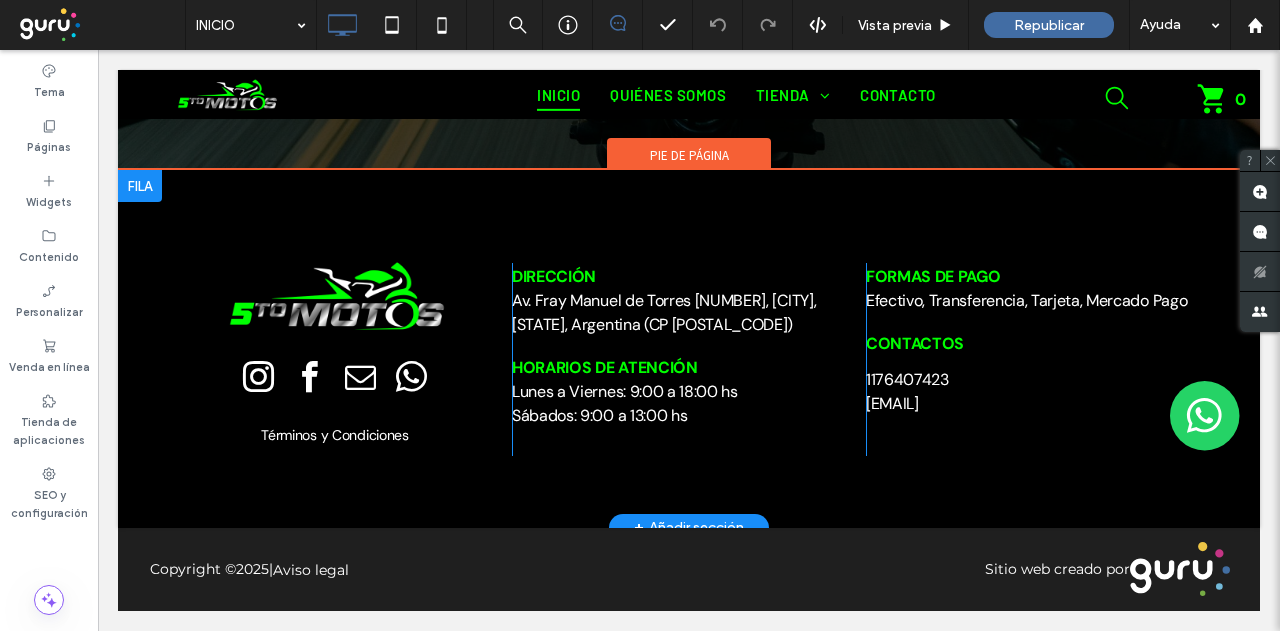 drag, startPoint x: 577, startPoint y: 444, endPoint x: 576, endPoint y: 375, distance: 69.00725 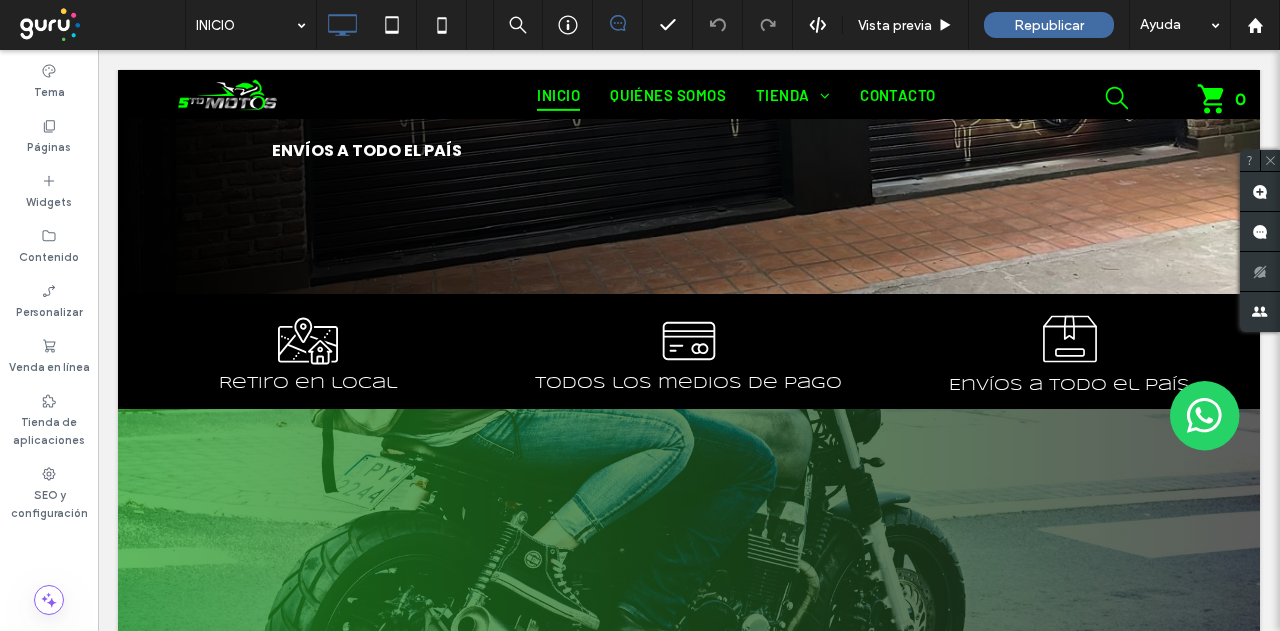 scroll, scrollTop: 0, scrollLeft: 0, axis: both 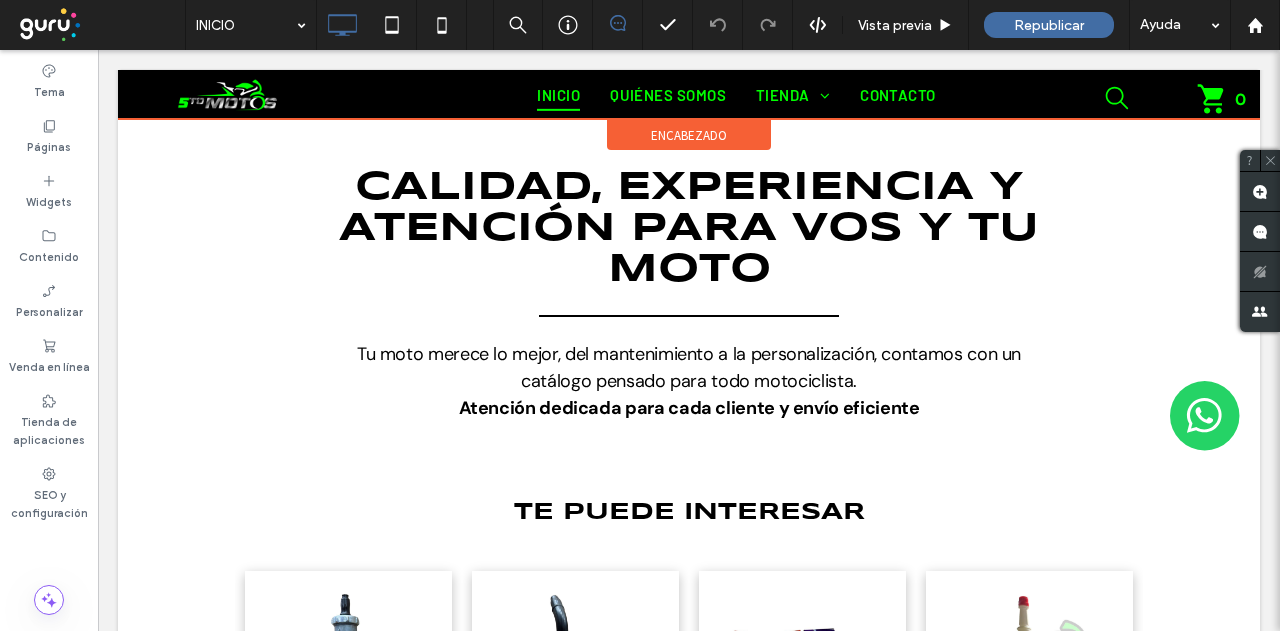 click at bounding box center (689, 94) 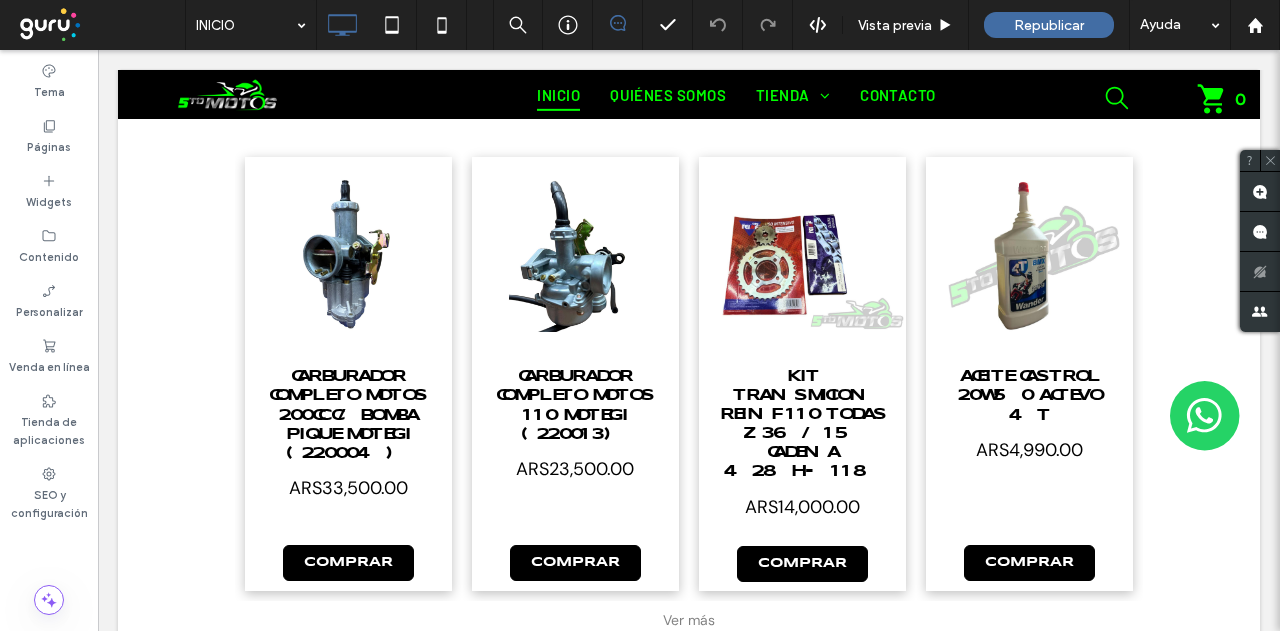 scroll, scrollTop: 2900, scrollLeft: 0, axis: vertical 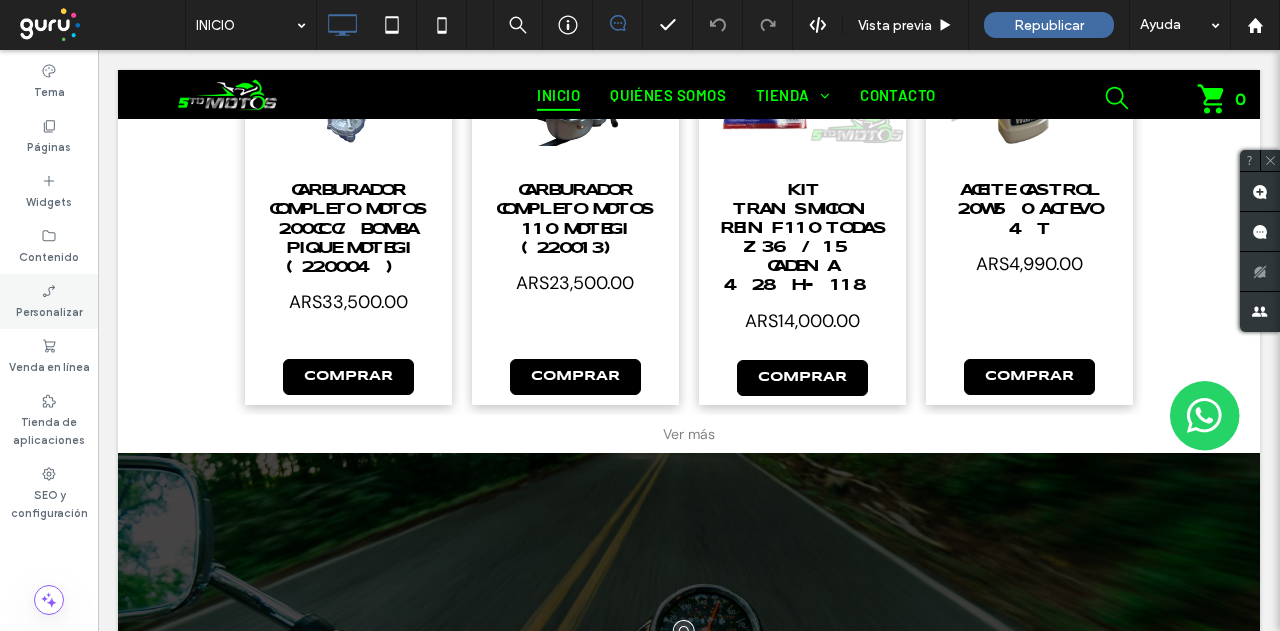 click on "Personalizar" at bounding box center (49, 301) 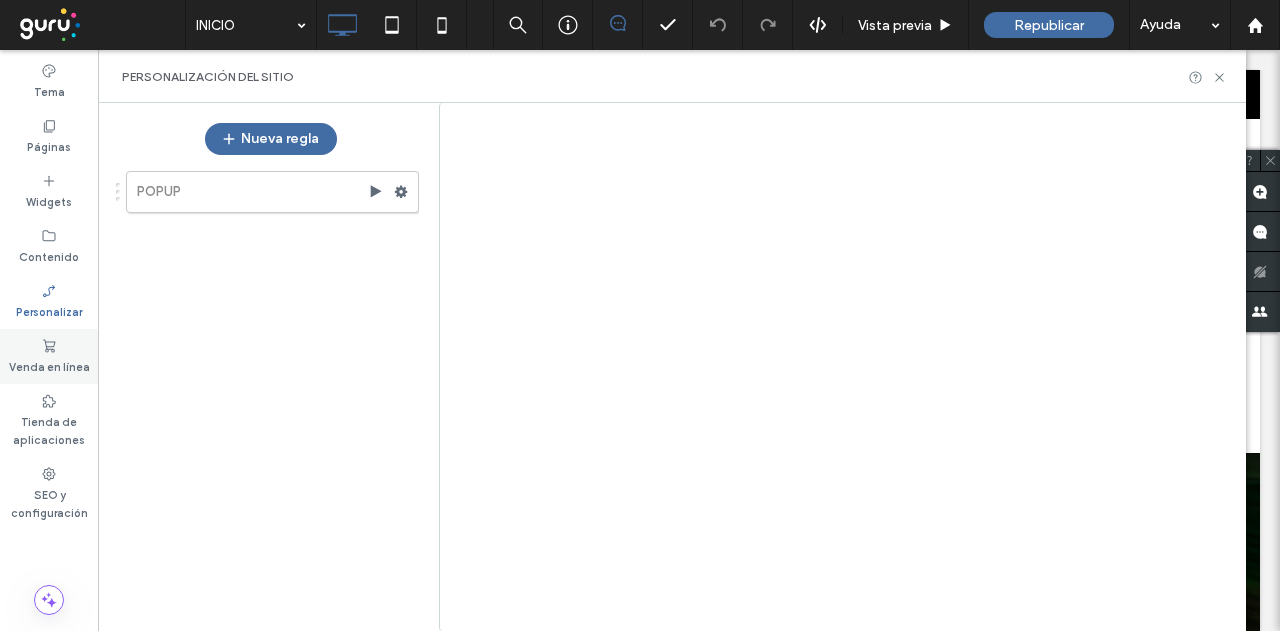 click 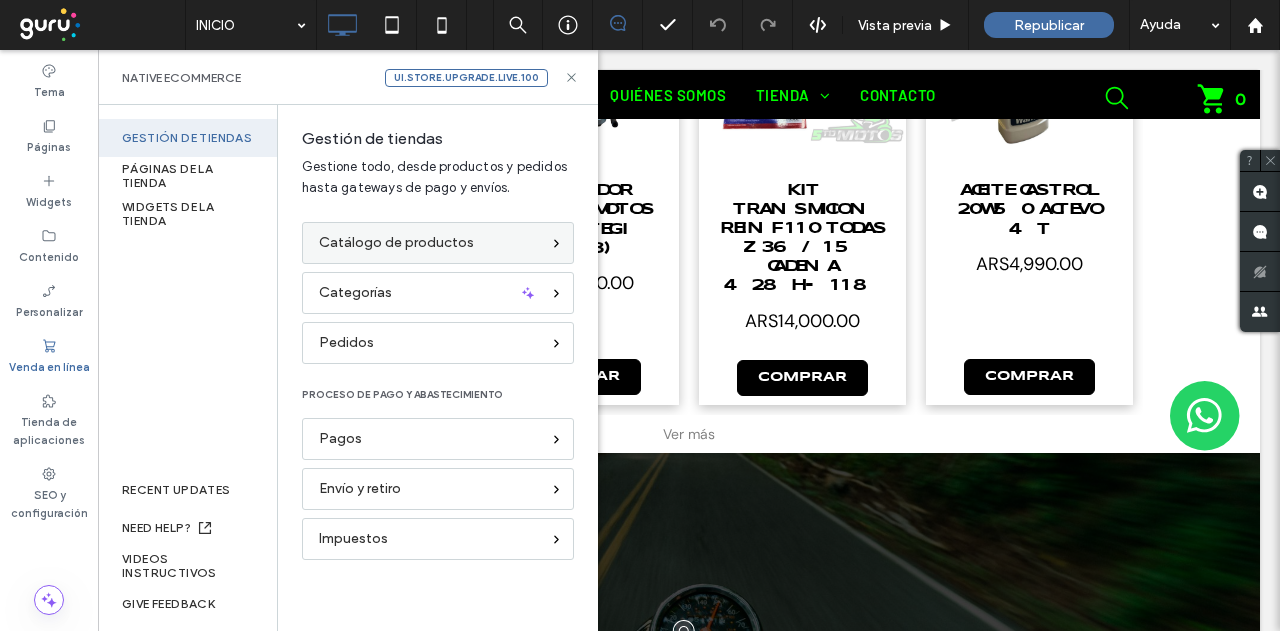 click on "Catálogo de productos" at bounding box center [396, 243] 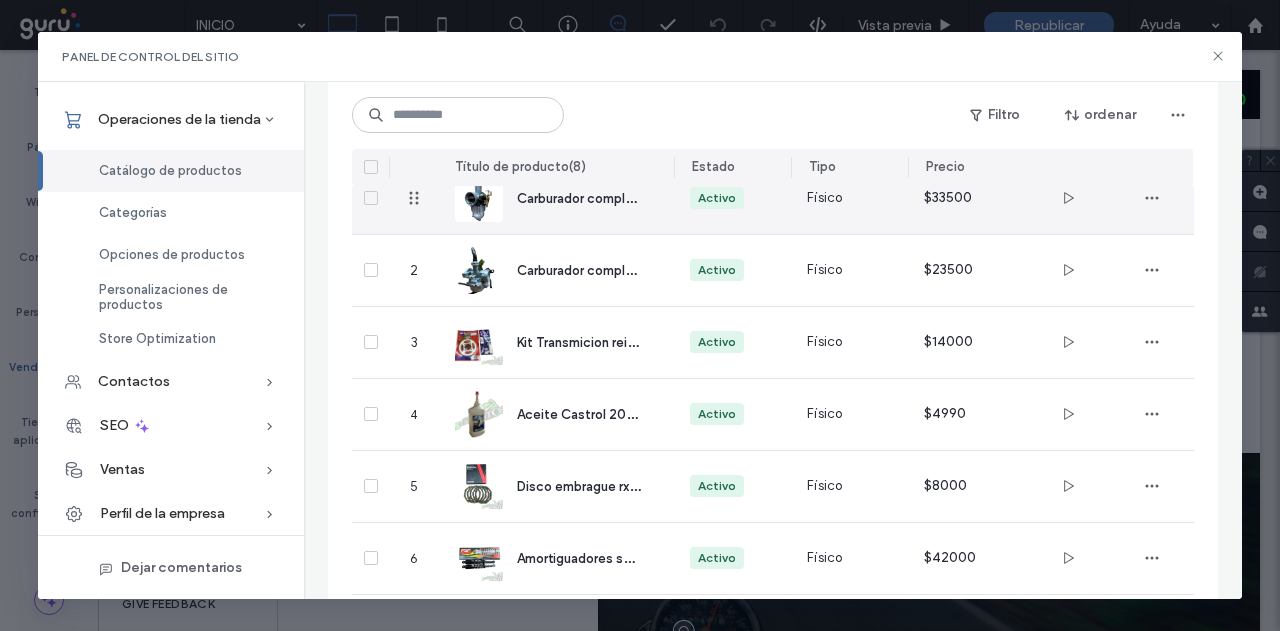 scroll, scrollTop: 0, scrollLeft: 0, axis: both 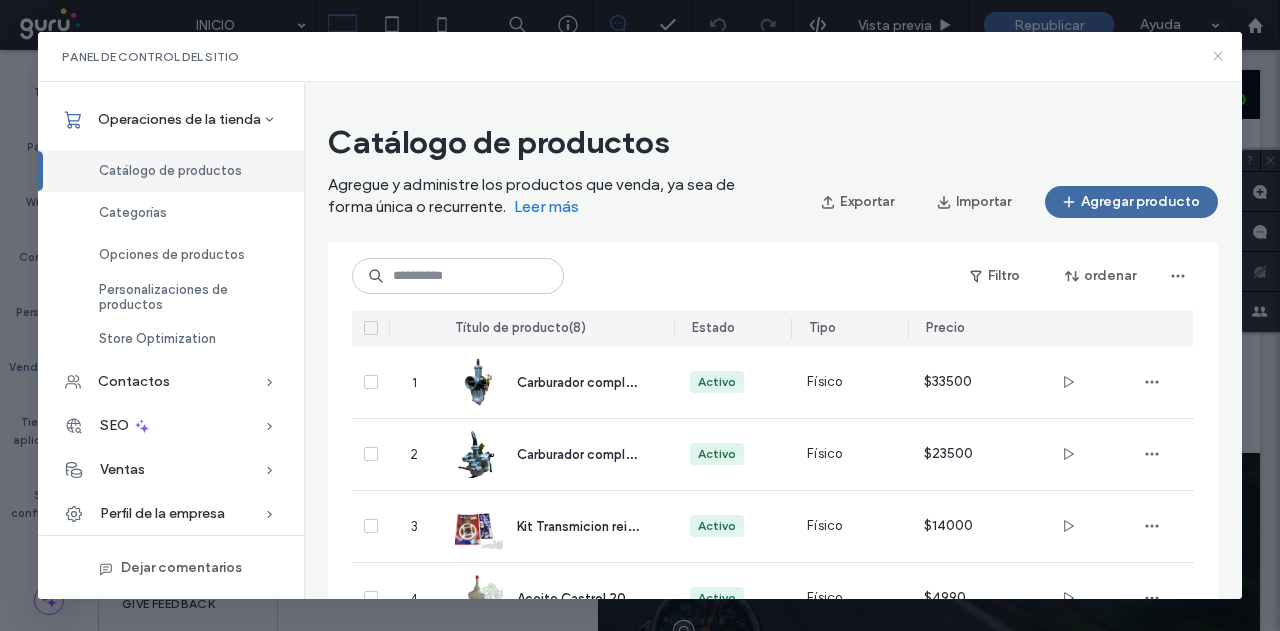 click 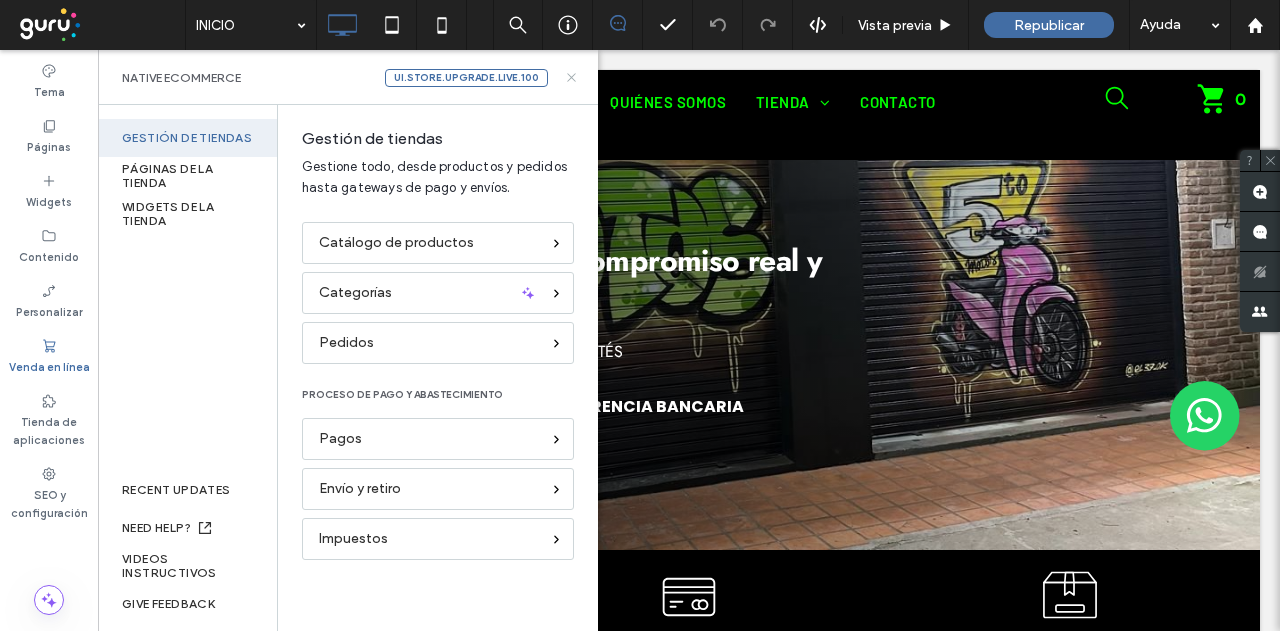scroll, scrollTop: 0, scrollLeft: 0, axis: both 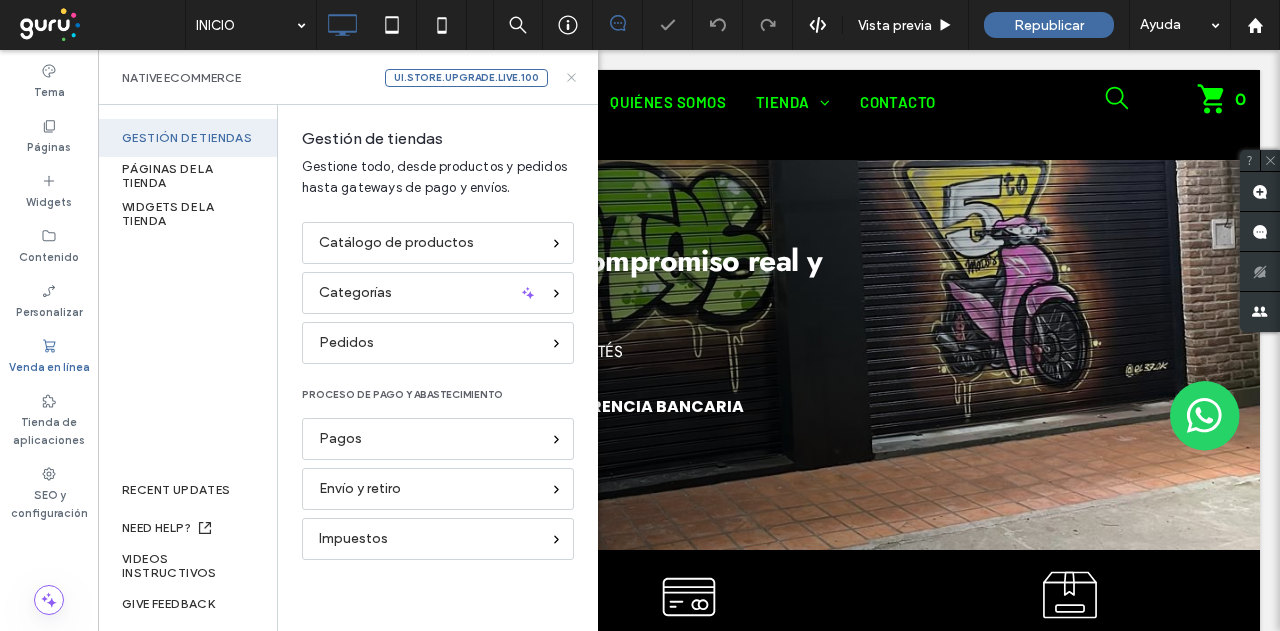 drag, startPoint x: 570, startPoint y: 81, endPoint x: 484, endPoint y: 26, distance: 102.0833 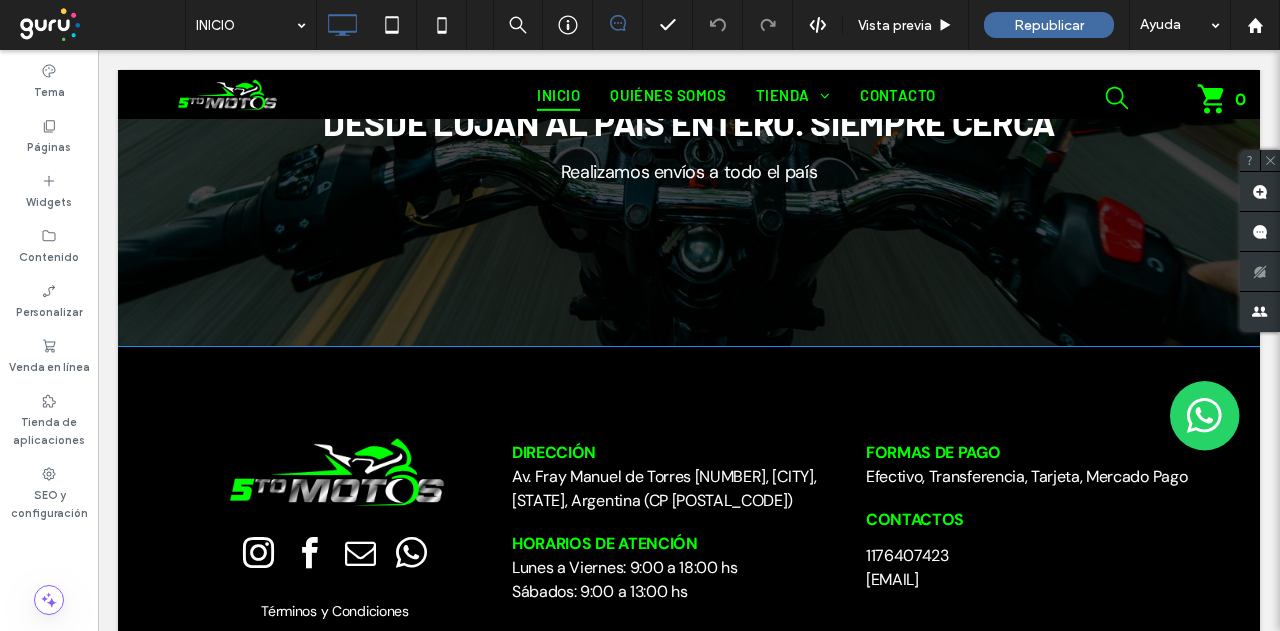 scroll, scrollTop: 3681, scrollLeft: 0, axis: vertical 